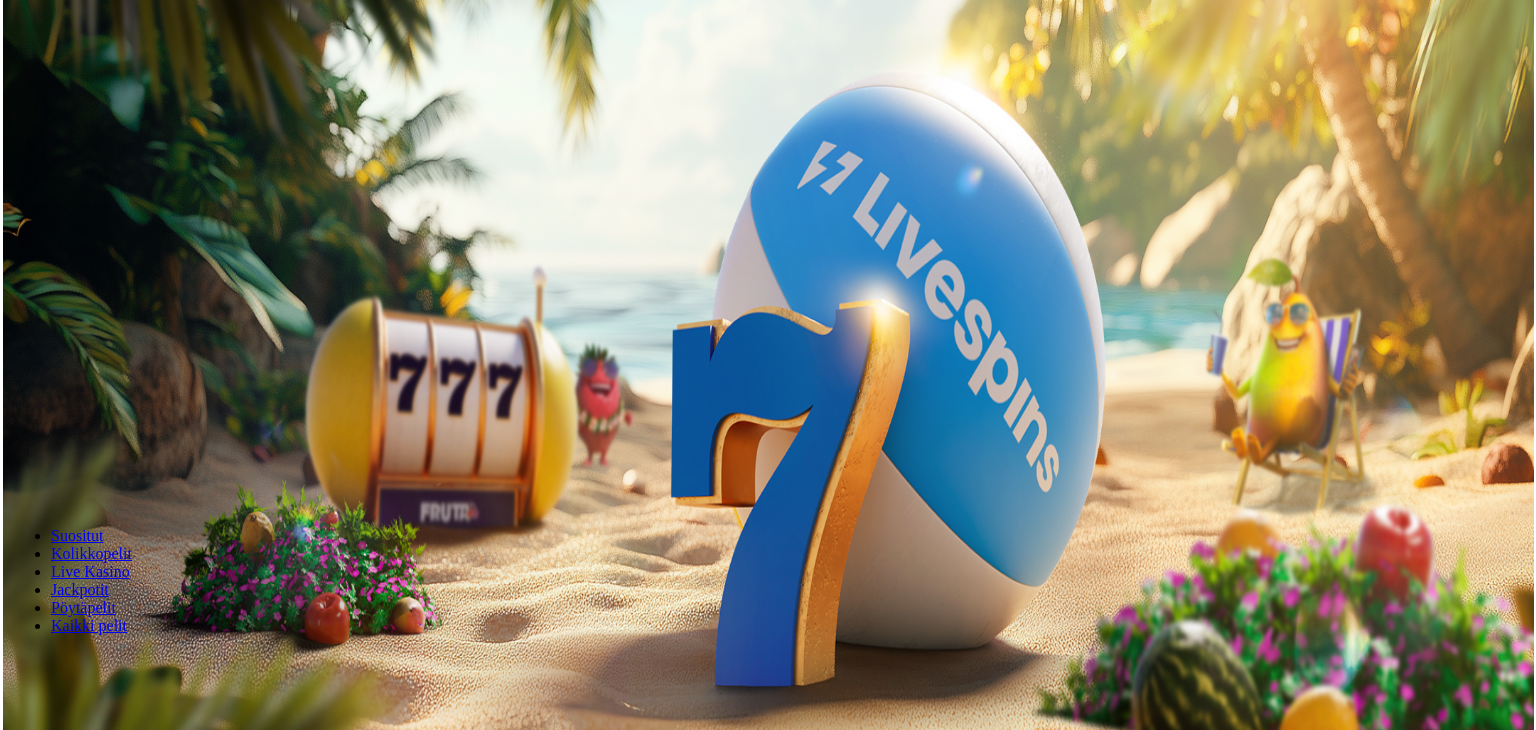 scroll, scrollTop: 0, scrollLeft: 0, axis: both 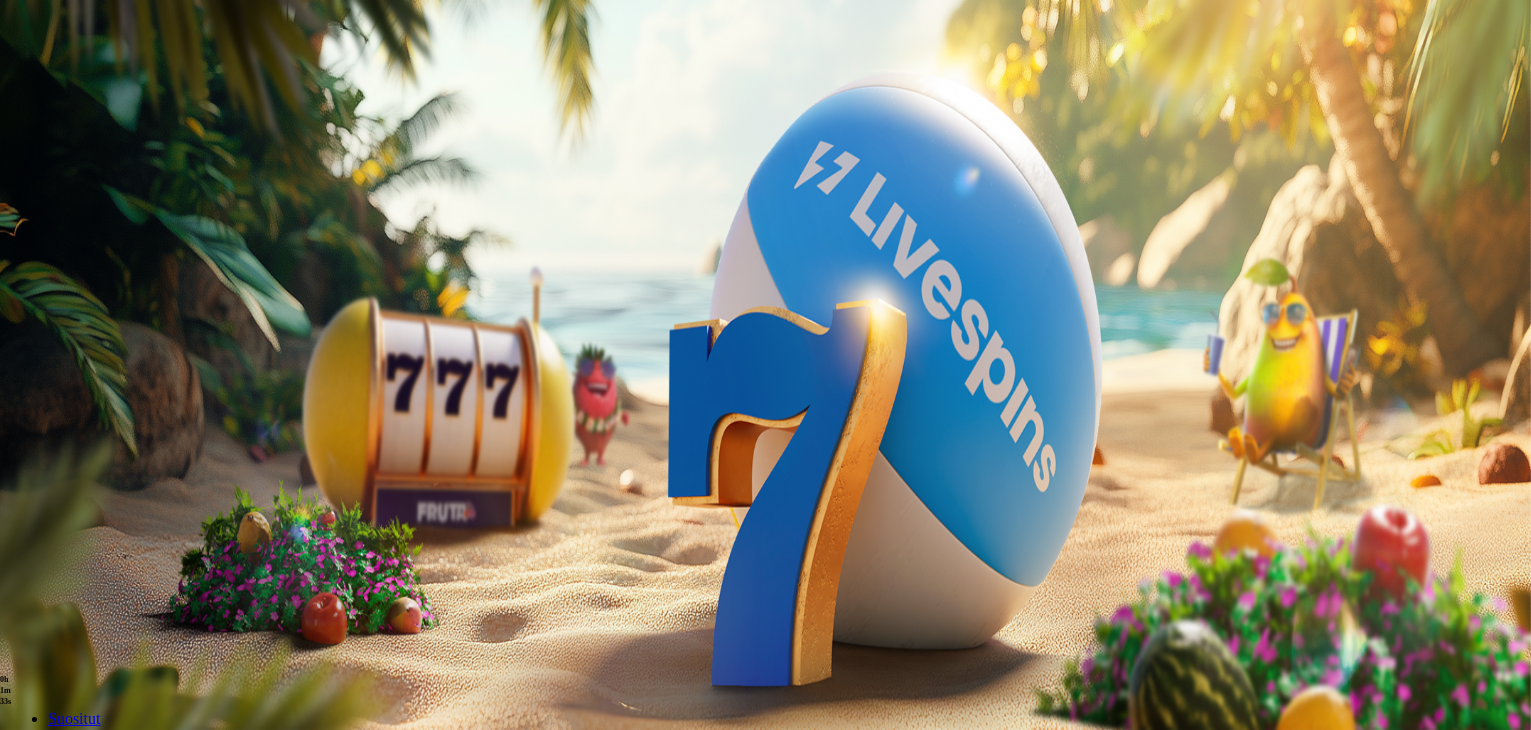 click on "Pelaa nyt" at bounding box center (77, 1452) 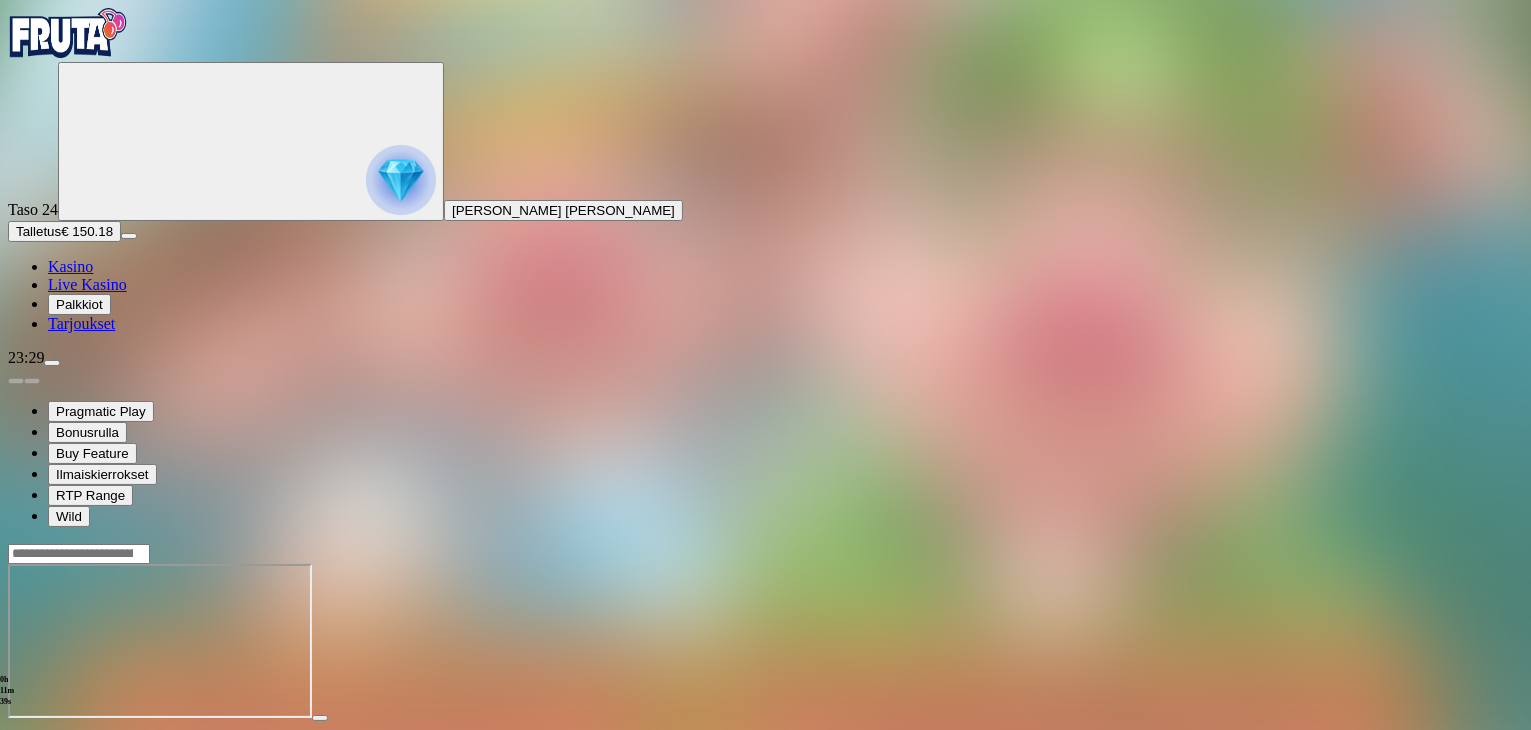 click on "Kasino" at bounding box center [70, 266] 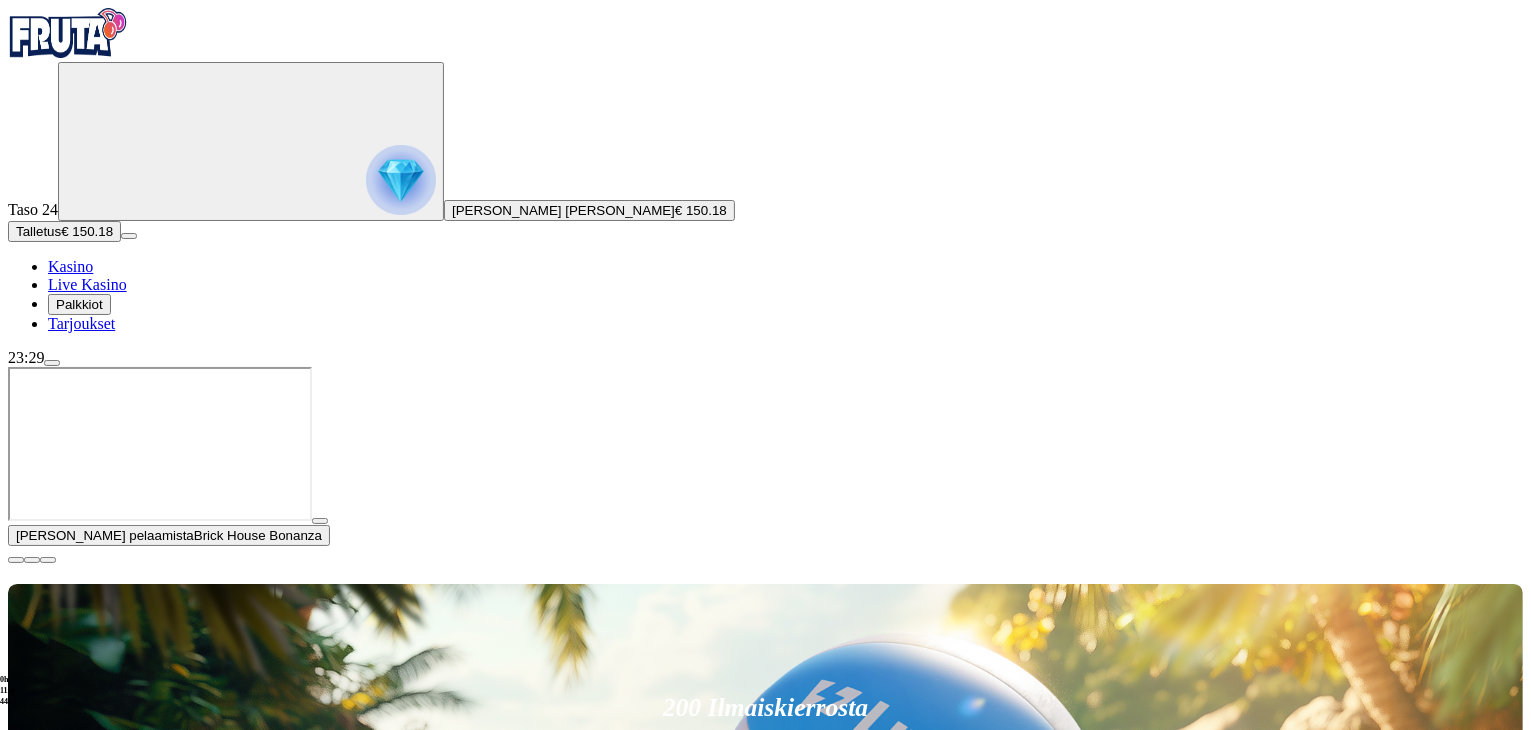click on "Pelaa nyt" at bounding box center (77, 1683) 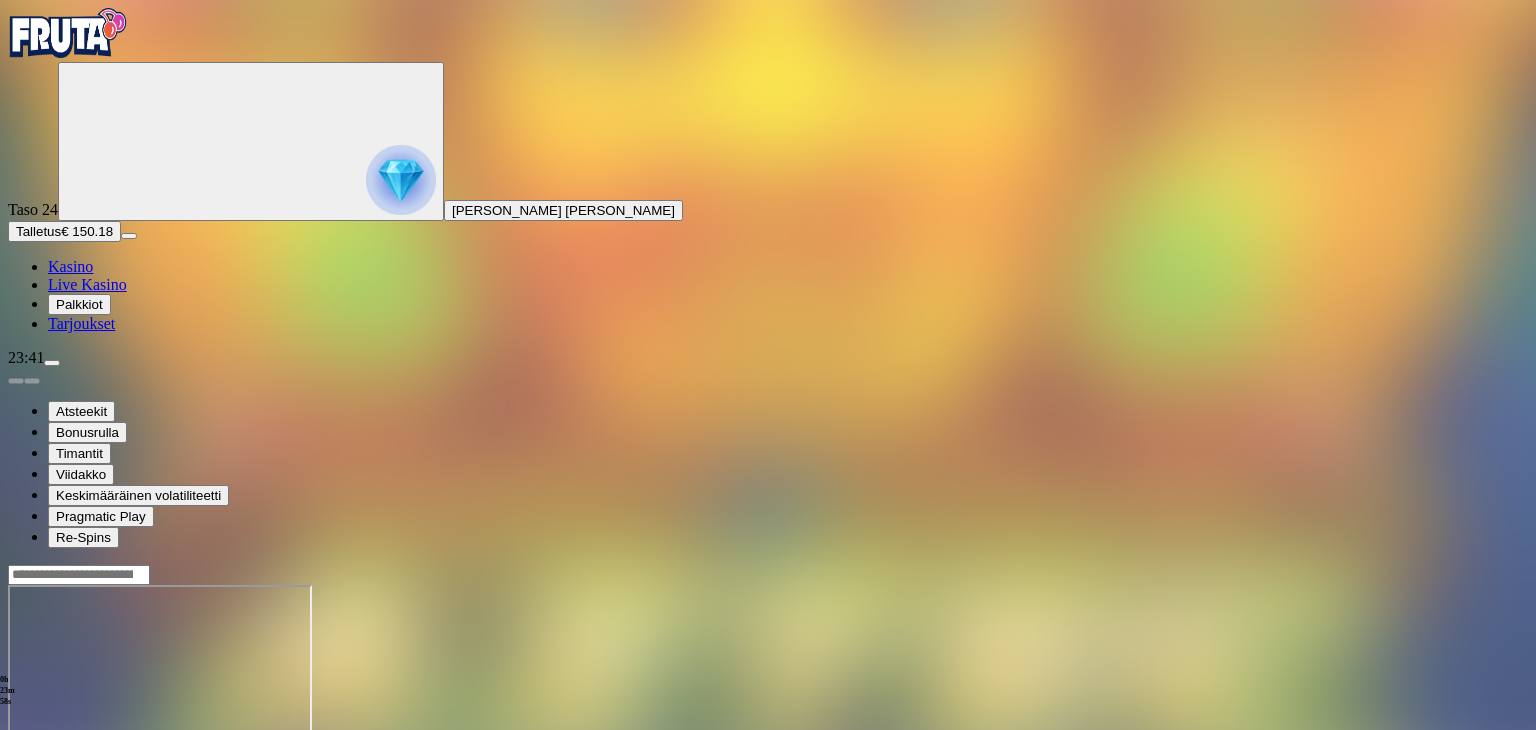 click on "Kasino" at bounding box center [70, 266] 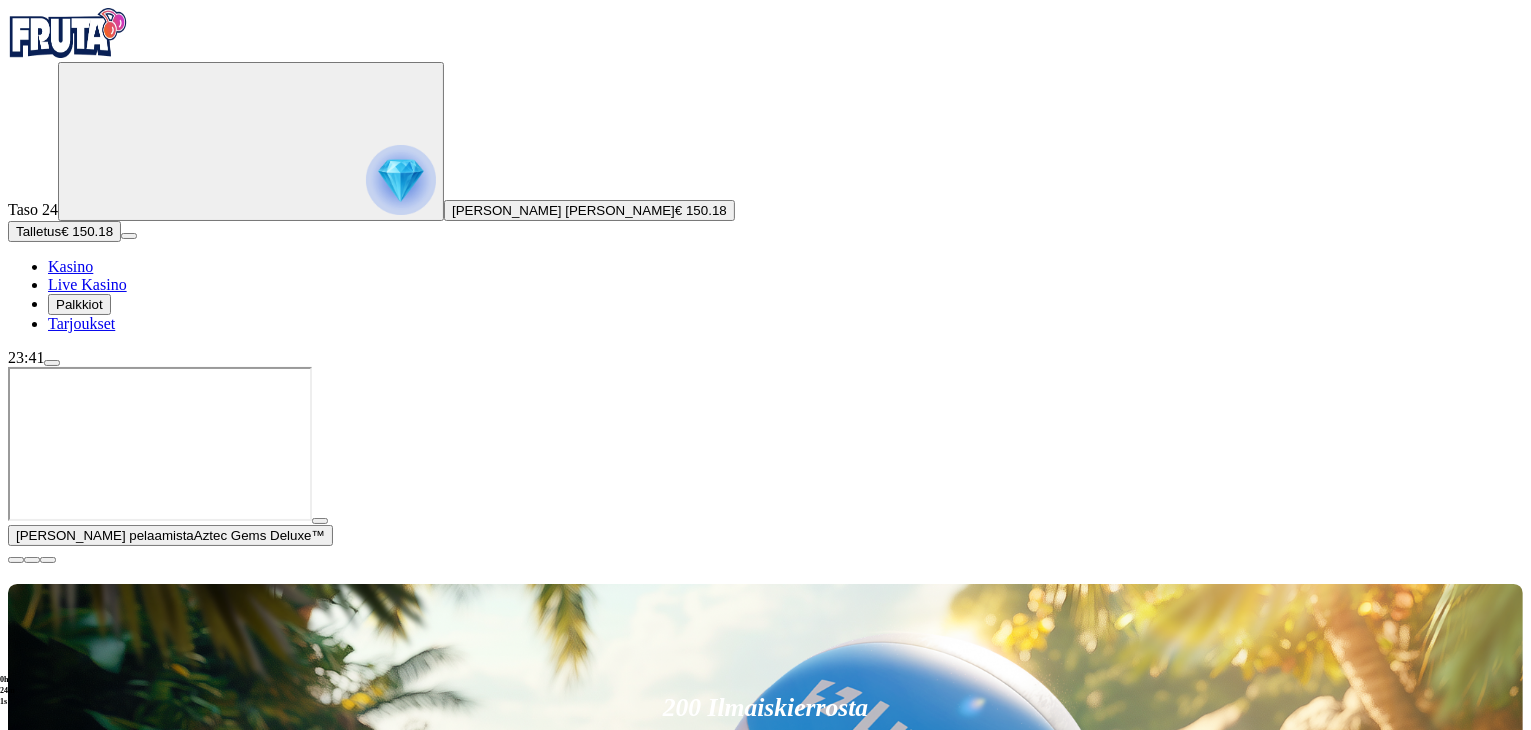 click on "Pelaa nyt" at bounding box center [77, 1587] 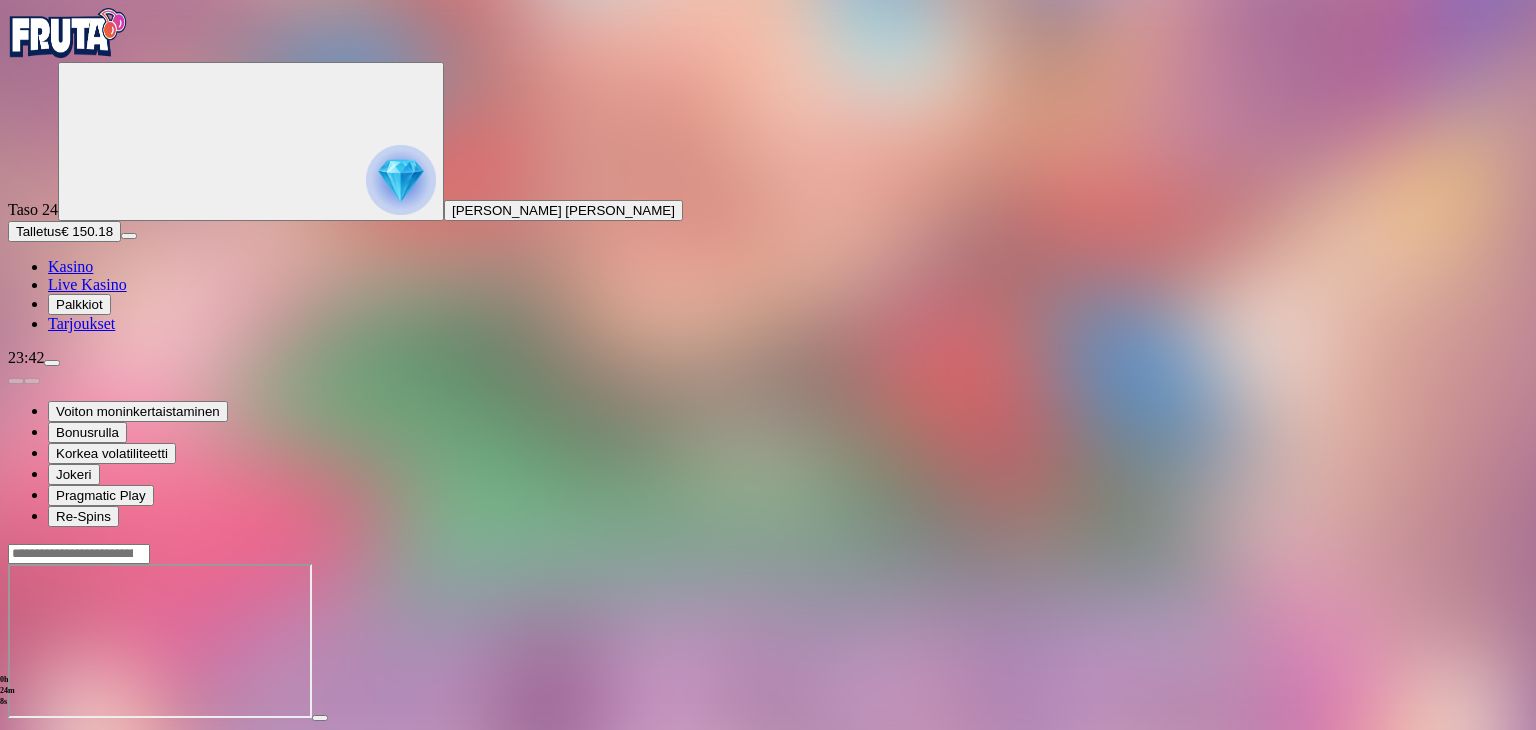 click at bounding box center (768, 643) 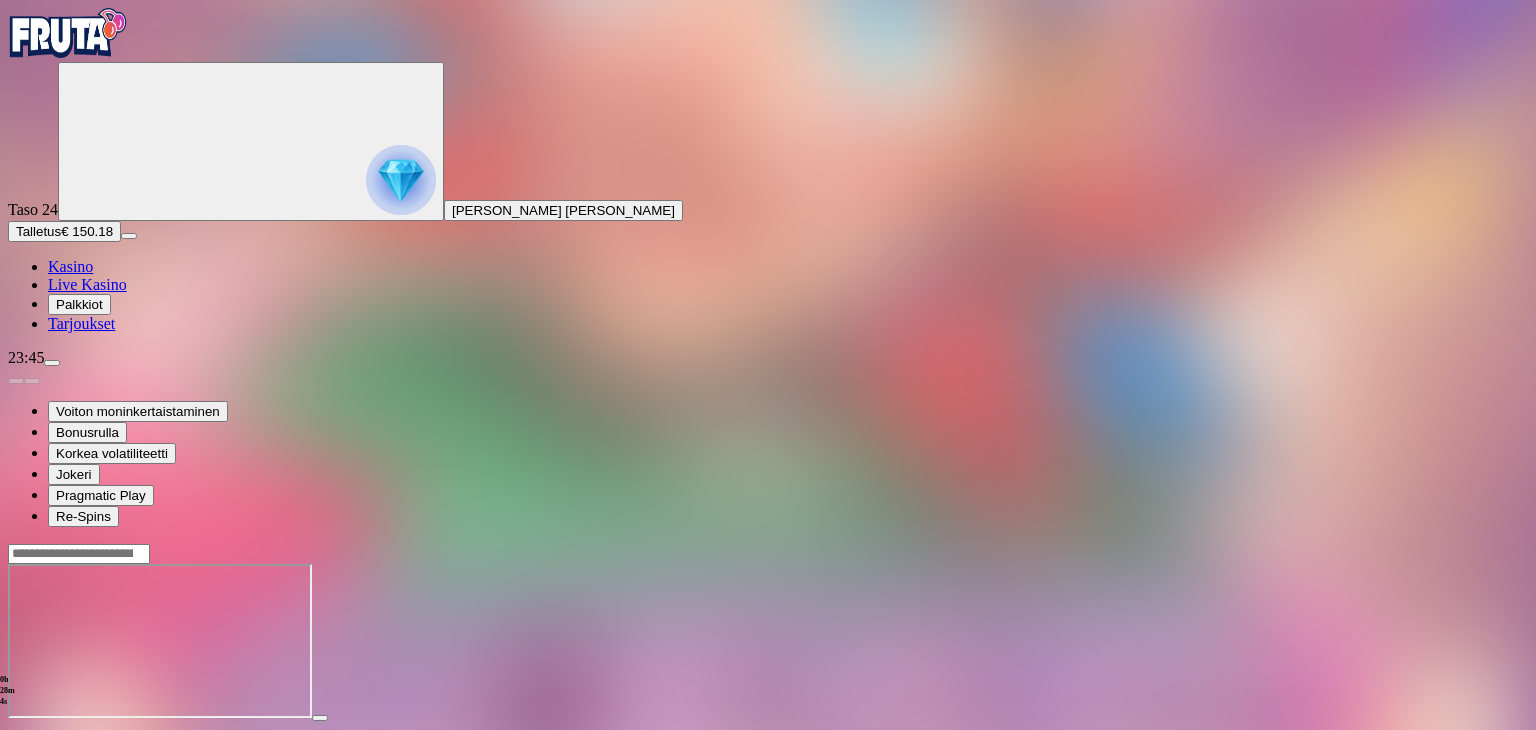 click on "Kasino" at bounding box center (70, 266) 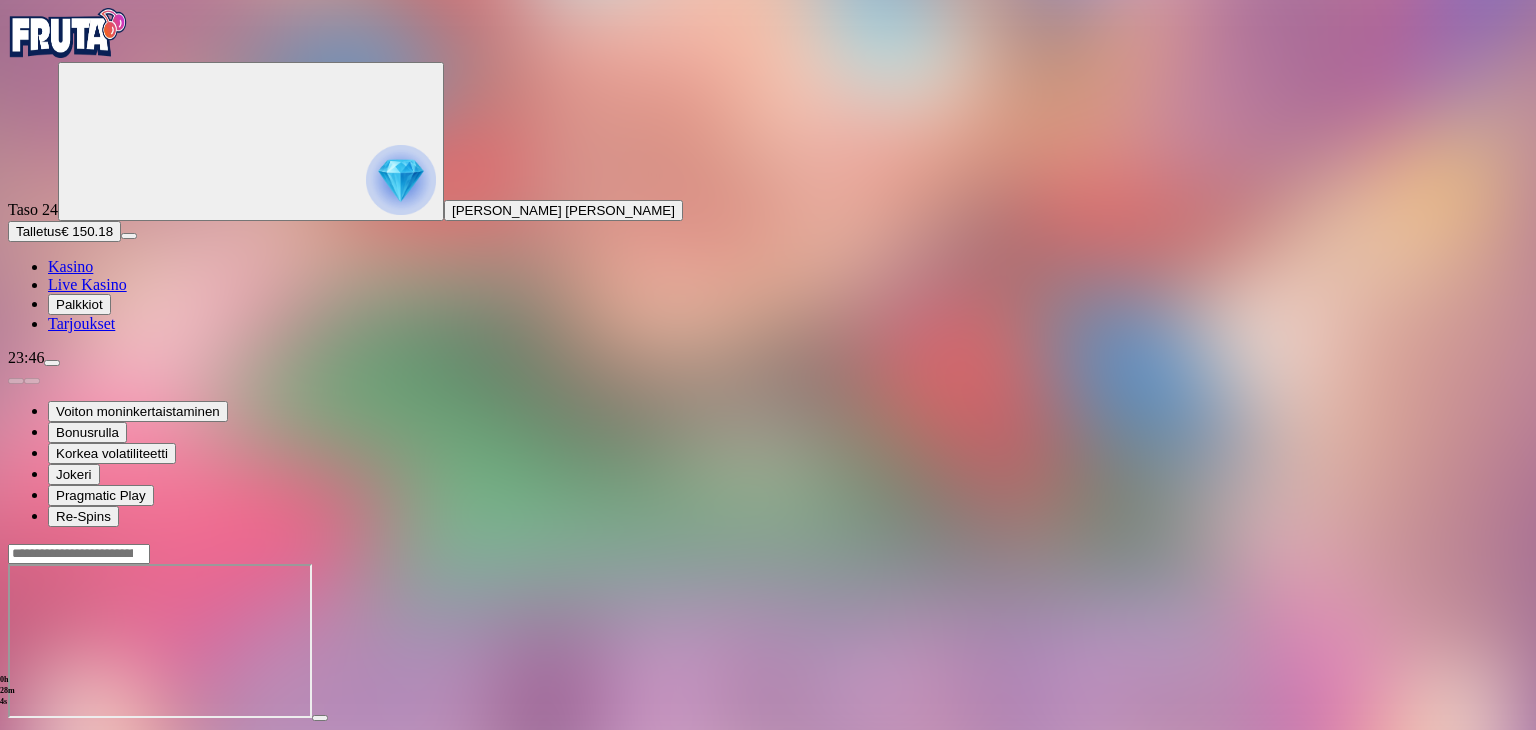click on "Kasino" at bounding box center (70, 266) 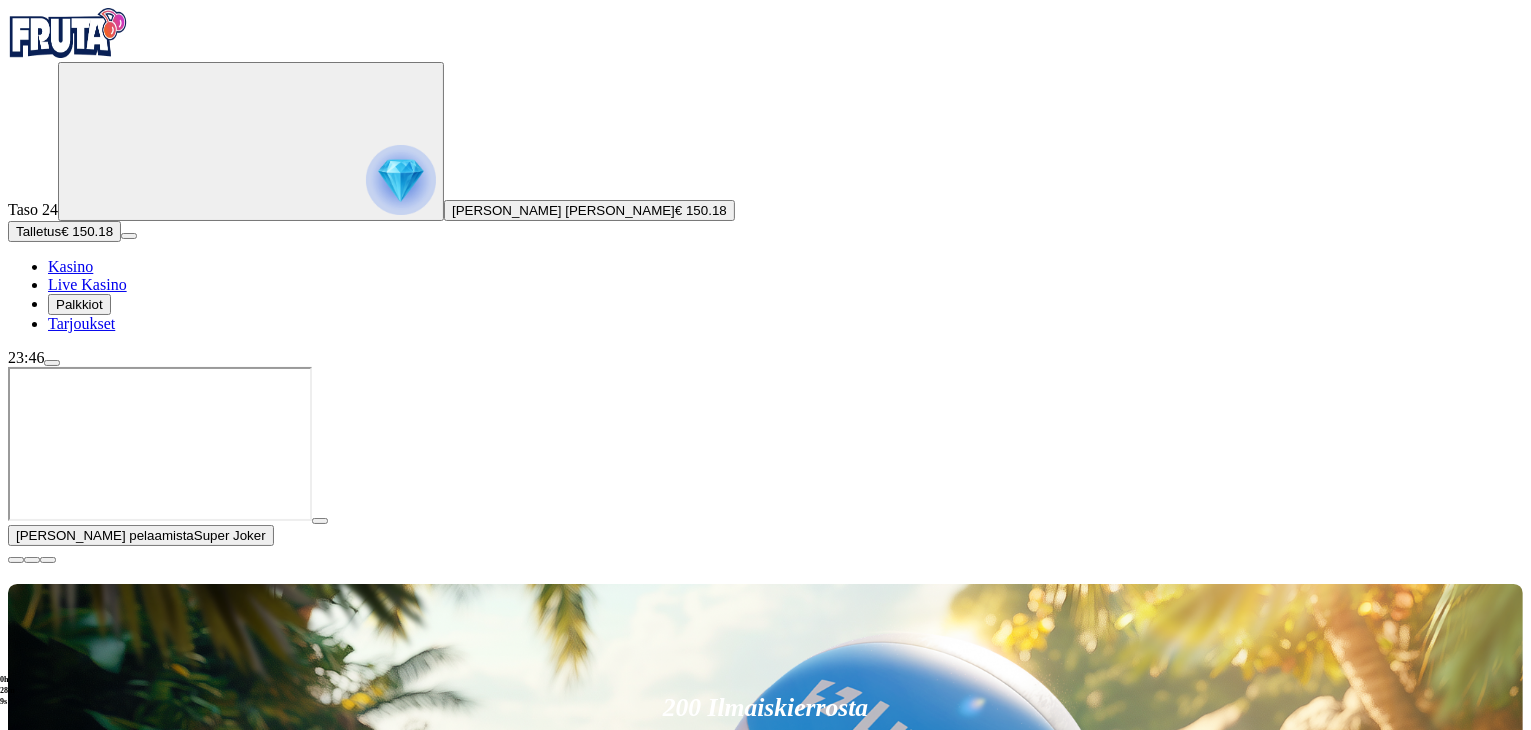 click on "Pelaa nyt" at bounding box center [77, 1778] 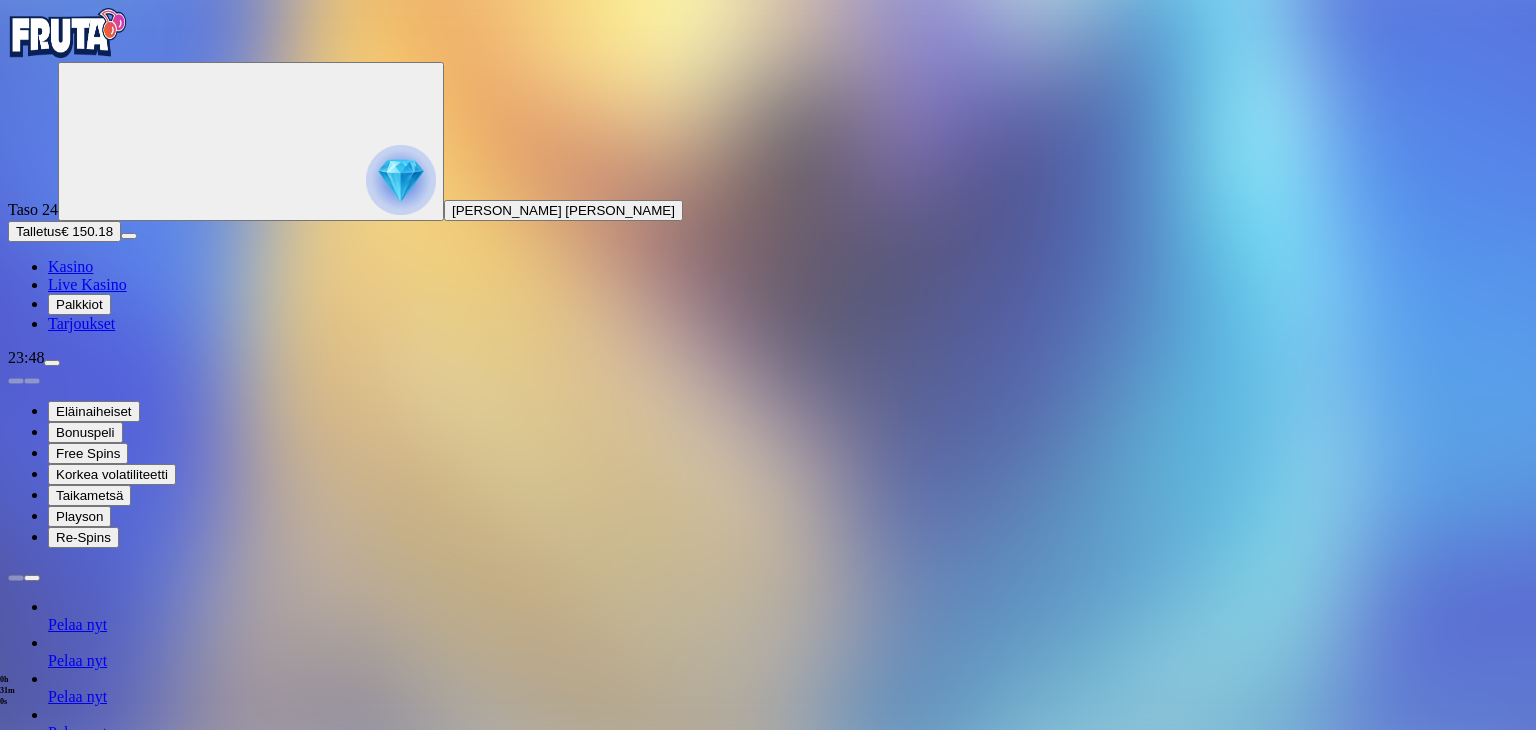 click on "Kasino" at bounding box center [70, 266] 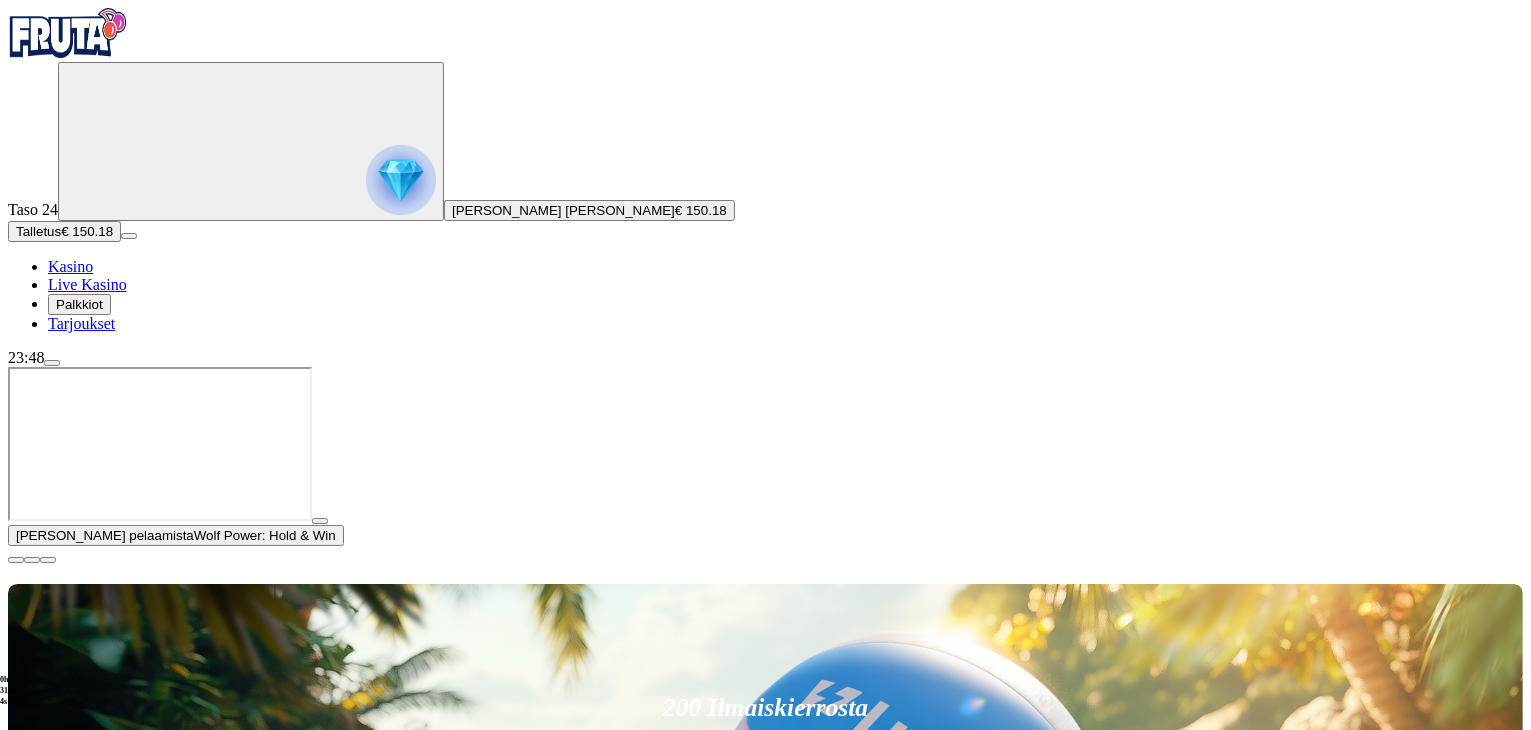 click on "Pelaa nyt" at bounding box center [77, 1492] 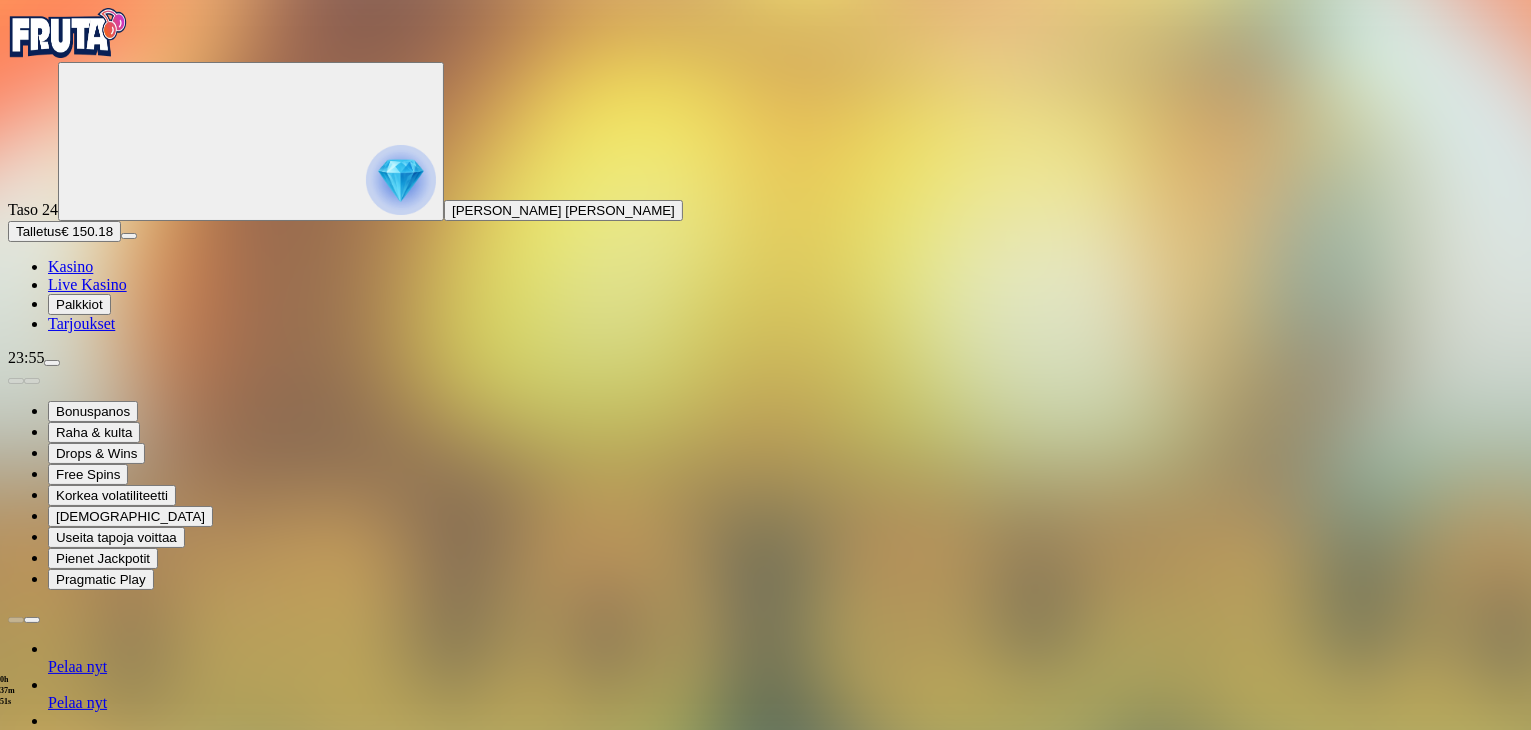 click on "Kasino" at bounding box center (70, 266) 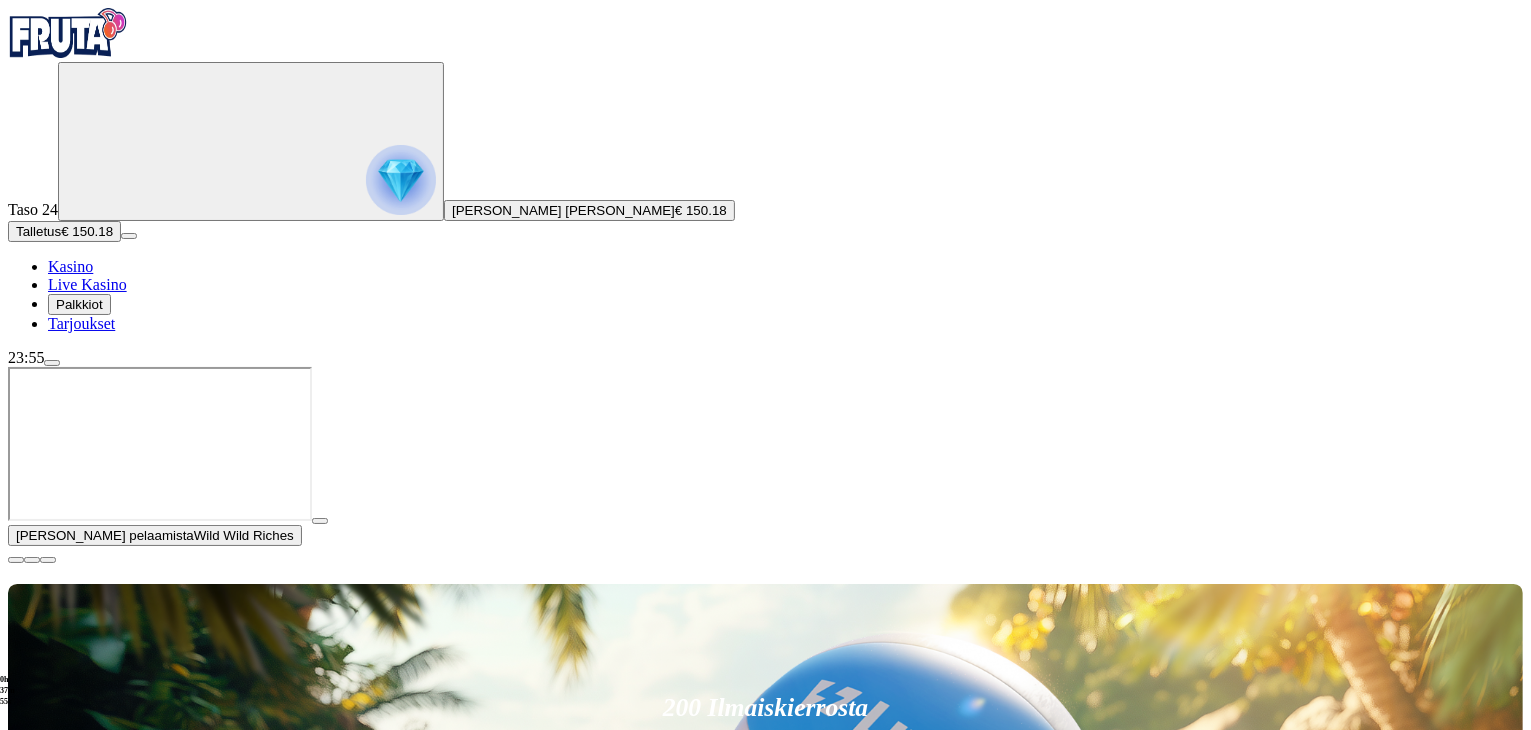 click on "Pelaa nyt" at bounding box center (77, 1396) 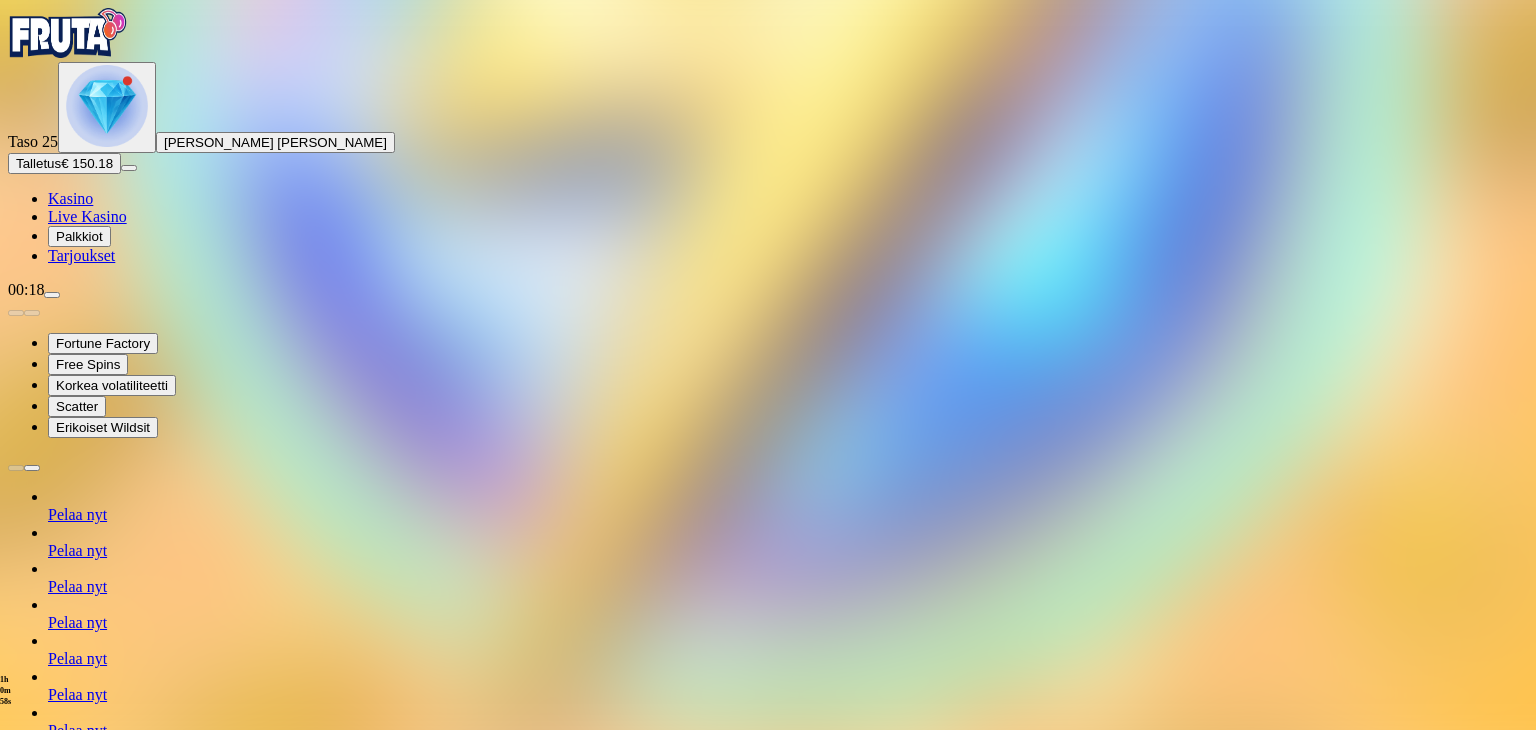 click on "Kasino" at bounding box center (70, 198) 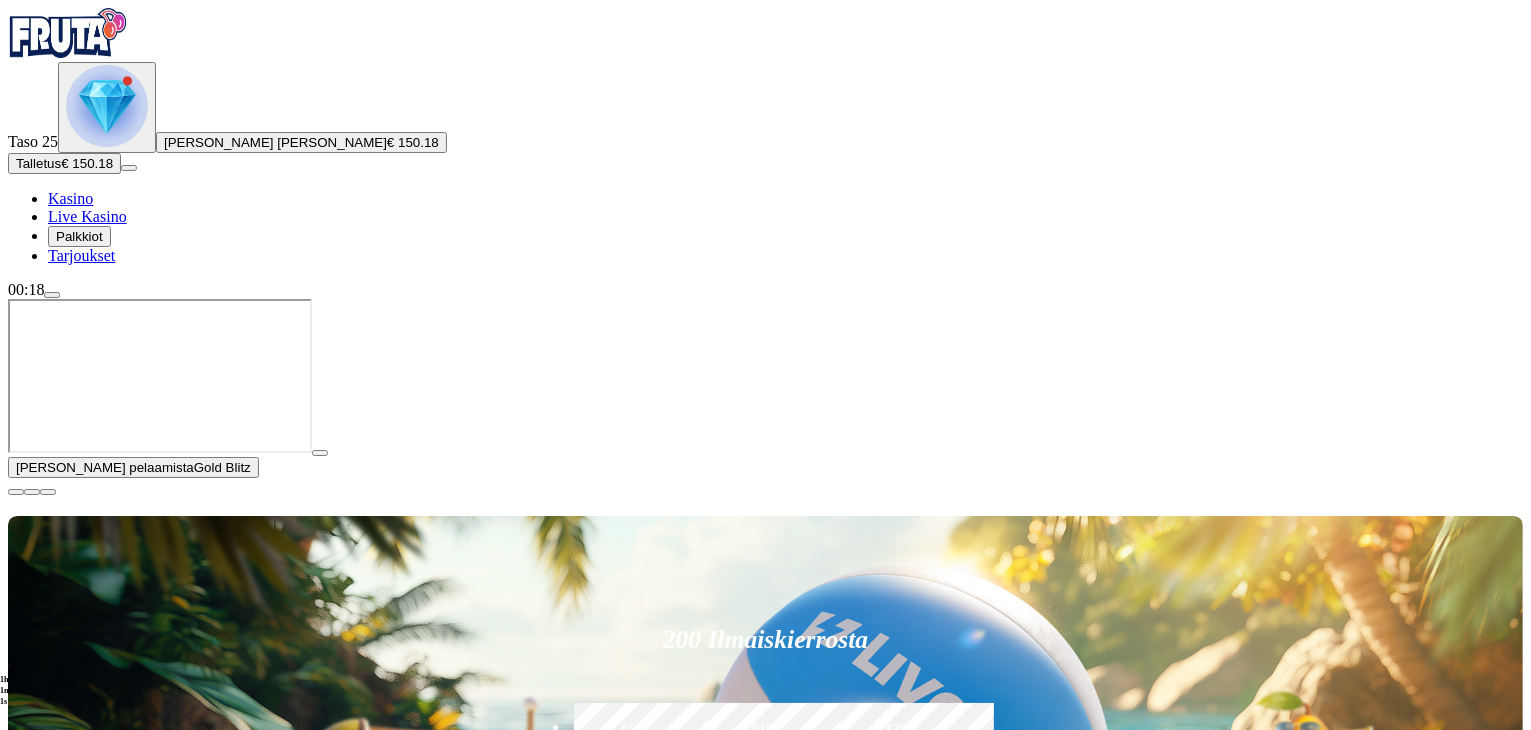 click on "Pelaa nyt" at bounding box center [77, 1615] 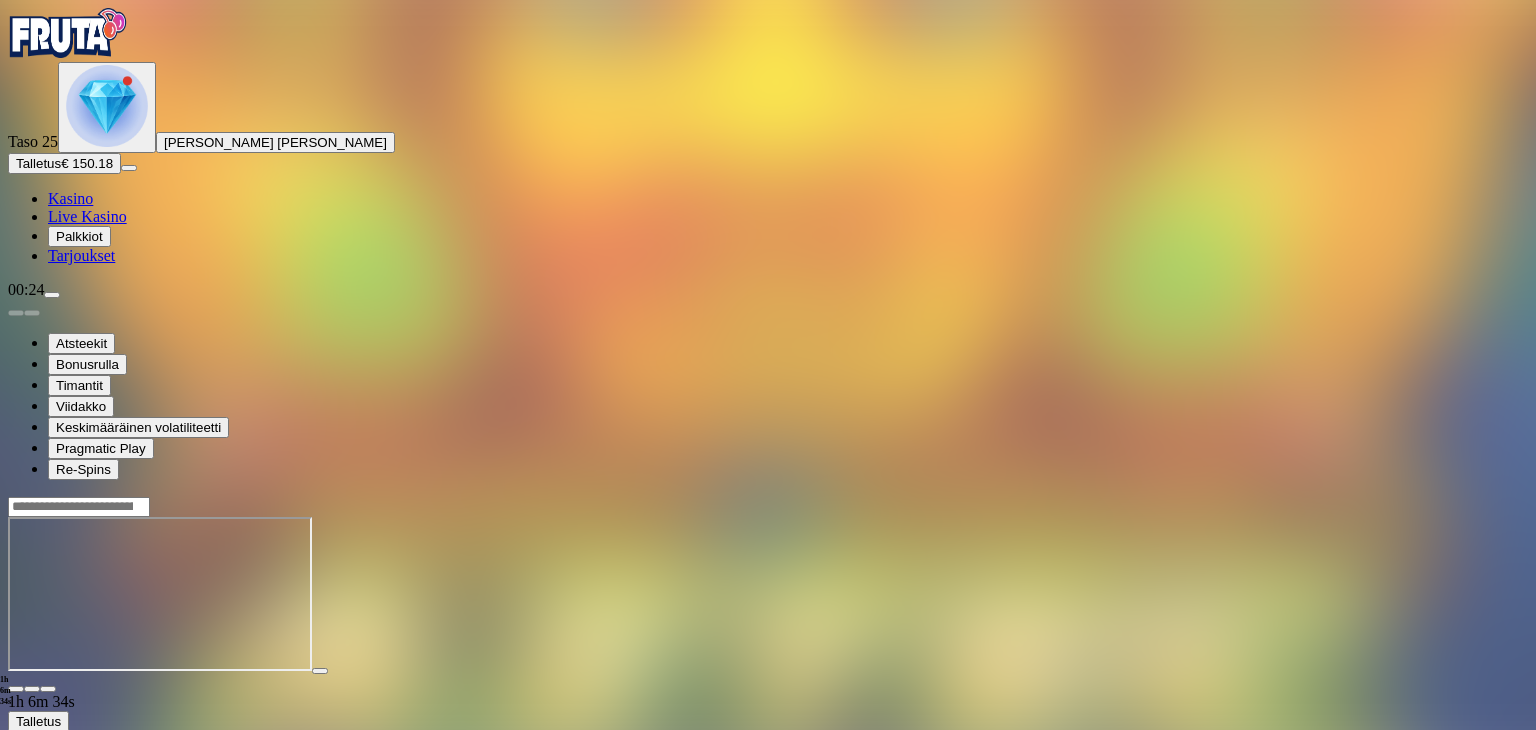 click on "Kasino" at bounding box center [70, 198] 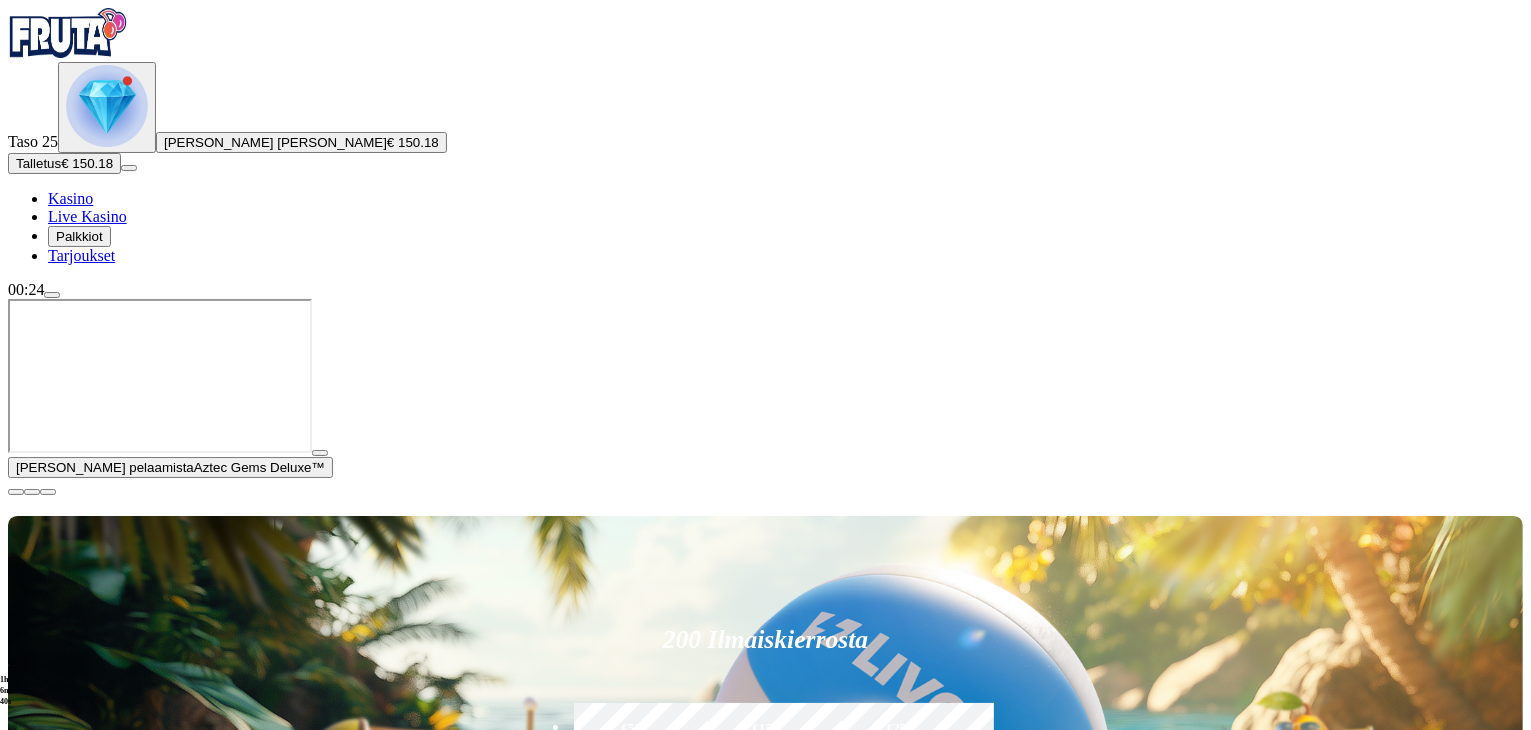 click on "Palkkiot" at bounding box center (79, 236) 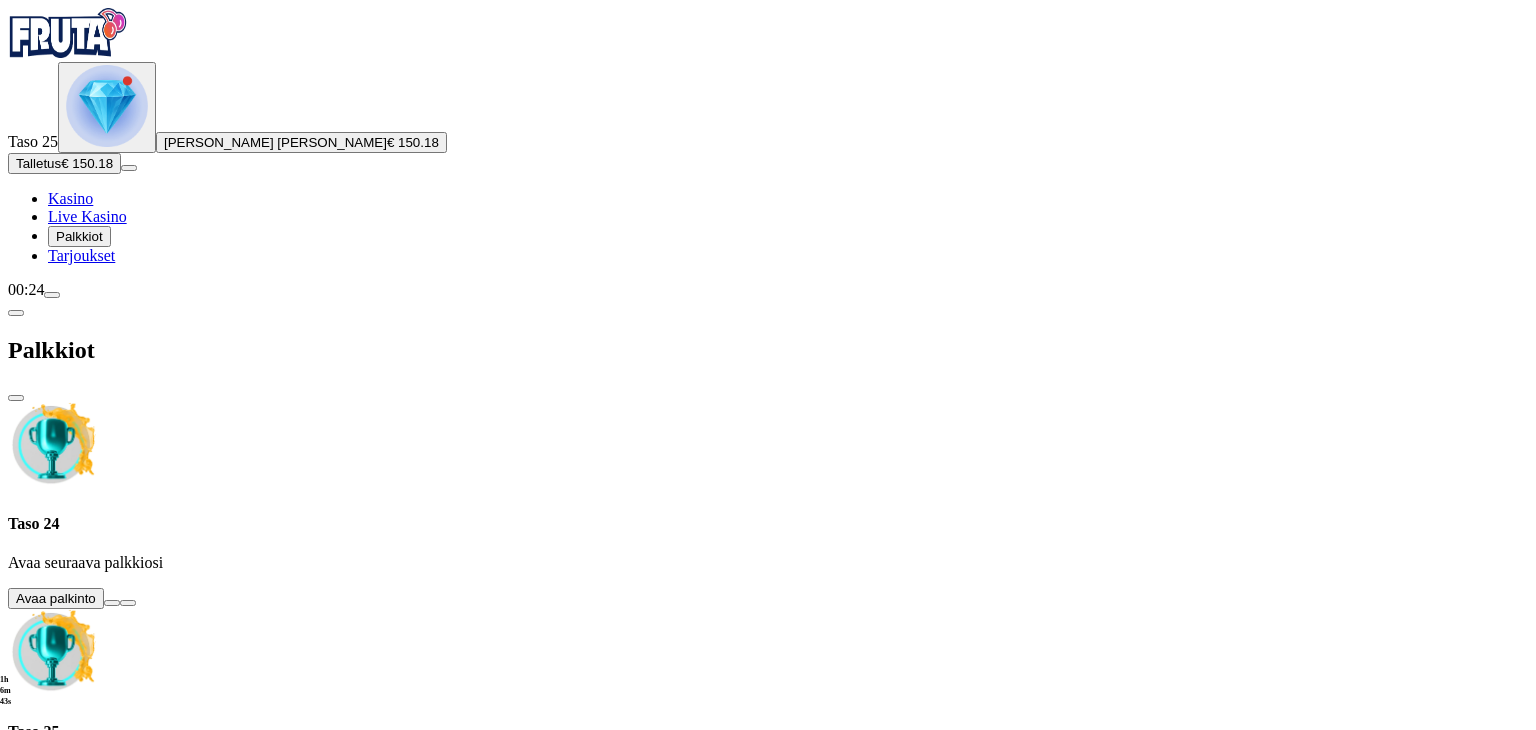 click at bounding box center [112, 603] 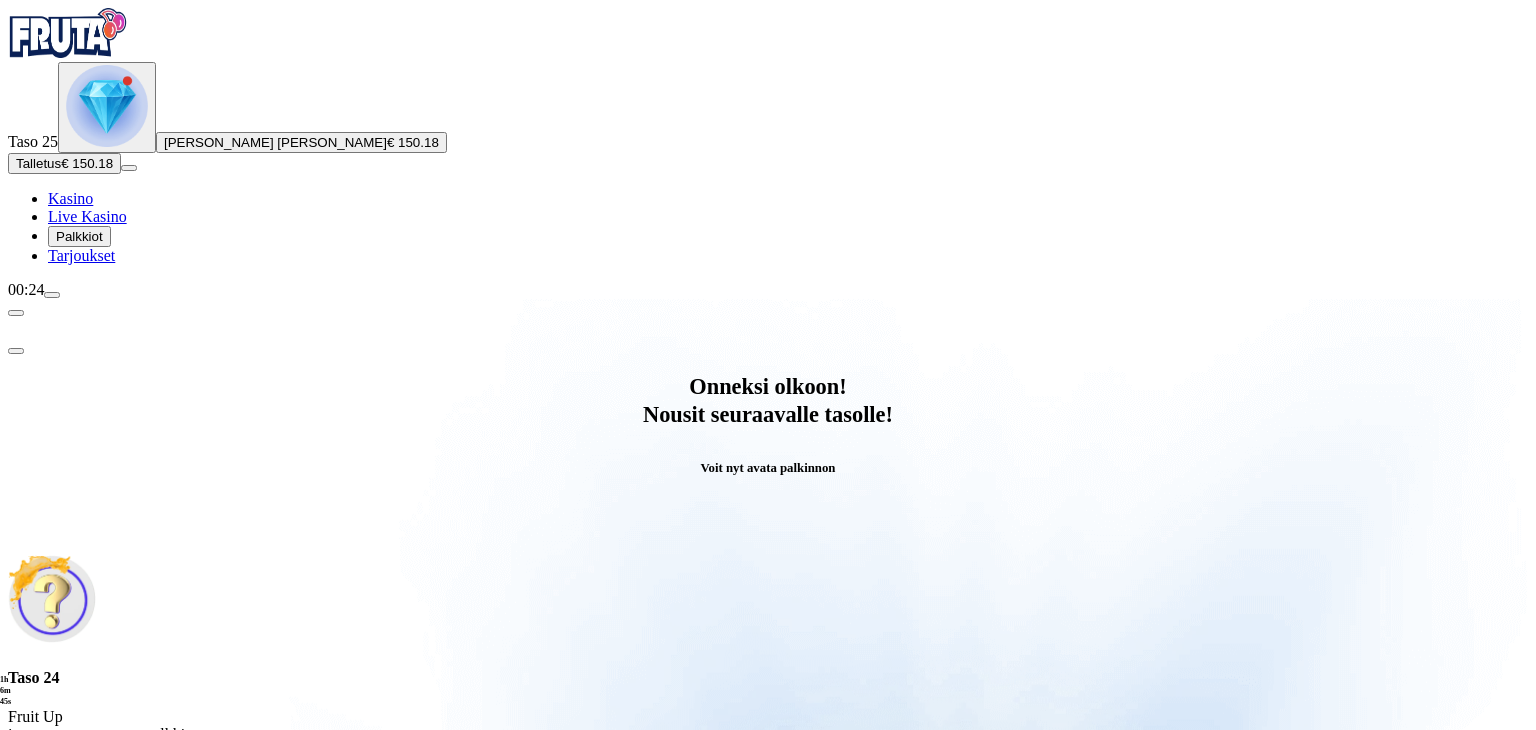 click on "Avaa palkinto" at bounding box center [768, 795] 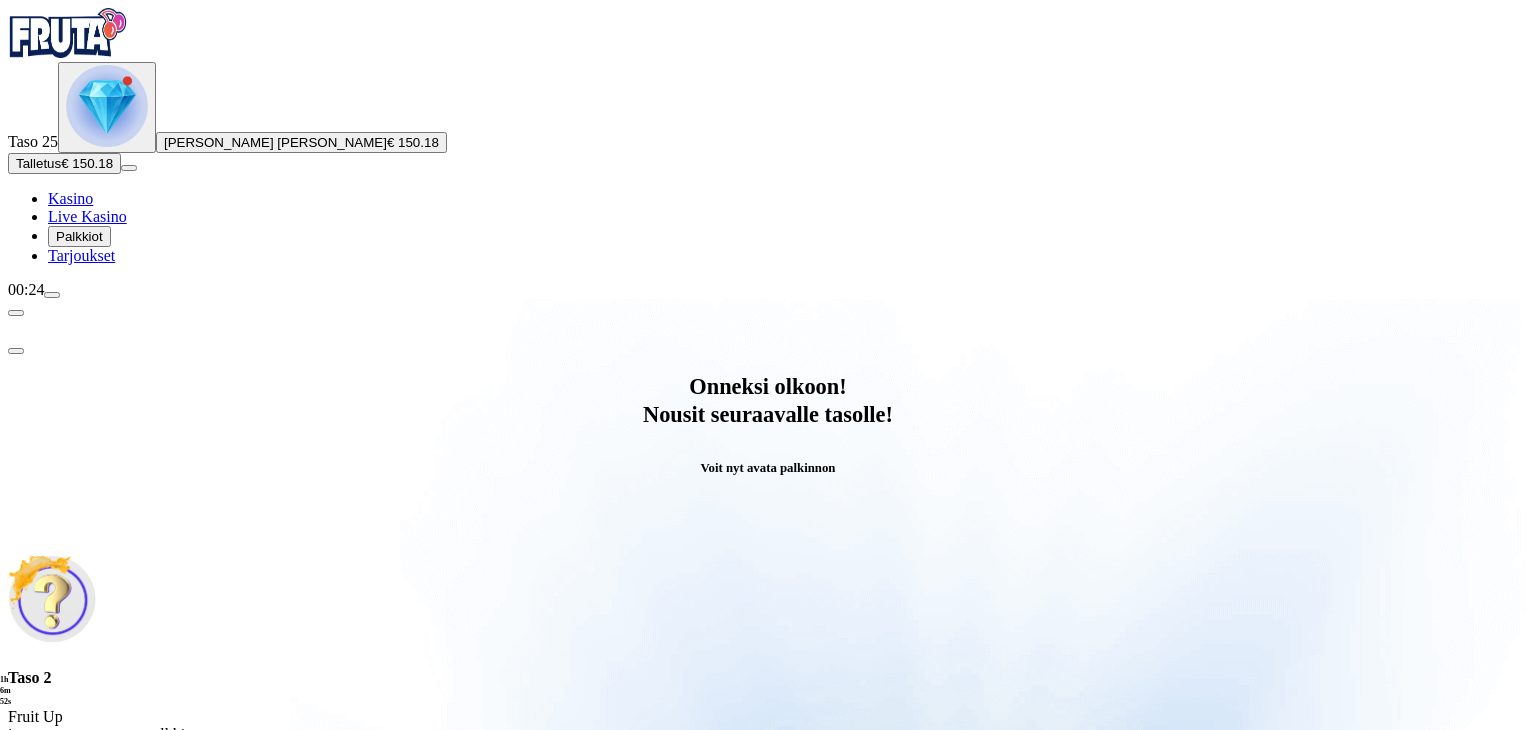 click at bounding box center (88, 999) 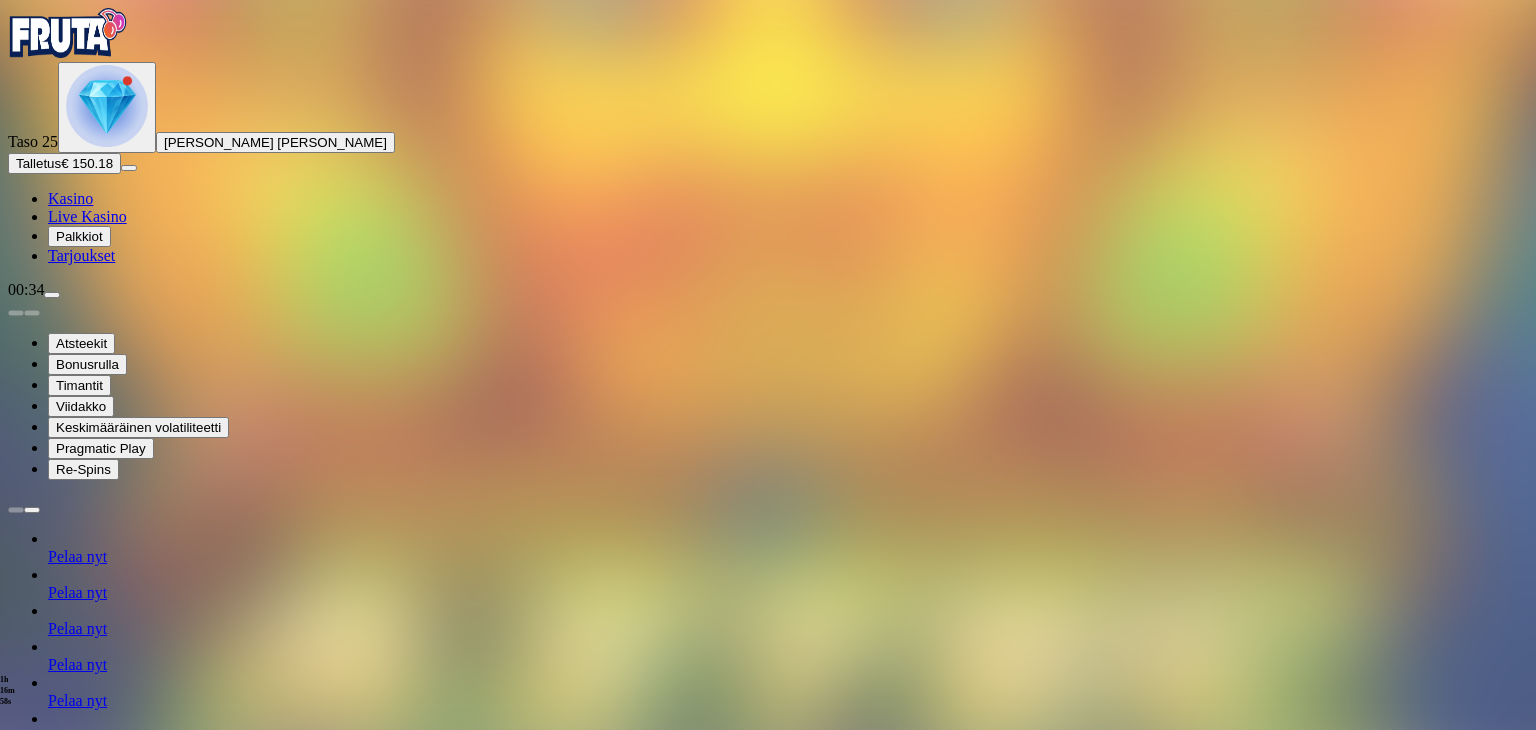 click on "Kasino" at bounding box center (70, 198) 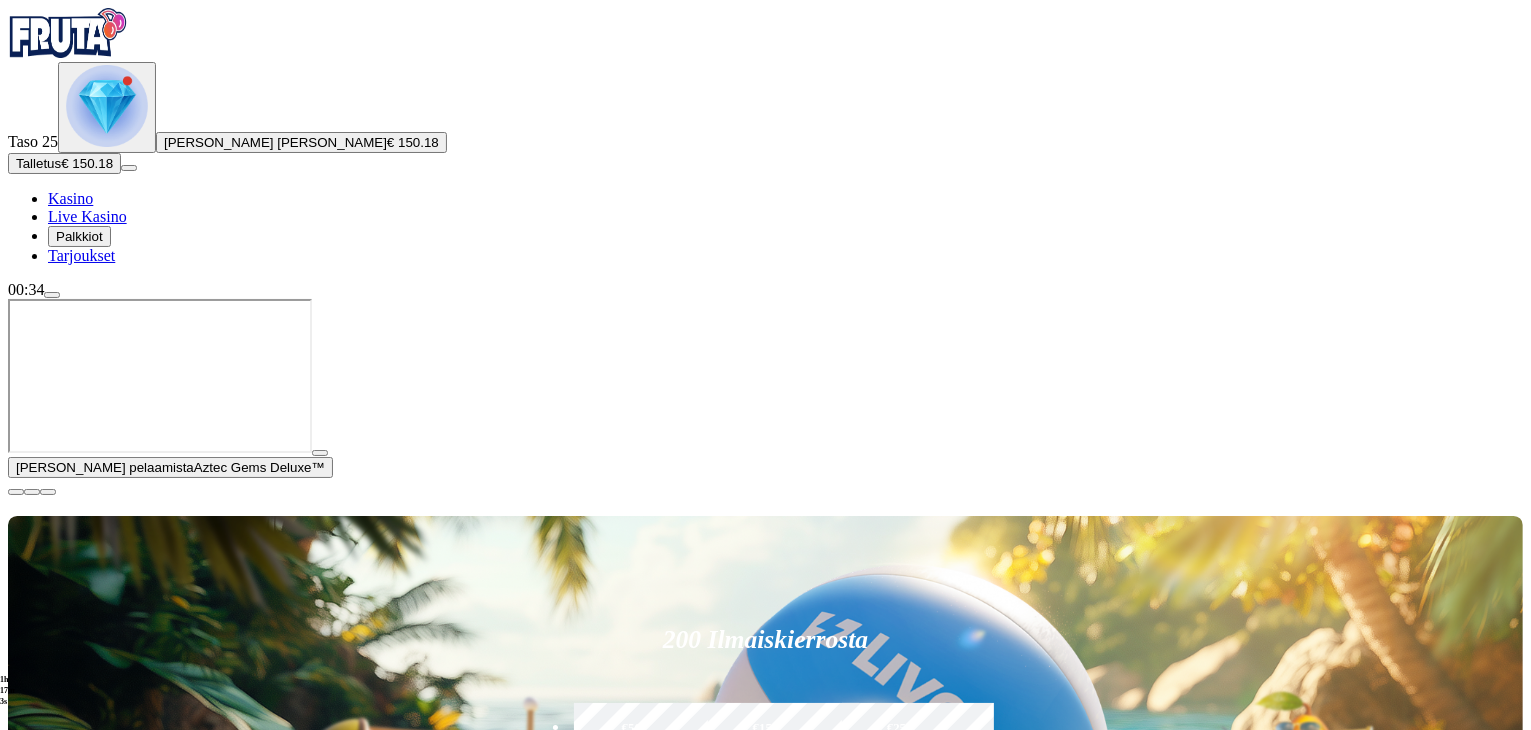 click at bounding box center [16, 492] 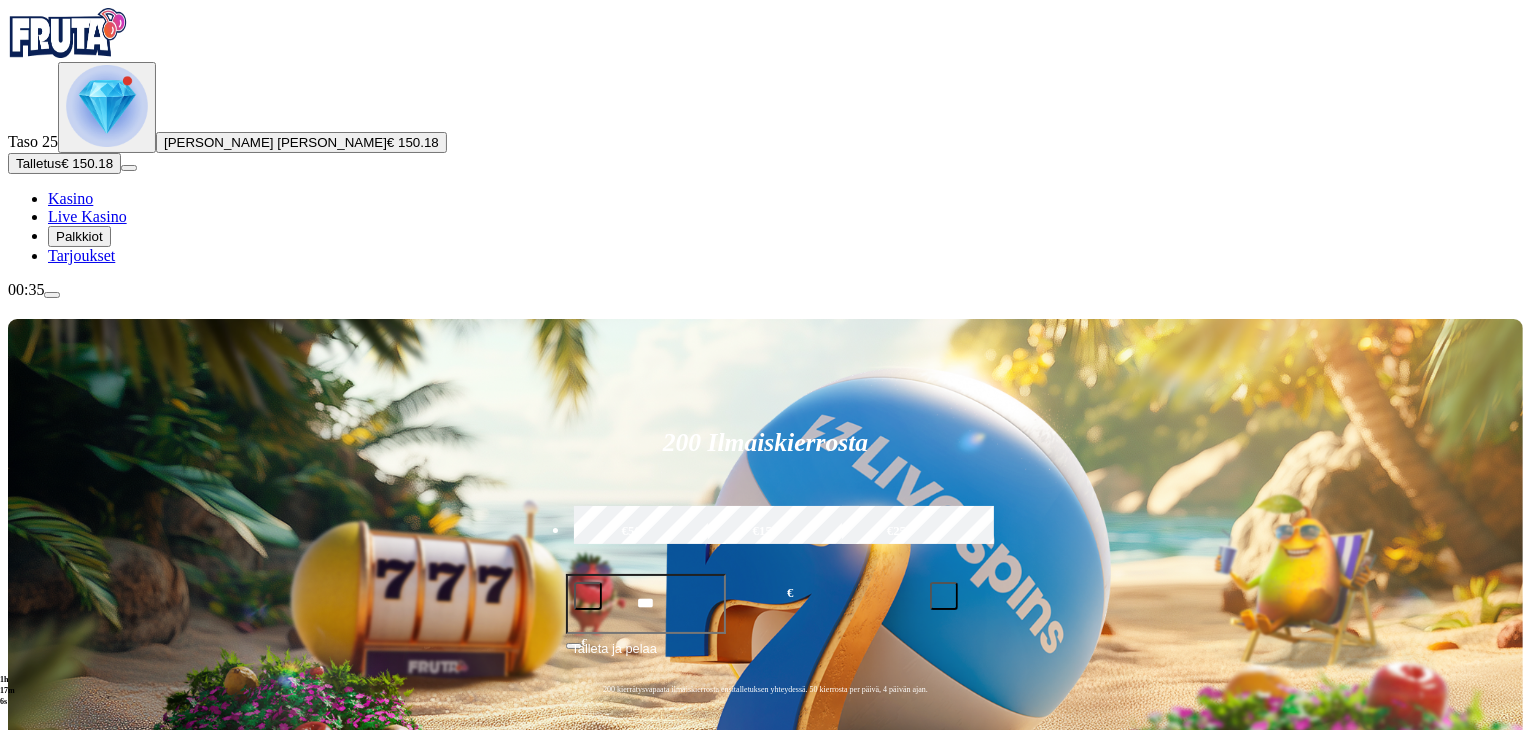 click on "200 Ilmaiskierrosta €50 €150 €250 *** € € Talleta ja pelaa 200 kierrätysvapaata ilmaiskierrosta ensitalletuksen yhteydessä. 50 kierrosta per päivä, 4 päivän ajan. Suositut Kolikkopelit Live Kasino Jackpotit Pöytäpelit Kaikki pelit Viimeksi pelattu Pelaa nyt Gold Blitz Pelaa nyt Wild Wild Riches Pelaa nyt Super Joker Pelaa nyt Aztec Gems Deluxe™ Pelaa nyt Wolf Power: Hold & Win Pelaa nyt Brick House Bonanza Pelaa nyt Joker Stoker Pelaa nyt Bustin' Beavers Pelaa nyt Foxy Fortunes Pelaa nyt Blazing Bison Gold Blitz King Millions Suosituinta alueellasi Näytä kaikki Pelaa nyt Gates of Olympus Super Scatter  Pelaa nyt Cherry Pop Deluxe Pelaa nyt Brute Force Pelaa nyt Wanted Dead or a Wild Pelaa nyt Reactoonz Pelaa nyt Sweet Bonanza Pelaa nyt Barbarossa Pelaa nyt Le Bandit Pelaa nyt Esqueleto Explosivo 2 Pelaa nyt Book of Dead Pelaa nyt Moon Princess 100 Uusia pelejä Näytä kaikki Pelaa nyt Play'n GO Buffalo of Wealth Pelaa nyt Wild Swarm Triple Hive Pelaa nyt Joker Pin the Win Pelaa nyt FAQ" at bounding box center (765, 9266) 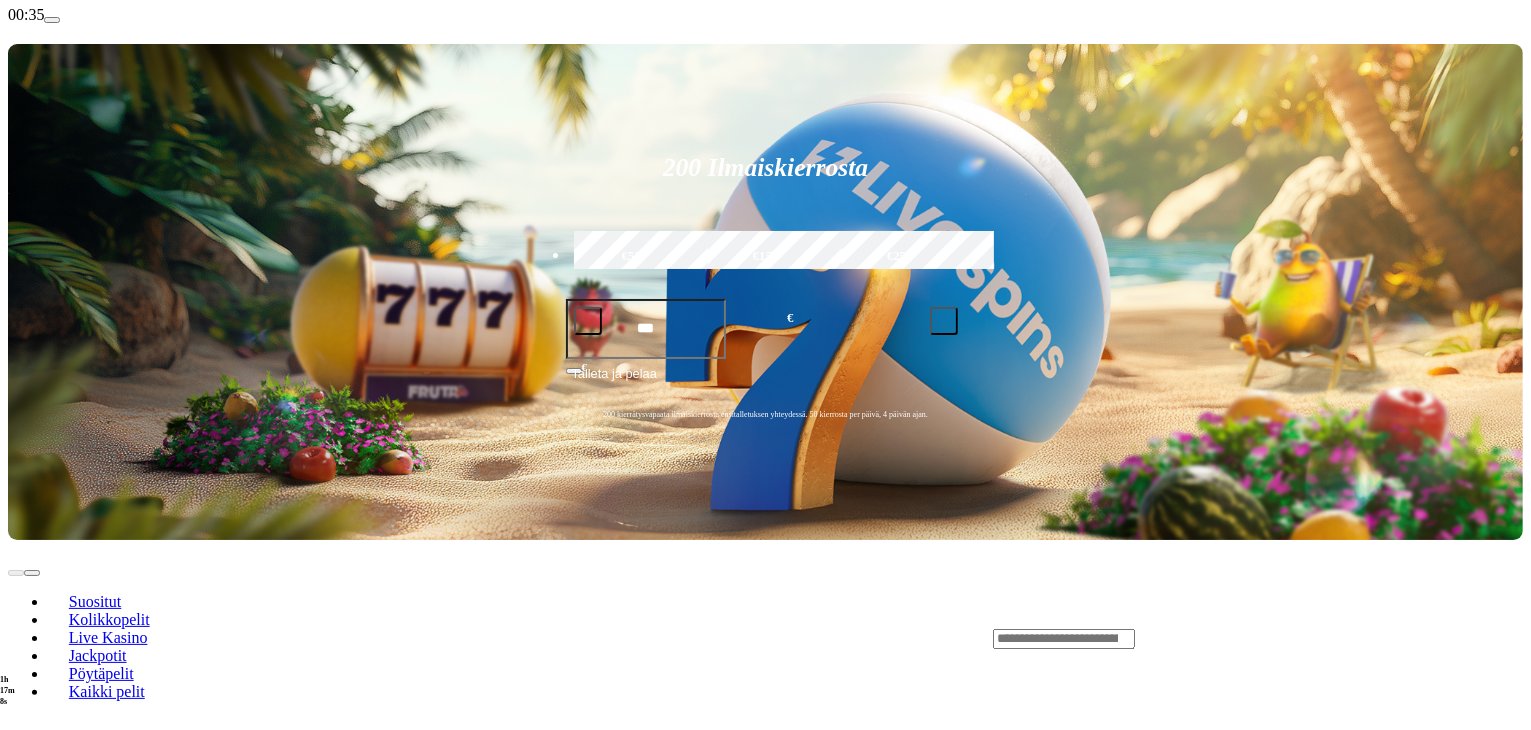 scroll, scrollTop: 280, scrollLeft: 0, axis: vertical 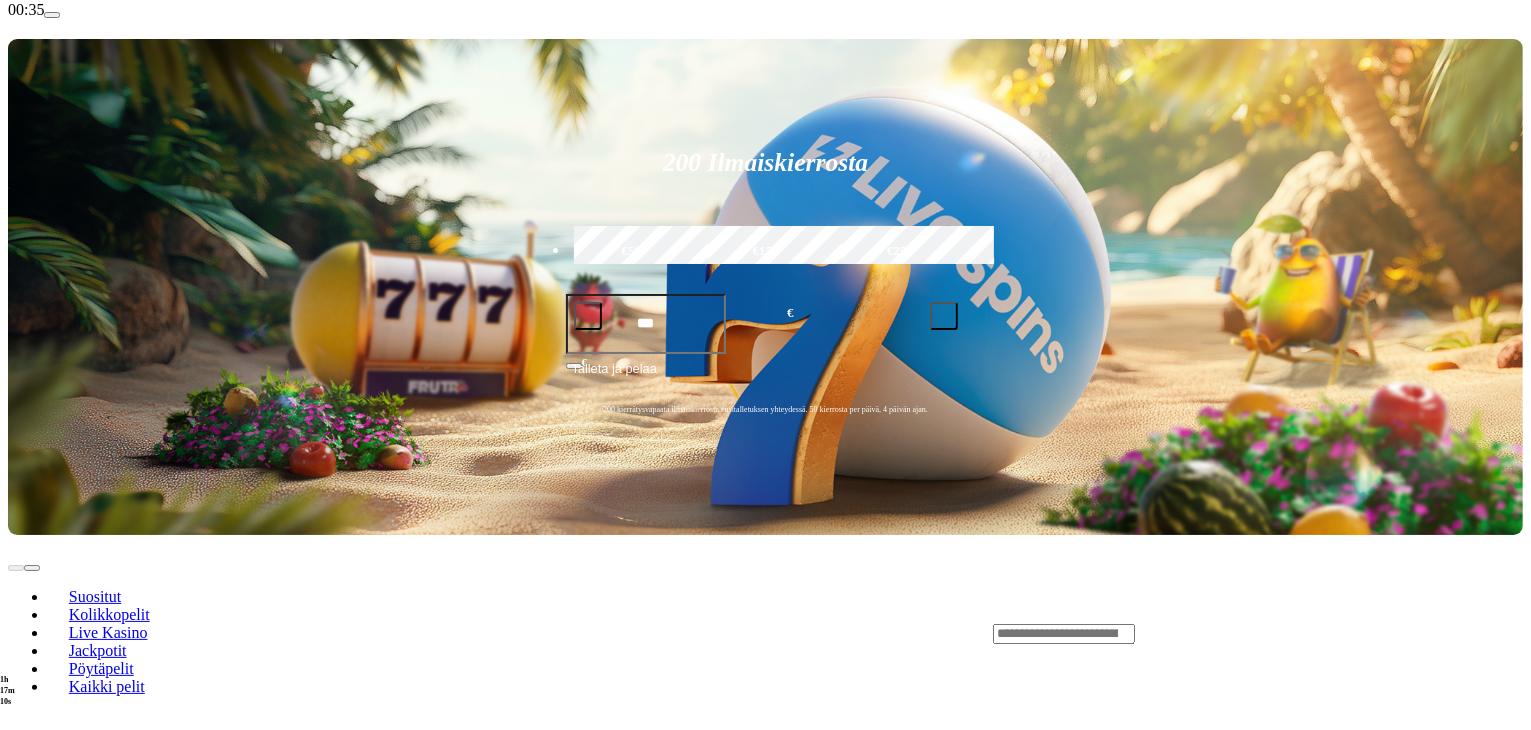 click at bounding box center (32, 805) 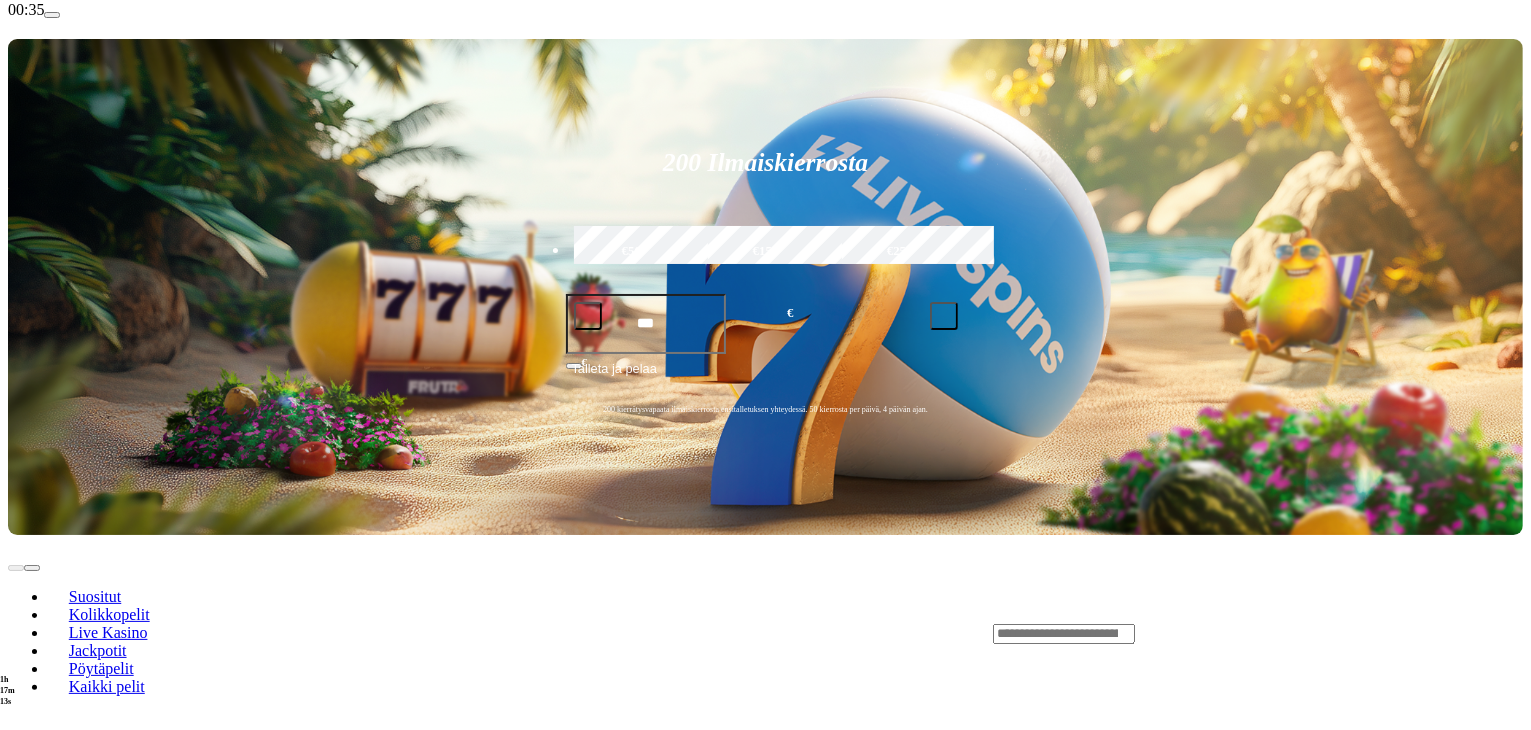 click on "Pelaa nyt" at bounding box center (-704, 1519) 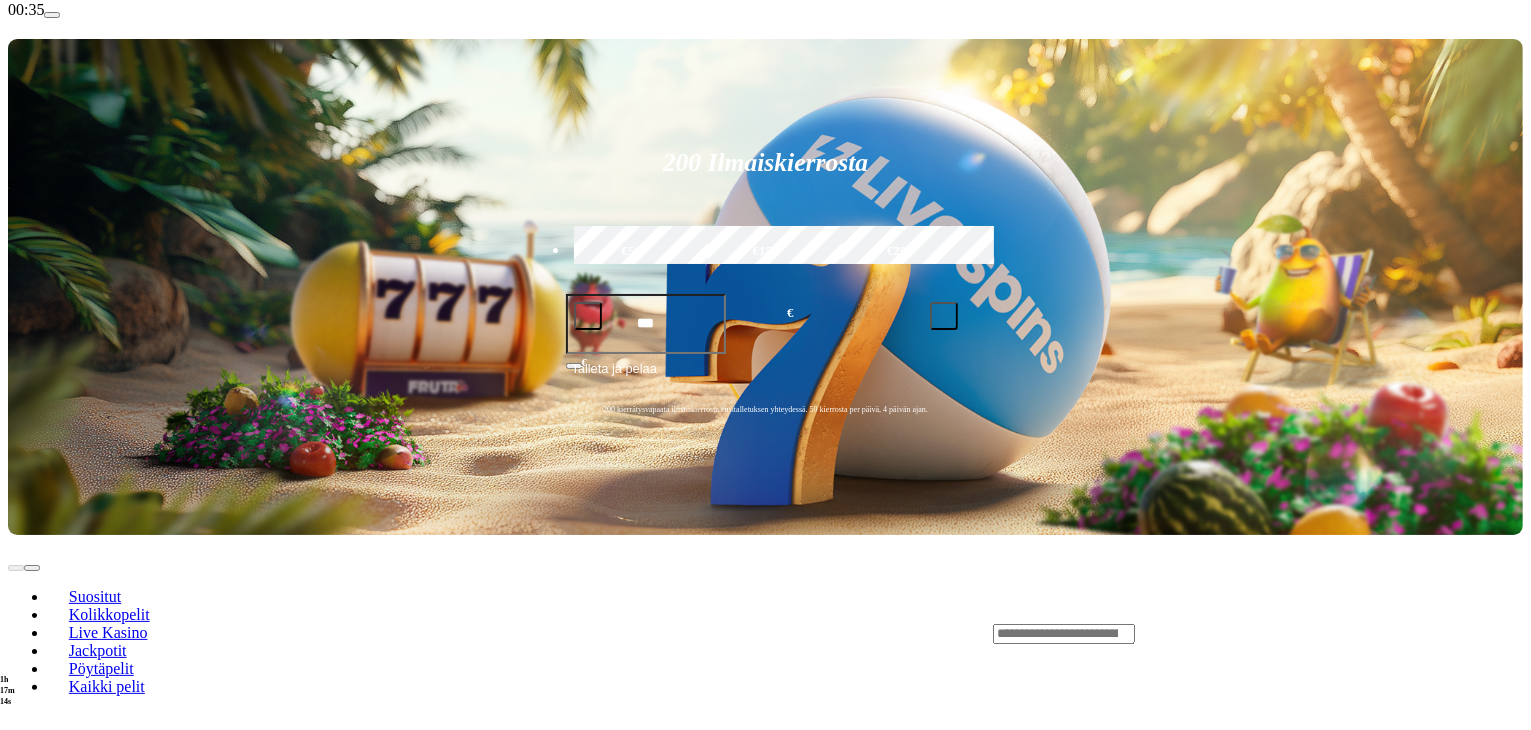scroll, scrollTop: 0, scrollLeft: 0, axis: both 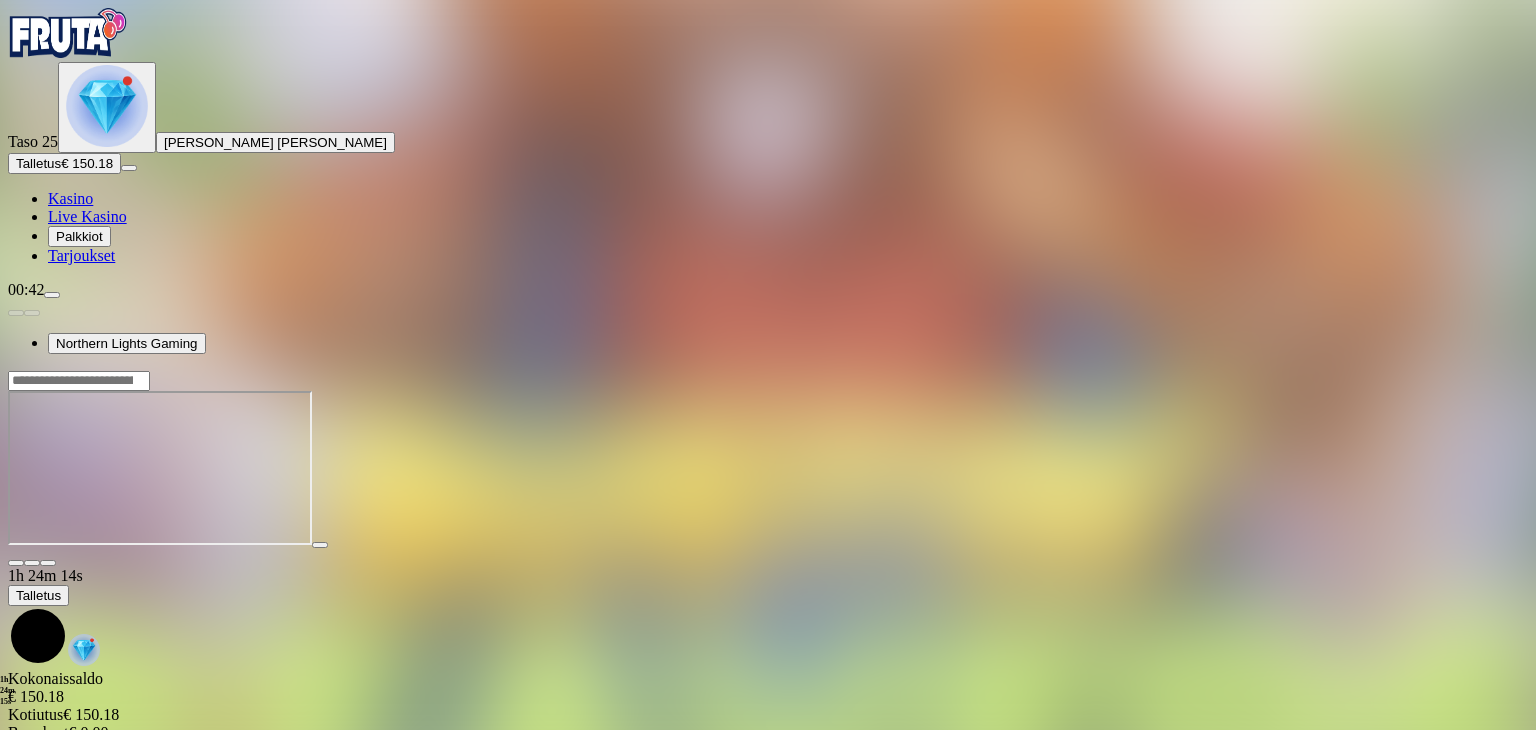 click on "Kasino" at bounding box center [70, 198] 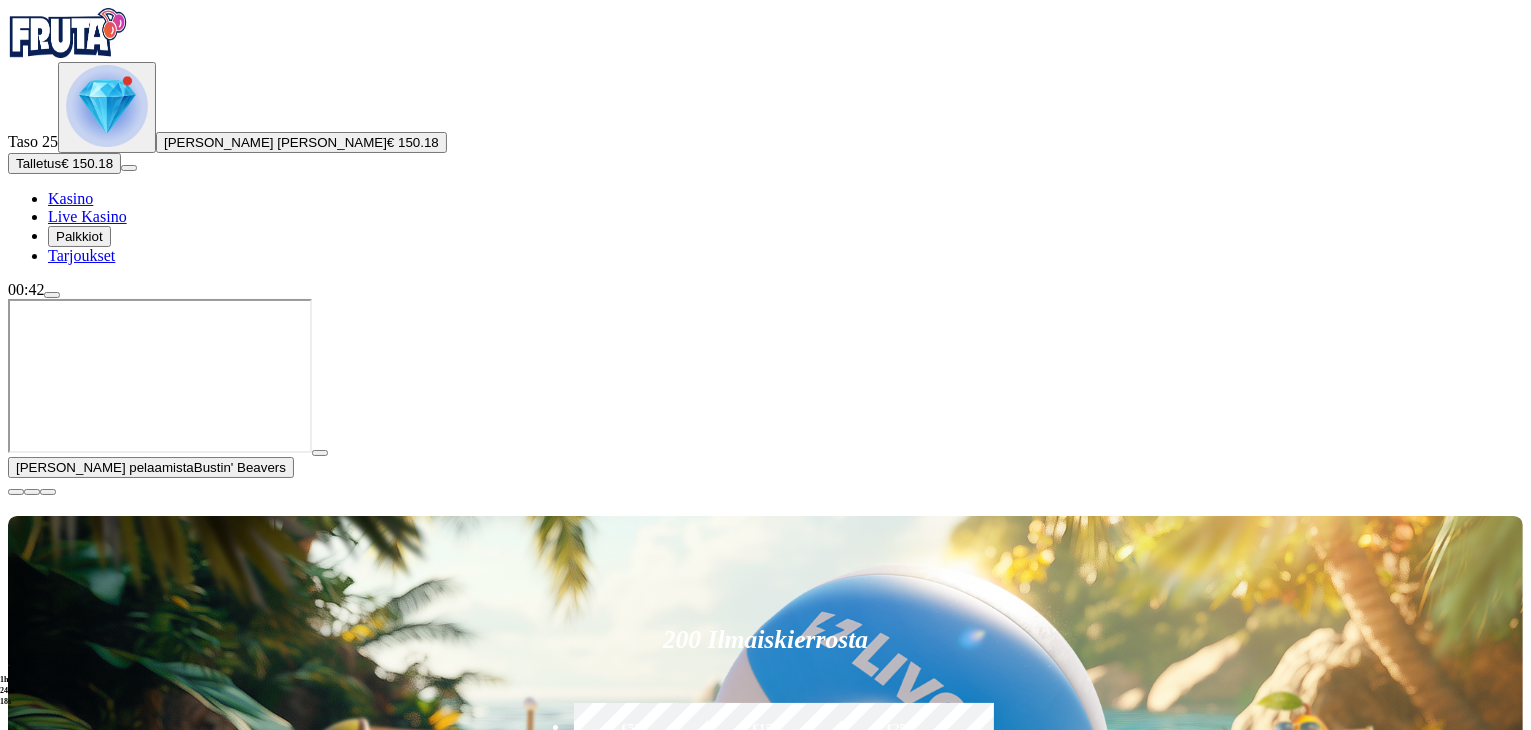 click at bounding box center (16, 492) 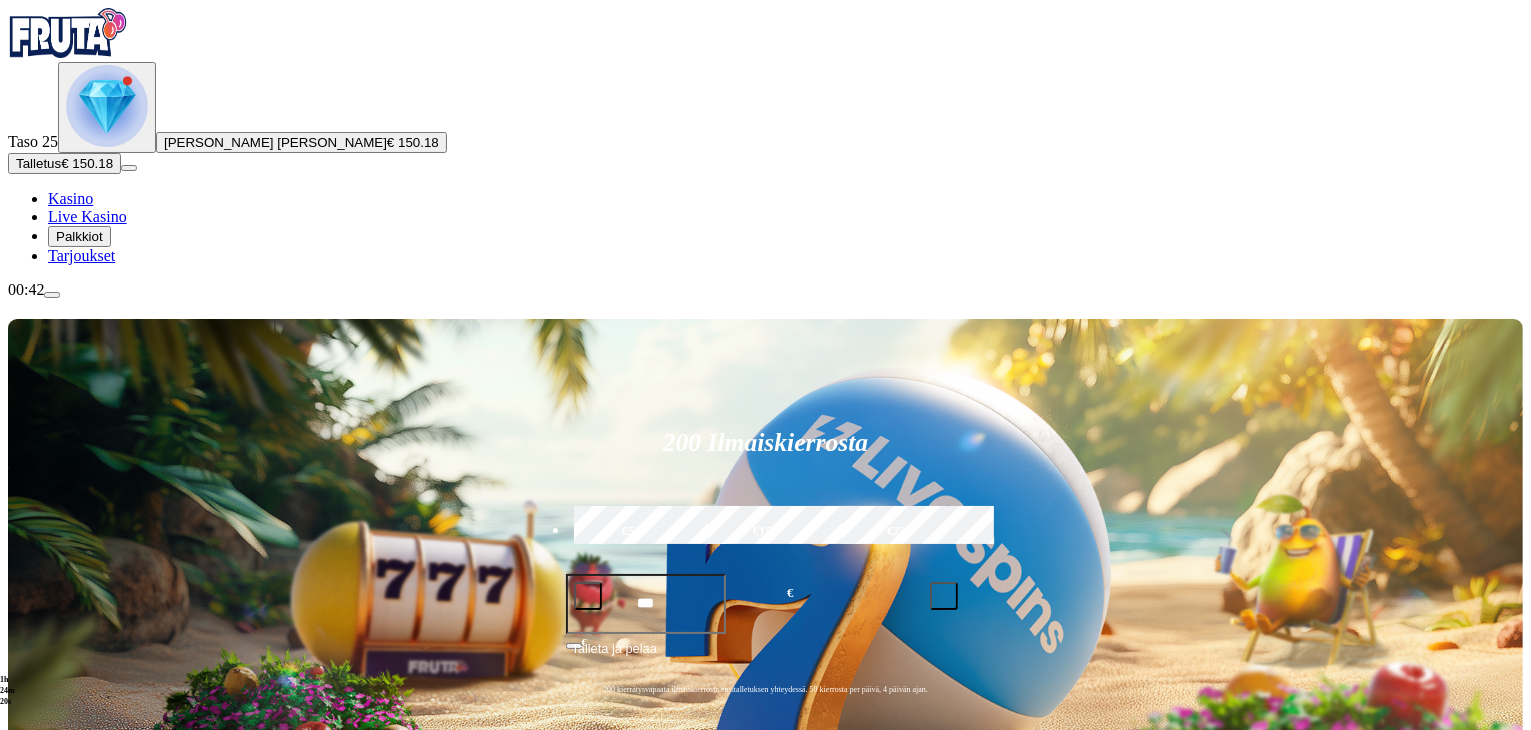 click on "Viimeksi pelattu" at bounding box center (765, 1036) 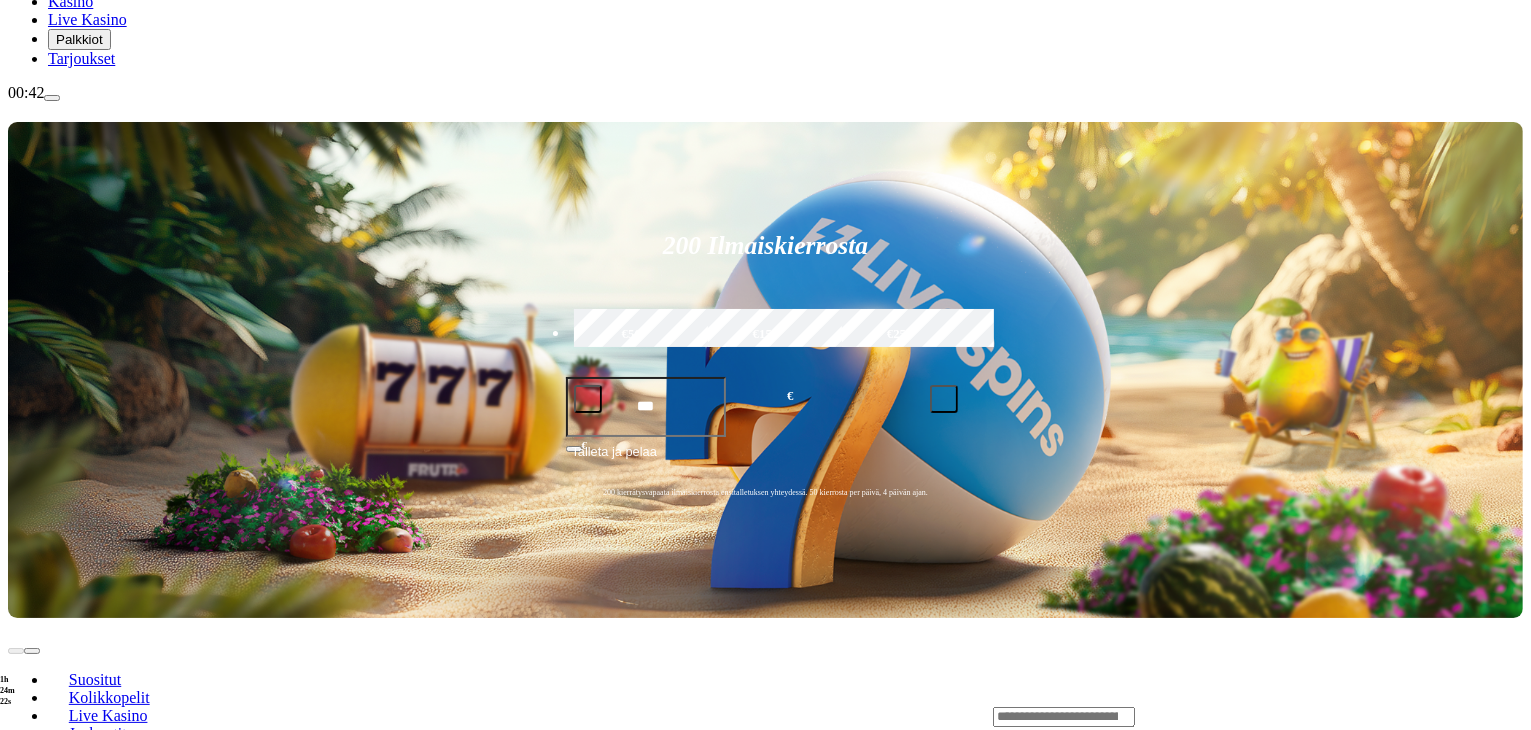 scroll, scrollTop: 200, scrollLeft: 0, axis: vertical 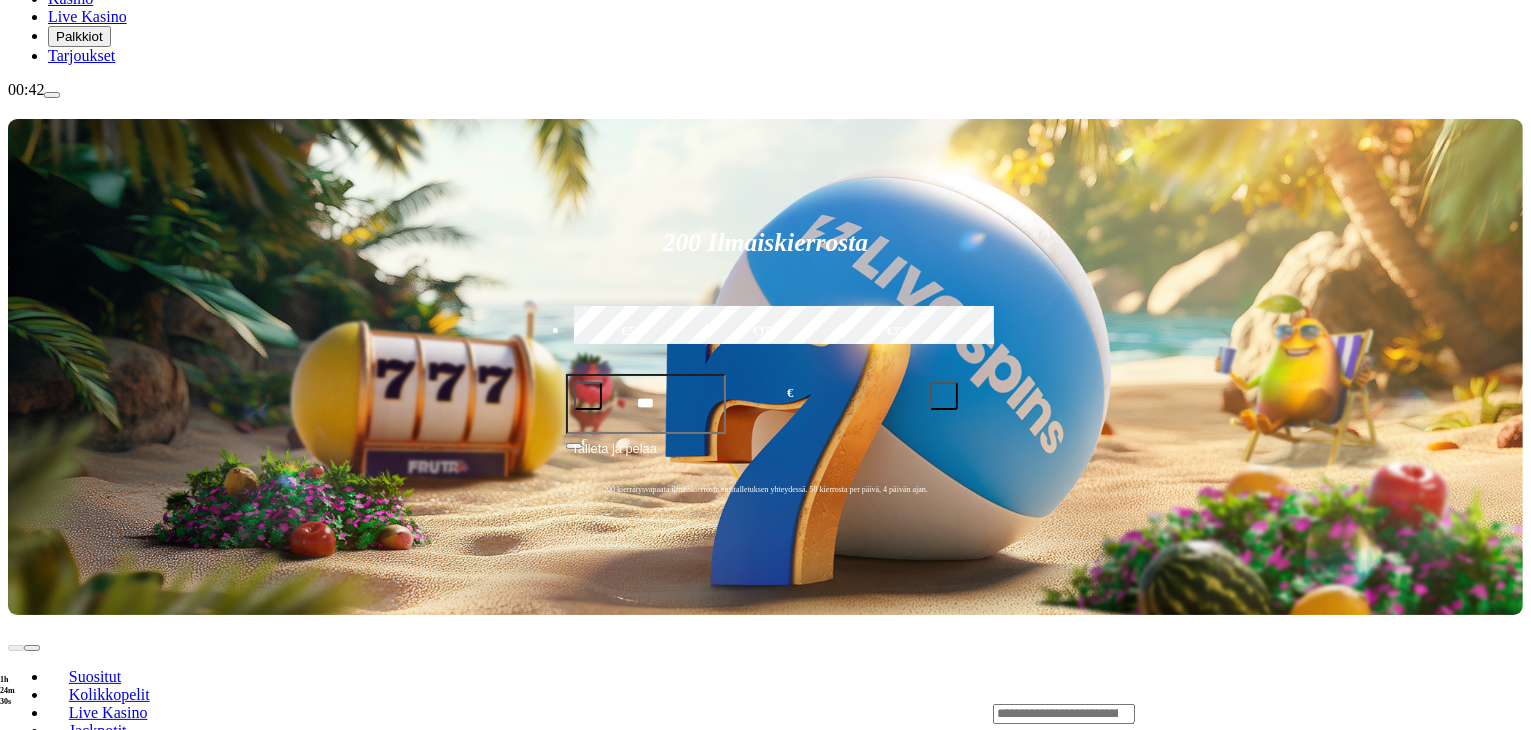 click on "Pelaa nyt" at bounding box center (77, 1122) 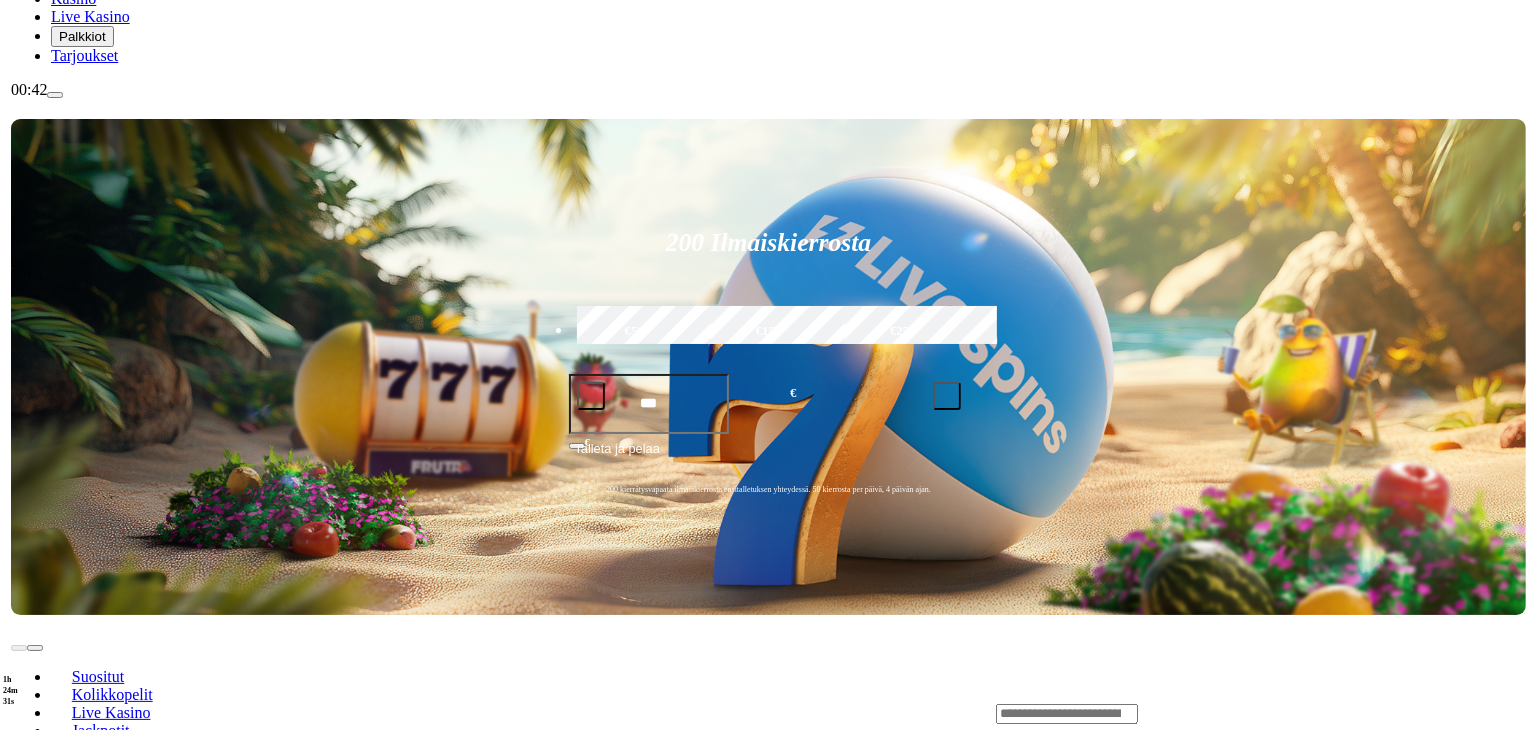 scroll, scrollTop: 0, scrollLeft: 0, axis: both 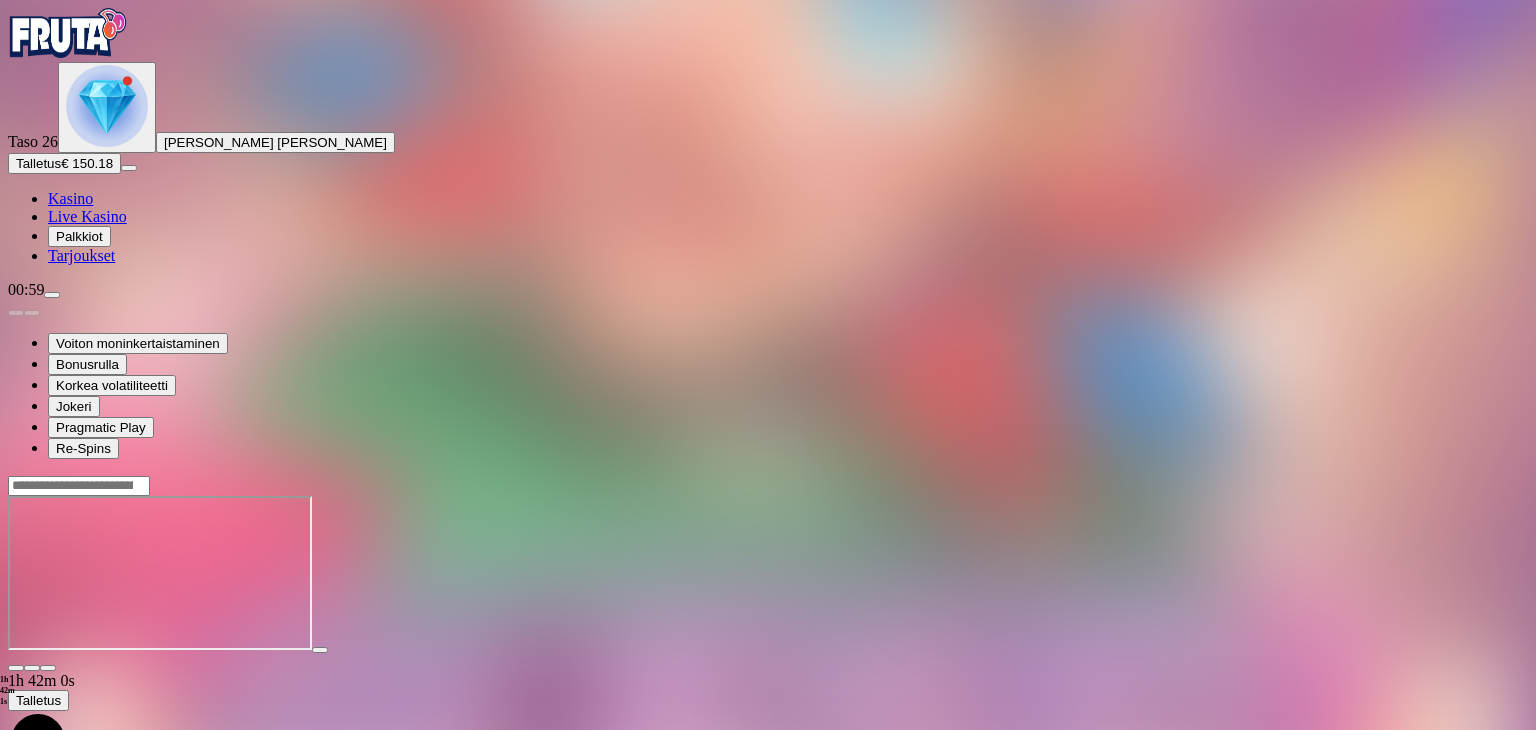 click on "Kasino" at bounding box center (70, 198) 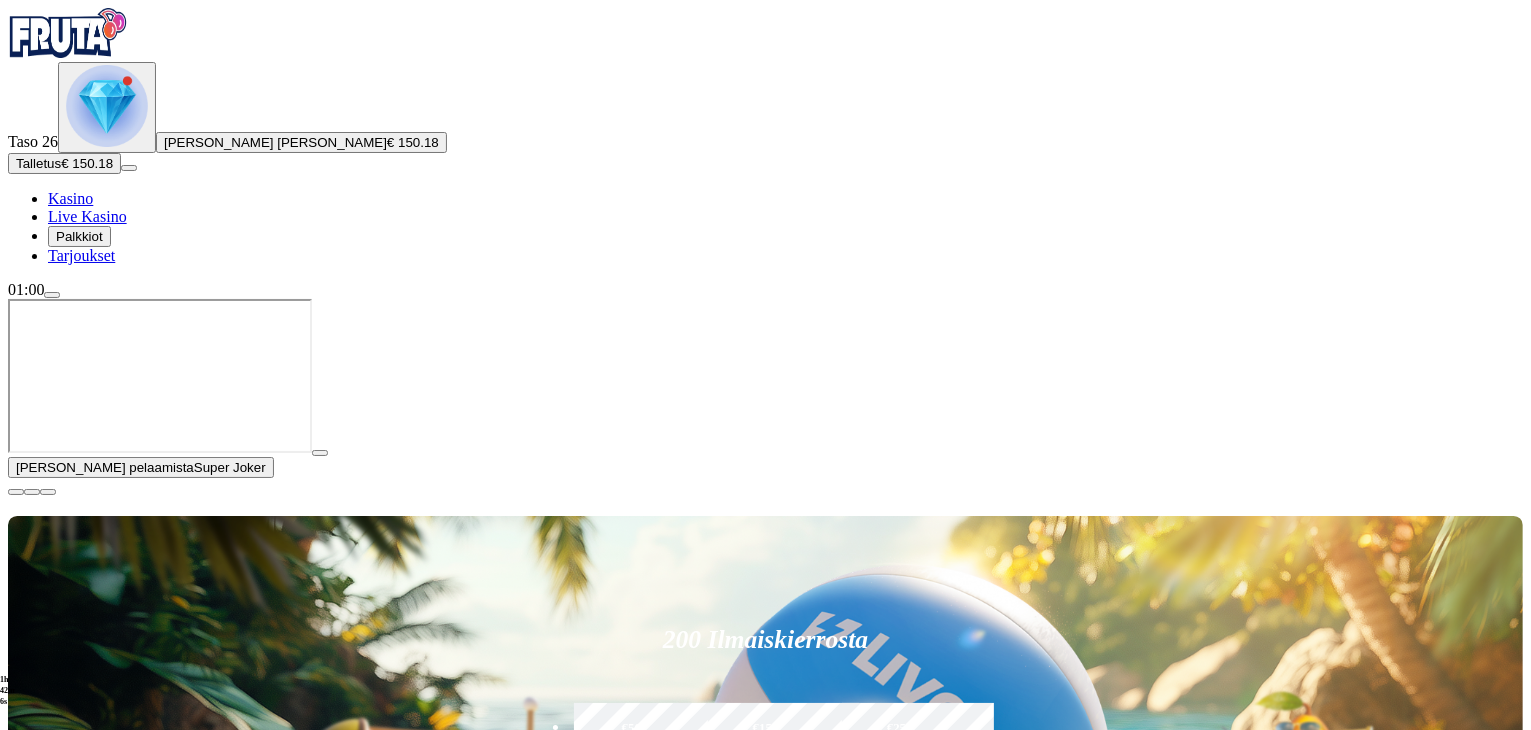 click at bounding box center [16, 492] 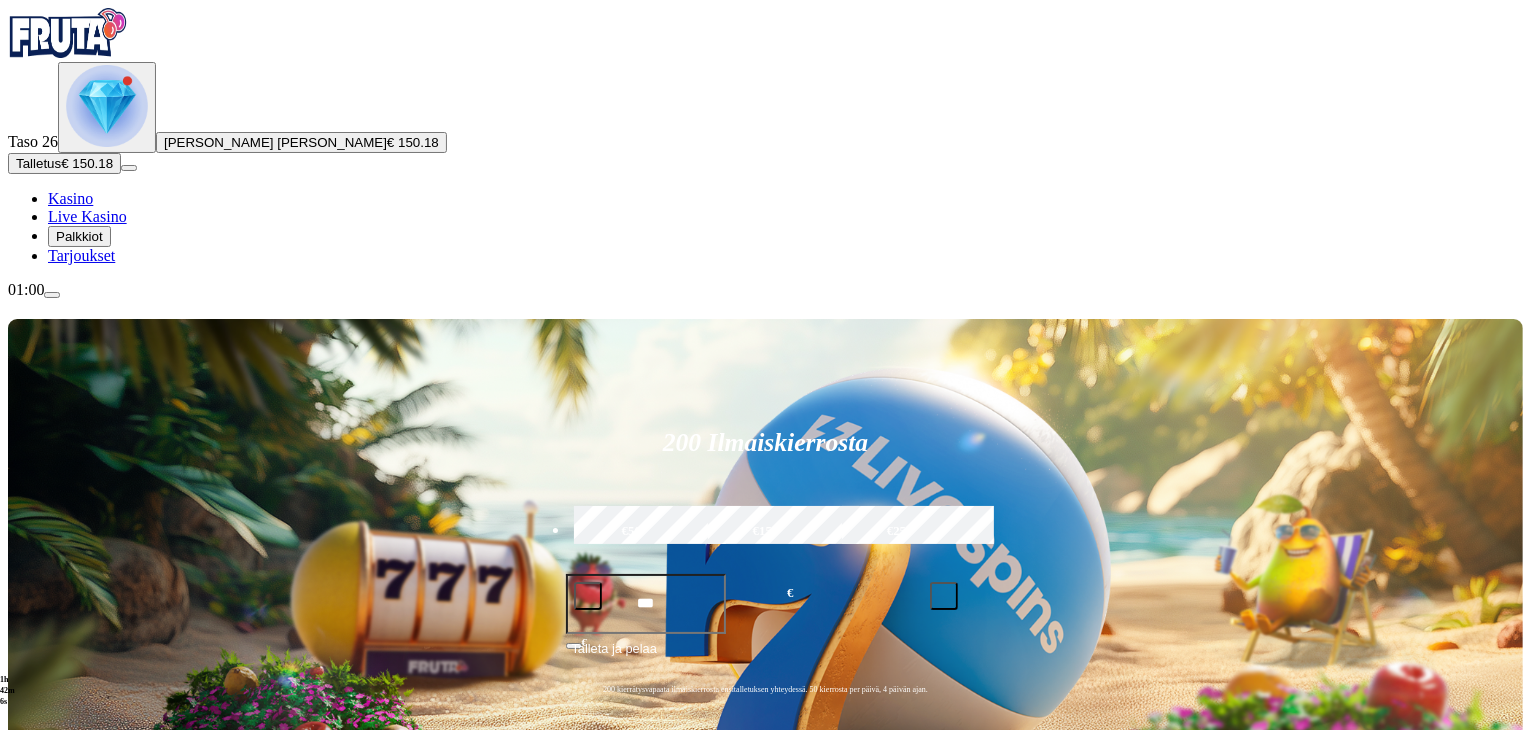 click on "Pelaa nyt Gold Blitz Pelaa nyt Wild Wild Riches Pelaa nyt Super Joker Pelaa nyt Aztec Gems Deluxe™ Pelaa nyt Wolf Power: Hold & Win Pelaa nyt Brick House Bonanza Pelaa nyt Joker Stoker Pelaa nyt Bustin' Beavers Pelaa nyt Foxy Fortunes Pelaa nyt Blazing Bison Gold Blitz King Millions" at bounding box center (829, 1566) 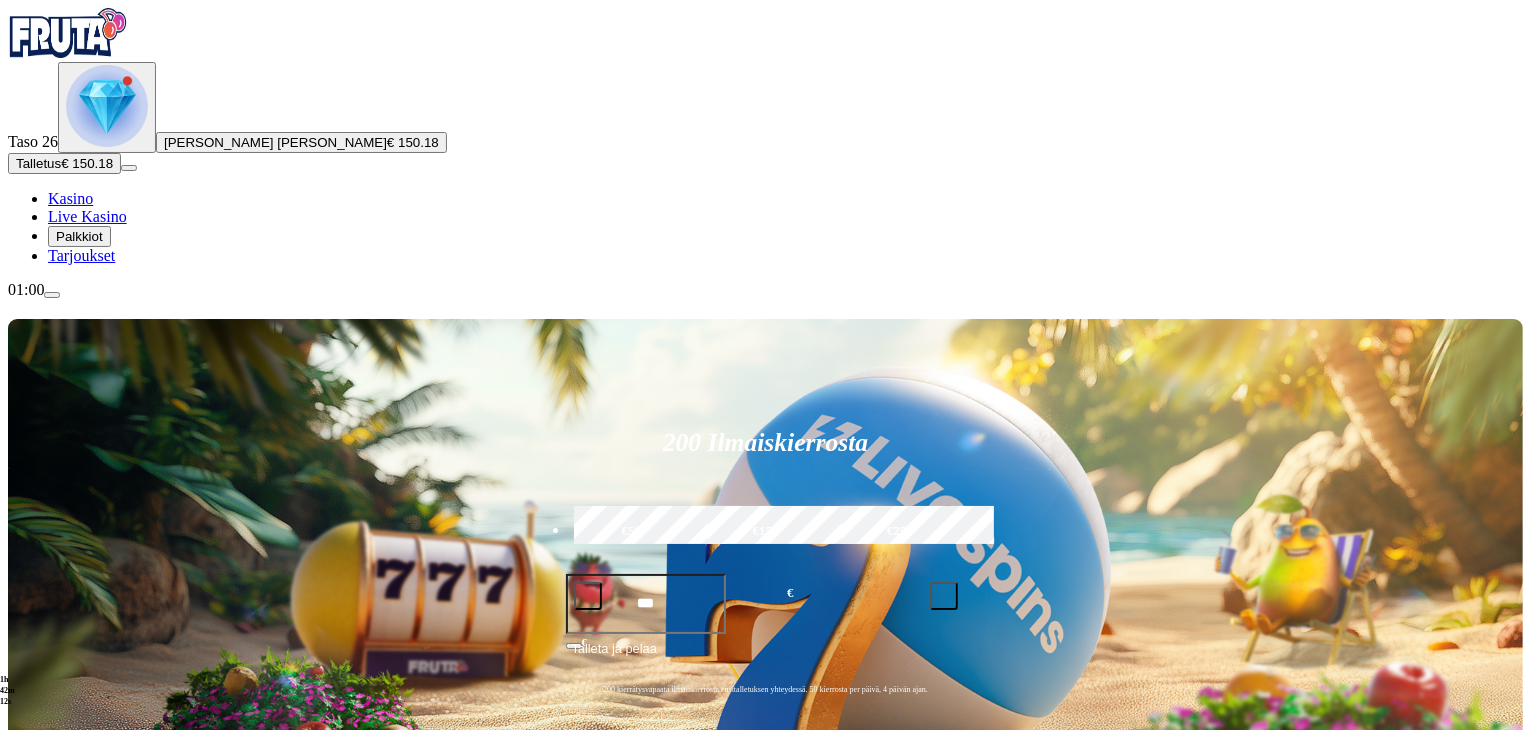 click on "Pelaa nyt" at bounding box center (77, 1609) 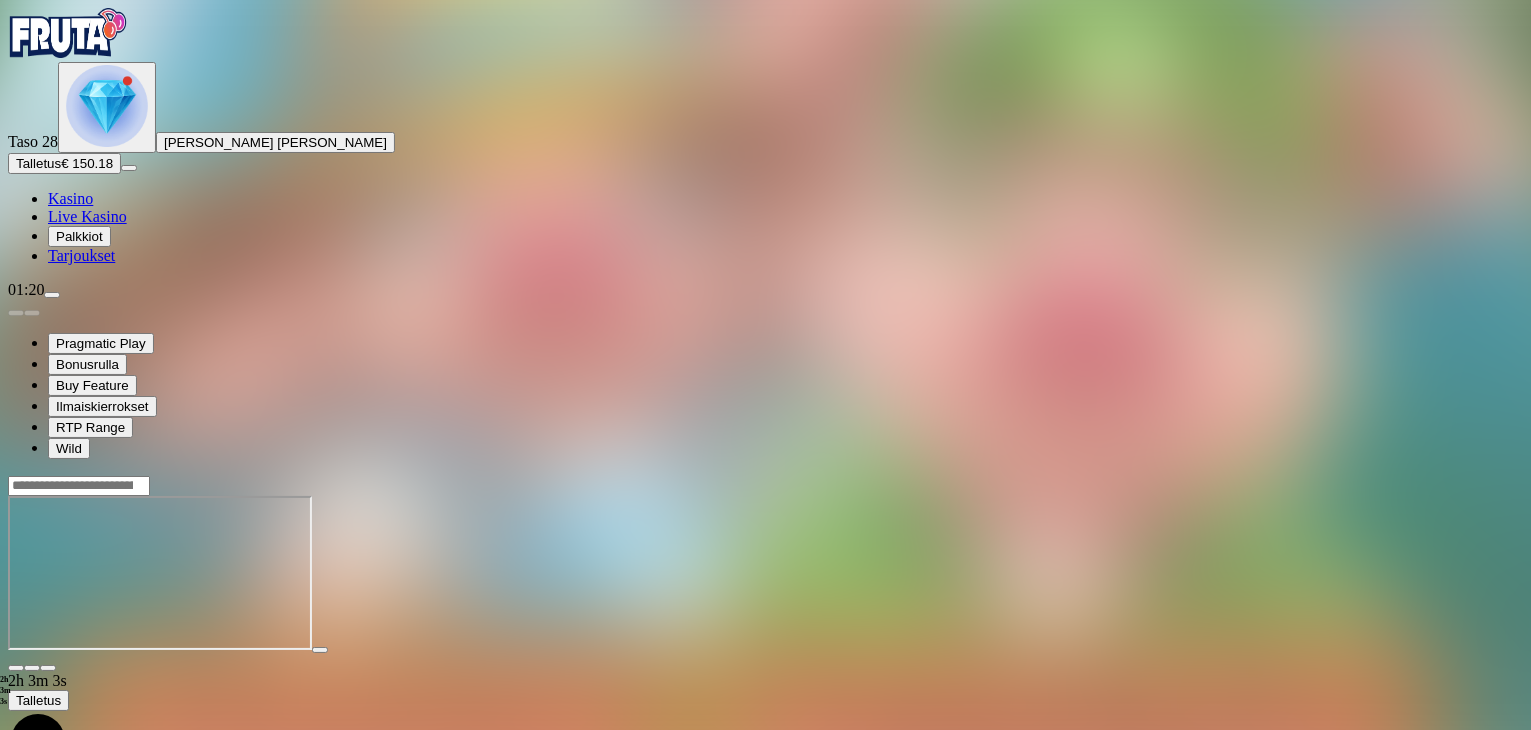 click on "Kasino" at bounding box center [70, 198] 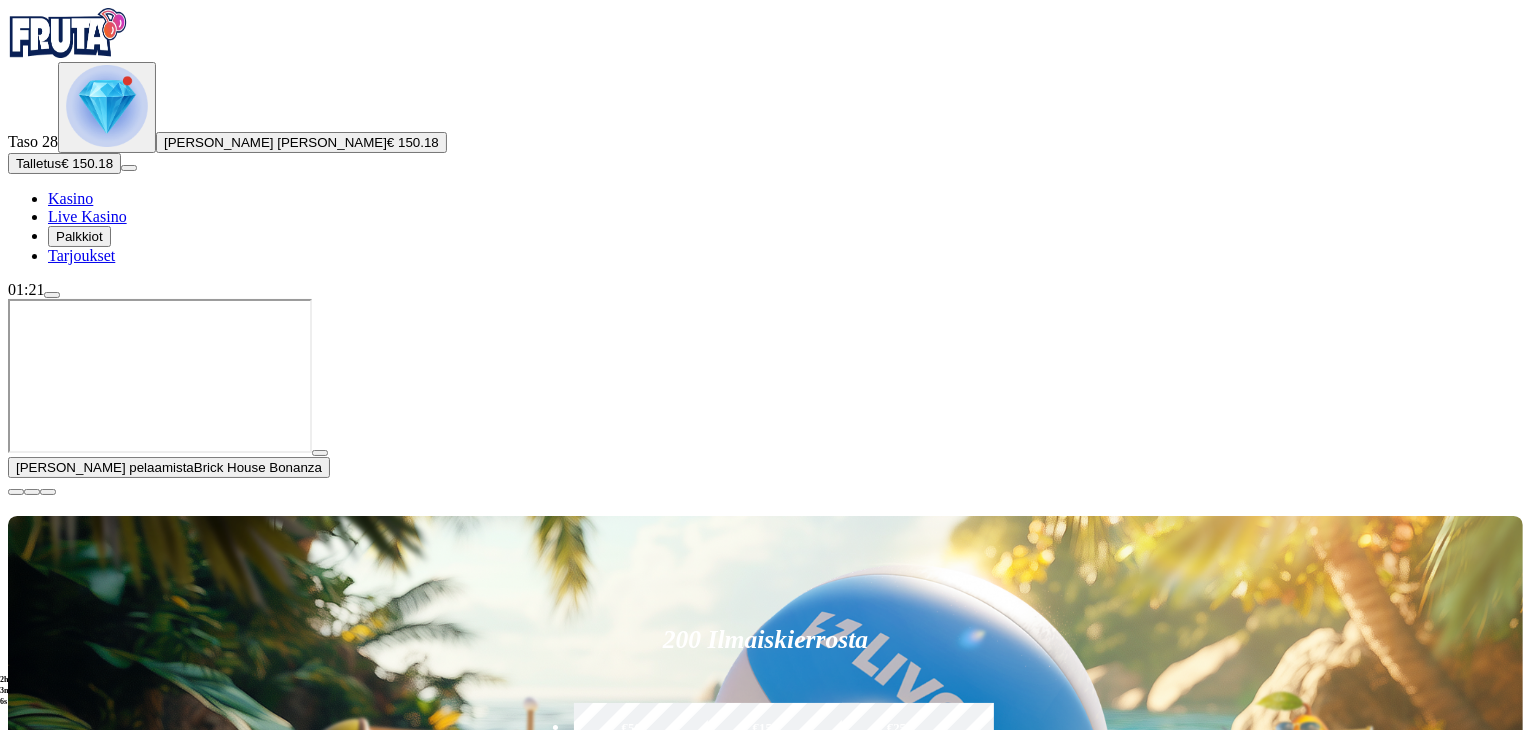 click on "Pelaa nyt" at bounding box center (77, 1615) 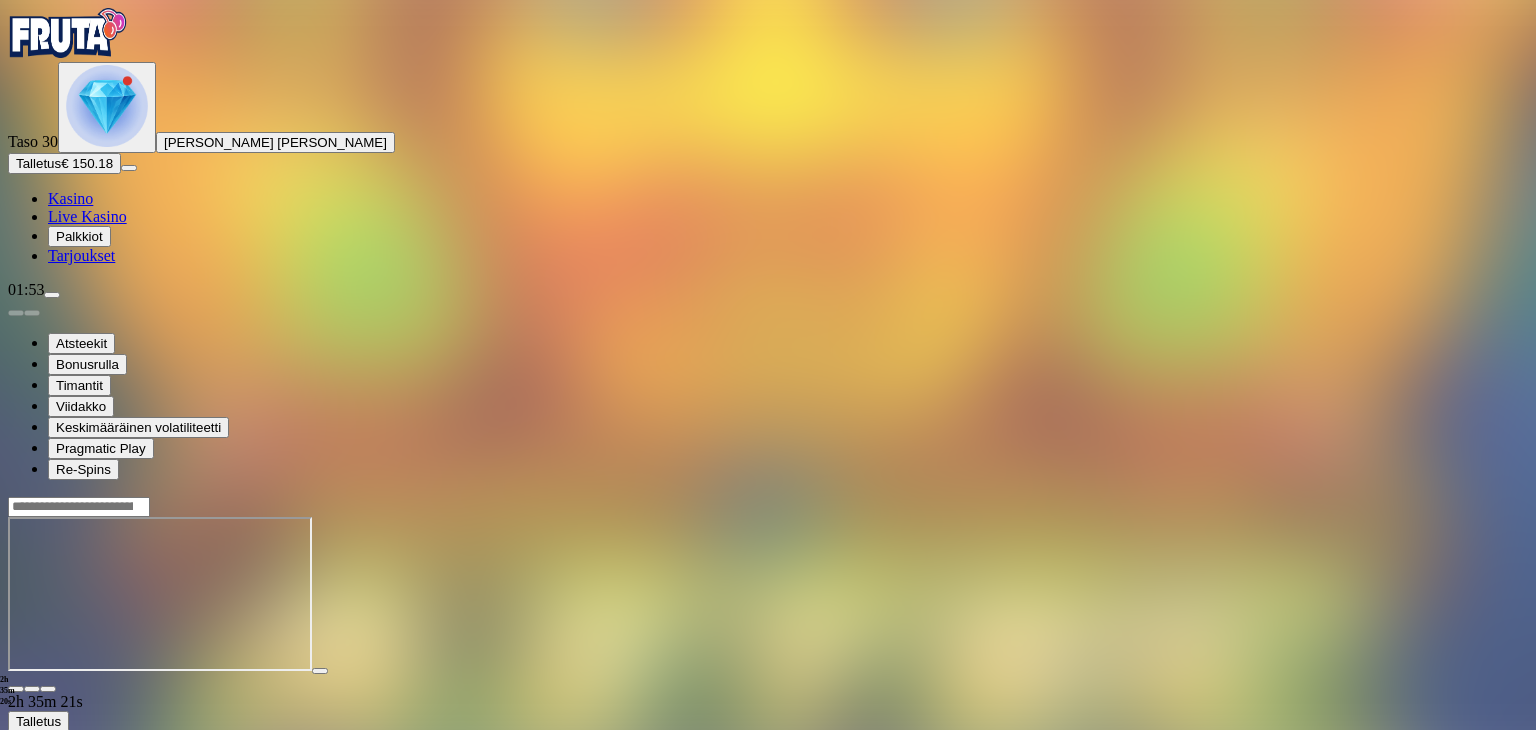 click on "Kasino" at bounding box center [70, 198] 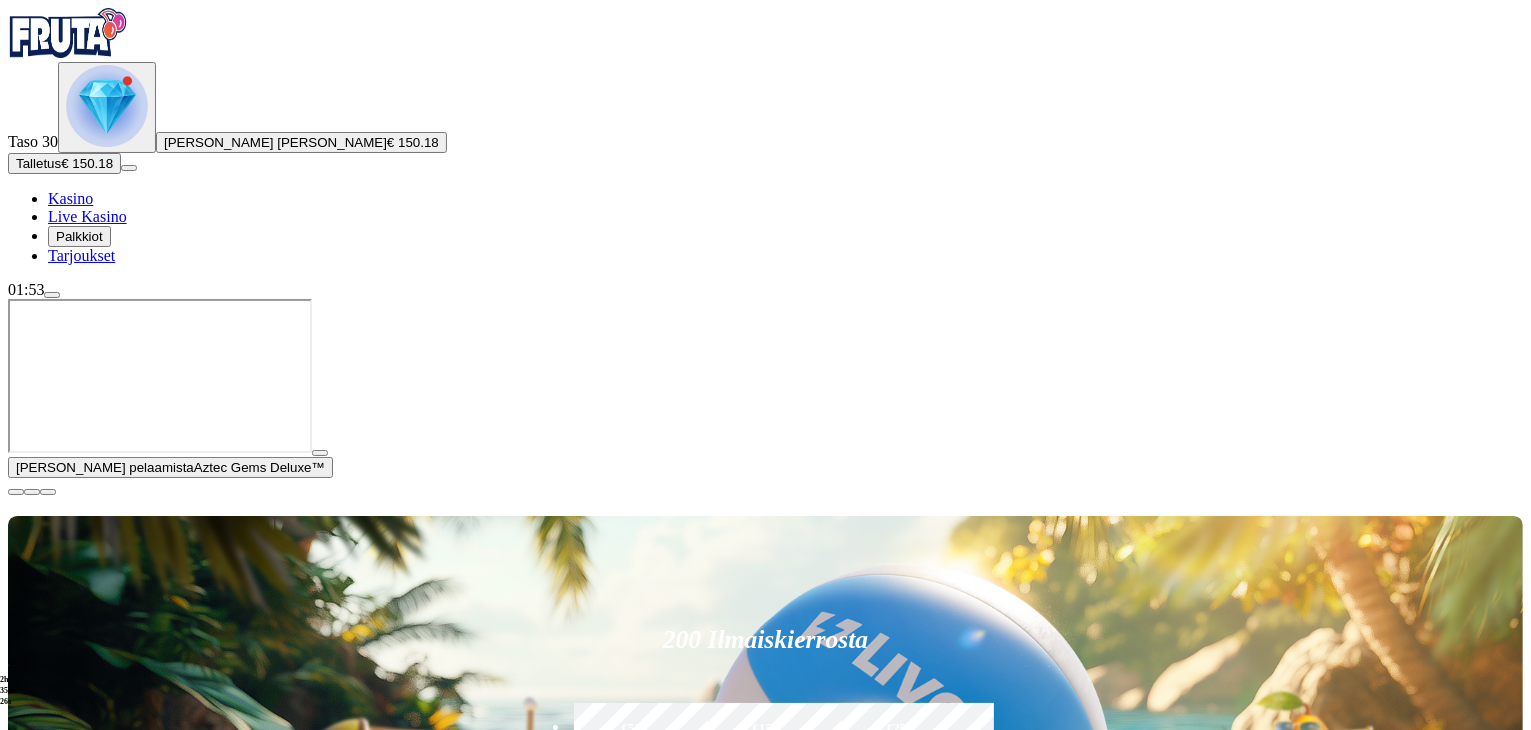 click on "Pelaa nyt" at bounding box center [77, 1519] 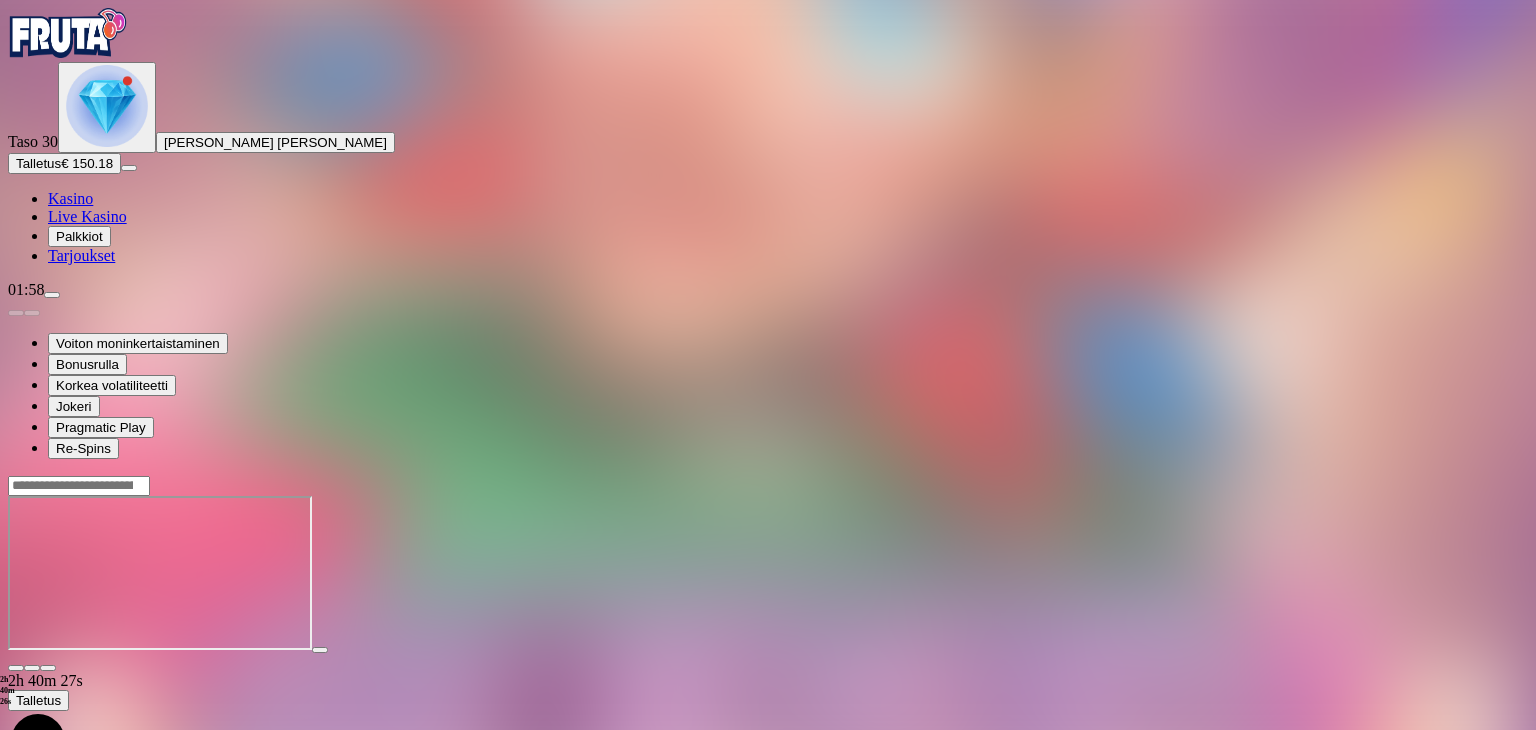 click on "Kasino" at bounding box center [70, 198] 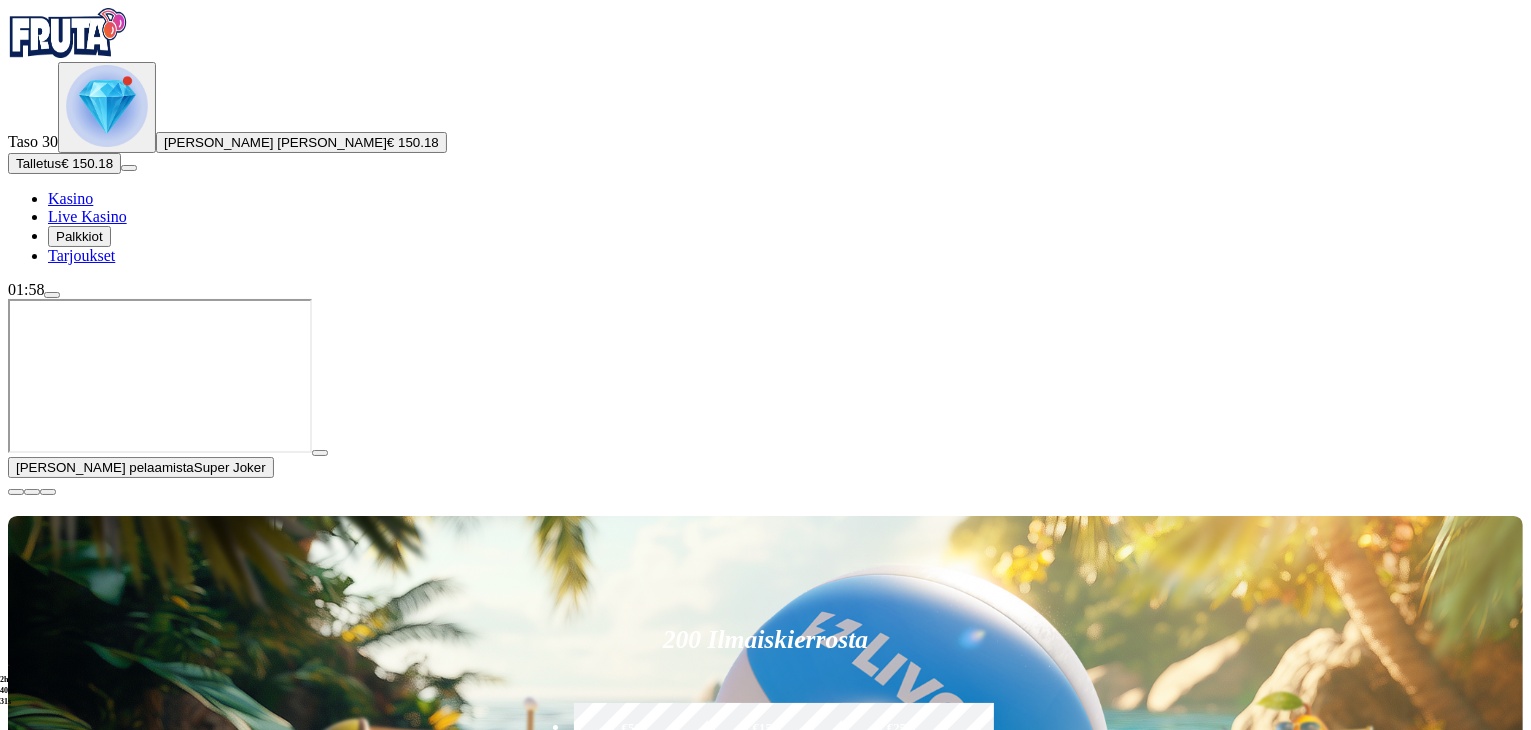 click on "Pelaa nyt" at bounding box center [77, 1615] 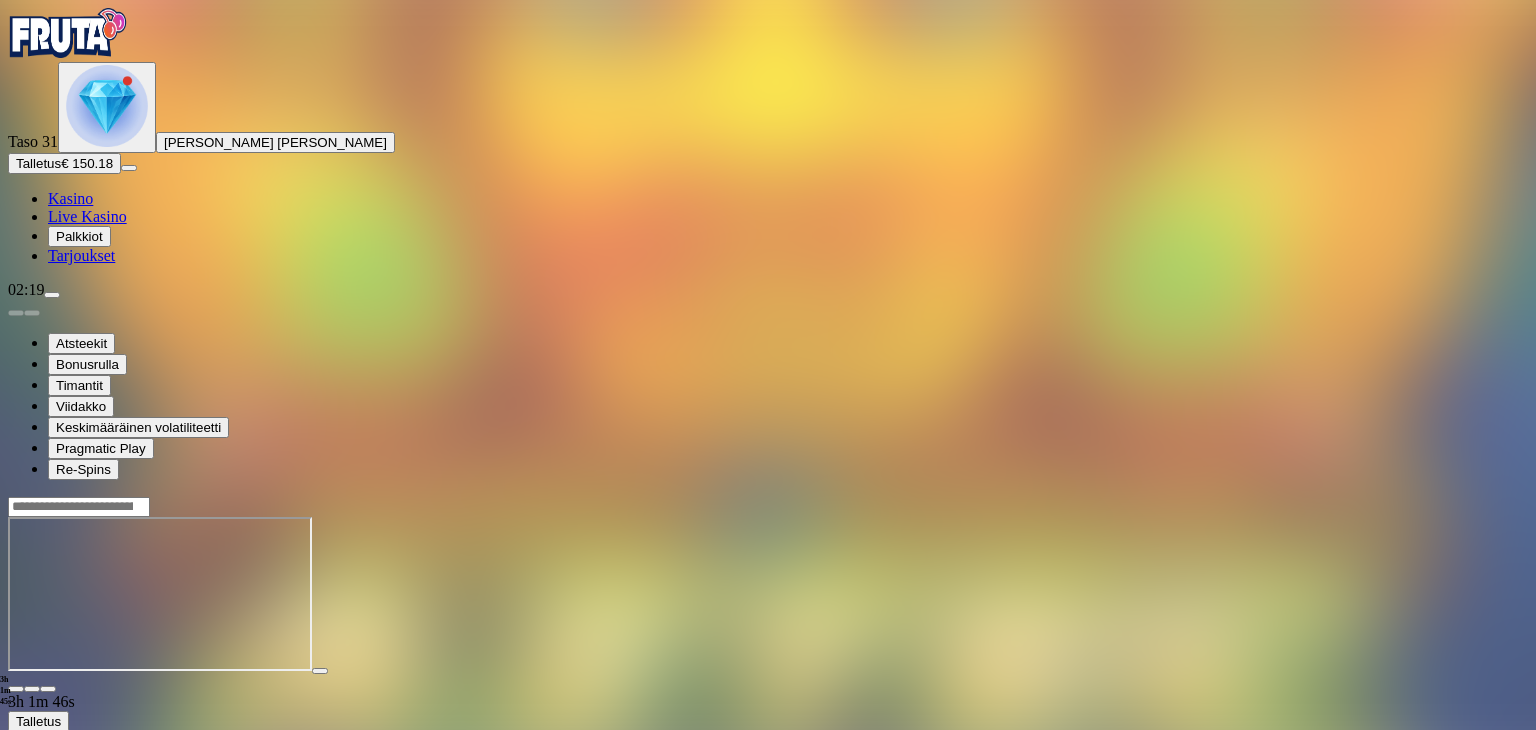 click on "Kasino" at bounding box center (70, 198) 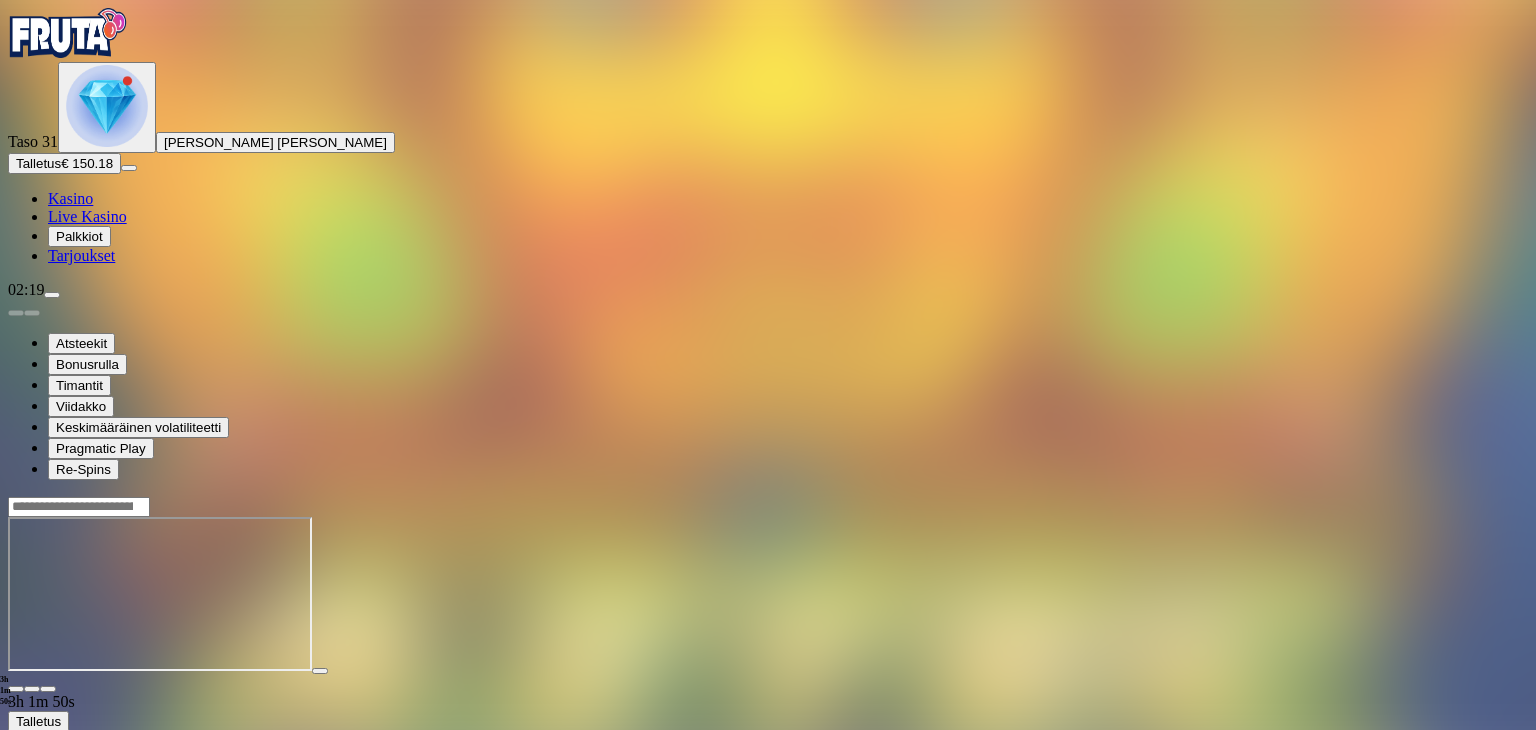 click on "Kasino" at bounding box center [70, 198] 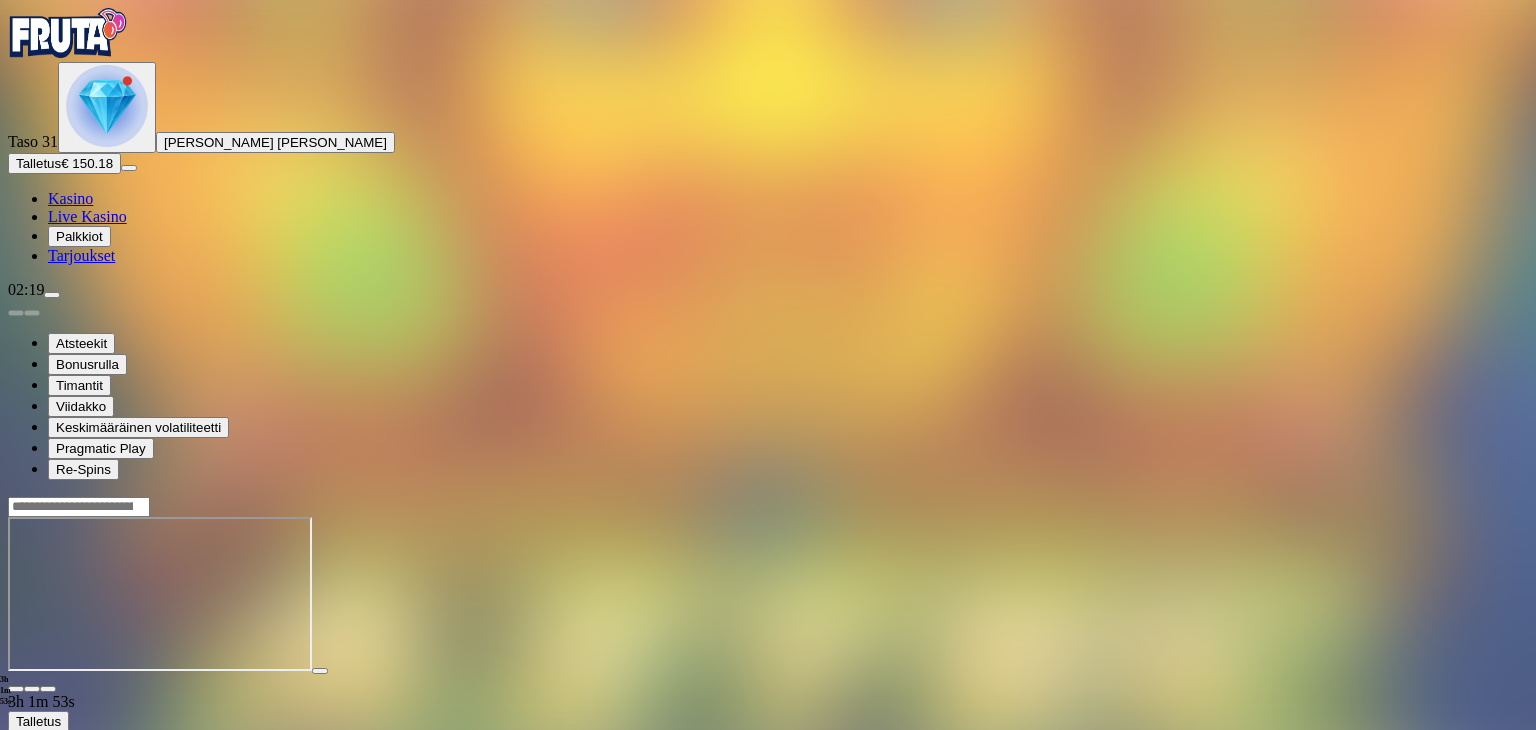 click on "Kasino" at bounding box center (70, 198) 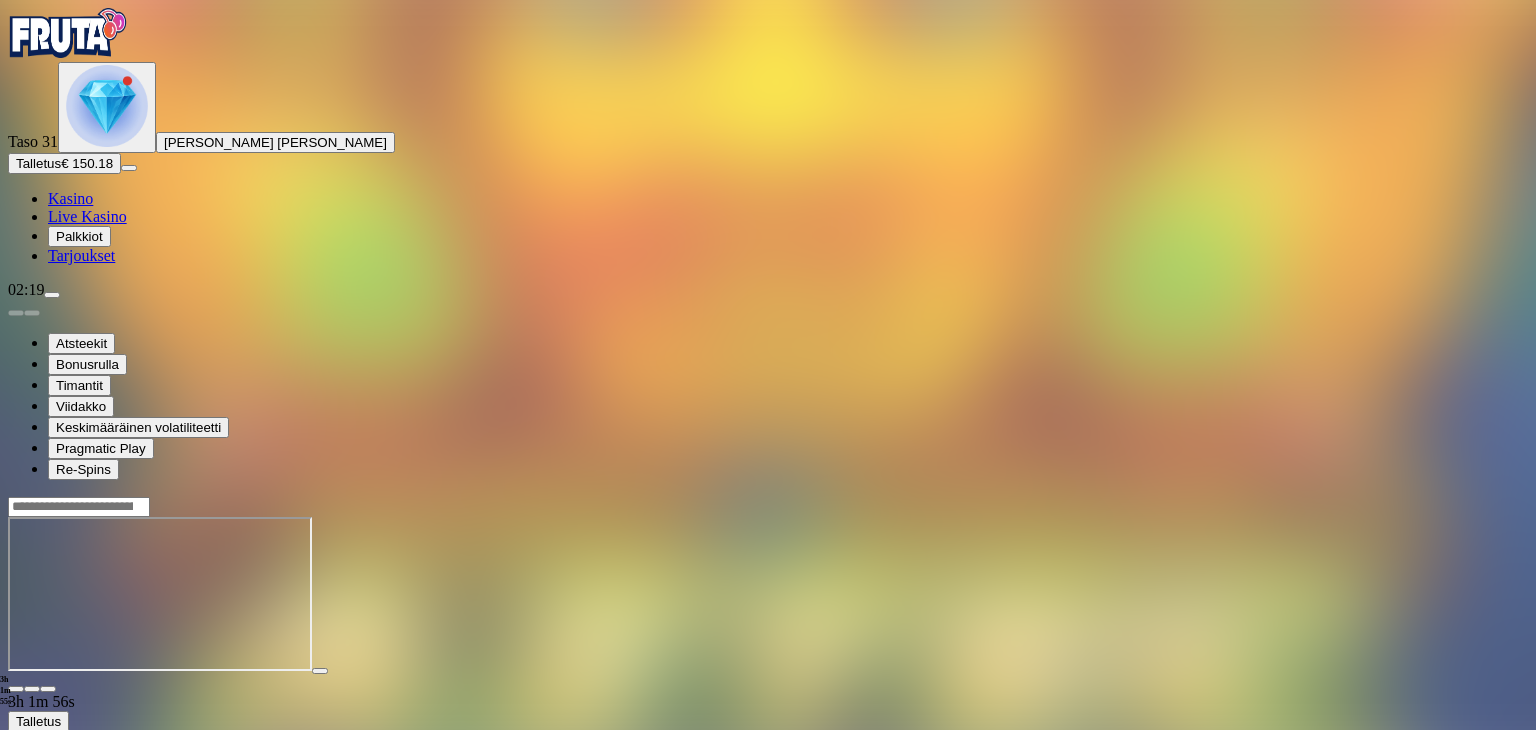 click on "Kasino" at bounding box center [70, 198] 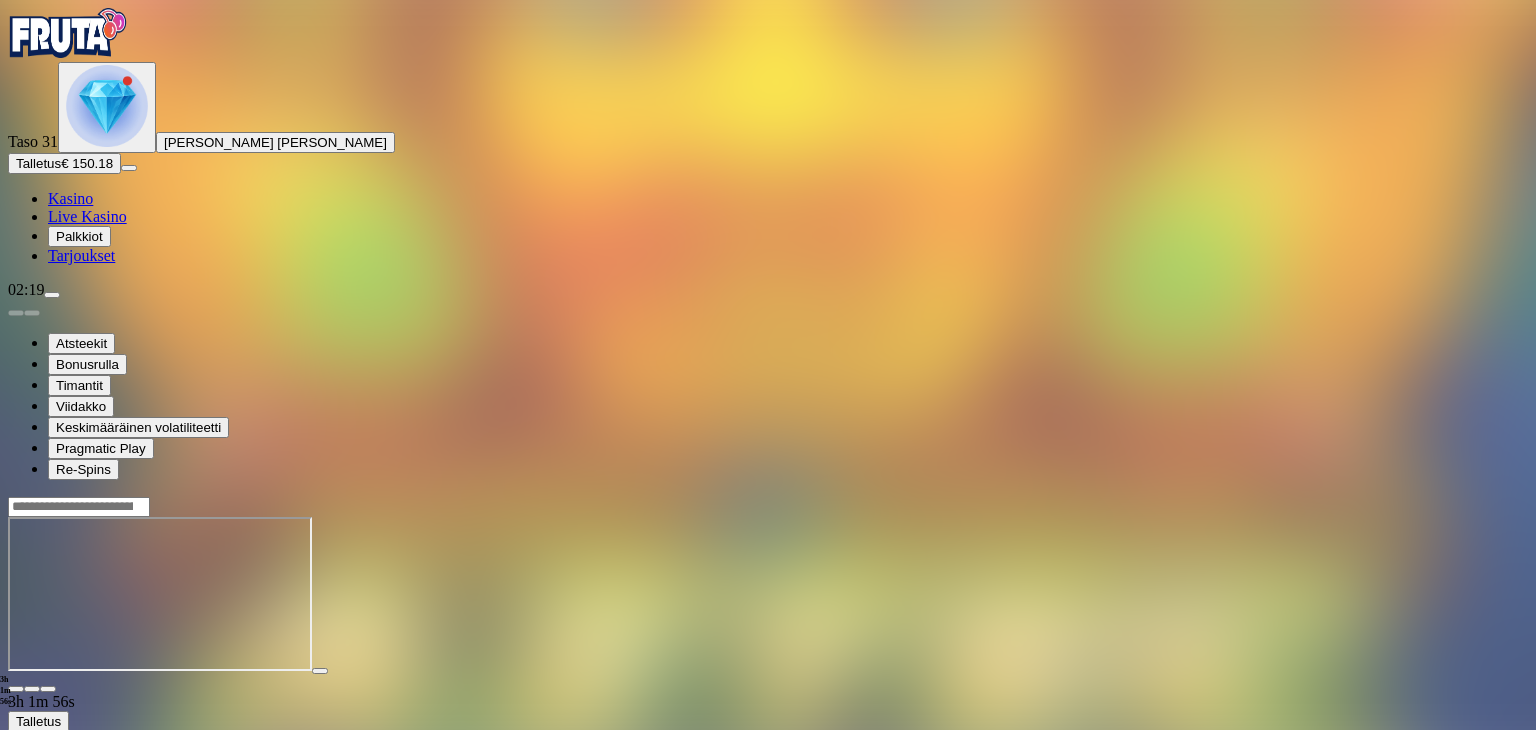 click on "Live Kasino" at bounding box center [87, 216] 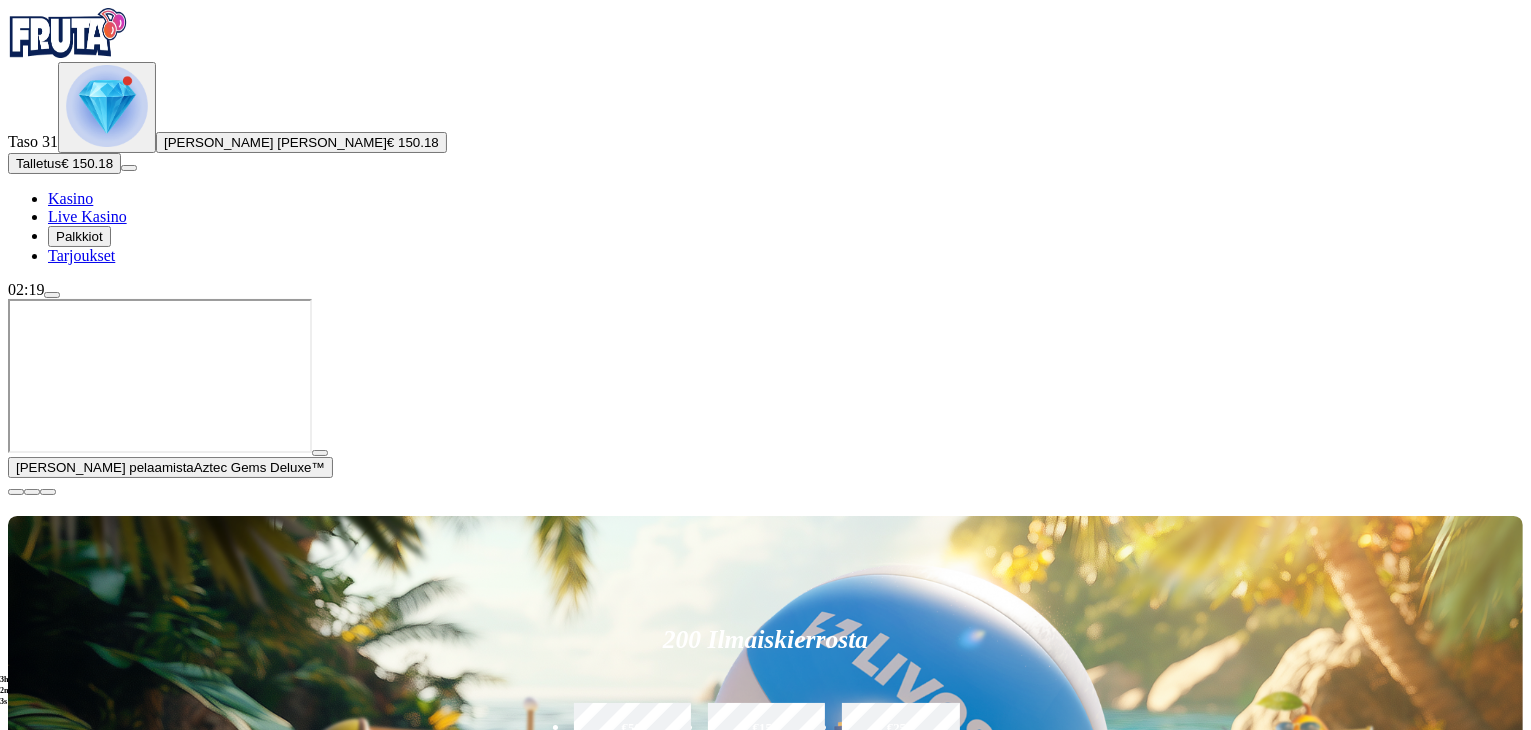 click at bounding box center [48, 1434] 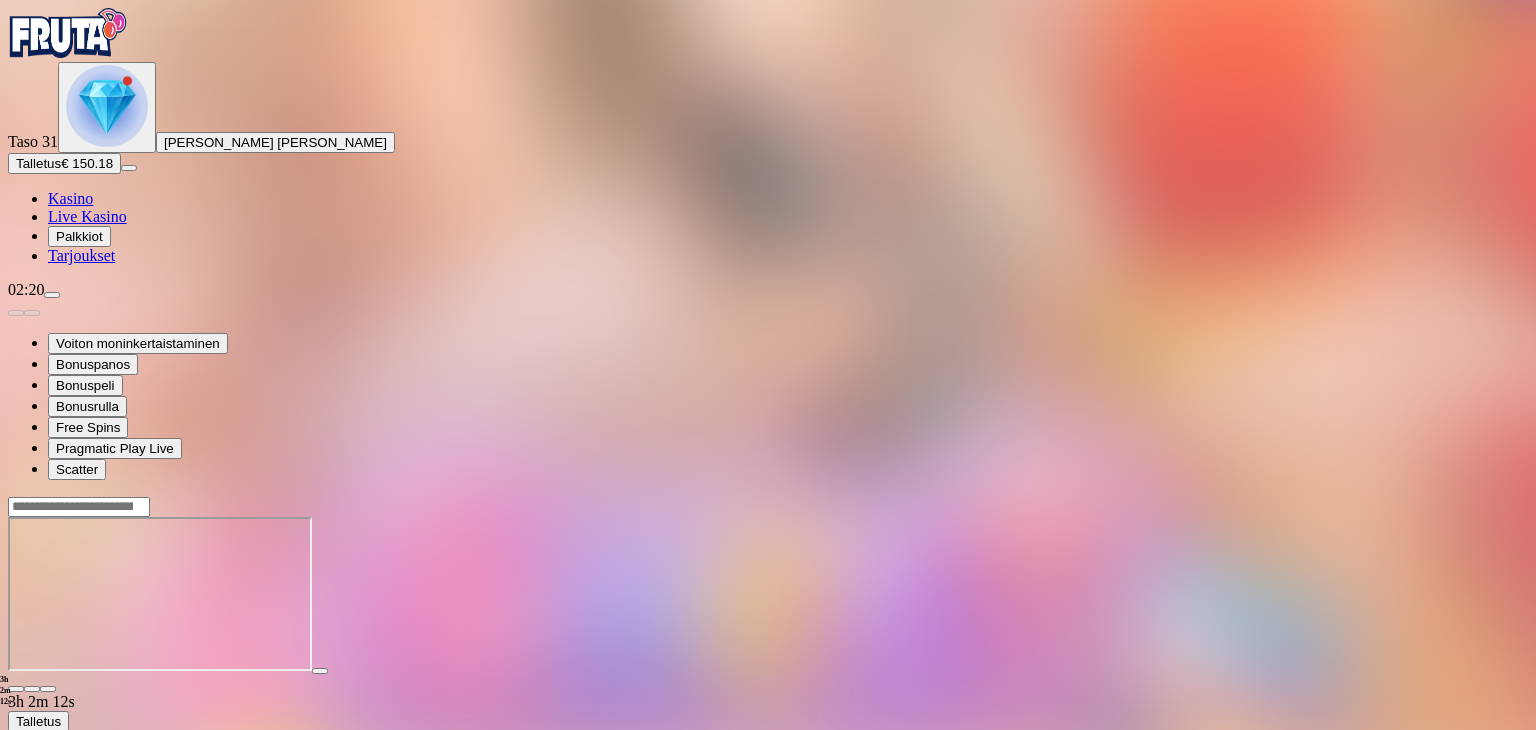 click on "Kasino" at bounding box center [70, 198] 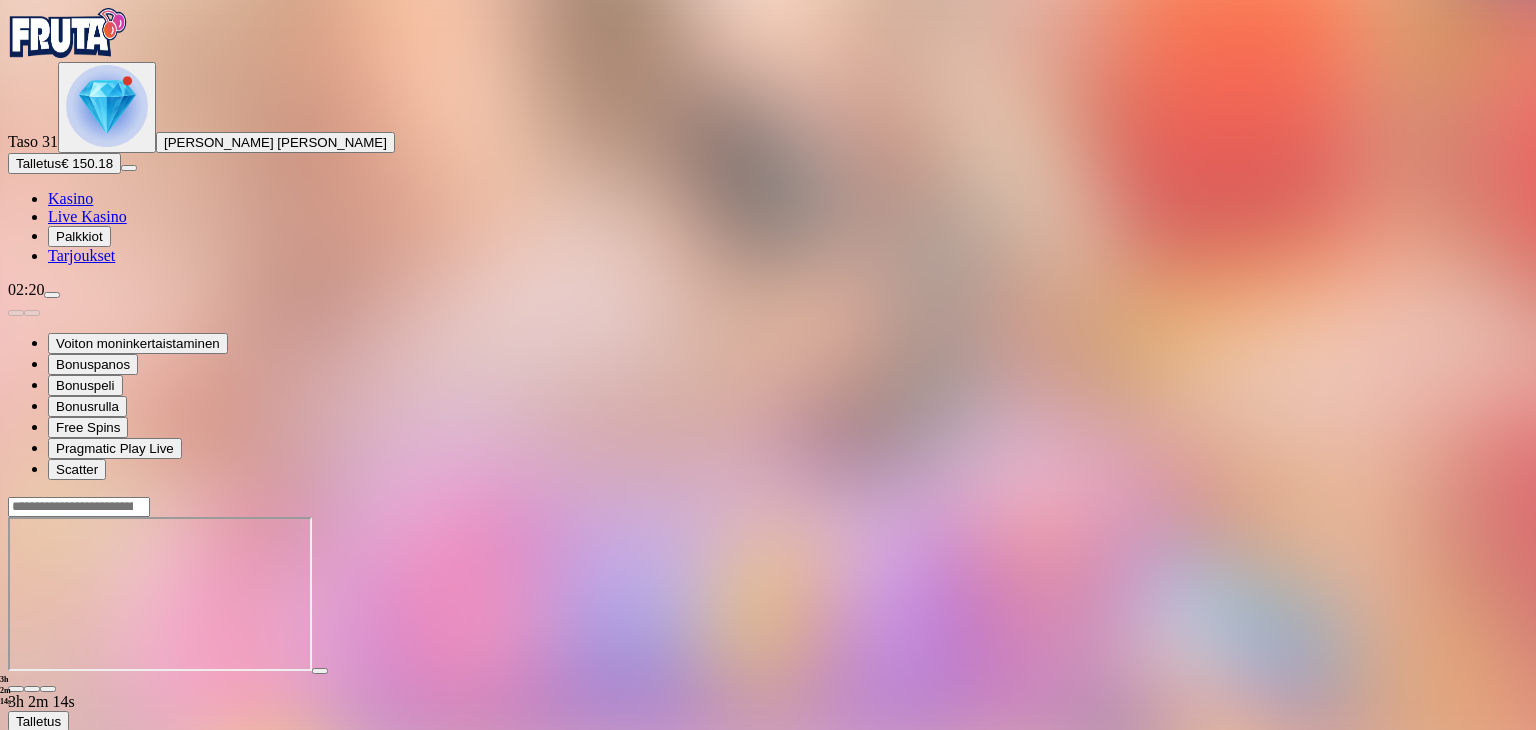 click on "Kasino" at bounding box center (70, 198) 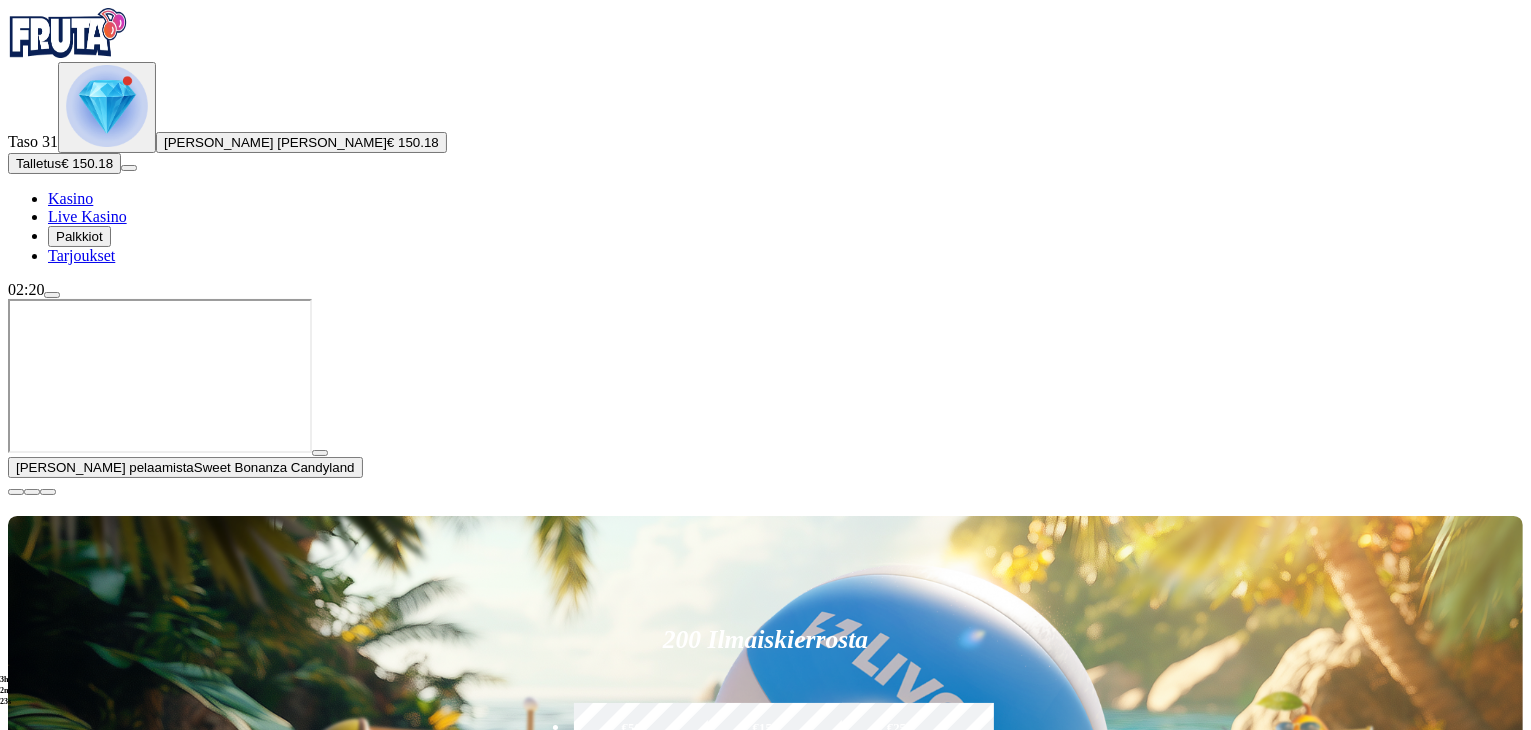 click on "Pelaa nyt" at bounding box center [77, 1328] 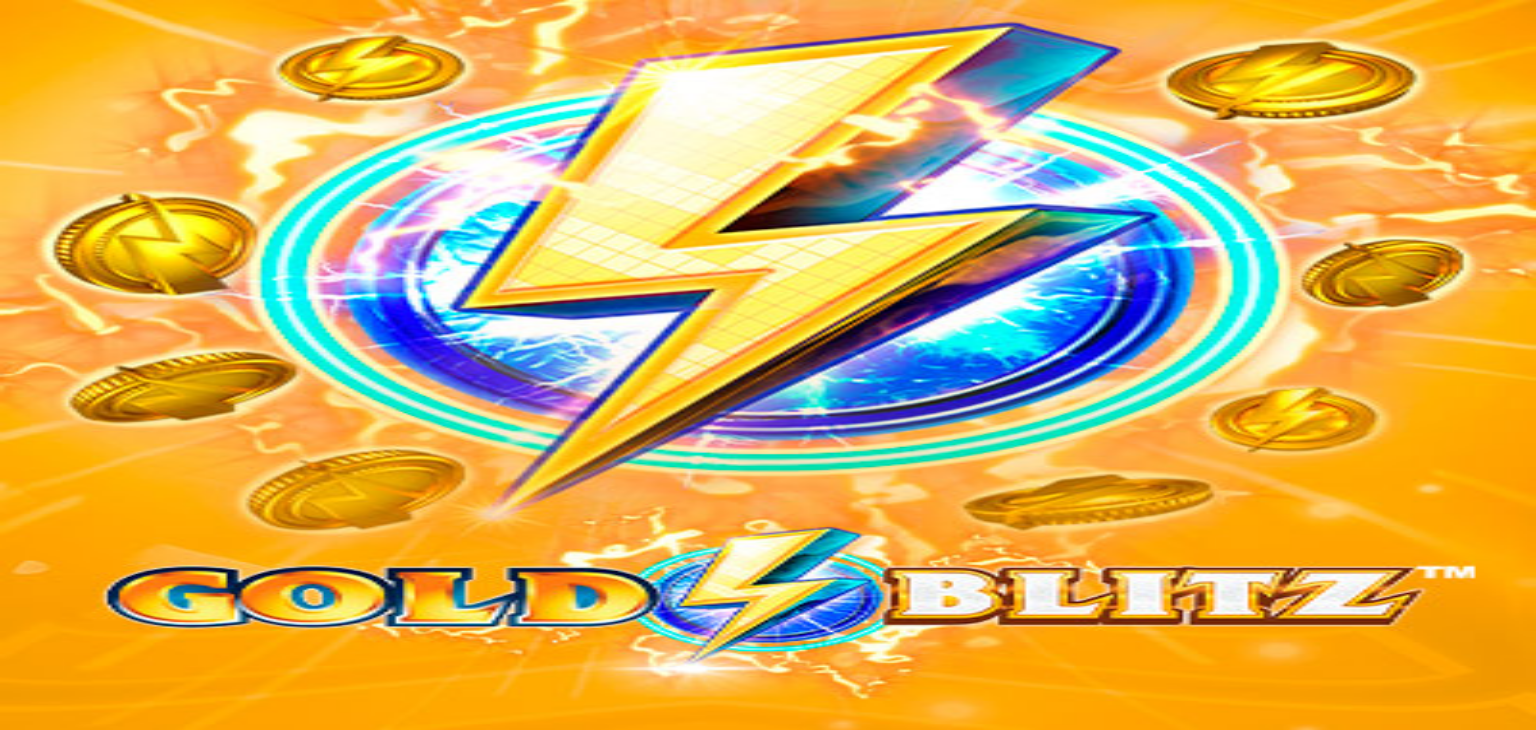 scroll, scrollTop: 0, scrollLeft: 0, axis: both 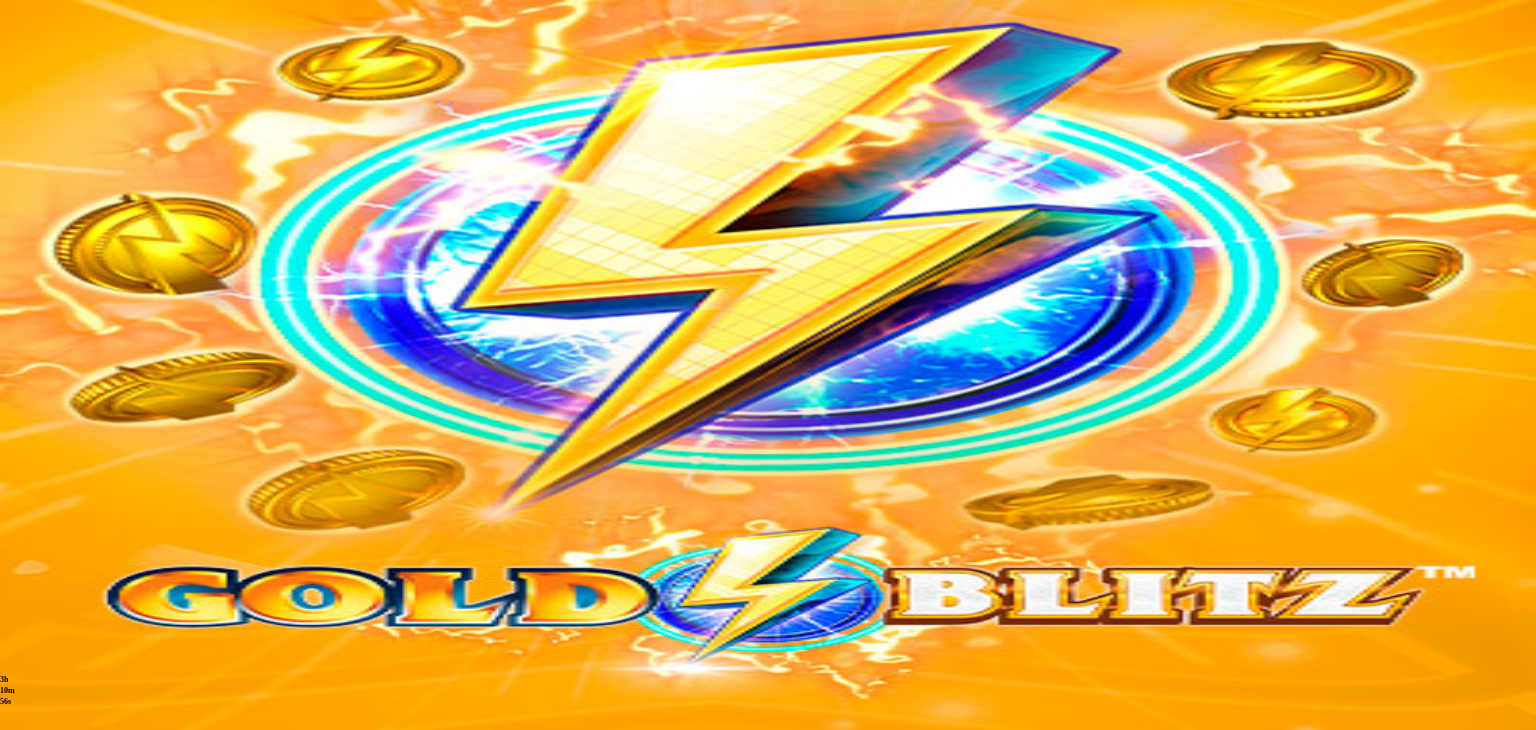 click on "Kasino" at bounding box center (70, 198) 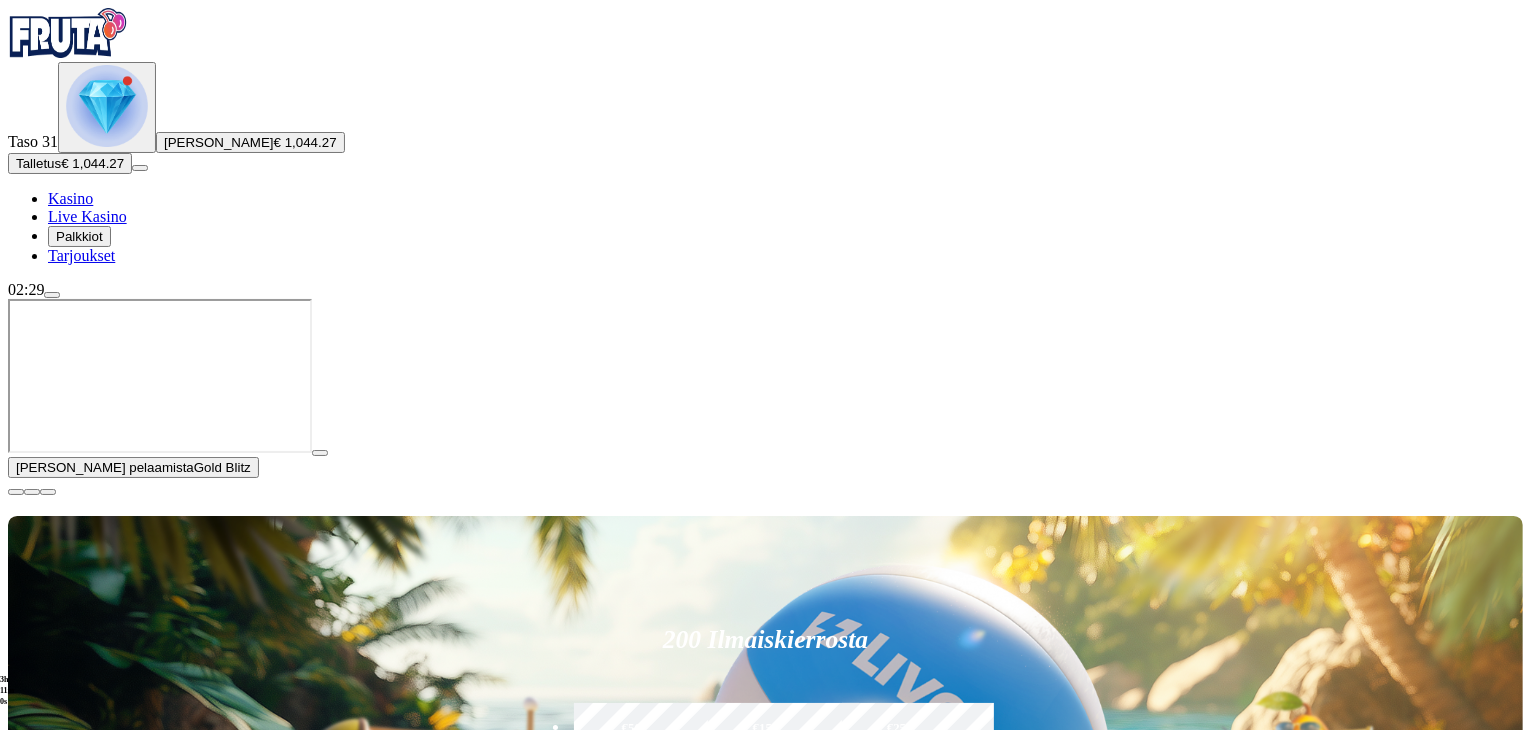 click on "Pelaa nyt" at bounding box center [77, 1615] 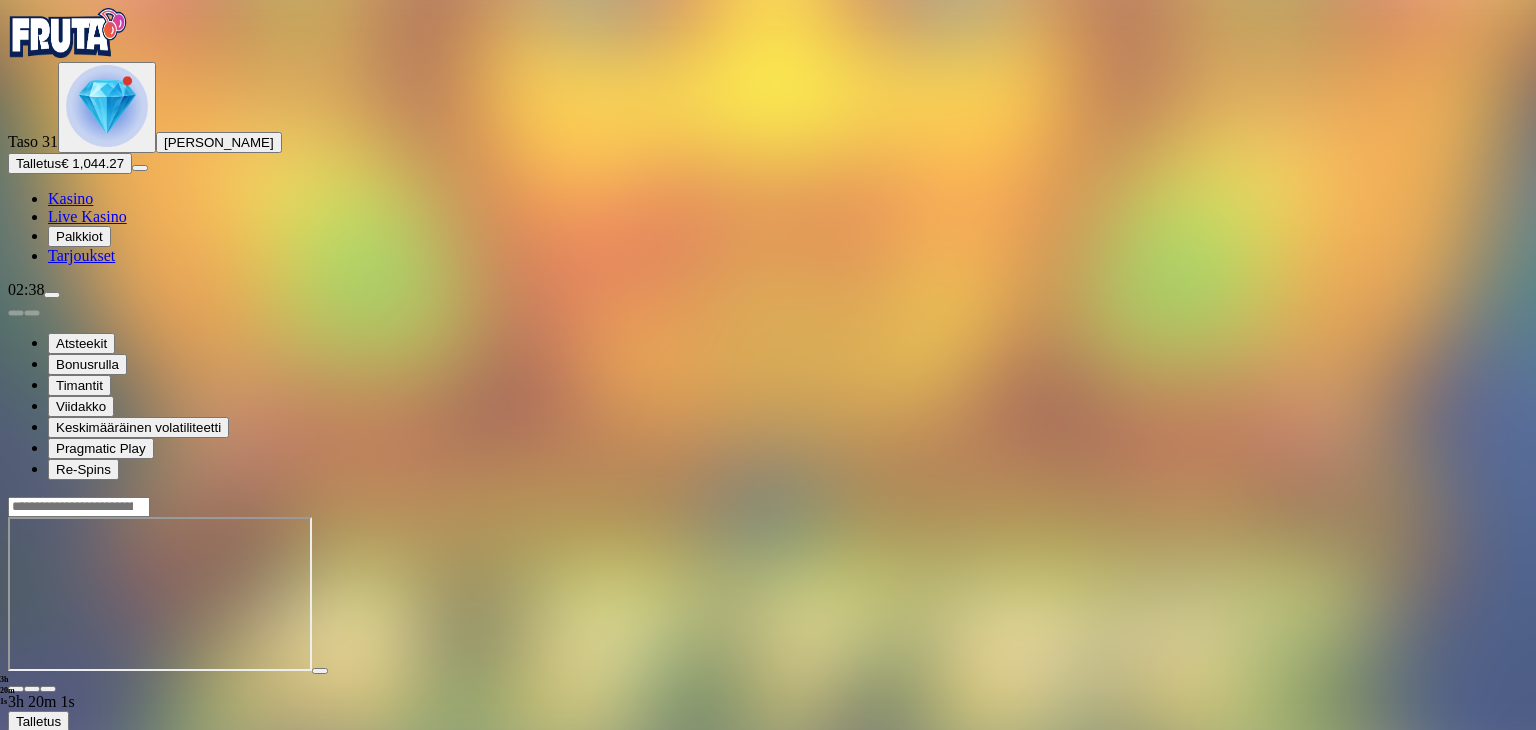 click on "Kasino" at bounding box center [70, 198] 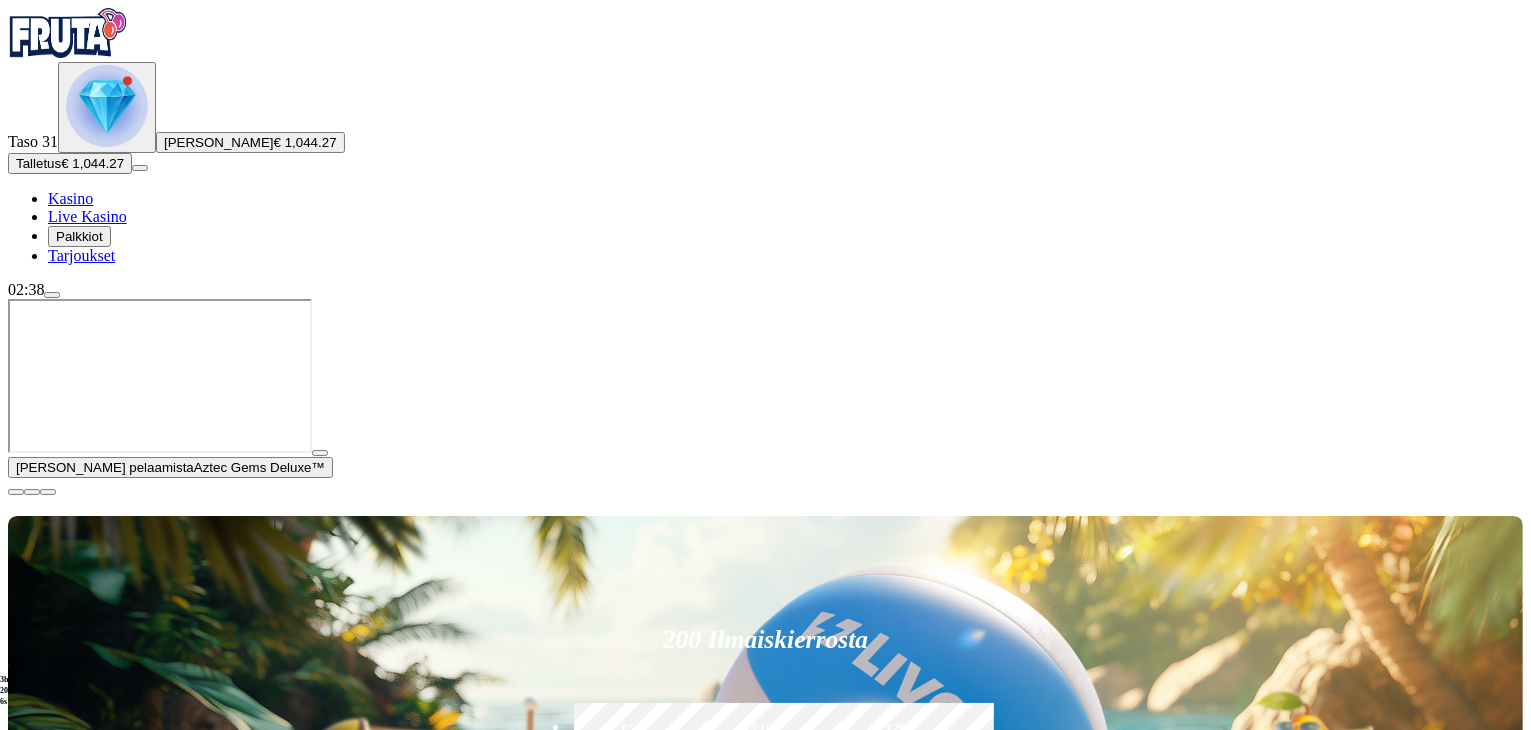 click on "Pelaa nyt" at bounding box center [77, 1424] 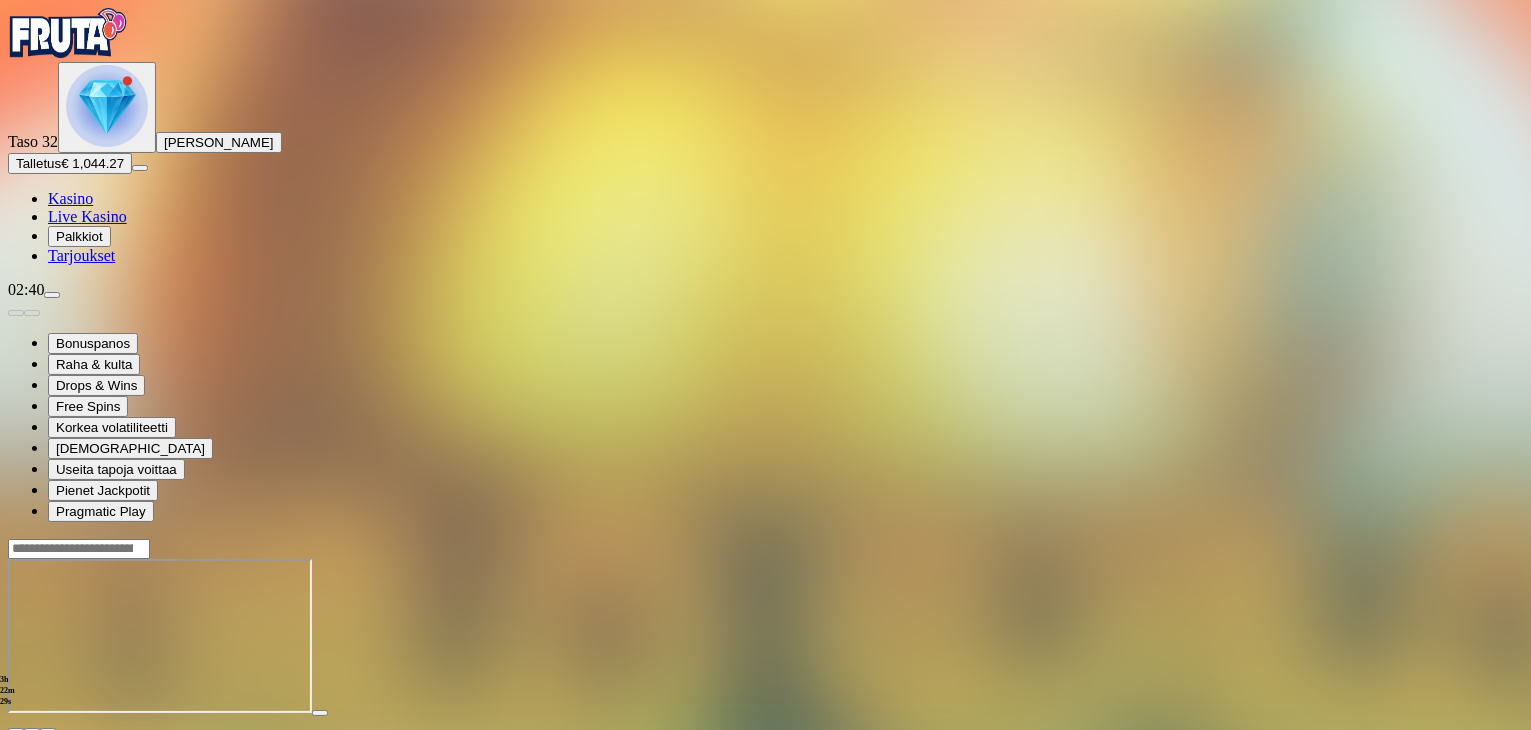 click on "Kasino" at bounding box center [70, 198] 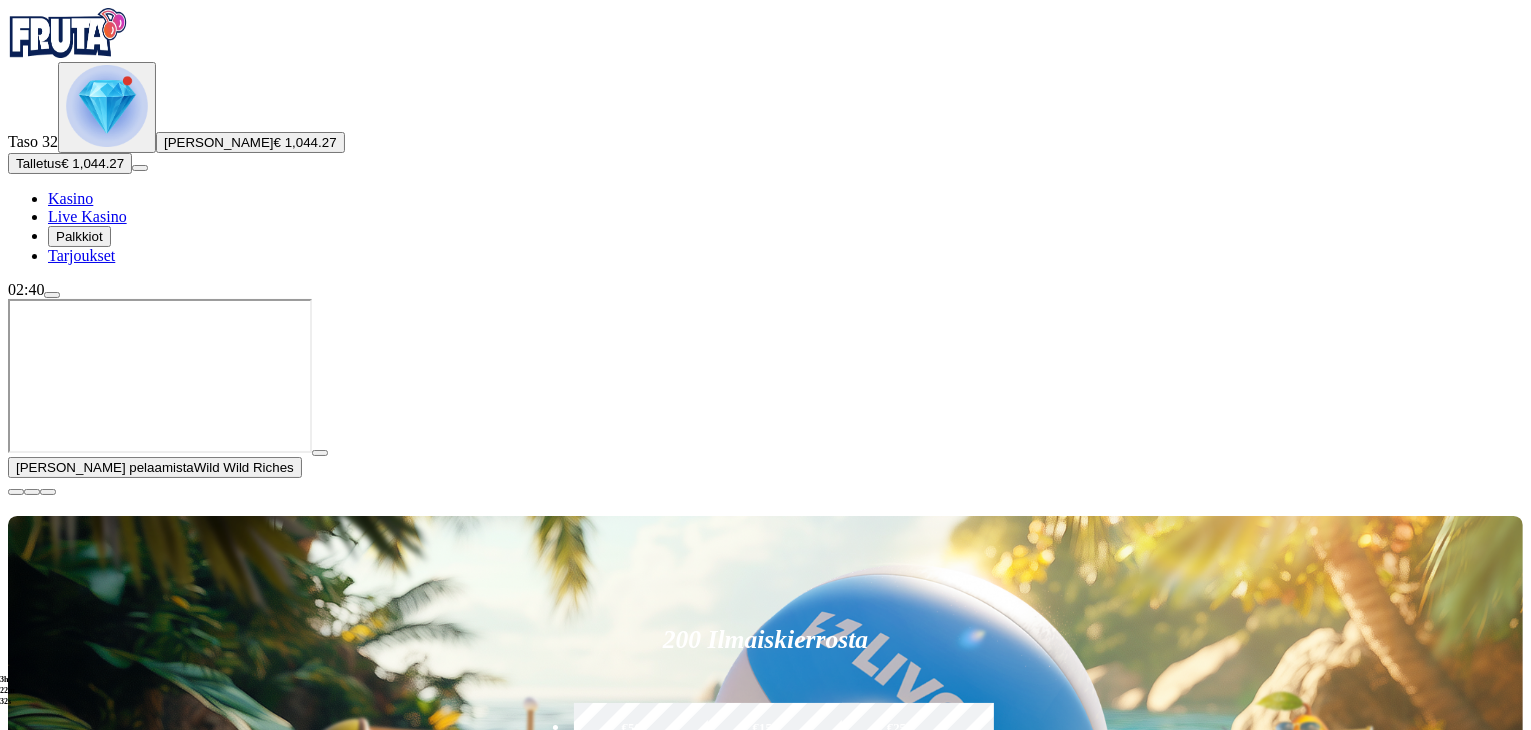 click on "Pelaa nyt" at bounding box center (77, 1519) 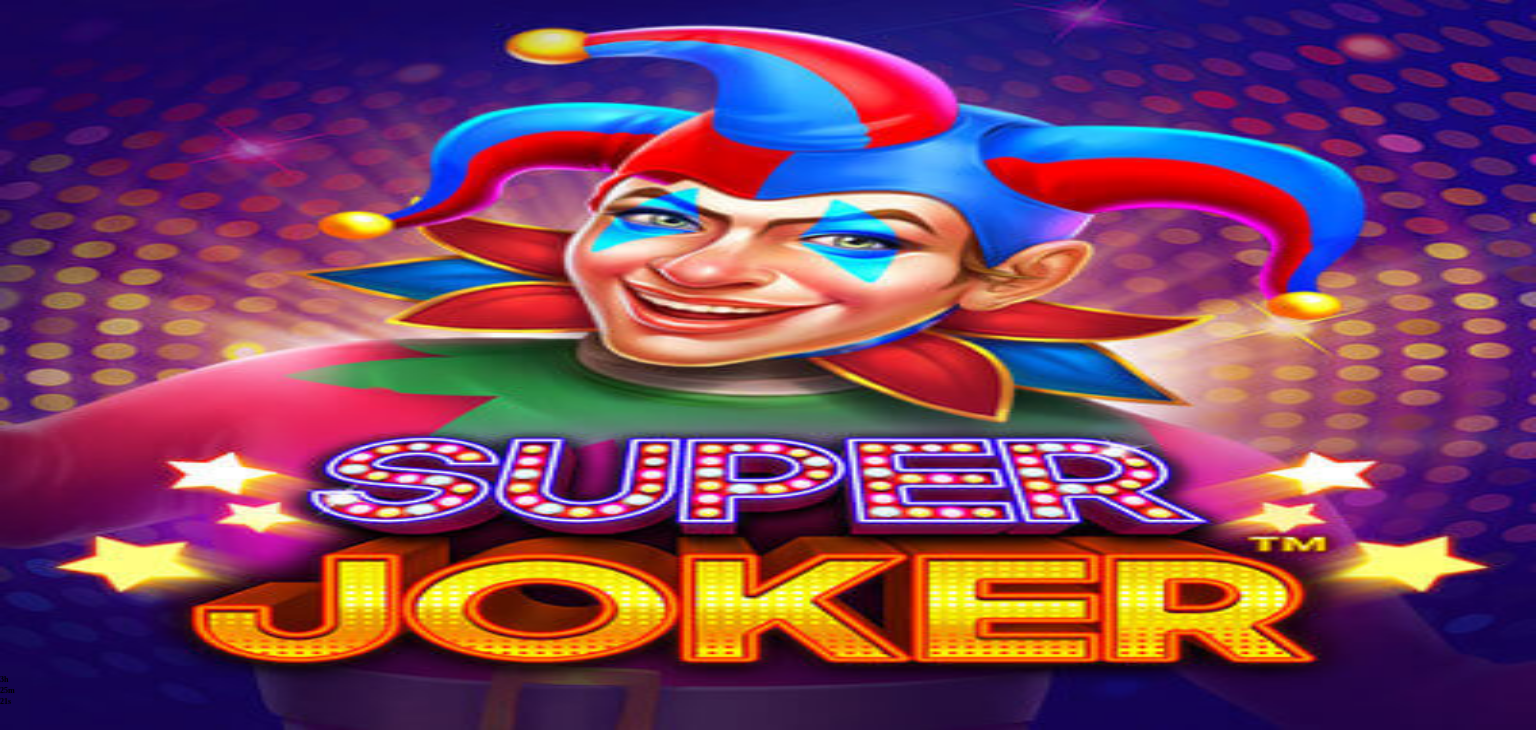 scroll, scrollTop: 0, scrollLeft: 0, axis: both 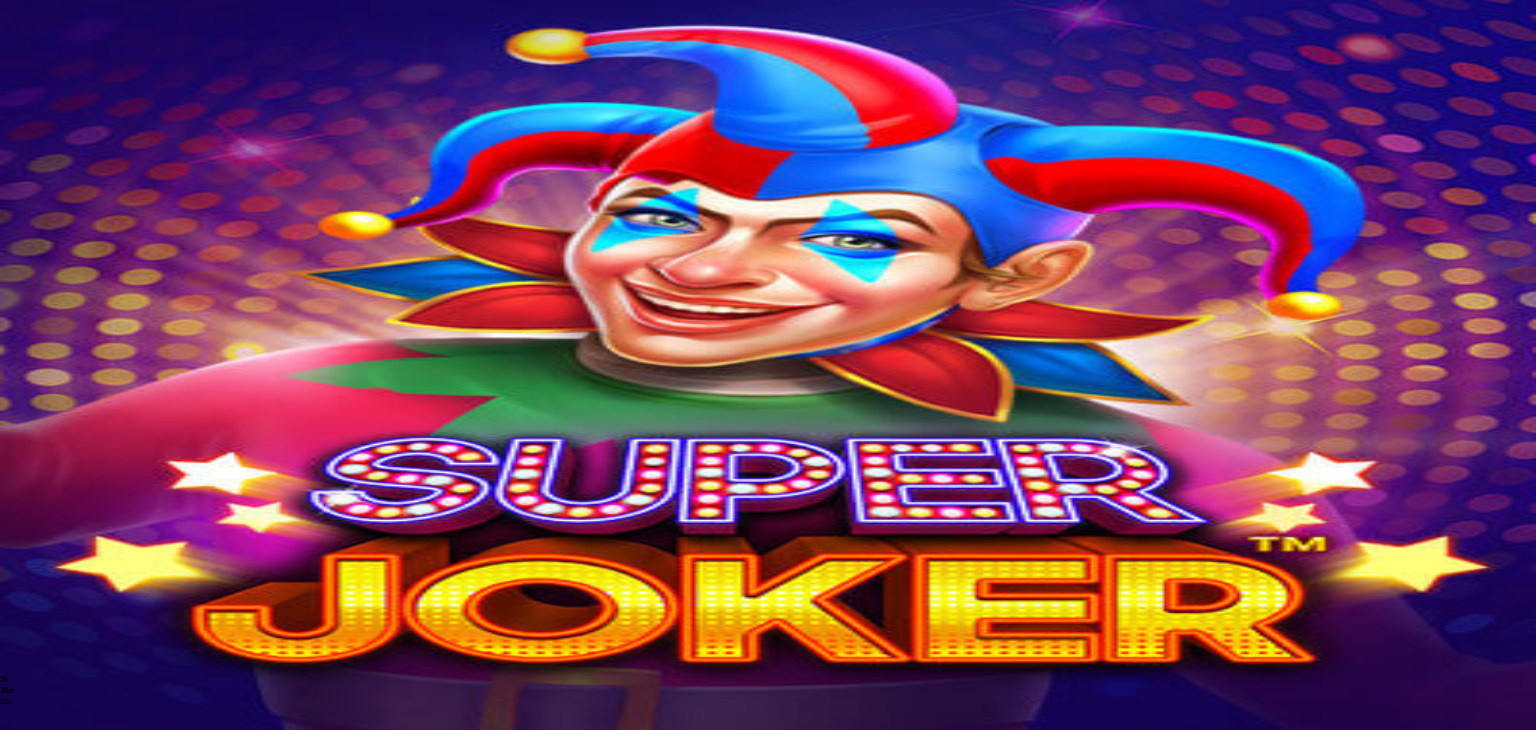 click on "Palkkiot" at bounding box center [79, 236] 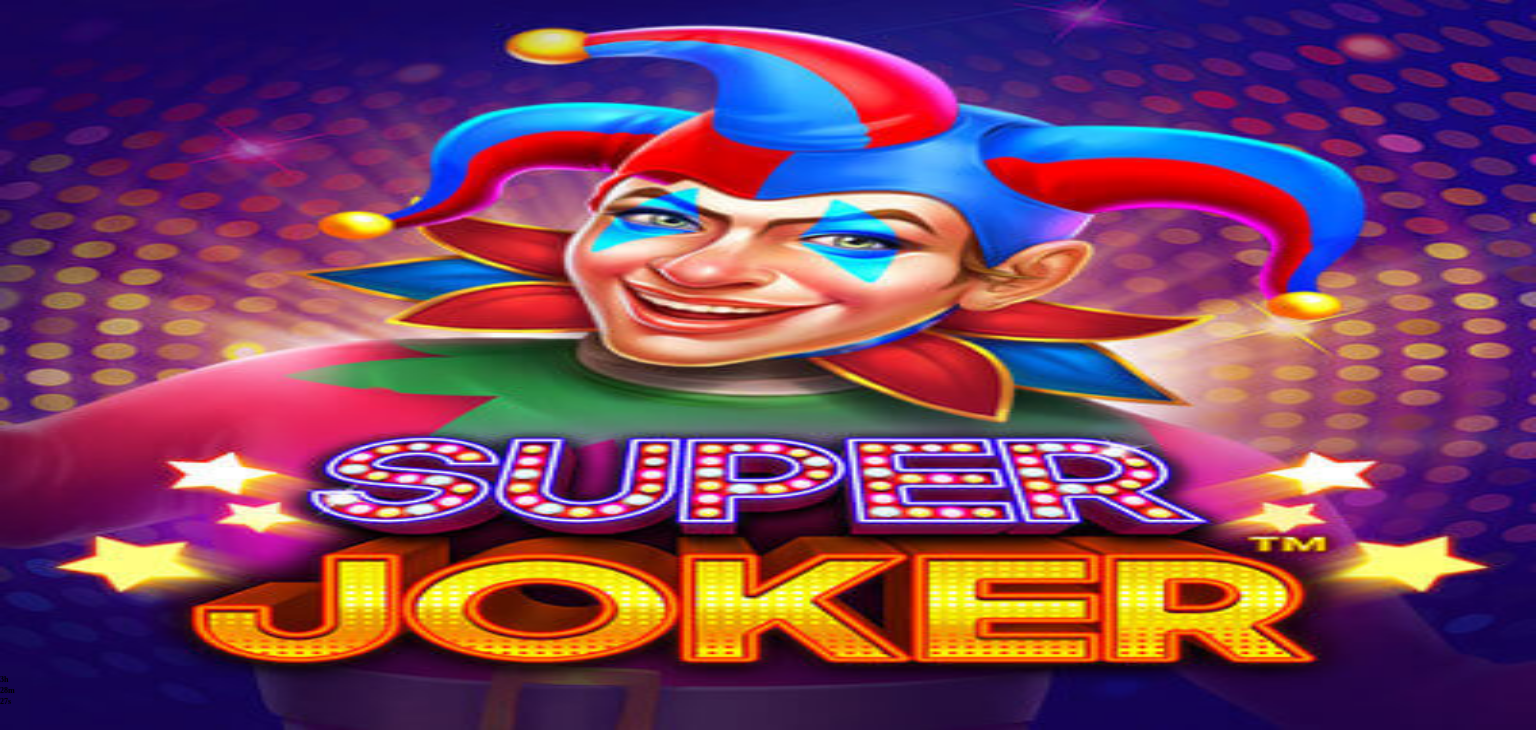 click on "Palkkiot" at bounding box center [79, 236] 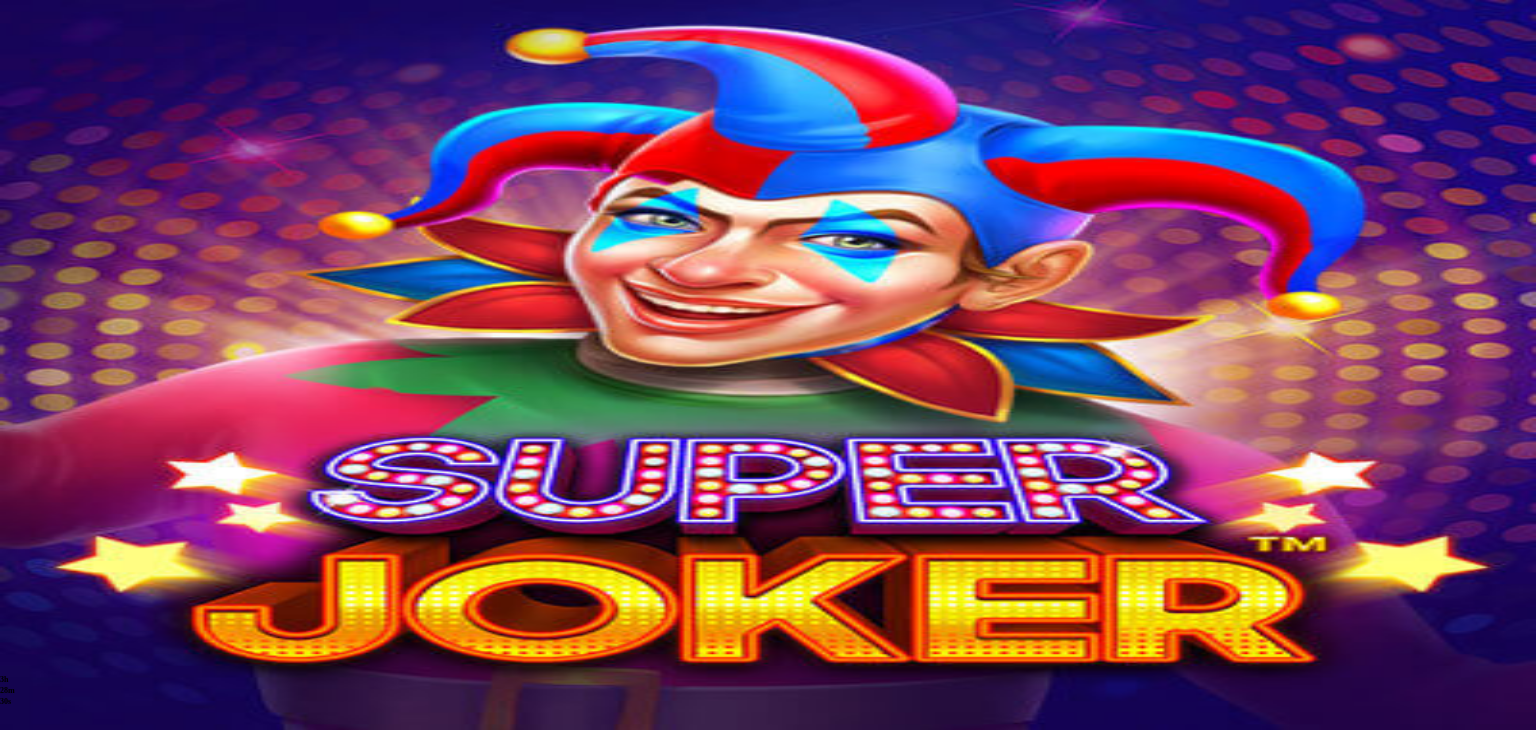 click at bounding box center (112, 1833) 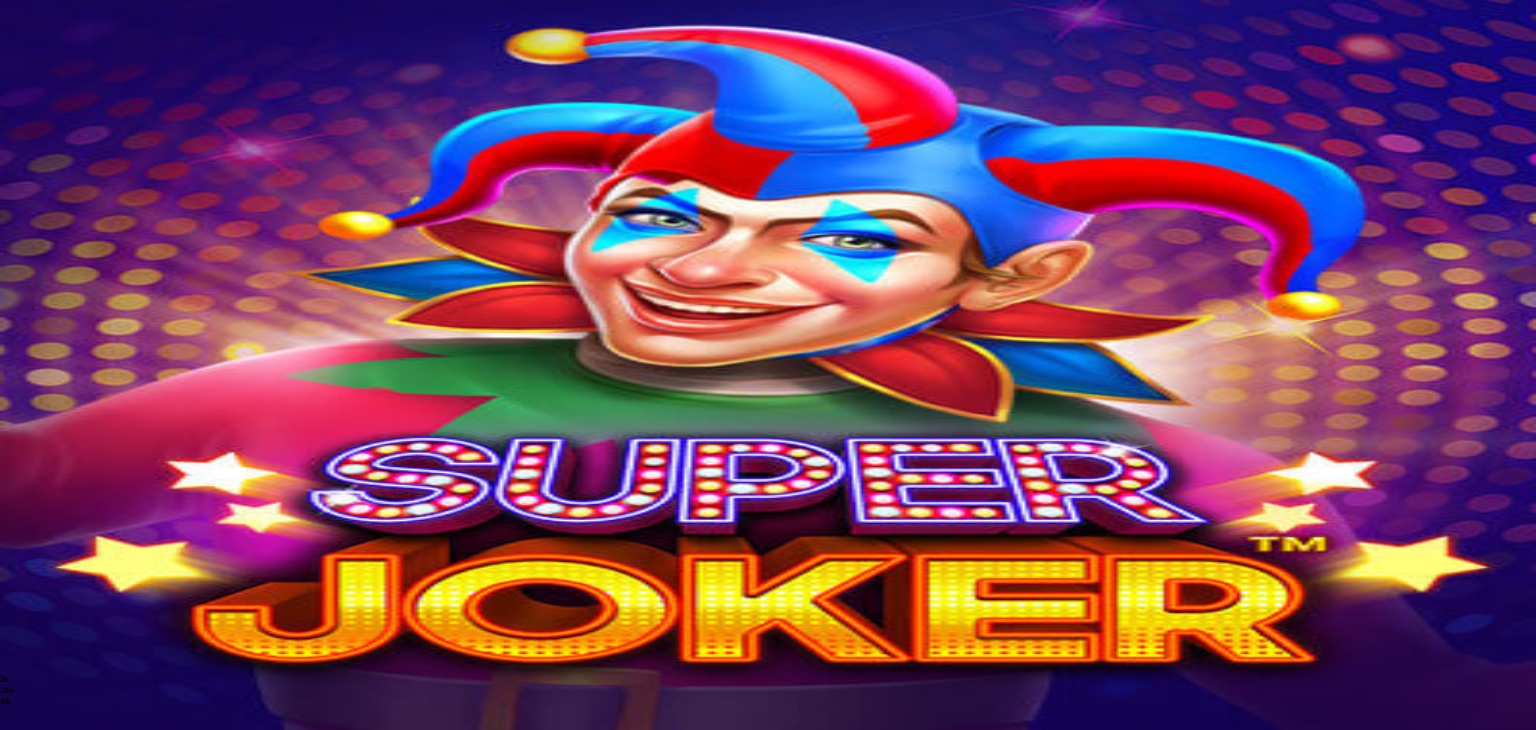 click on "Avaa palkinto" at bounding box center [768, 971] 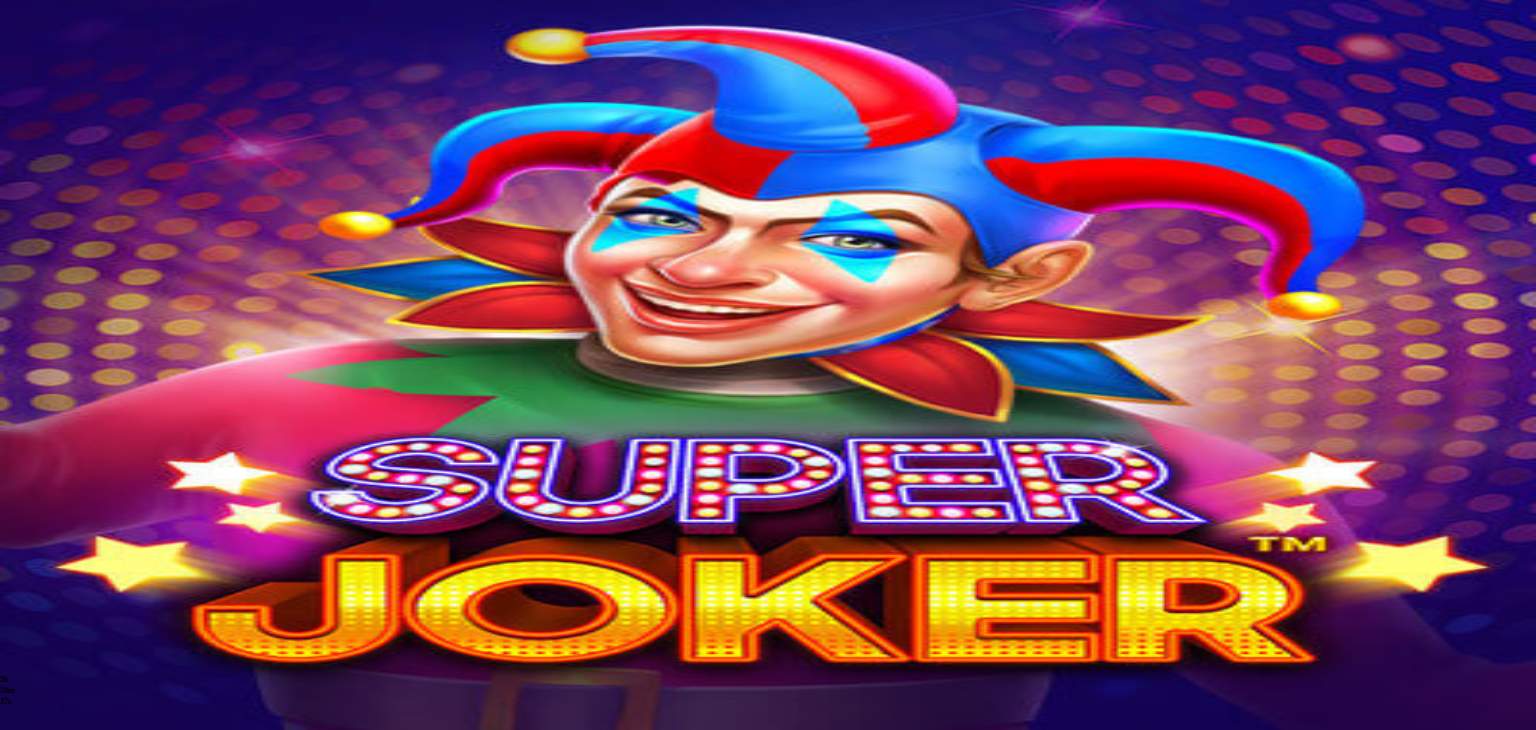 click at bounding box center (88, 1175) 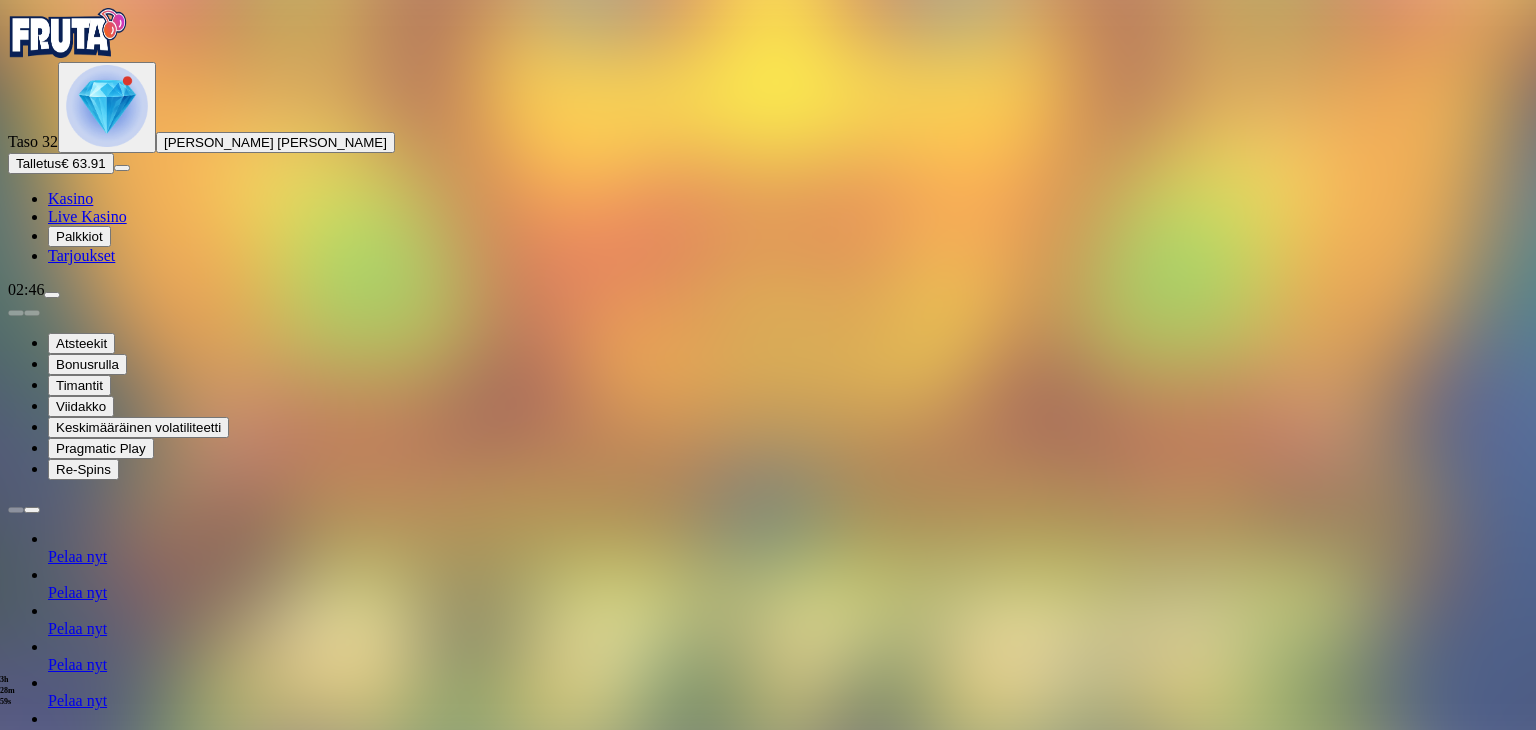 click on "Palkkiot" at bounding box center (79, 236) 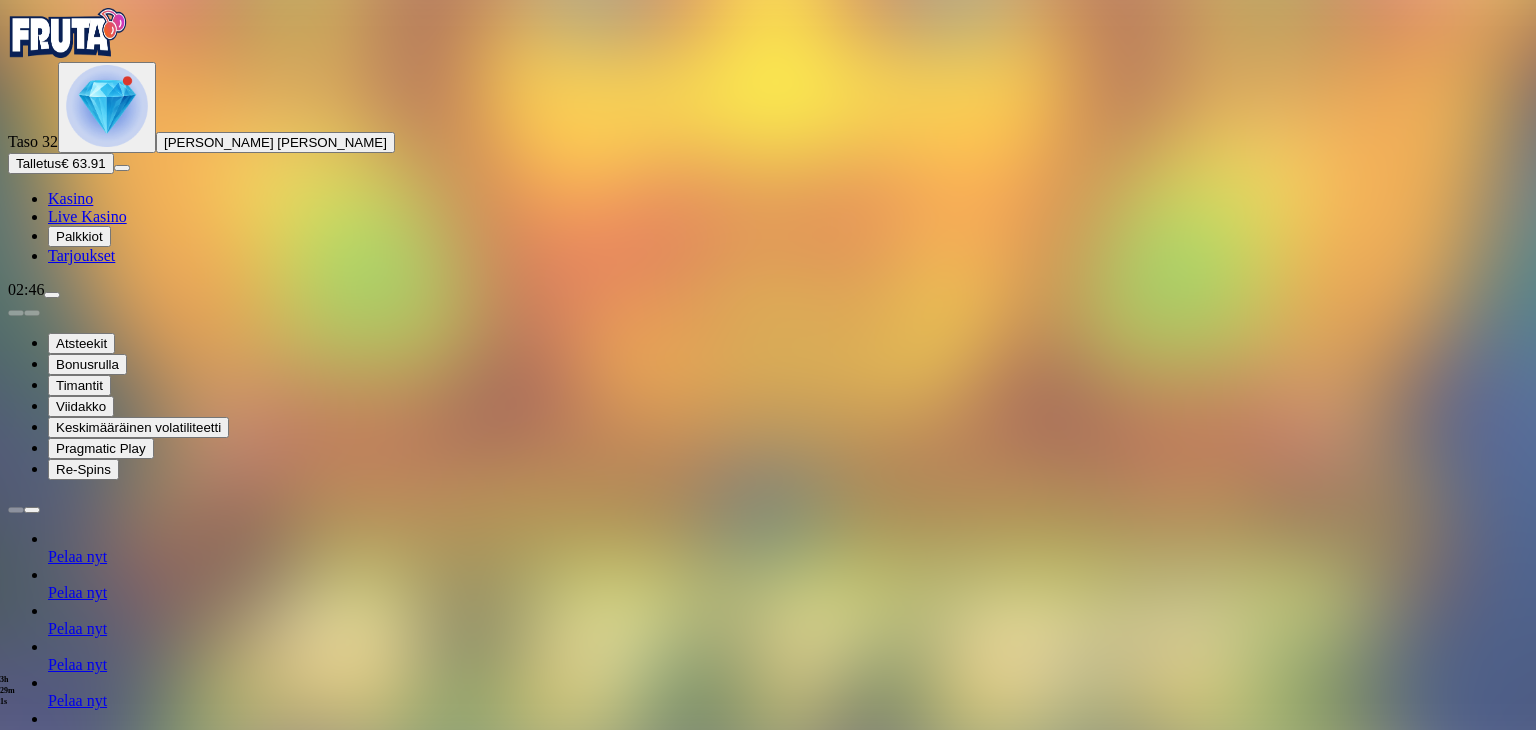 click on "22h 12m 31s Talletuksella etuja Talleta € 250 tai enemmän
Saat 40 ilmaiskierrosta (€ 1) Lunasta tarjous 22h 12m 31s Talletuksella etuja Talleta € 150 tai enemmän
Saat 20 ilmaiskierrosta (€ 1) Lunasta tarjous 22h 12m 31s Talletuksella etuja Talleta € 50 tai enemmän
Saat 15 ilmaiskierrosta (€ 0.5) Lunasta tarjous 22h 12m 31s Talletuksella etuja Talleta € 20 tai enemmän
Saat 15 ilmaiskierrosta (€ 0.2) Lunasta tarjous Taso 26 Avaa seuraava palkkiosi Avaa palkinto Taso 27 Avaa seuraava palkkiosi Avaa palkinto Taso 28 Avaa seuraava palkkiosi Avaa palkinto Taso 29 Avaa seuraava palkkiosi Avaa palkinto Taso 30 Avaa seuraava palkkiosi Avaa palkinto Taso 31 Avaa seuraava palkkiosi Avaa palkinto Taso 32 Avaa seuraava palkkiosi Avaa palkinto Taso 33 Fruit Up   ja nappaat seuraavan palkkion" at bounding box center [768, 2536] 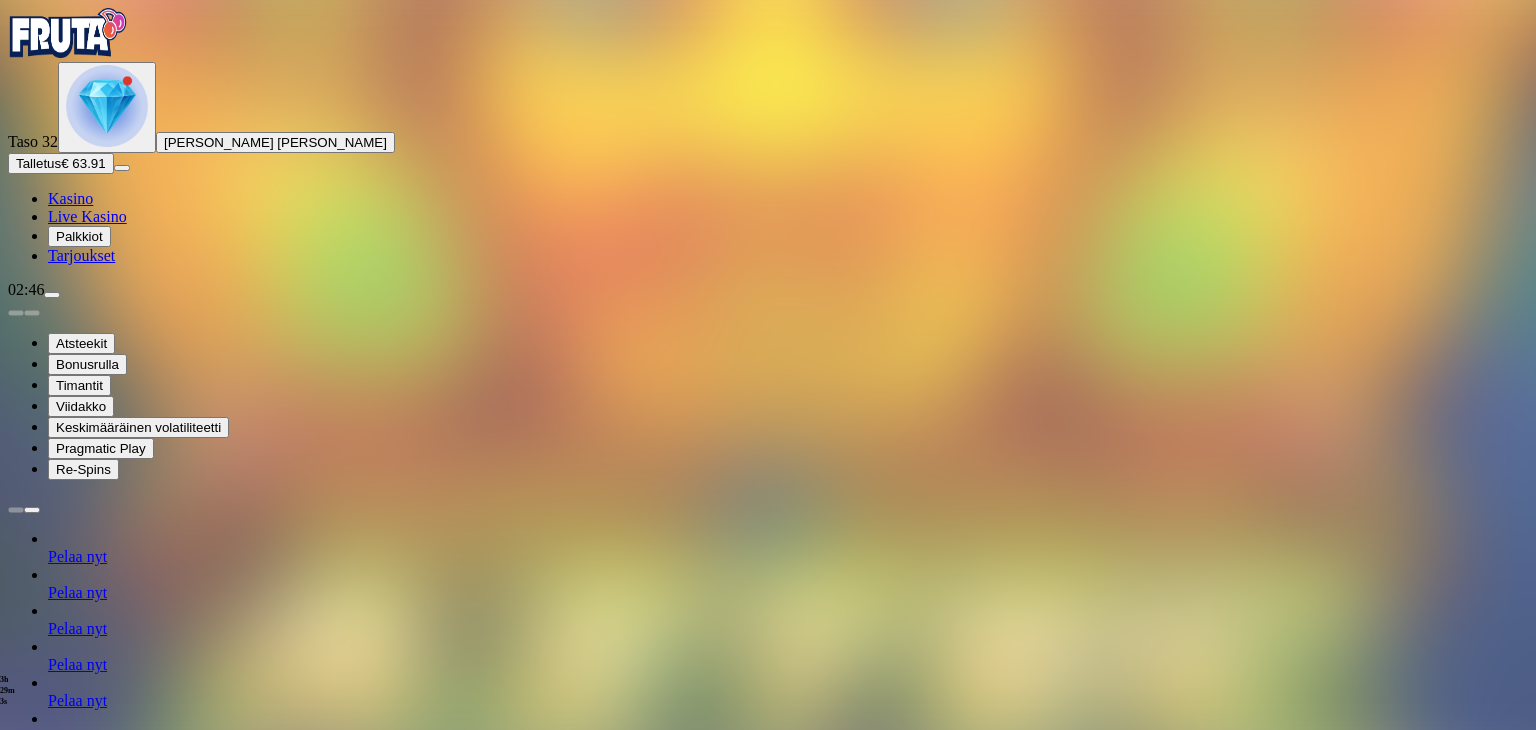 click at bounding box center (112, 2444) 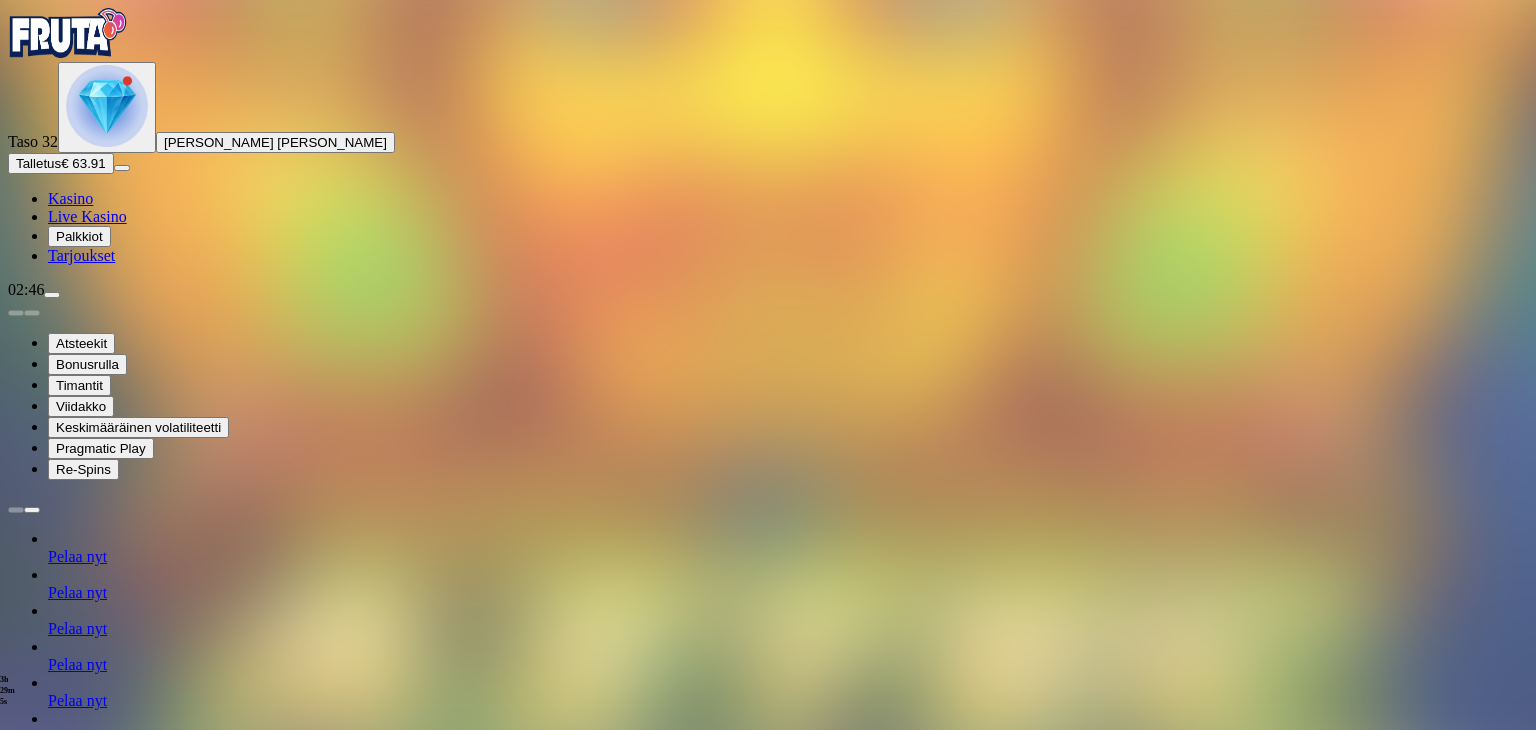 click on "Avaa palkinto" at bounding box center (768, 1582) 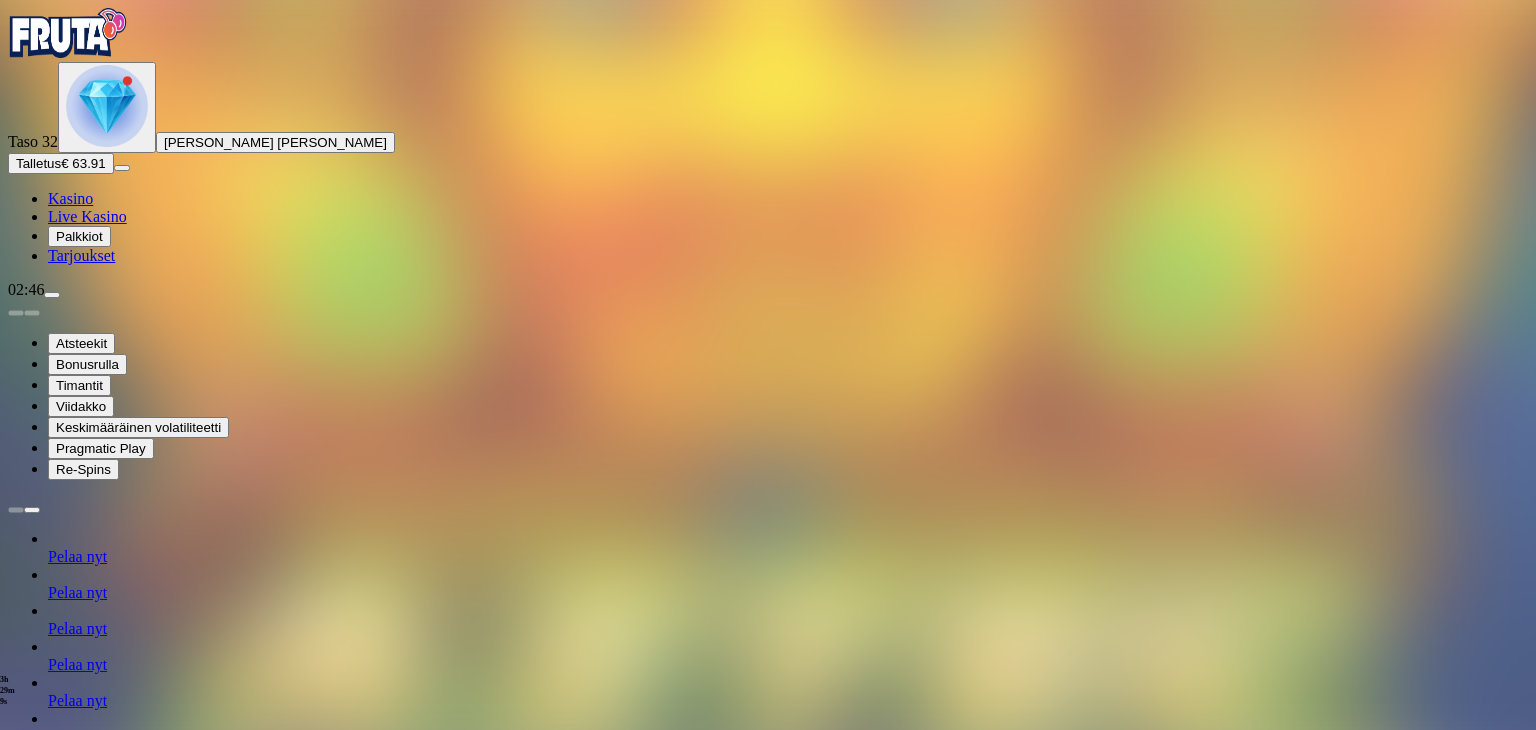 click at bounding box center (88, 1786) 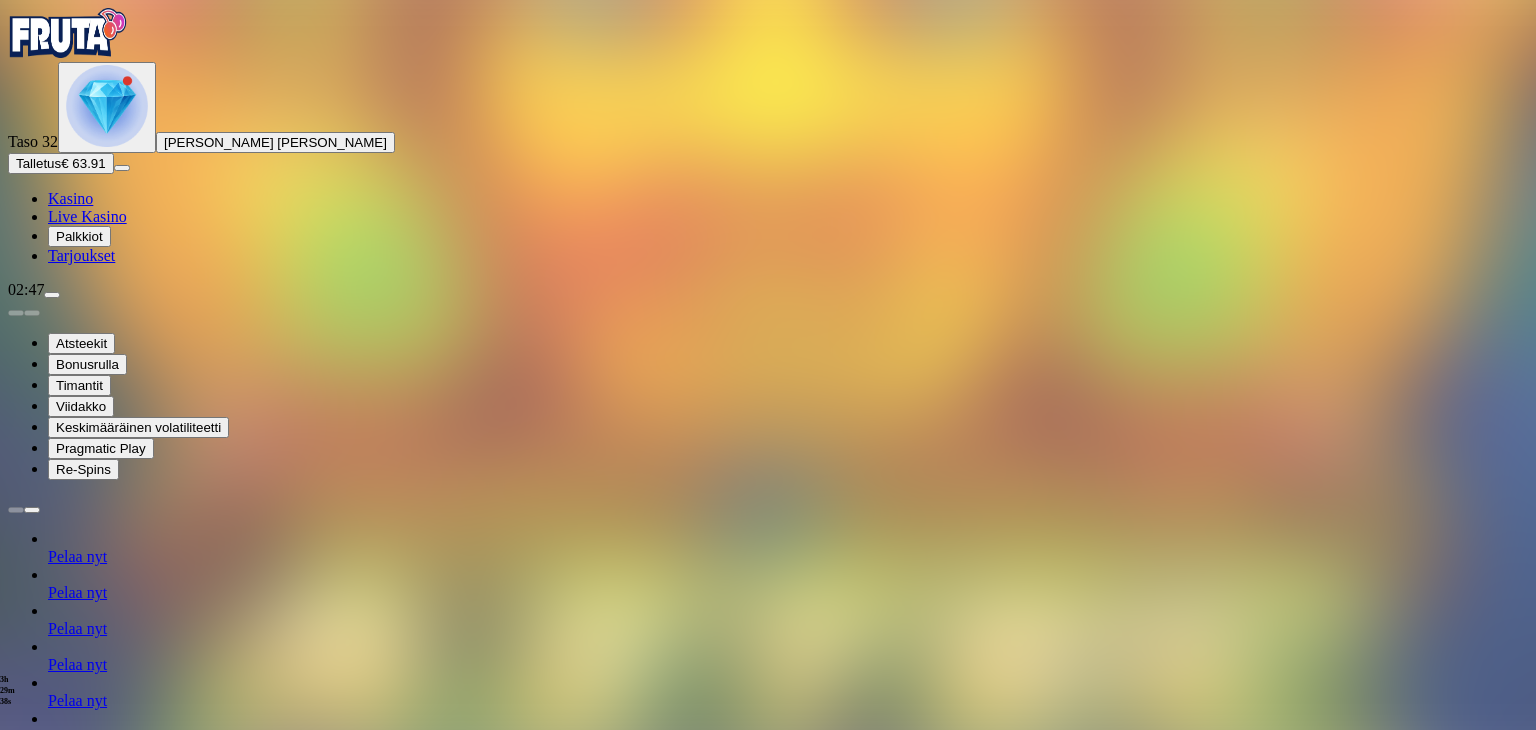 click on "Palkkiot" at bounding box center [79, 236] 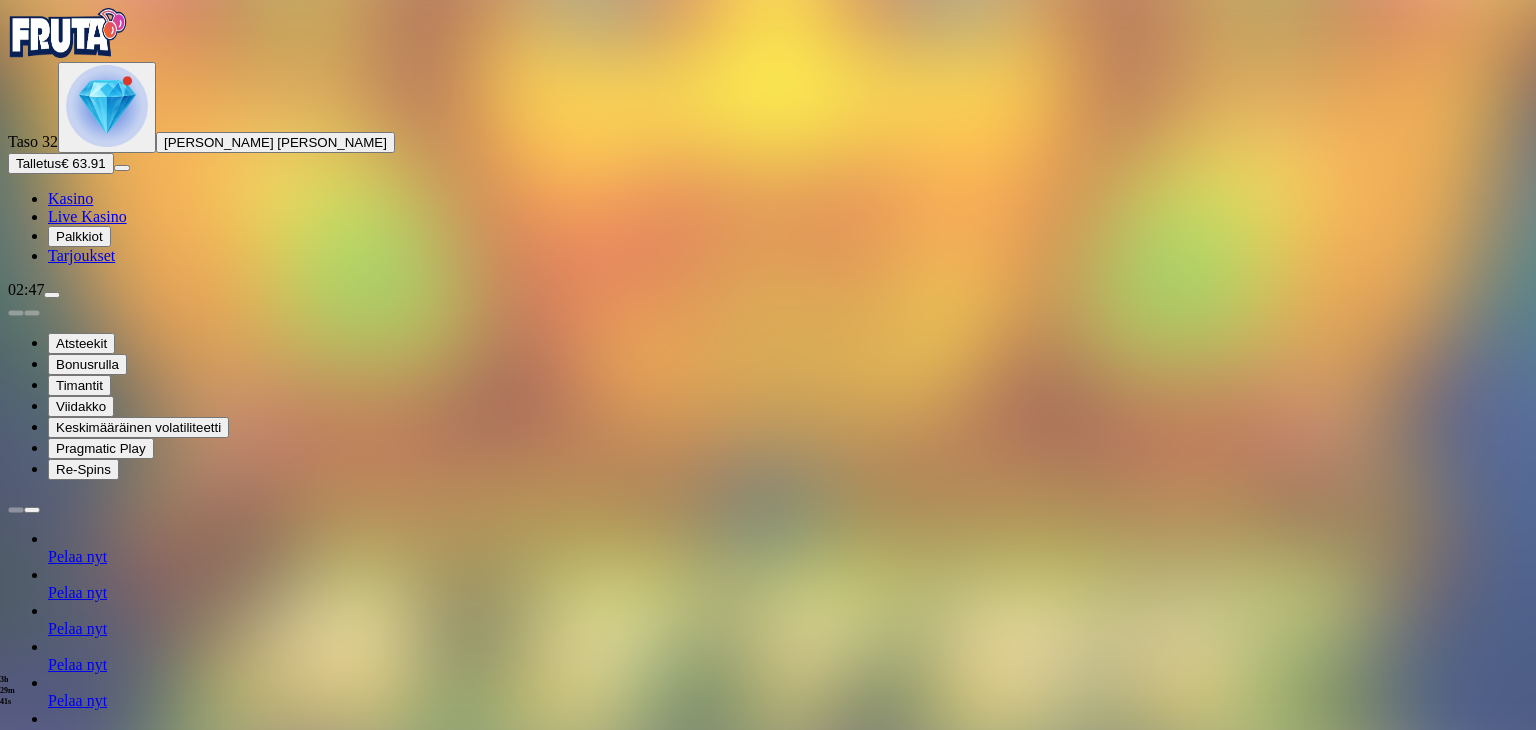 click at bounding box center [112, 2444] 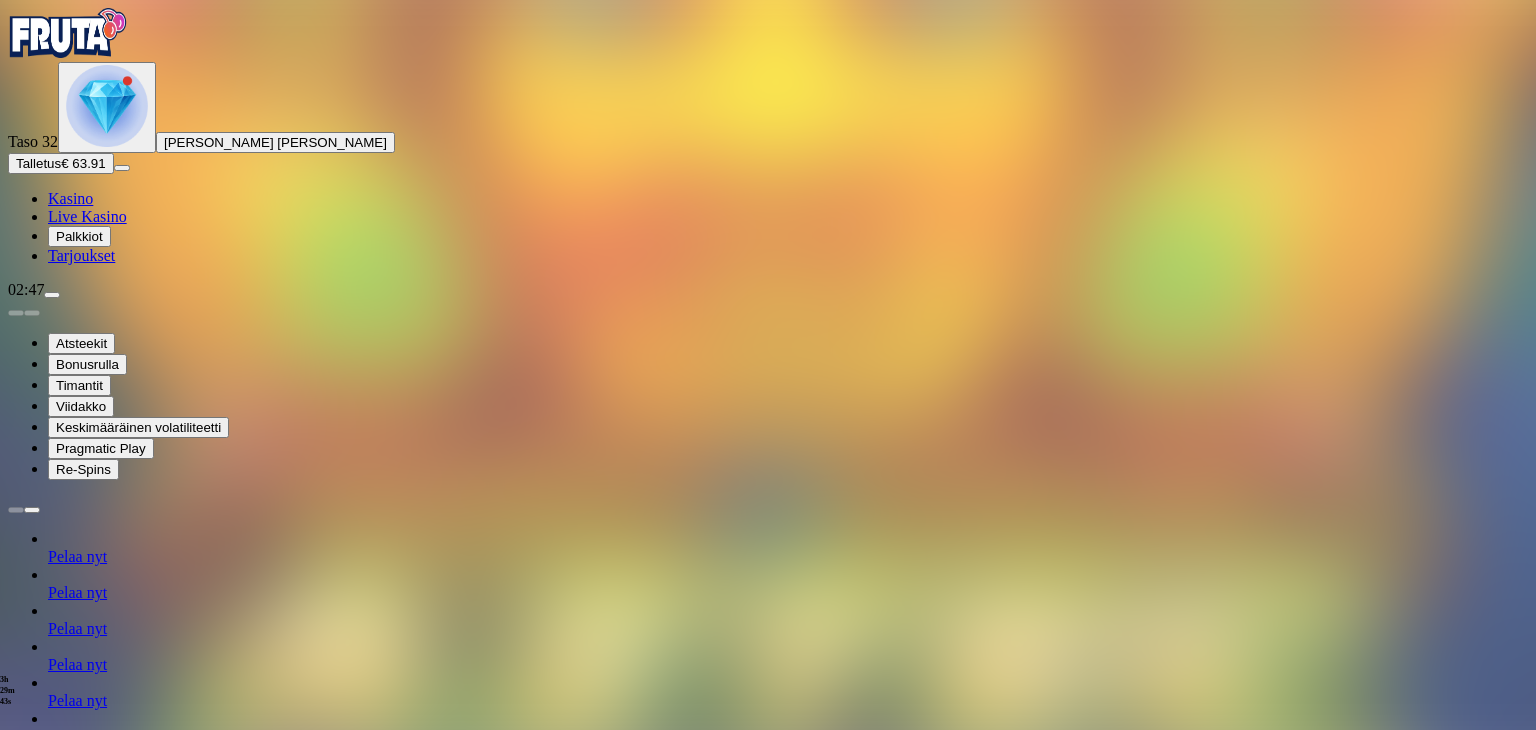 click on "Avaa palkinto" at bounding box center [768, 1582] 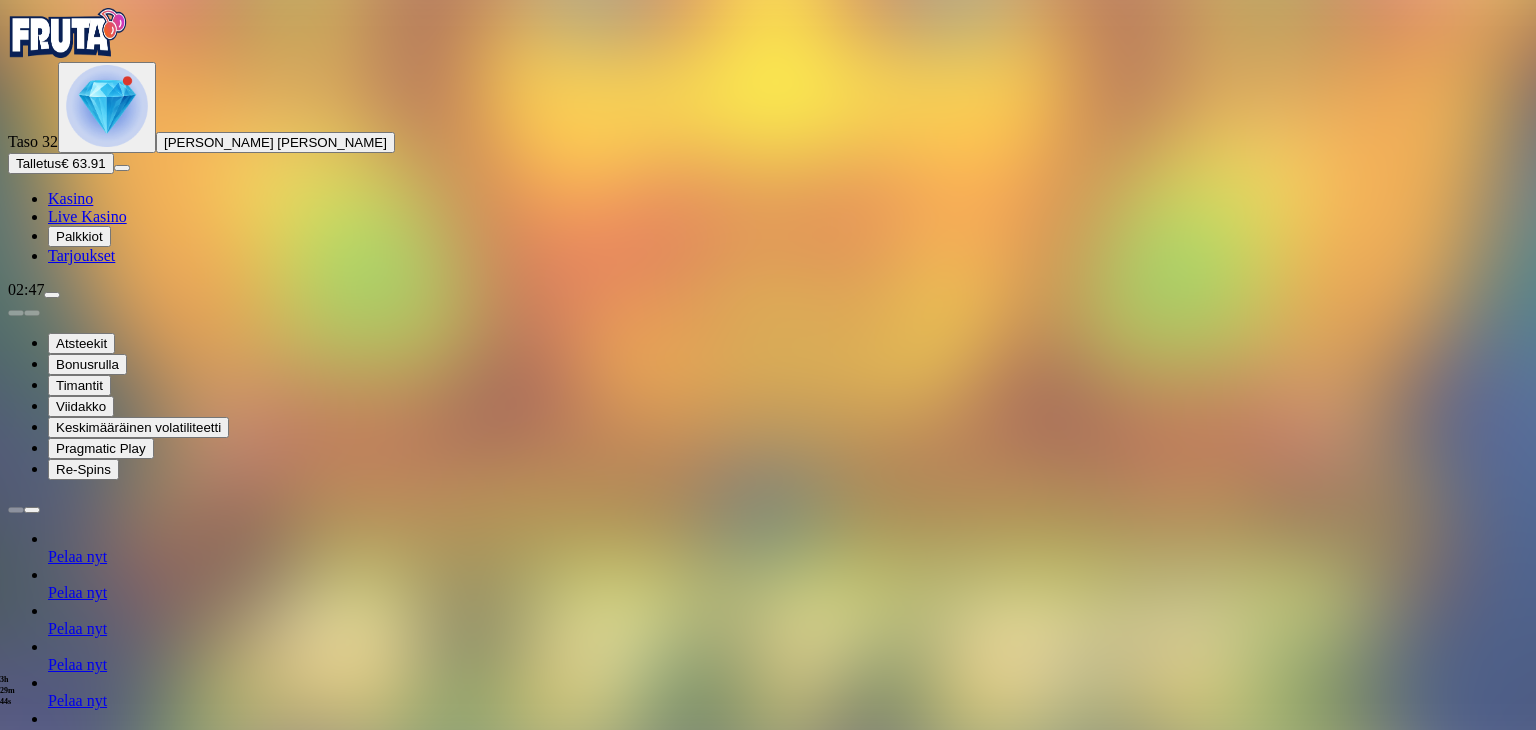 click on "Säästä myöhemmäksi" at bounding box center [767, 1828] 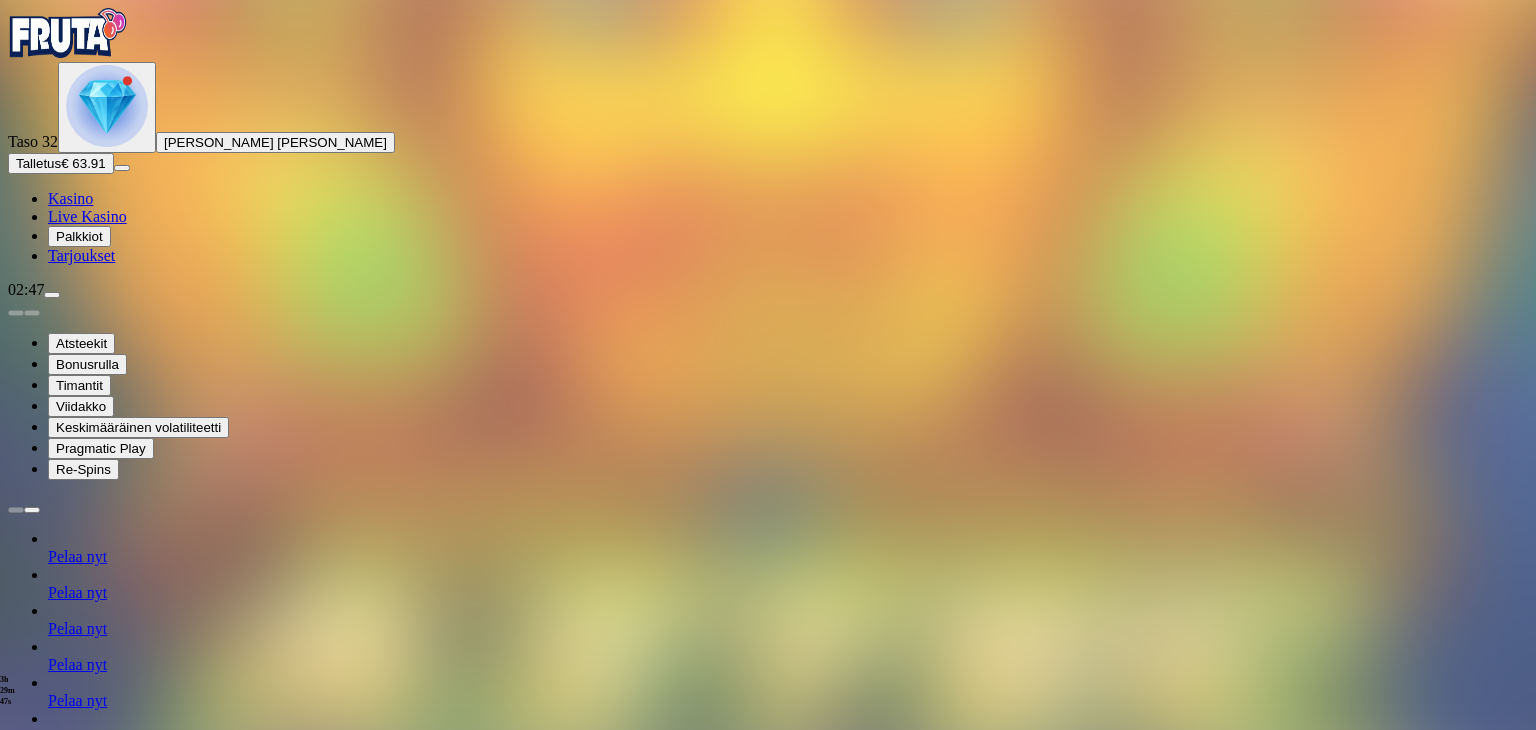click on "Palkkiot" at bounding box center (79, 236) 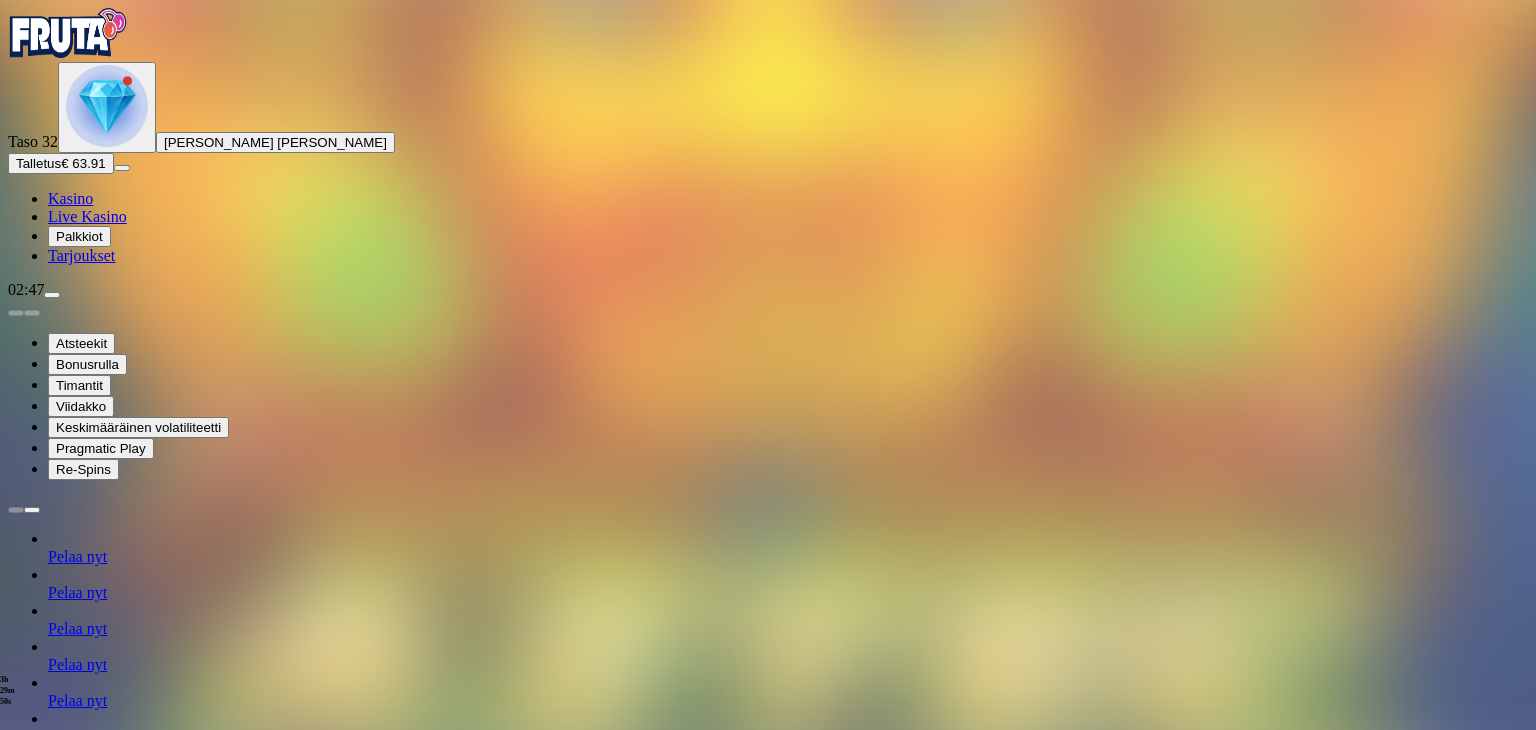 click at bounding box center (88, 1428) 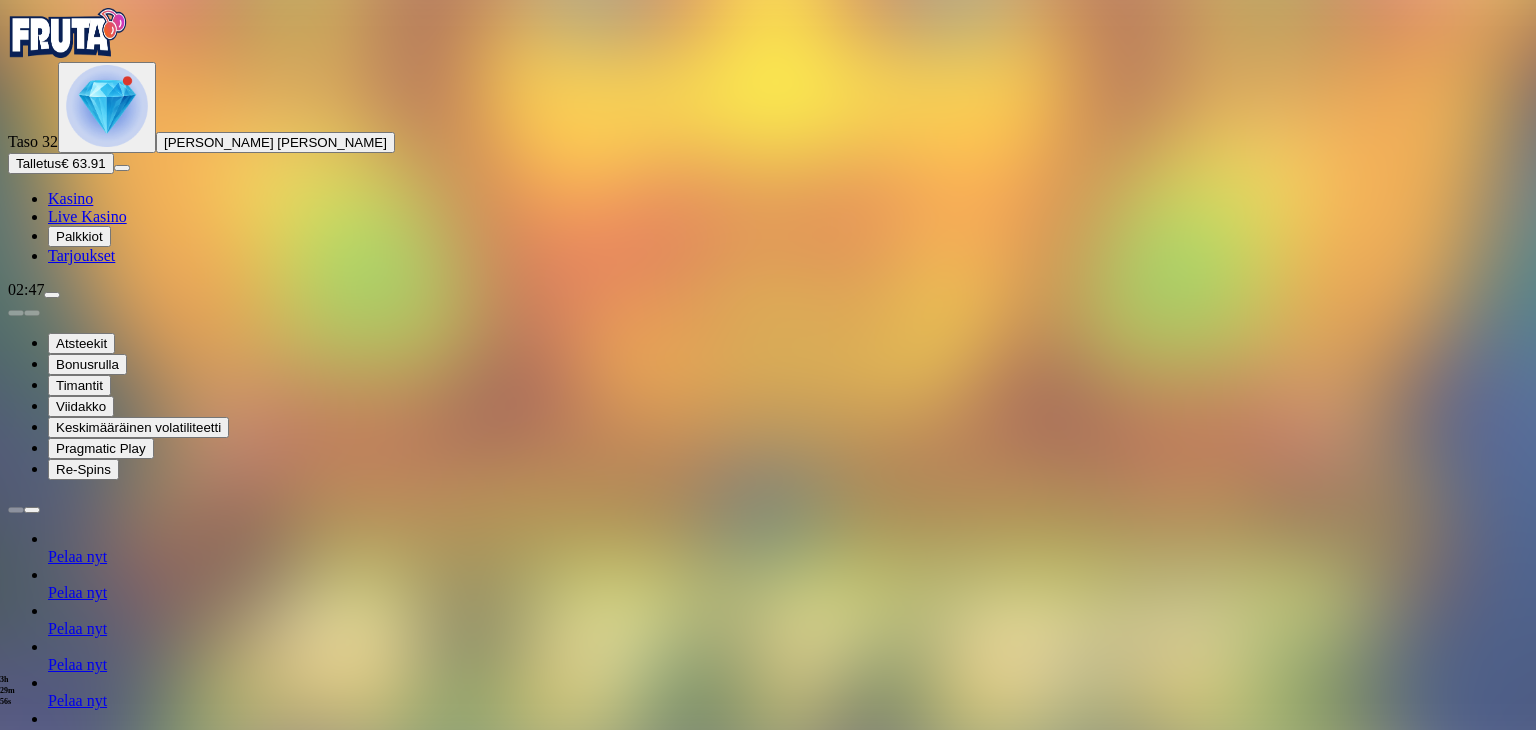 click on "Palkkiot" at bounding box center [79, 236] 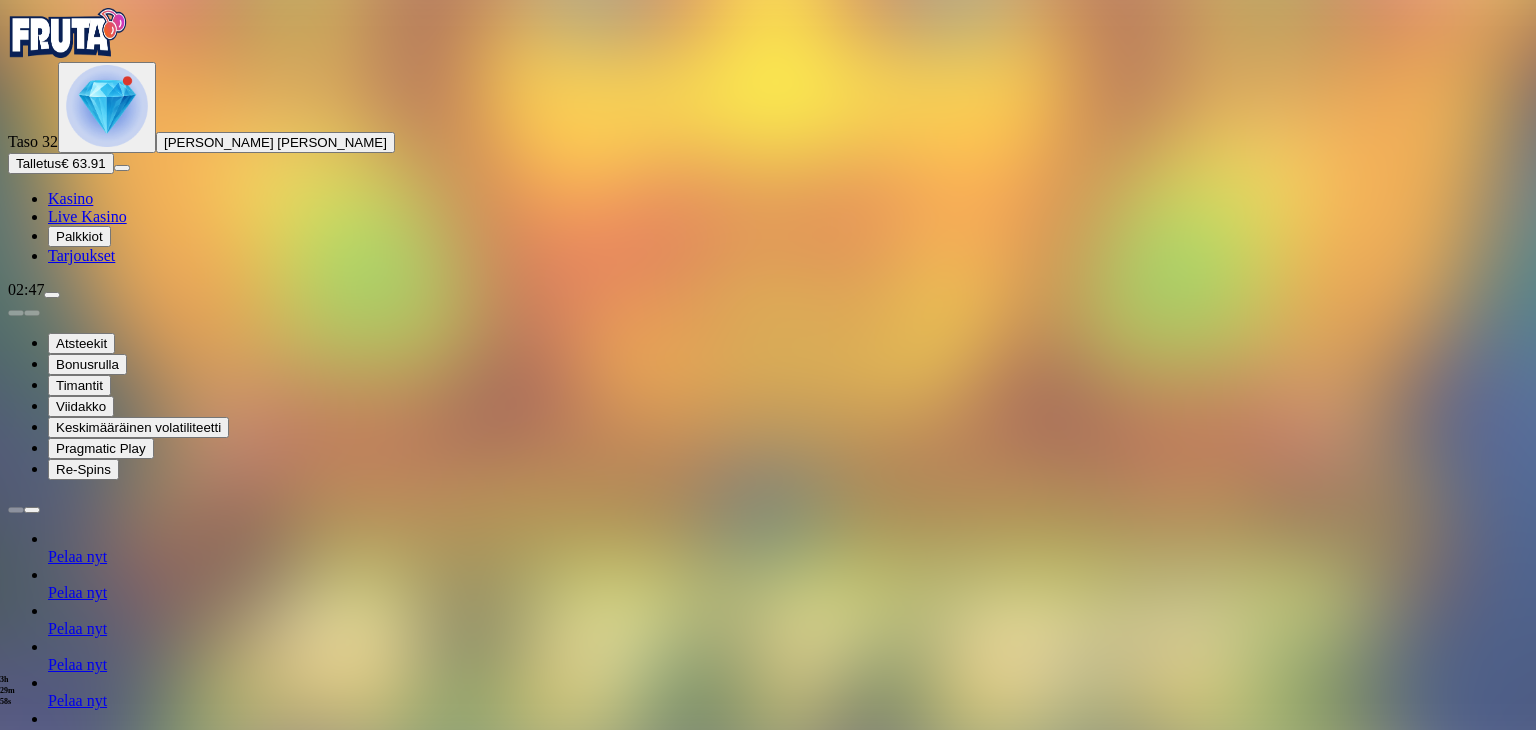 click at bounding box center [88, 1428] 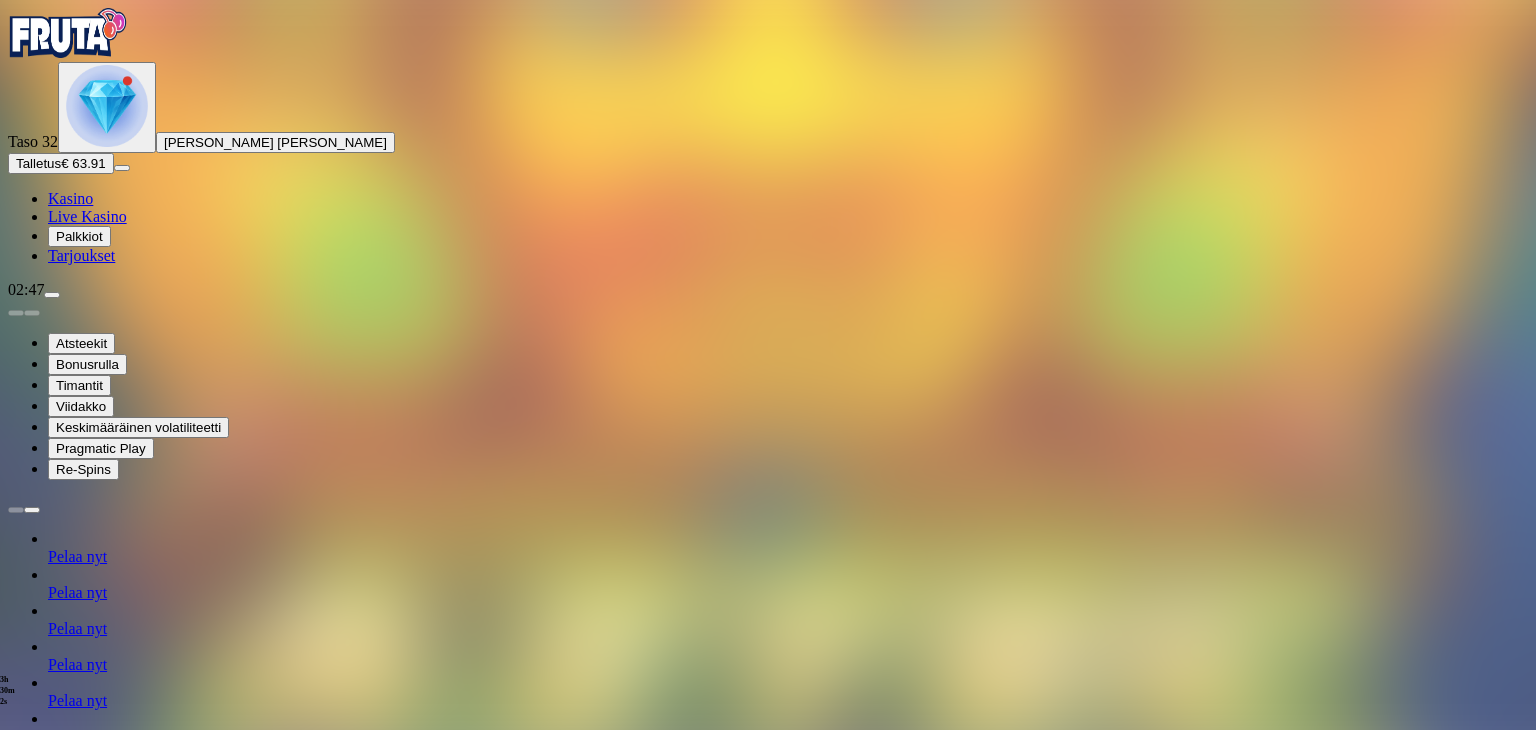 type 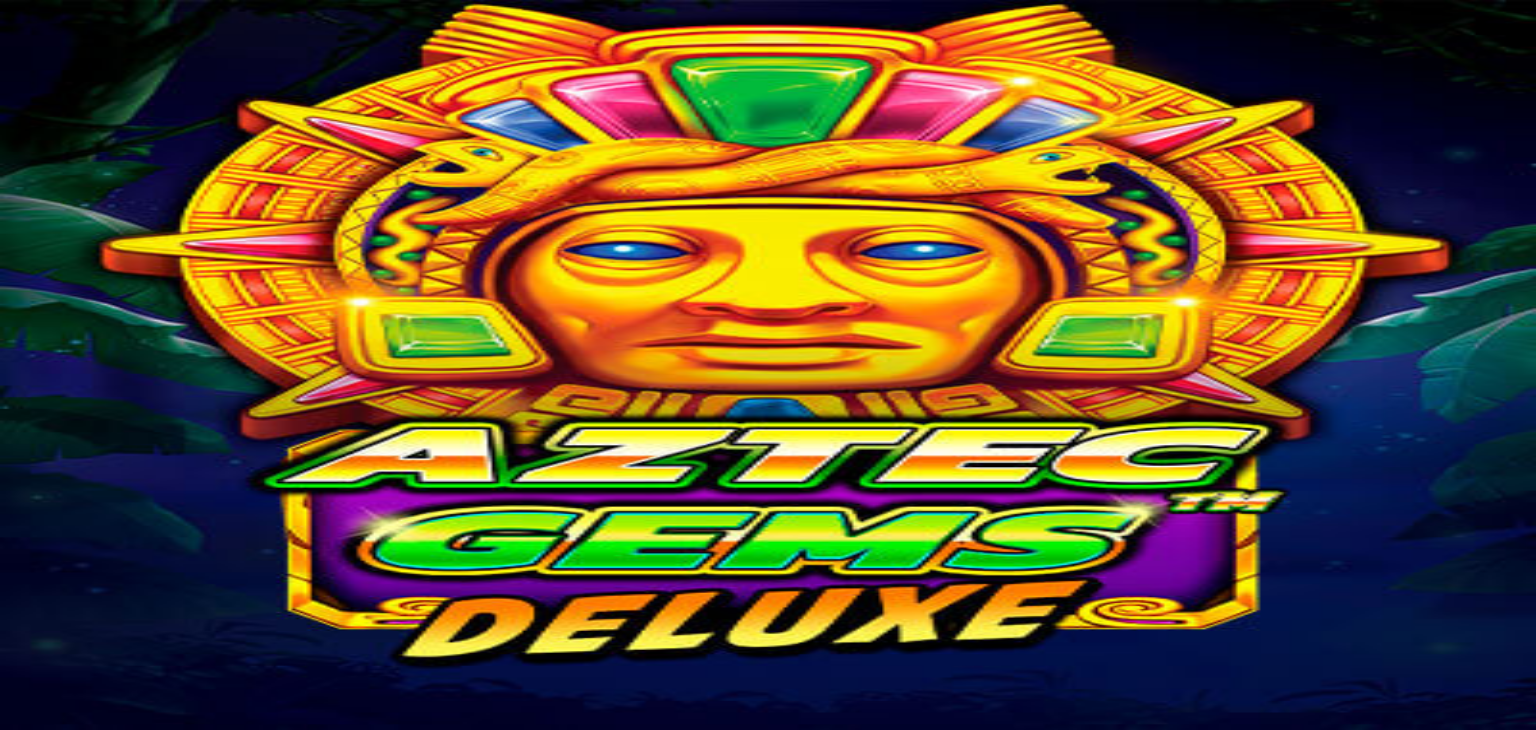 scroll, scrollTop: 0, scrollLeft: 0, axis: both 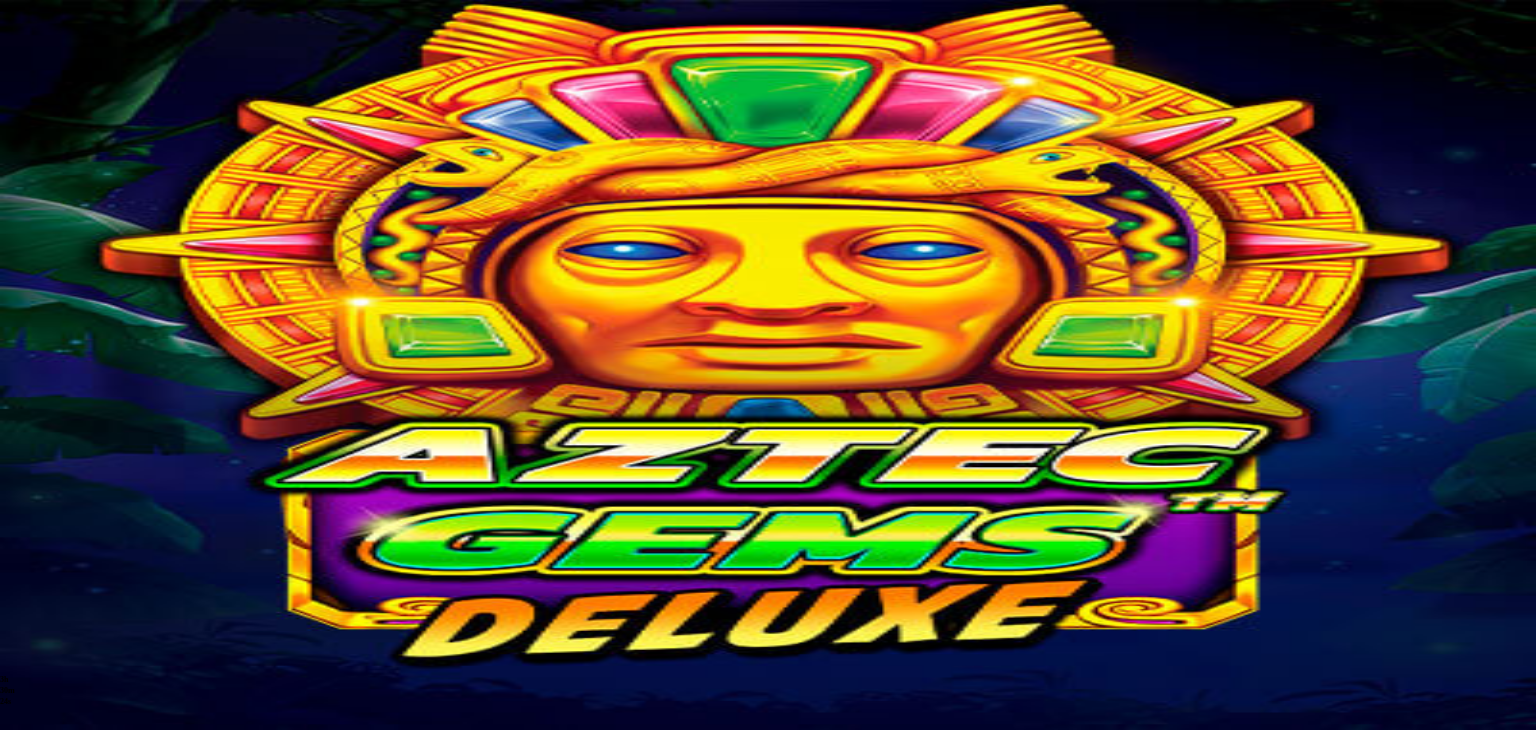 click on "Palkkiot" at bounding box center [79, 236] 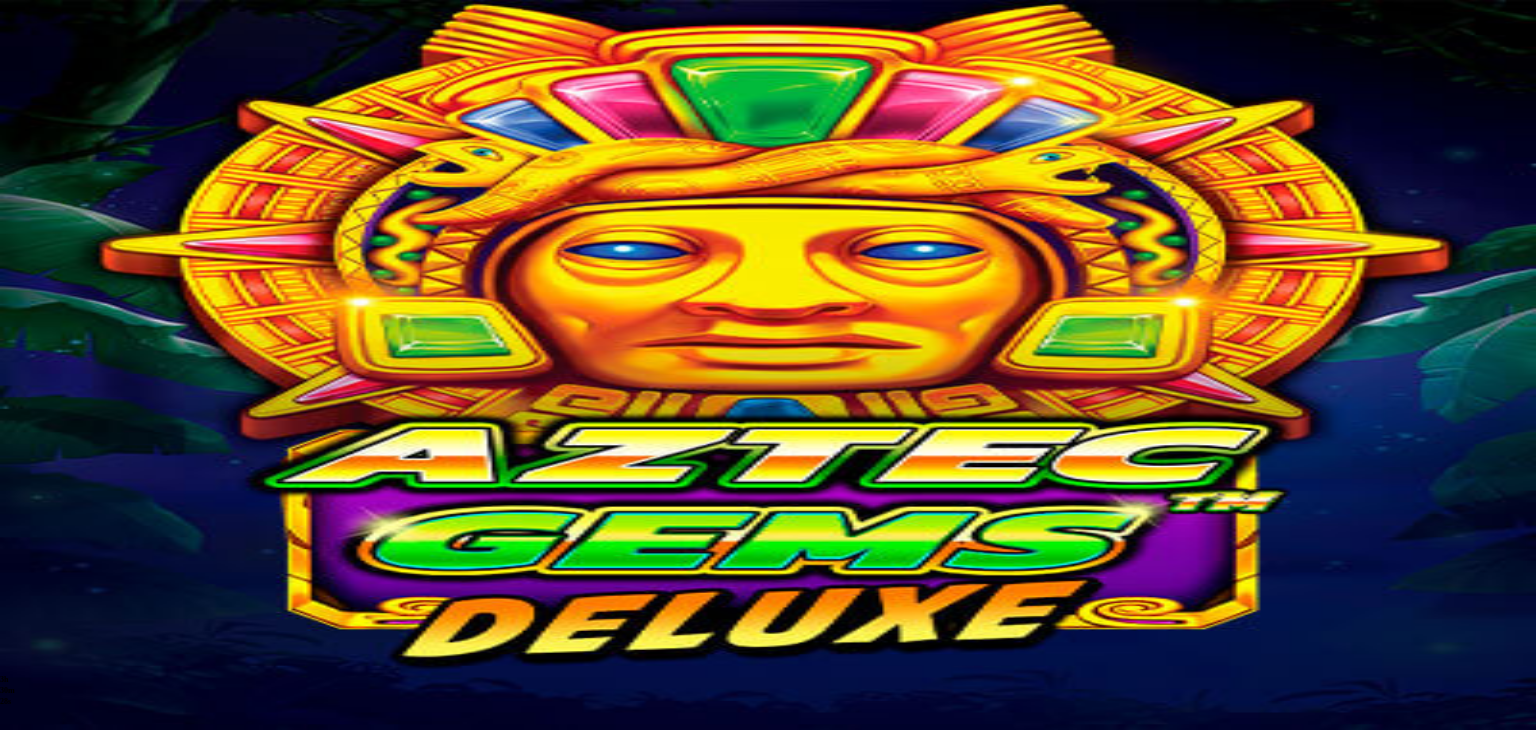 click at bounding box center [112, 1854] 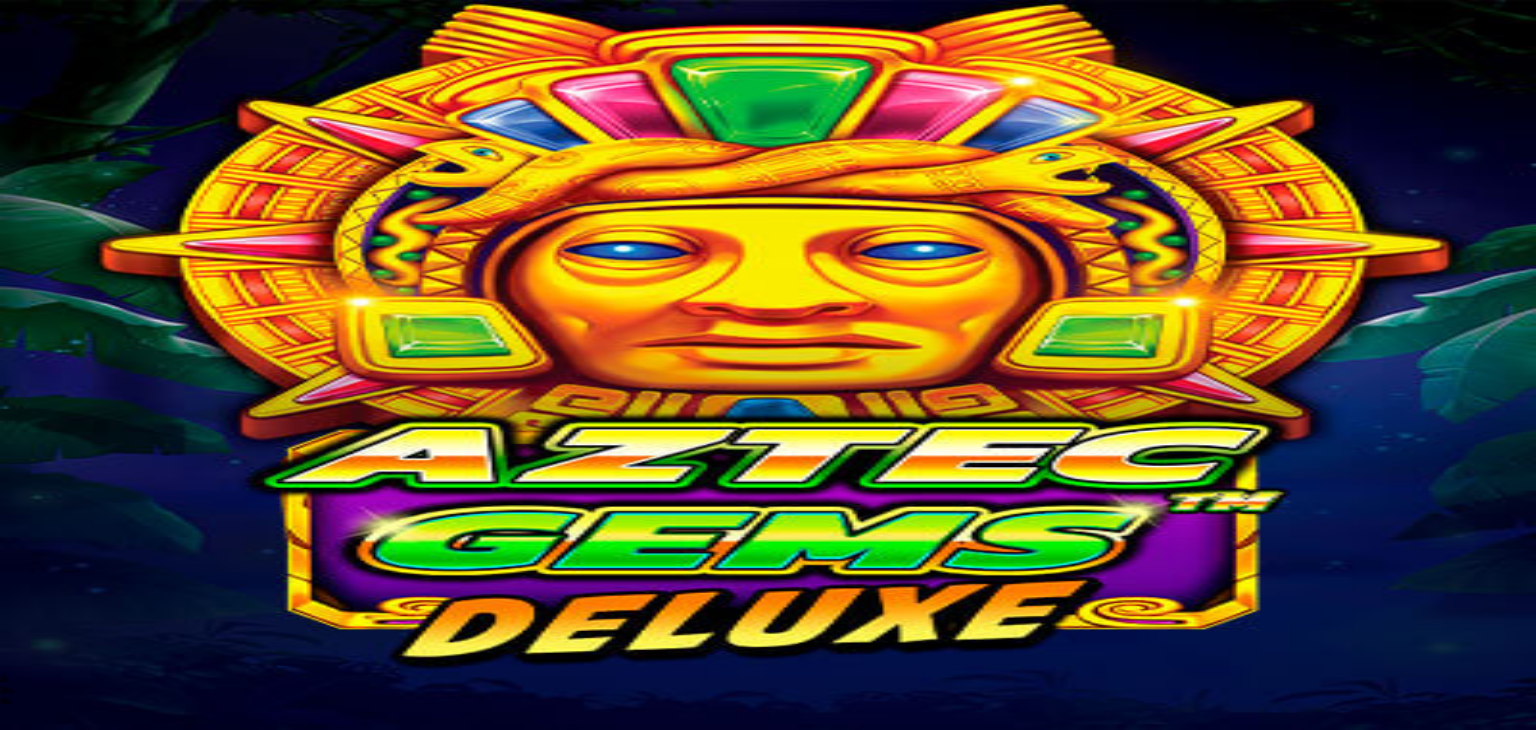 click on "Avaa palkinto" at bounding box center (768, 992) 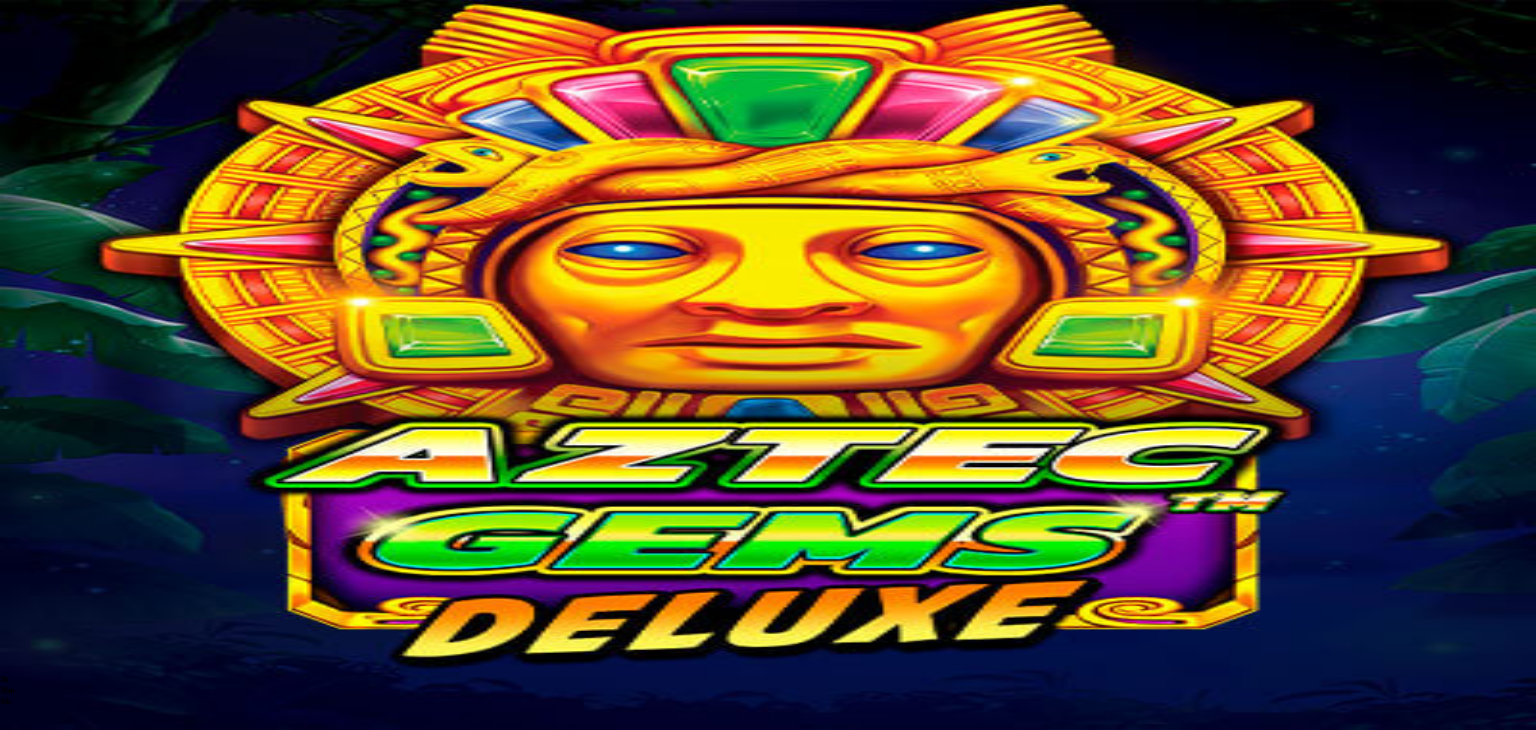 click at bounding box center [88, 1196] 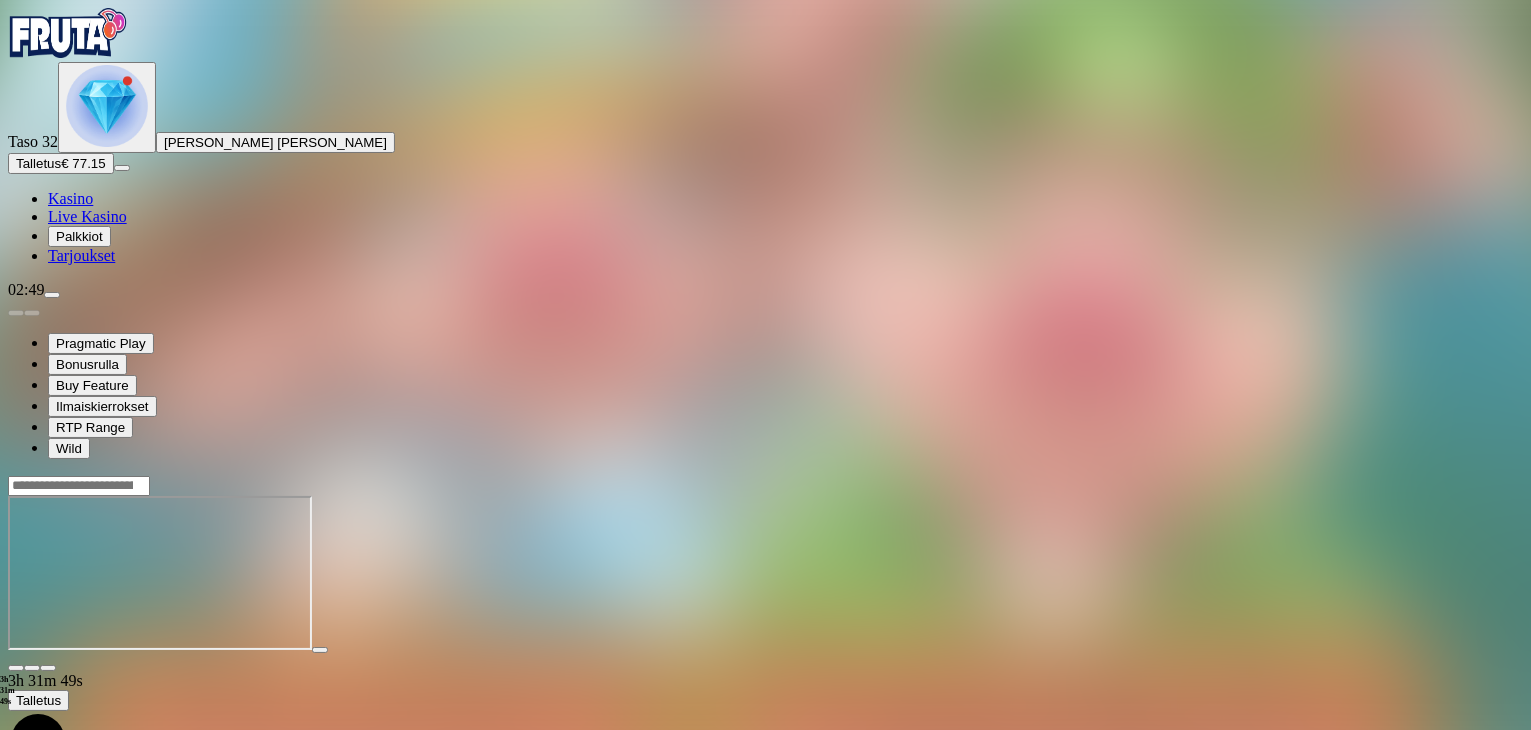 click on "Palkkiot" at bounding box center (79, 236) 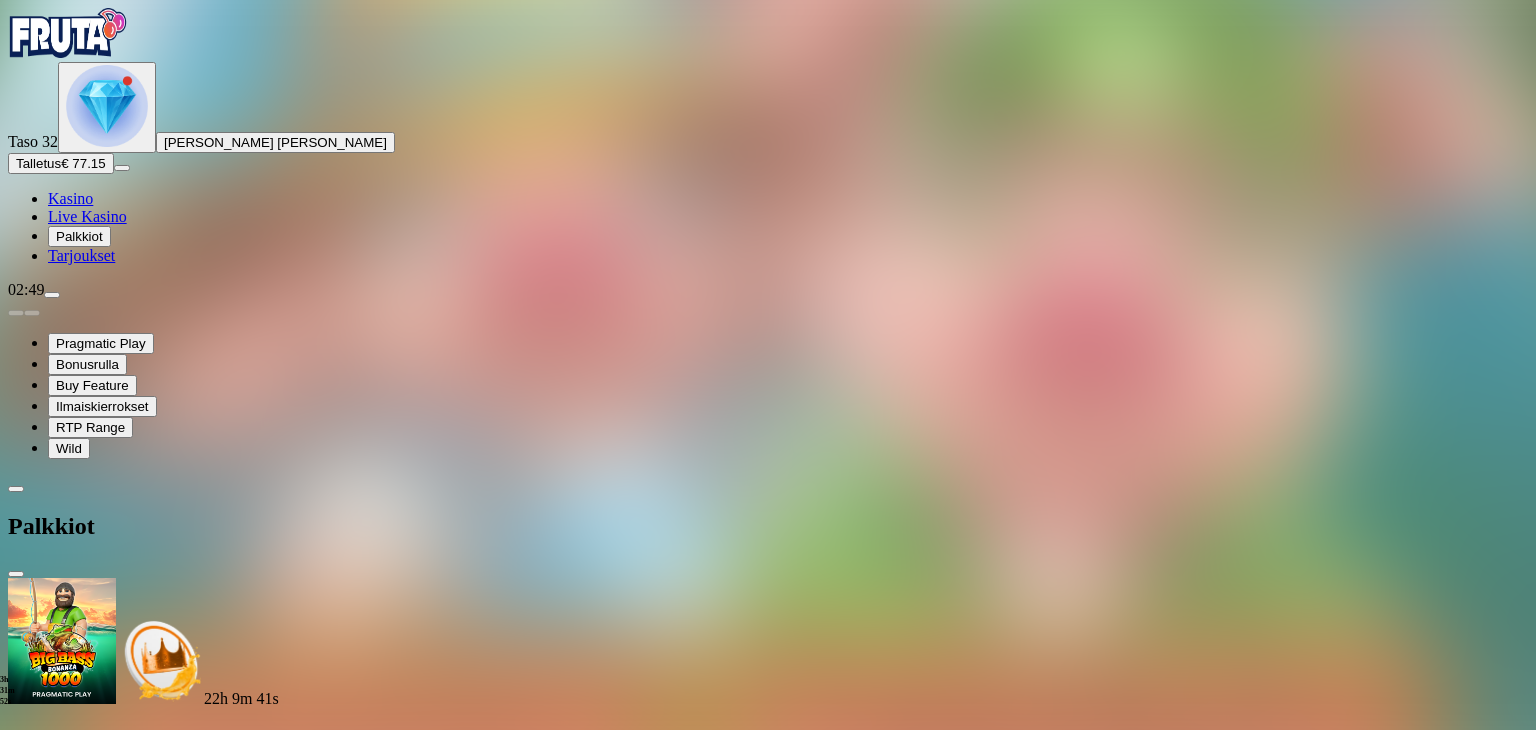 click at bounding box center (112, 1833) 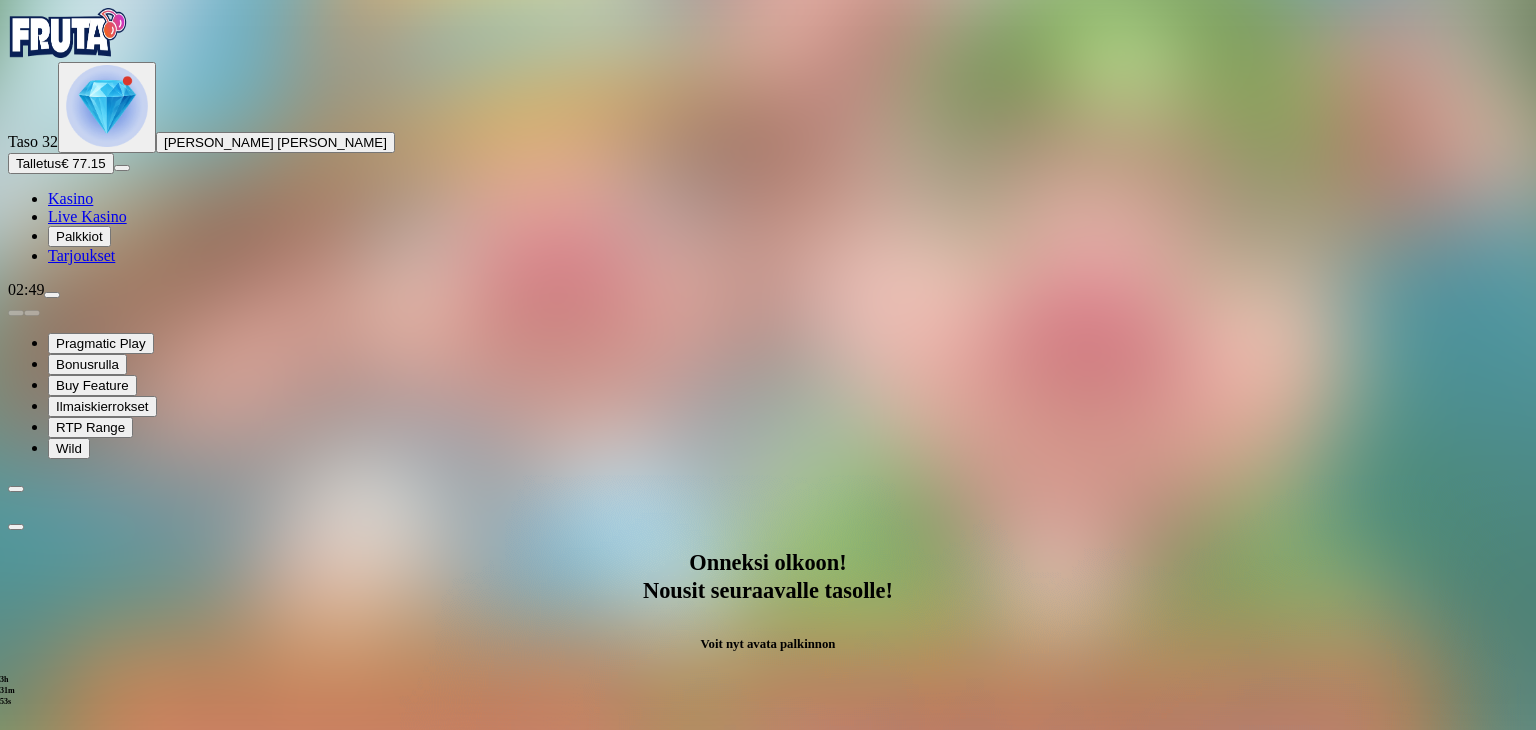 click on "Avaa palkinto" at bounding box center [768, 971] 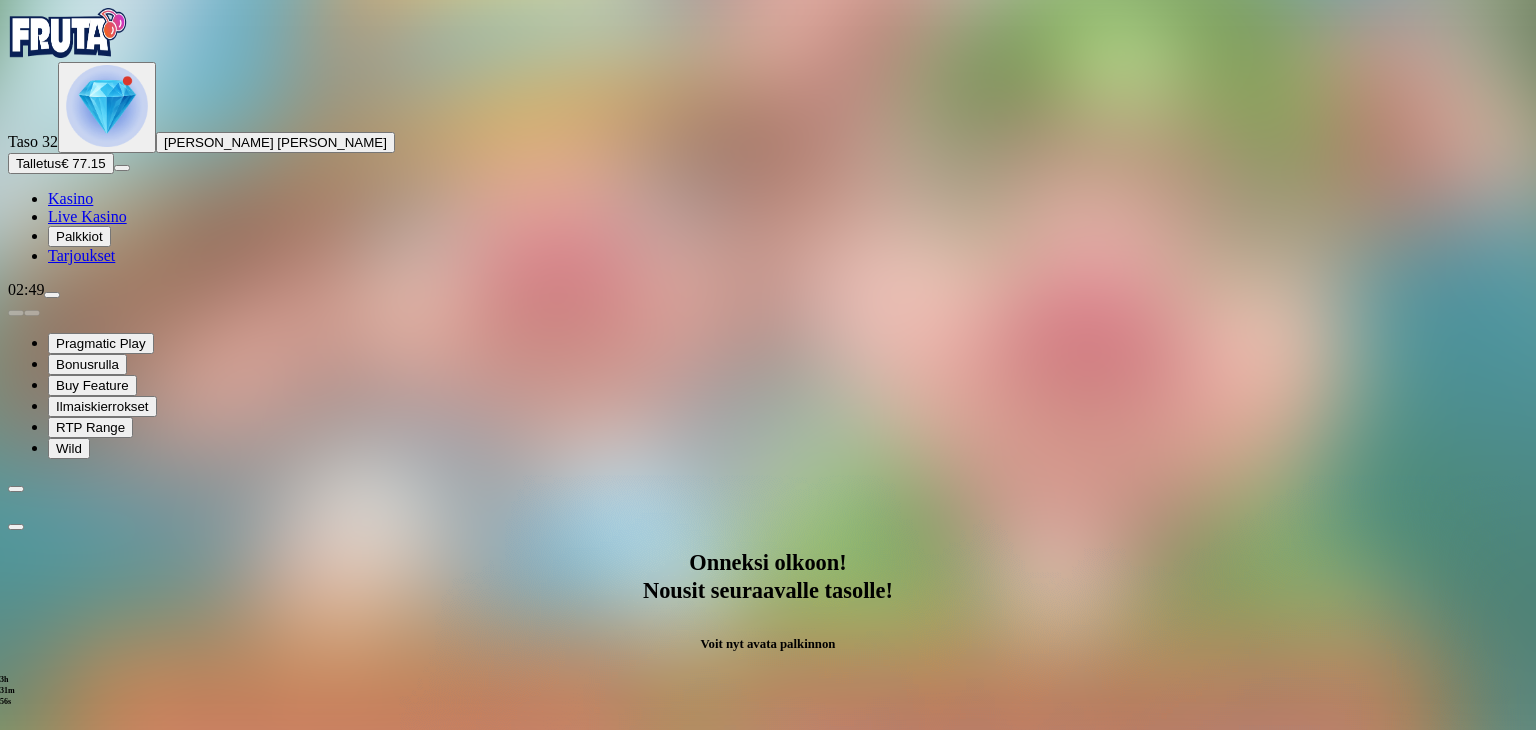 click at bounding box center [88, 1175] 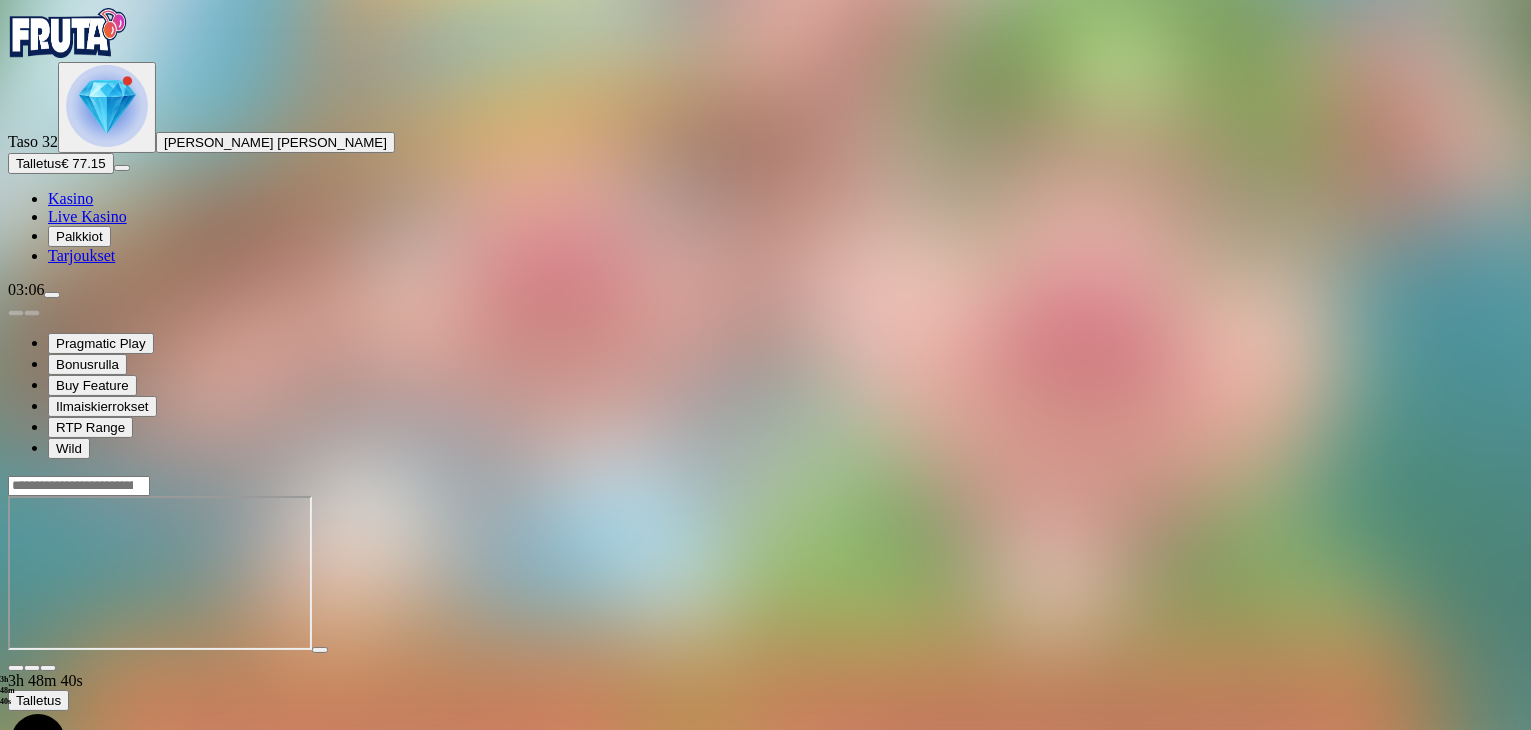 click on "Palkkiot" at bounding box center (79, 236) 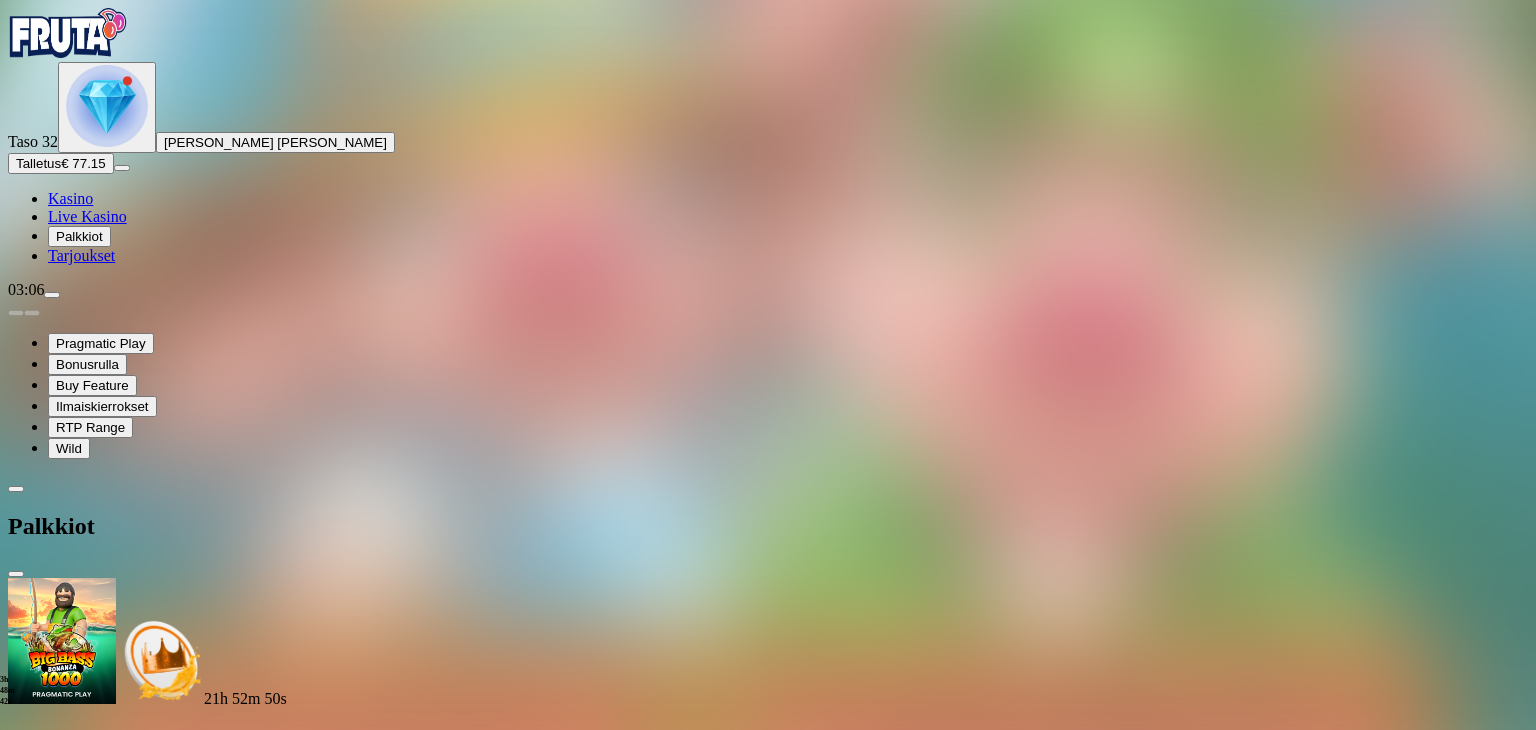 click at bounding box center (112, 1833) 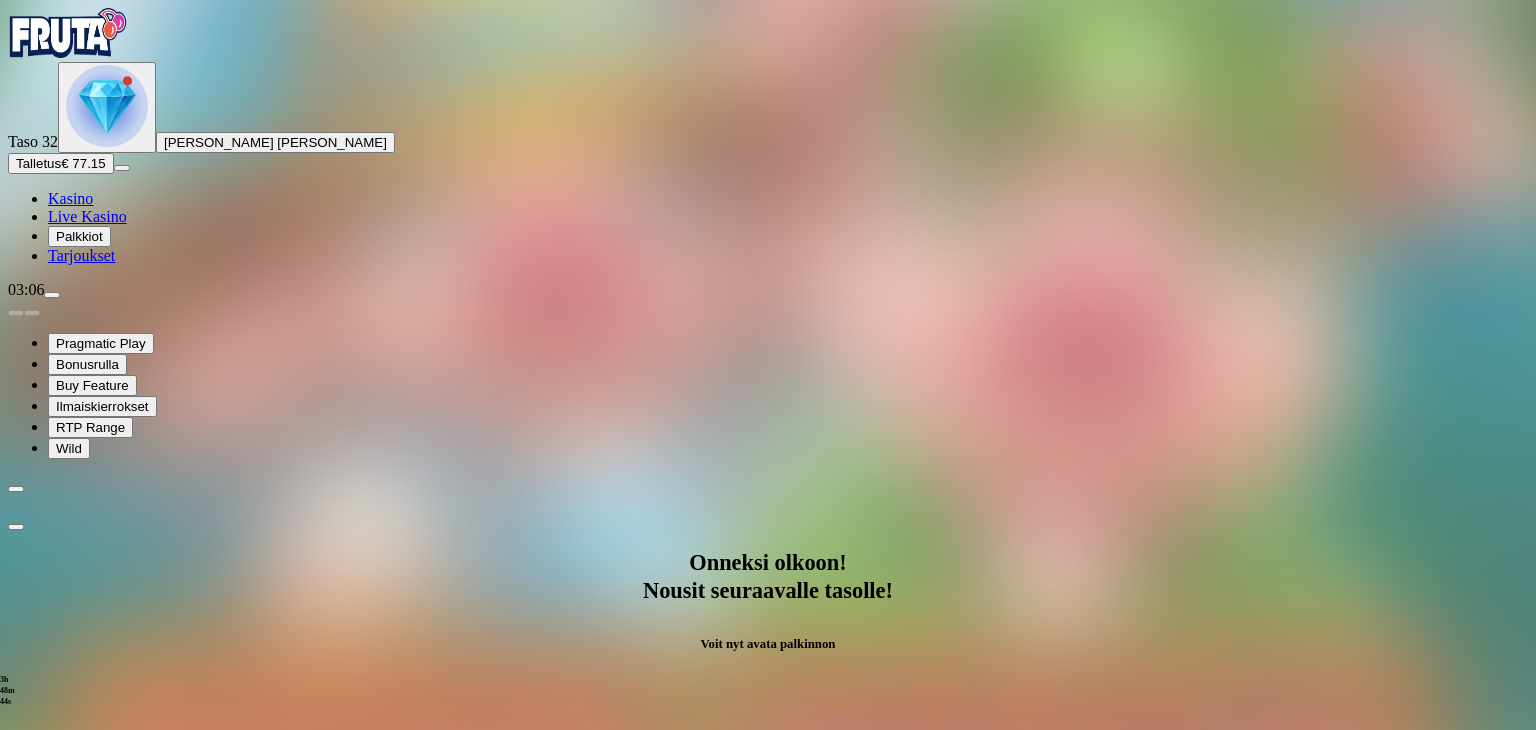 click on "Avaa palkinto" at bounding box center (768, 971) 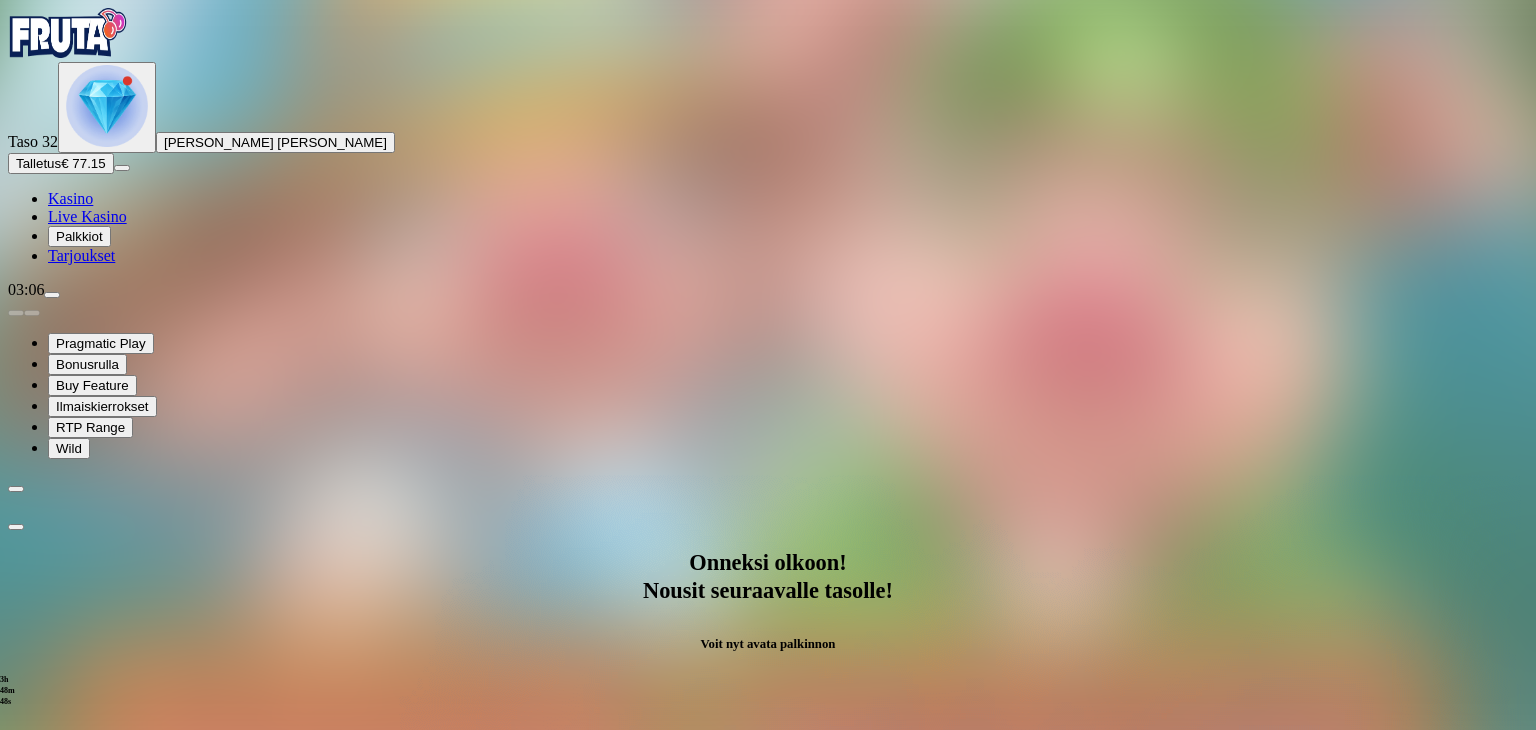 click at bounding box center [88, 1175] 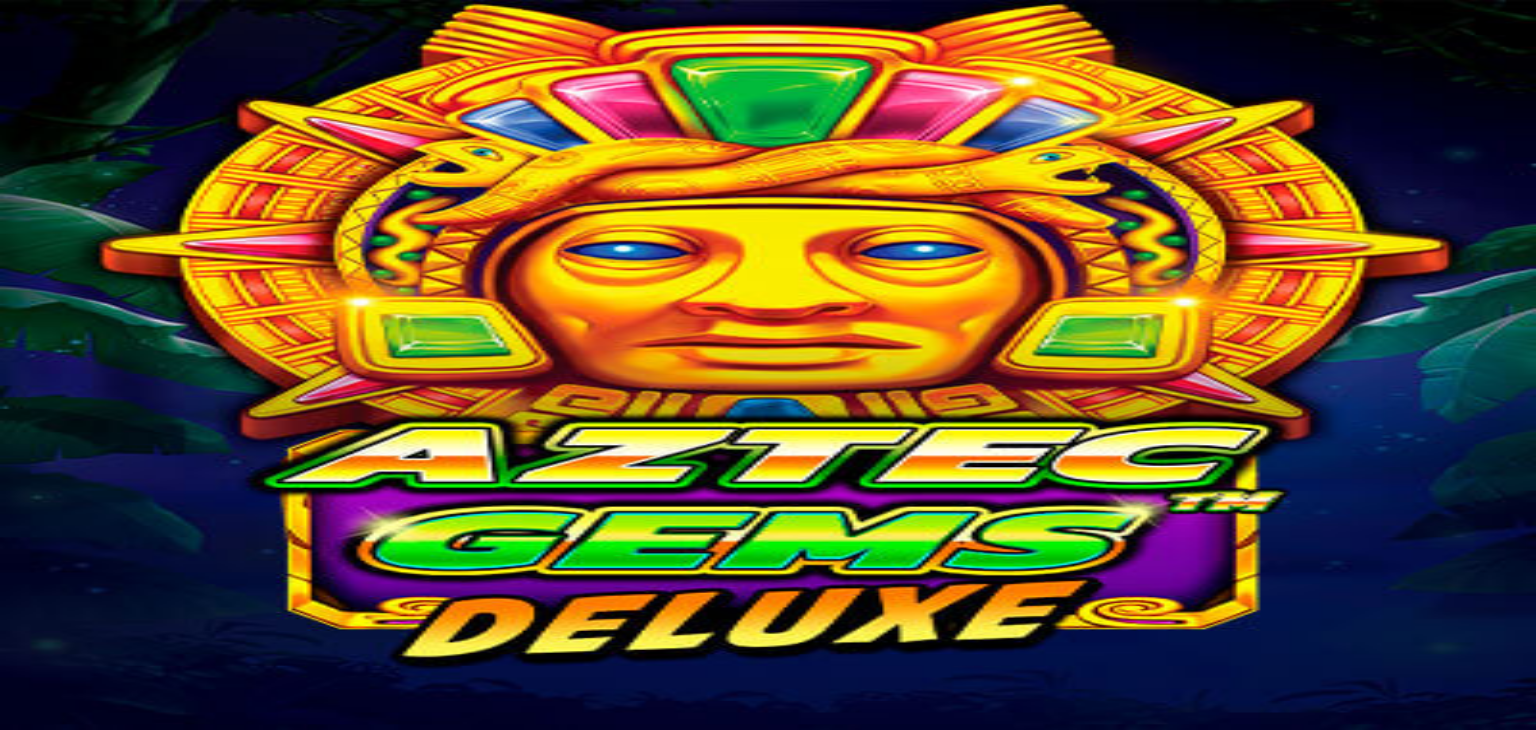 scroll, scrollTop: 0, scrollLeft: 0, axis: both 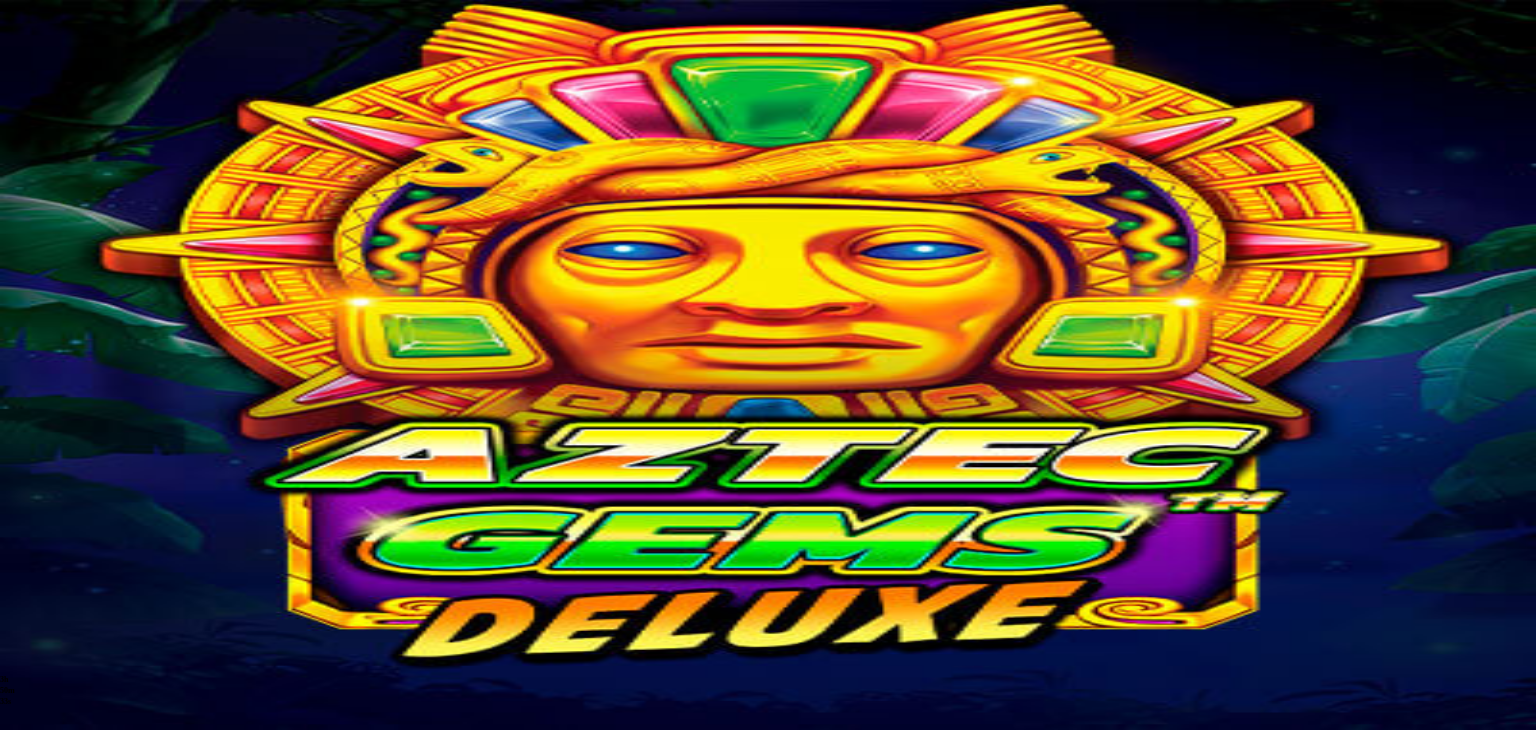click on "Palkkiot" at bounding box center (79, 236) 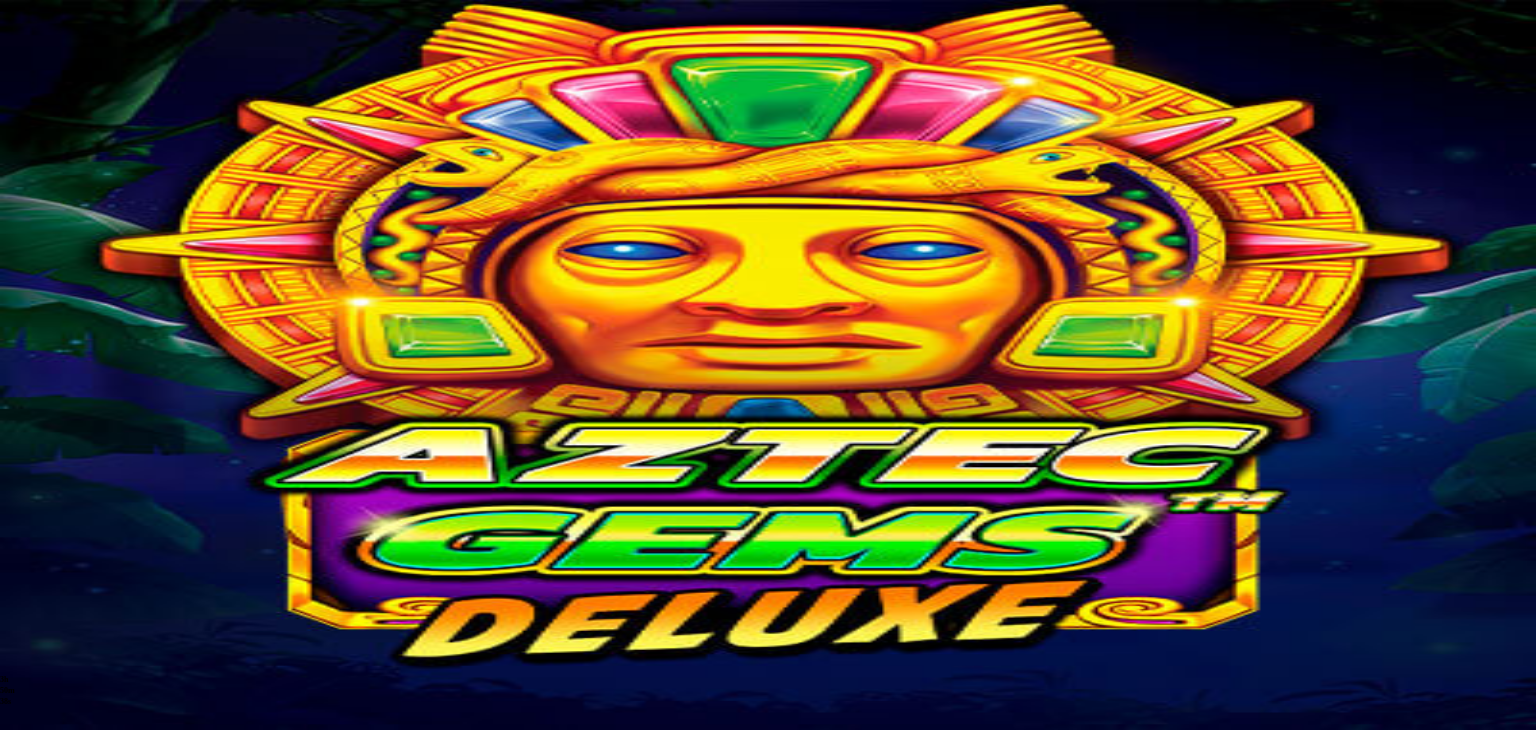 click at bounding box center [112, 1854] 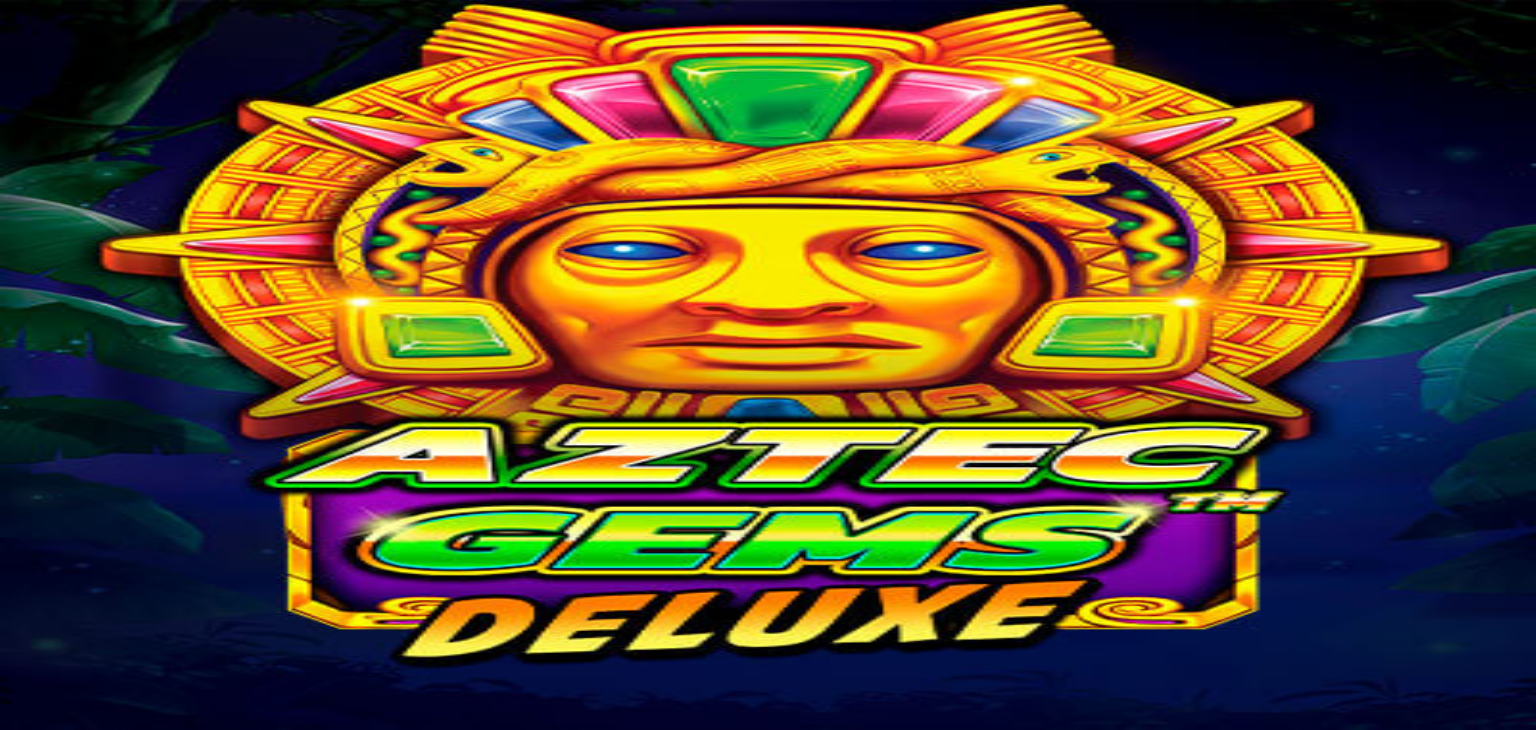drag, startPoint x: 403, startPoint y: 465, endPoint x: 412, endPoint y: 481, distance: 18.35756 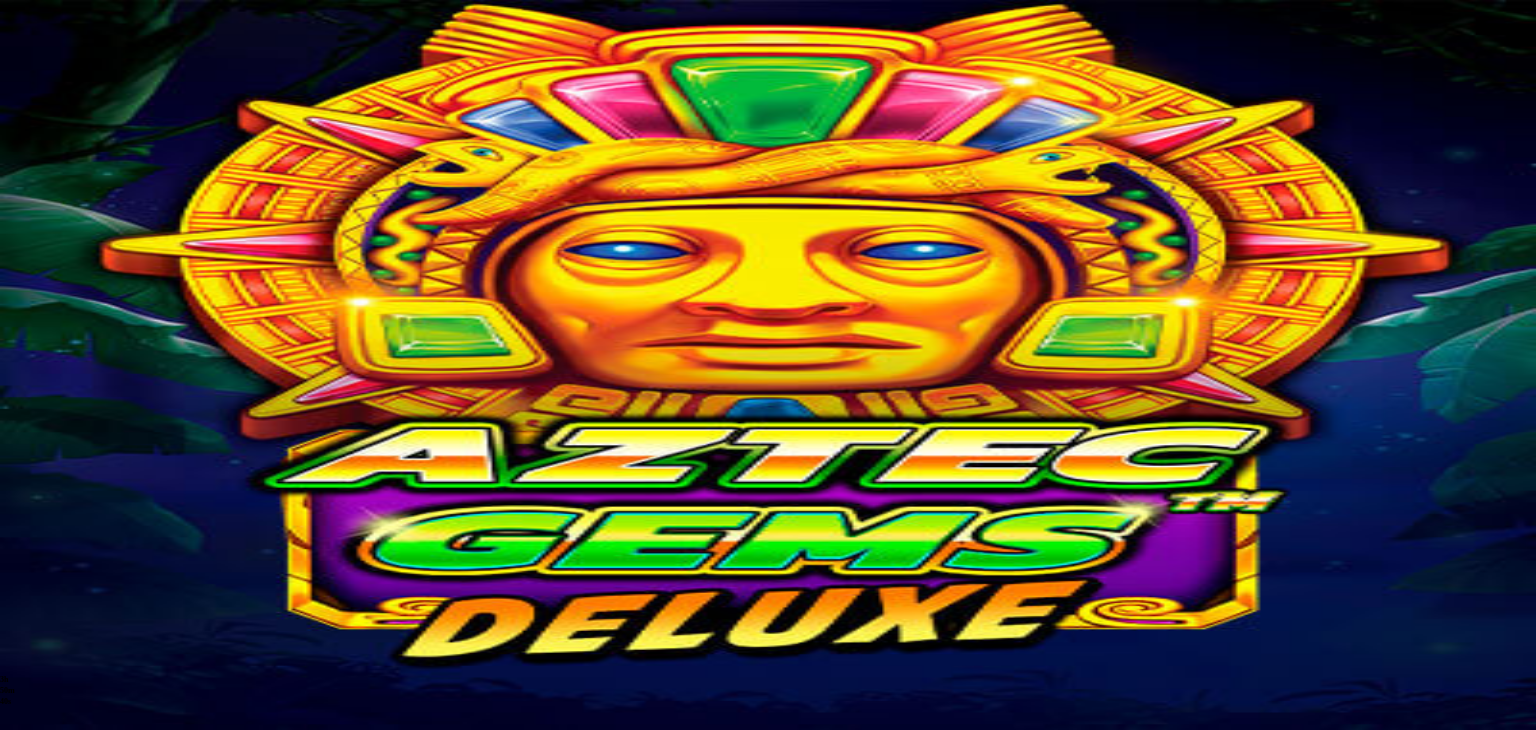 click on "Avaa palkinto" at bounding box center (768, 992) 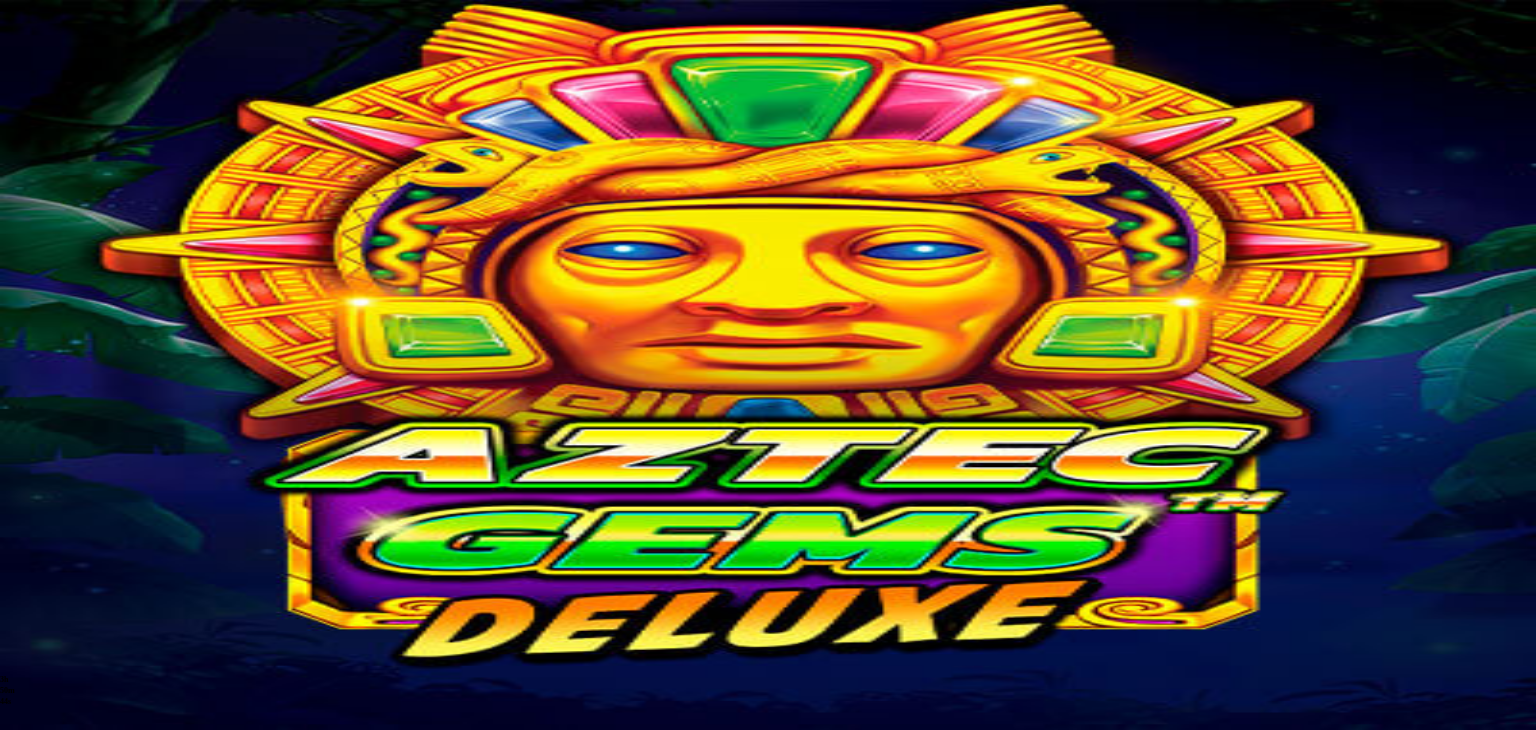 click at bounding box center (88, 1196) 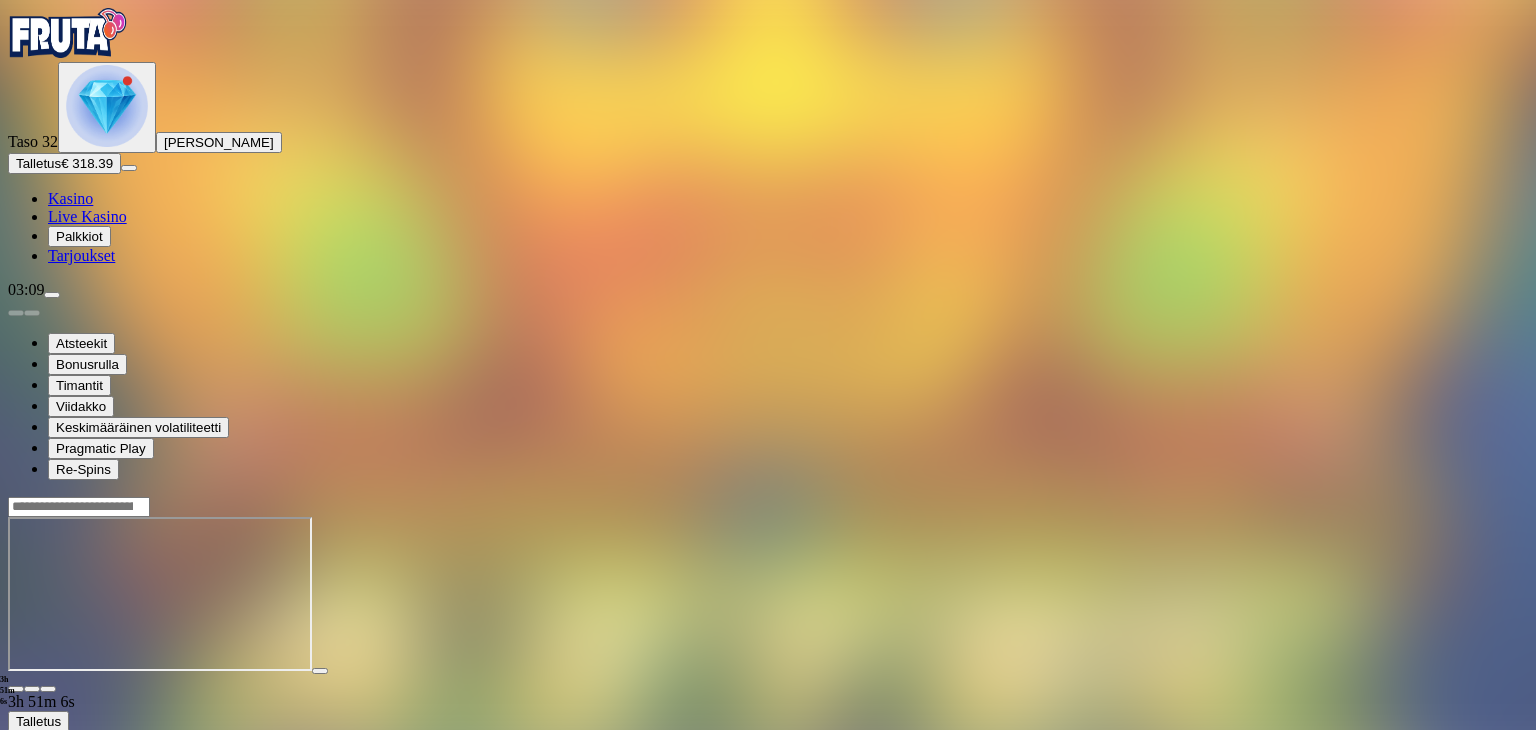 click on "Palkkiot" at bounding box center [79, 236] 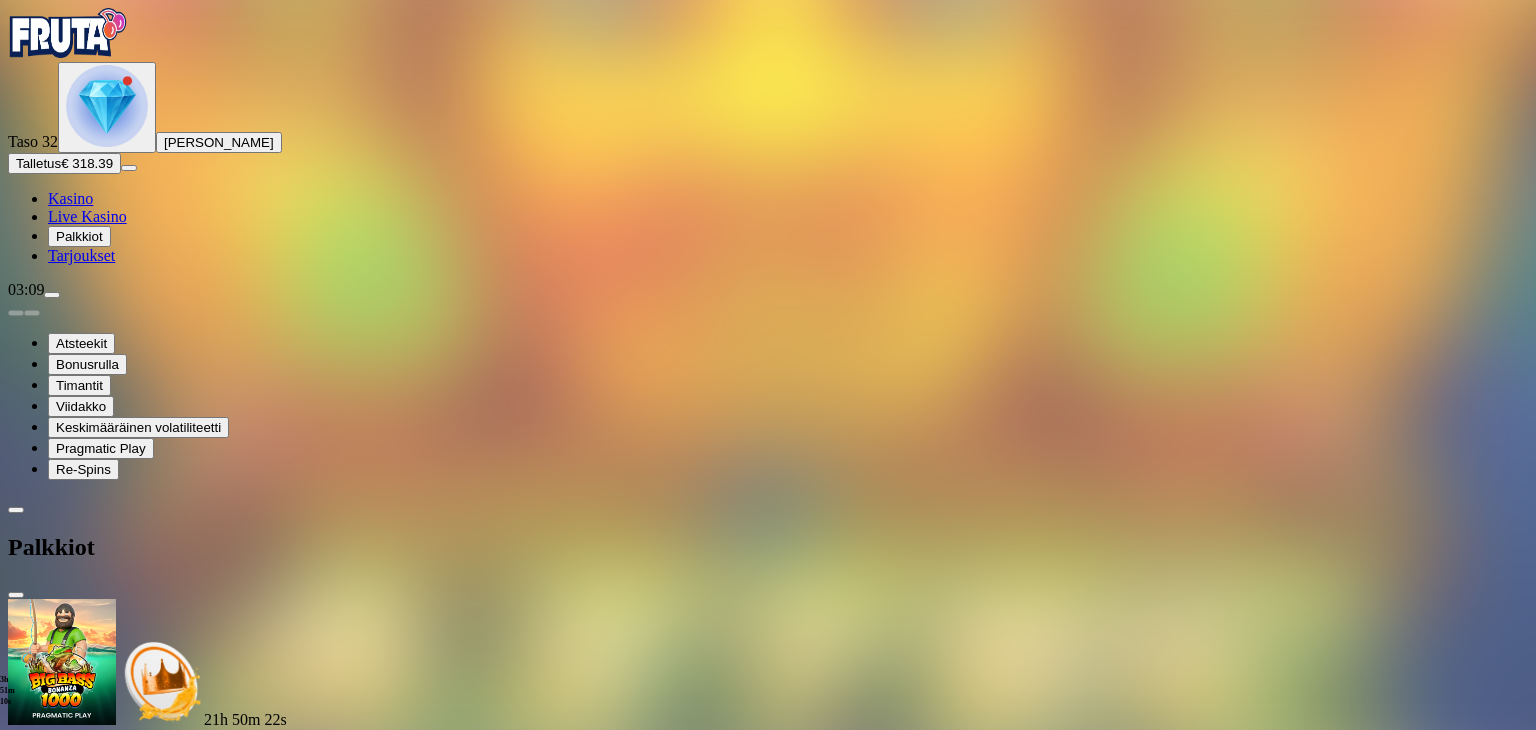 click at bounding box center [112, 1854] 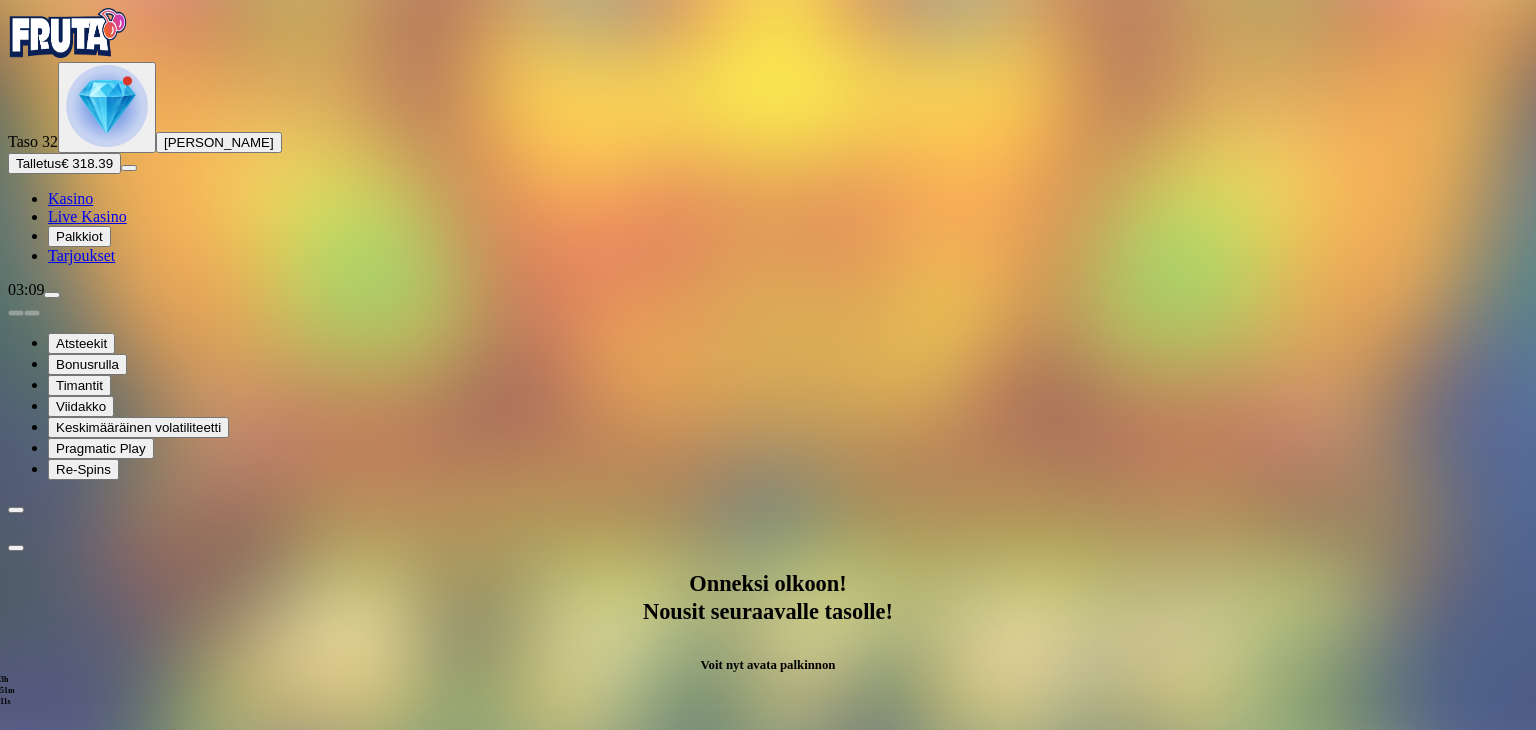 click on "Avaa palkinto" at bounding box center (768, 992) 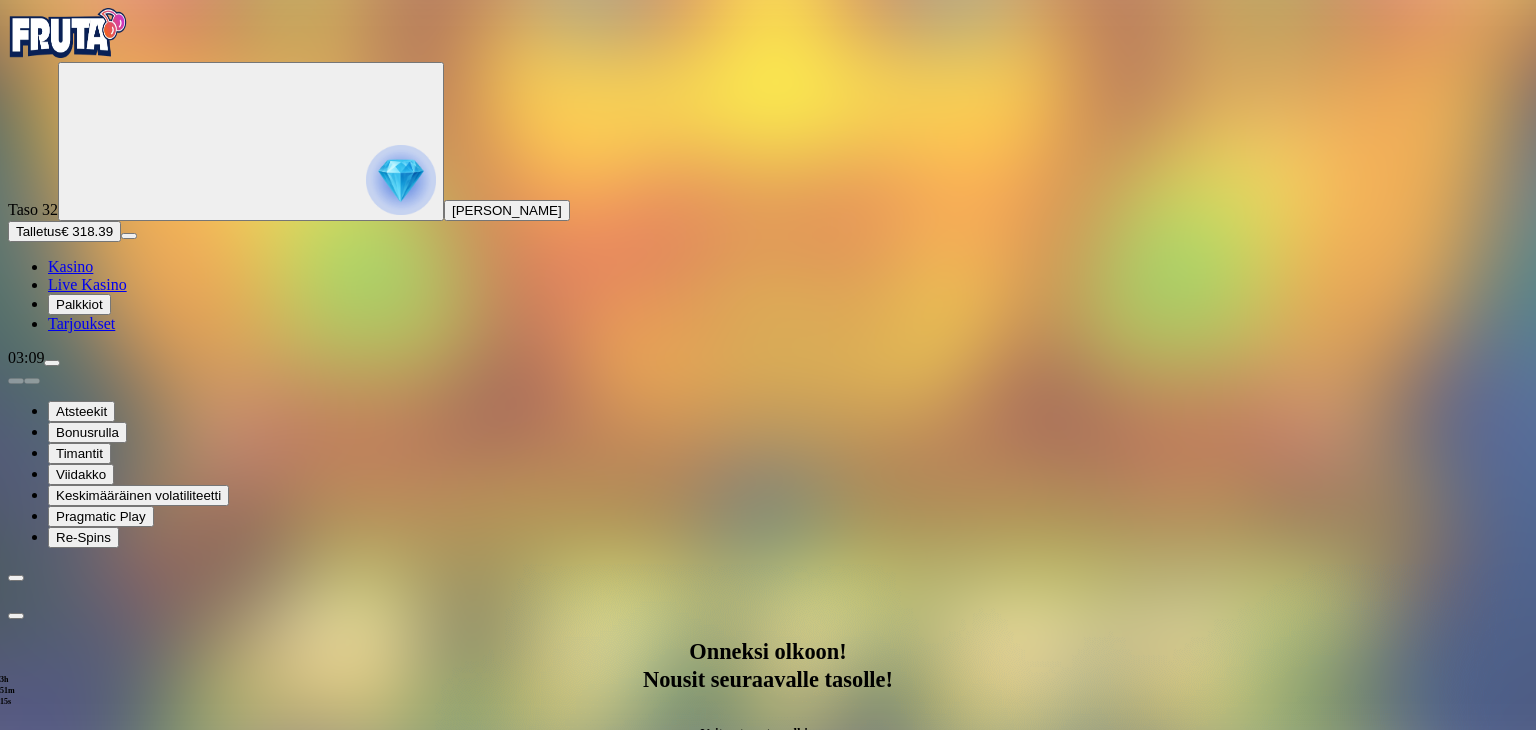 click at bounding box center [88, 1264] 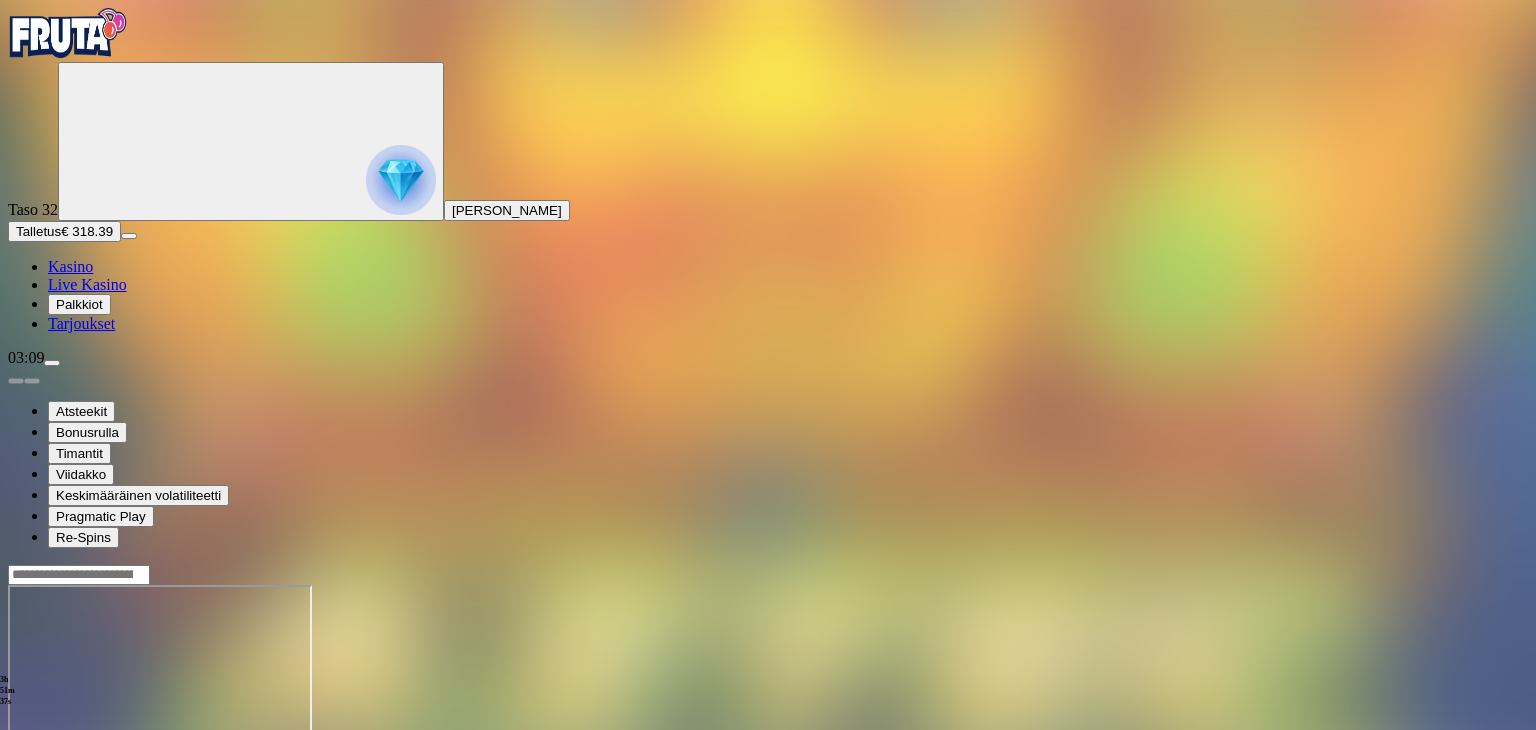click on "Palkkiot" at bounding box center [79, 304] 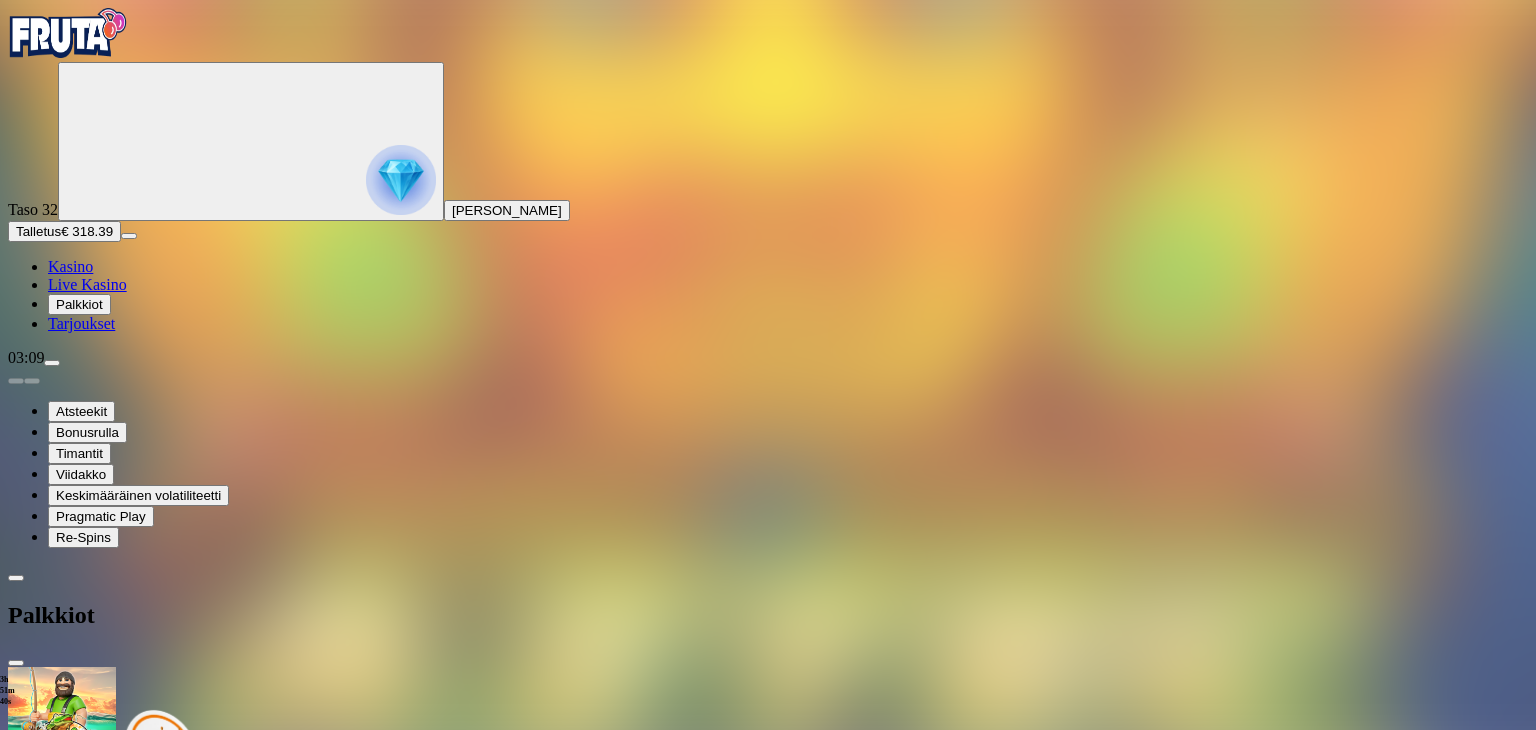 click on "Tarjoukset" at bounding box center (81, 323) 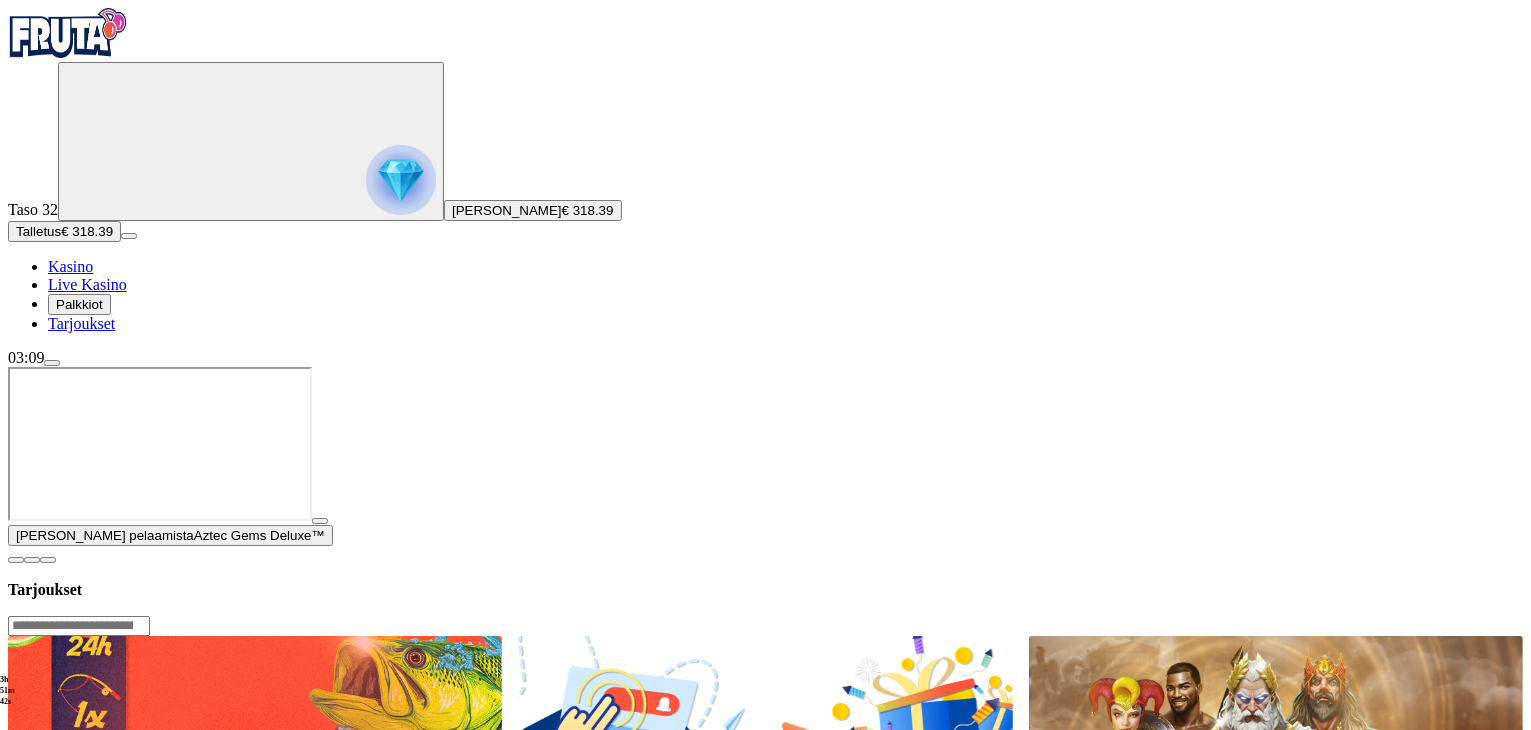 click on "Kasino" at bounding box center (70, 266) 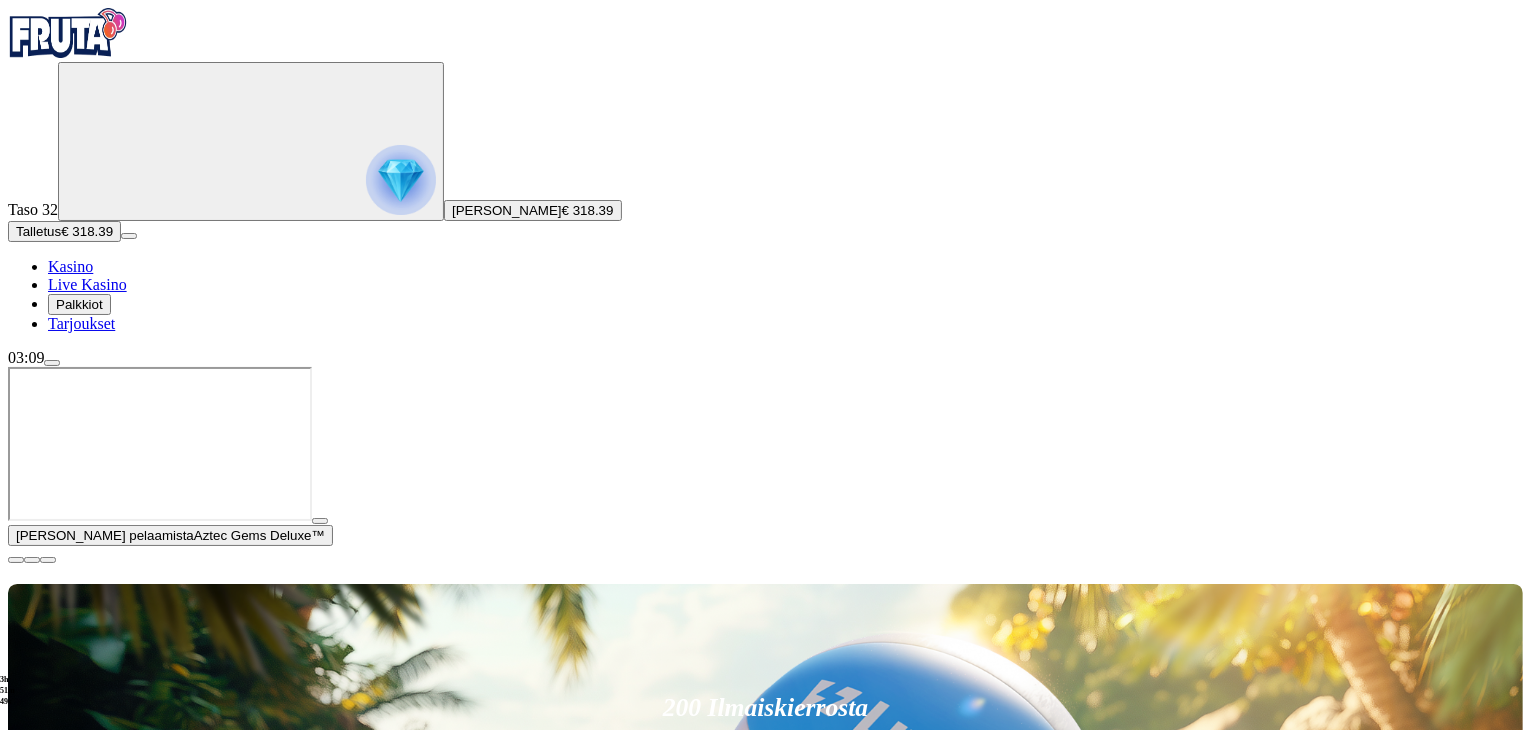 click at bounding box center (16, 560) 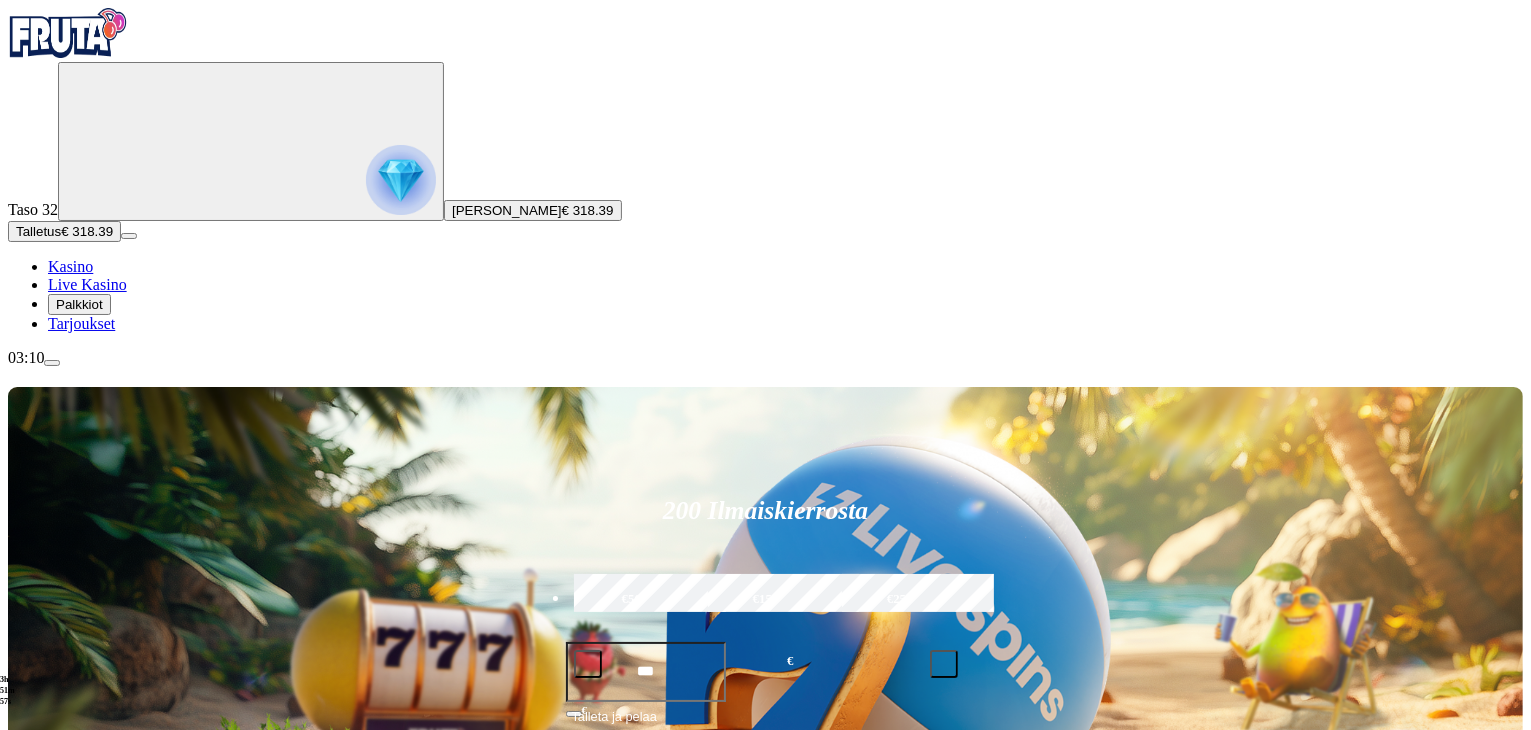 click on "Pelaa nyt" at bounding box center [77, 1295] 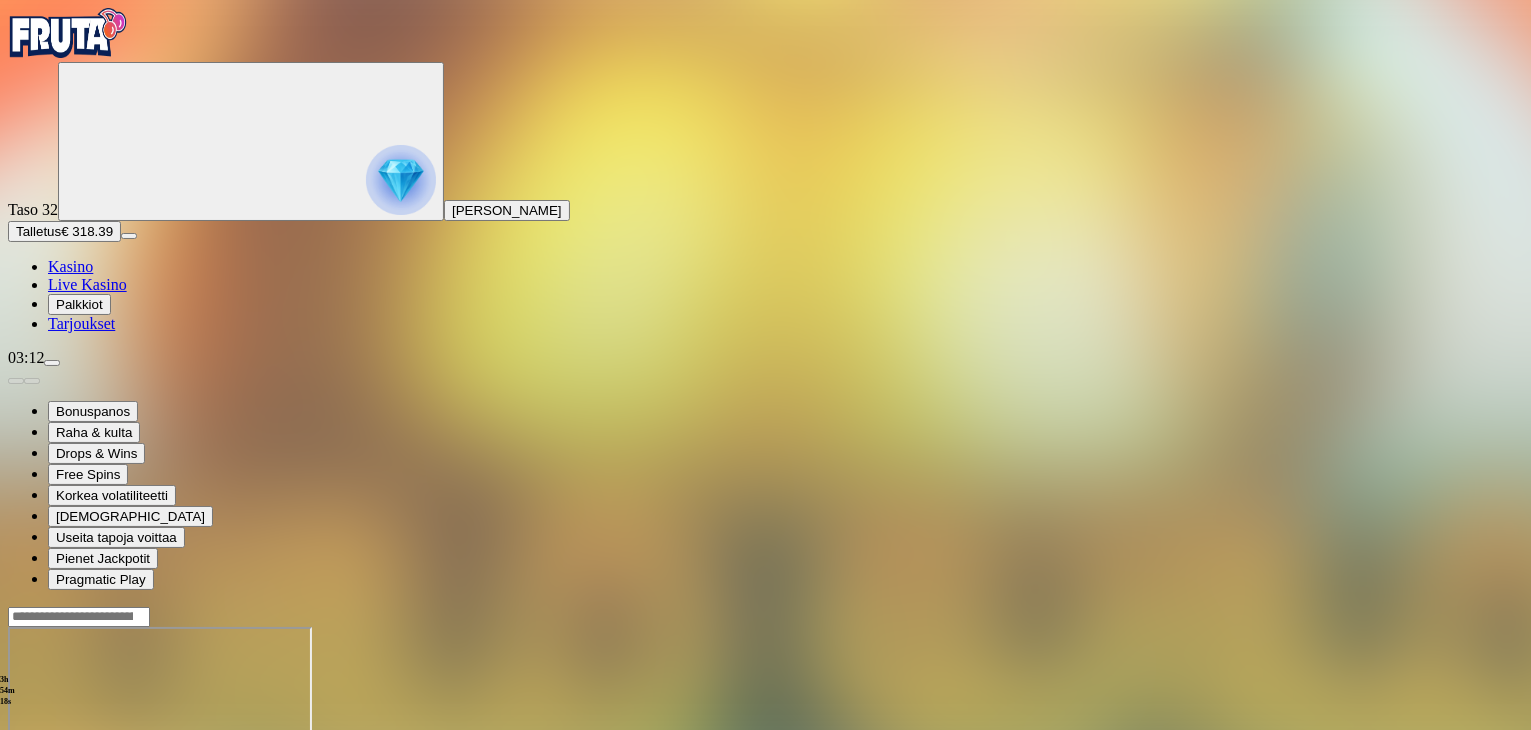 click on "Kasino" at bounding box center [70, 266] 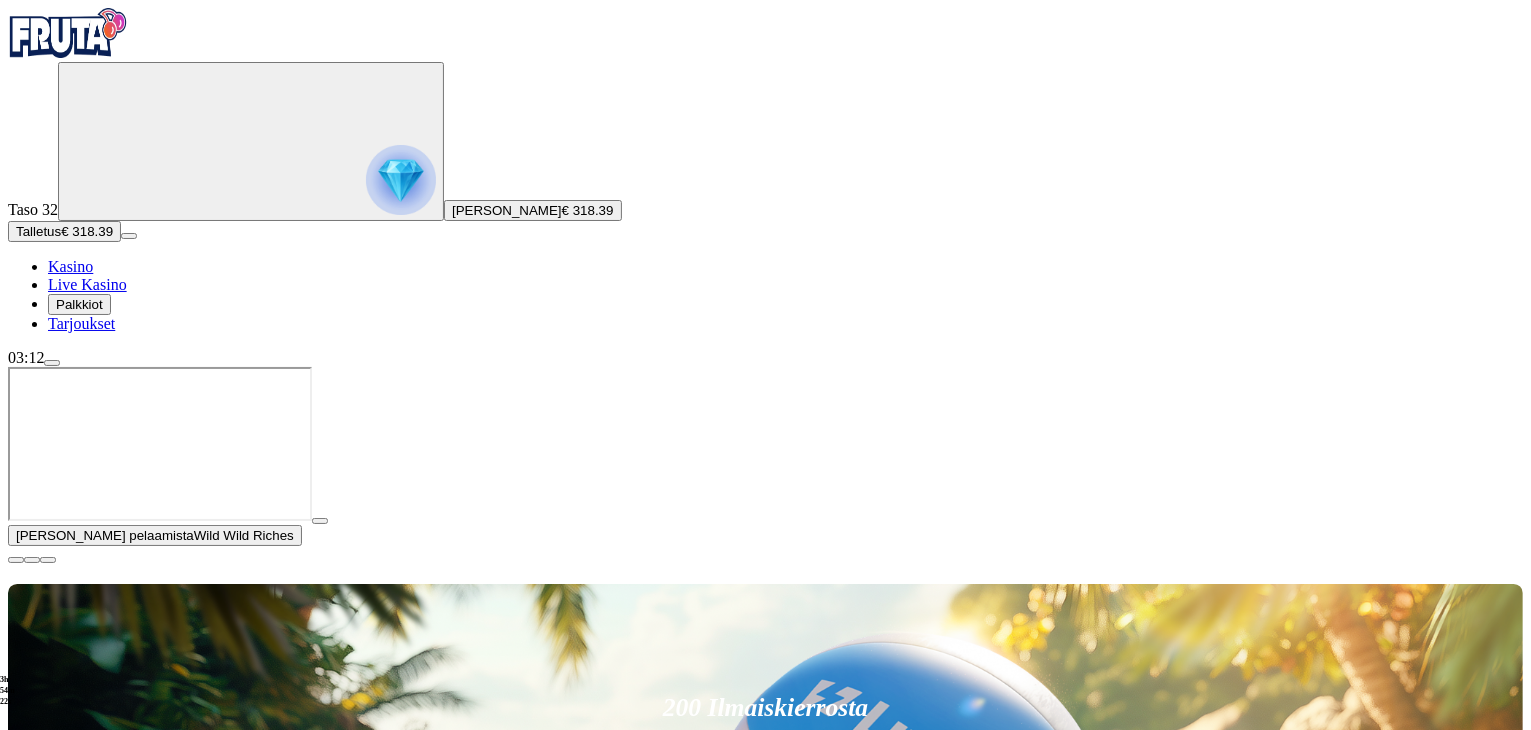 click at bounding box center (16, 560) 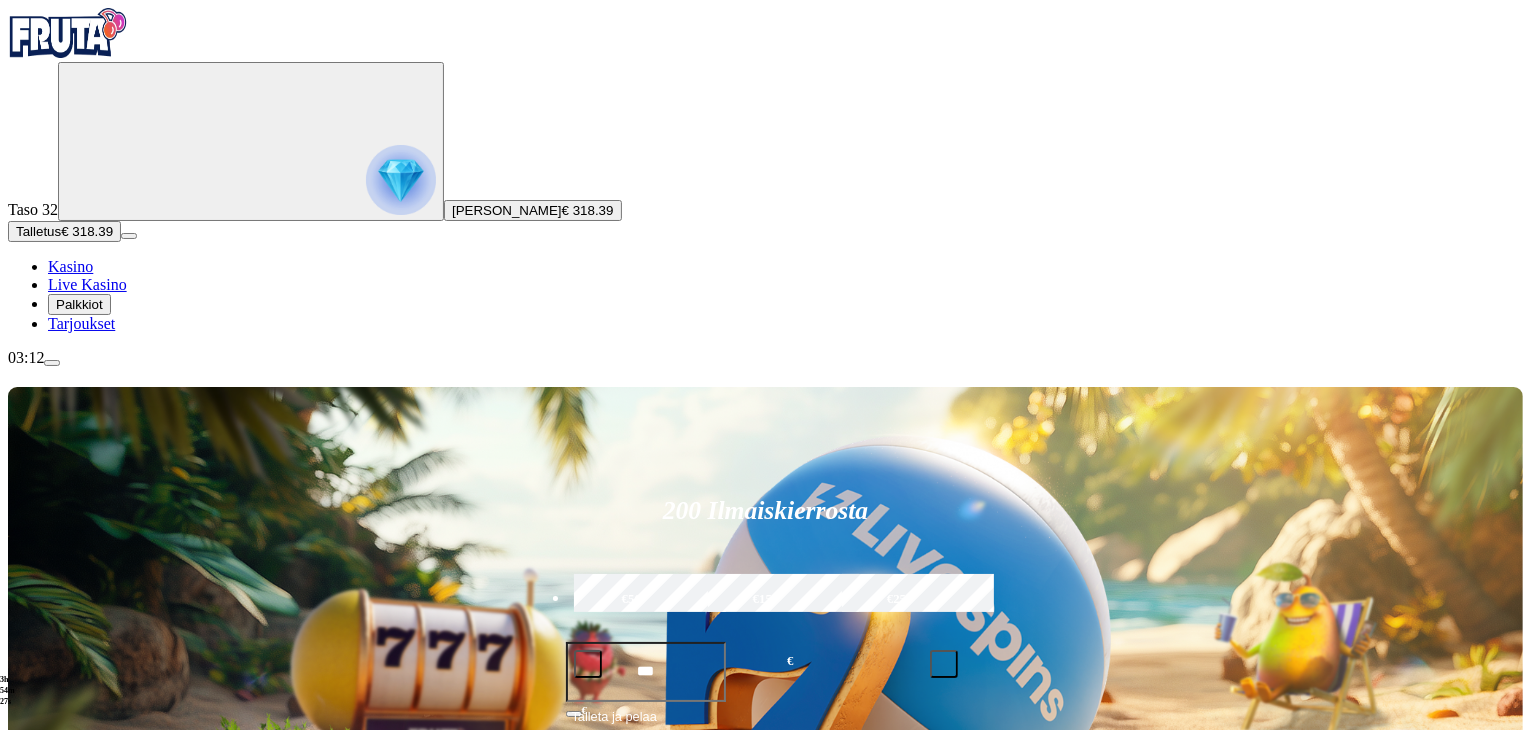 click on "Pelaa nyt" at bounding box center (77, 1390) 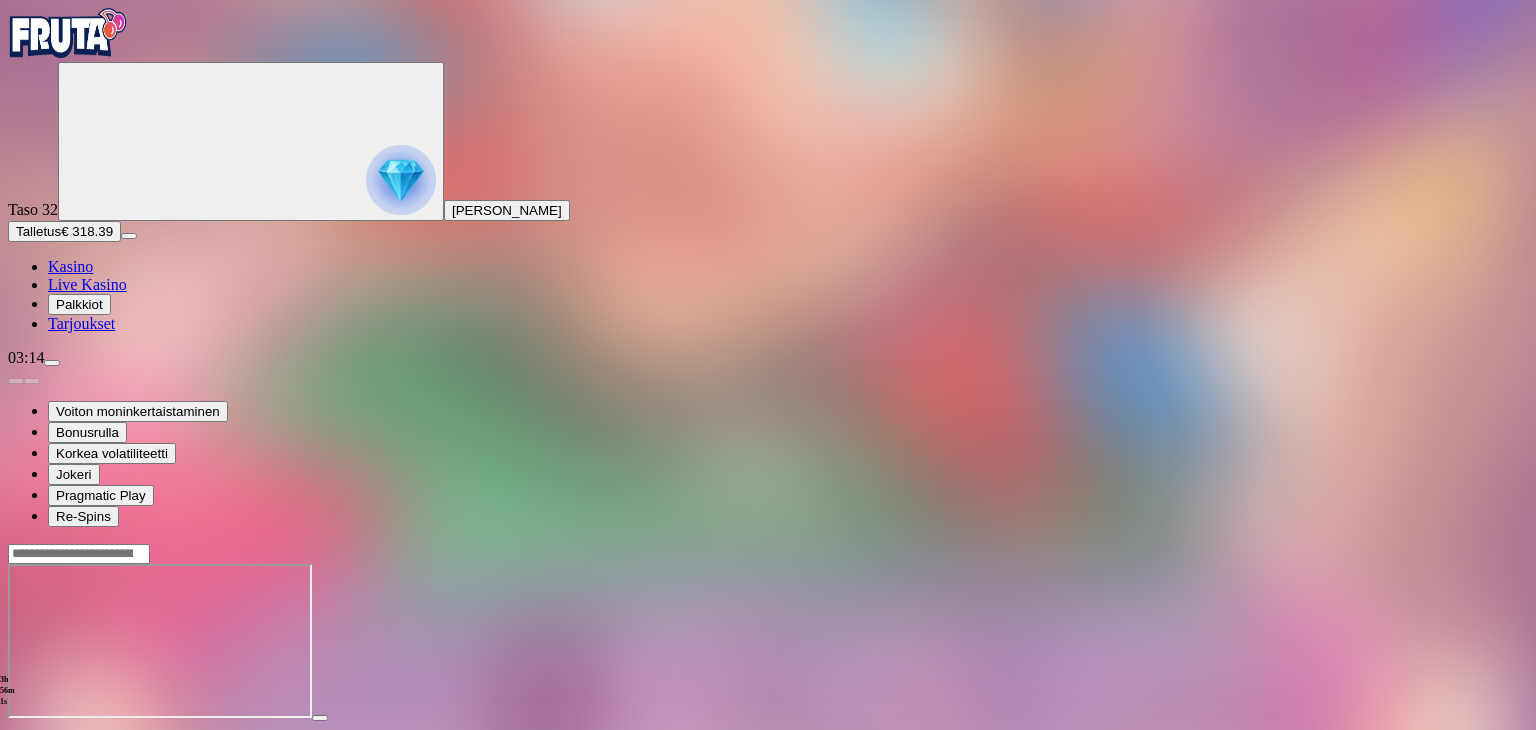 click on "Kasino" at bounding box center [70, 266] 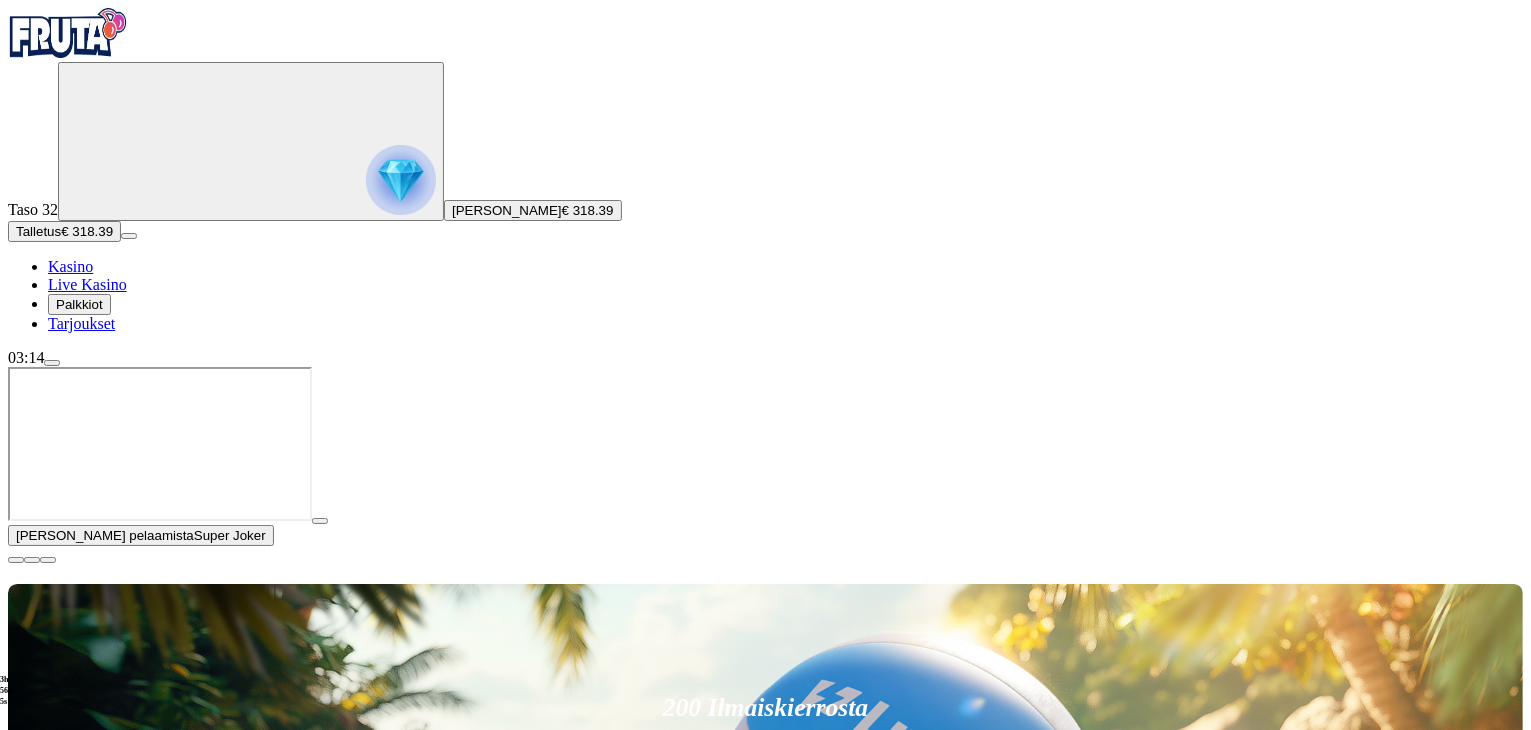 click on "Pelaa nyt" at bounding box center [77, 1683] 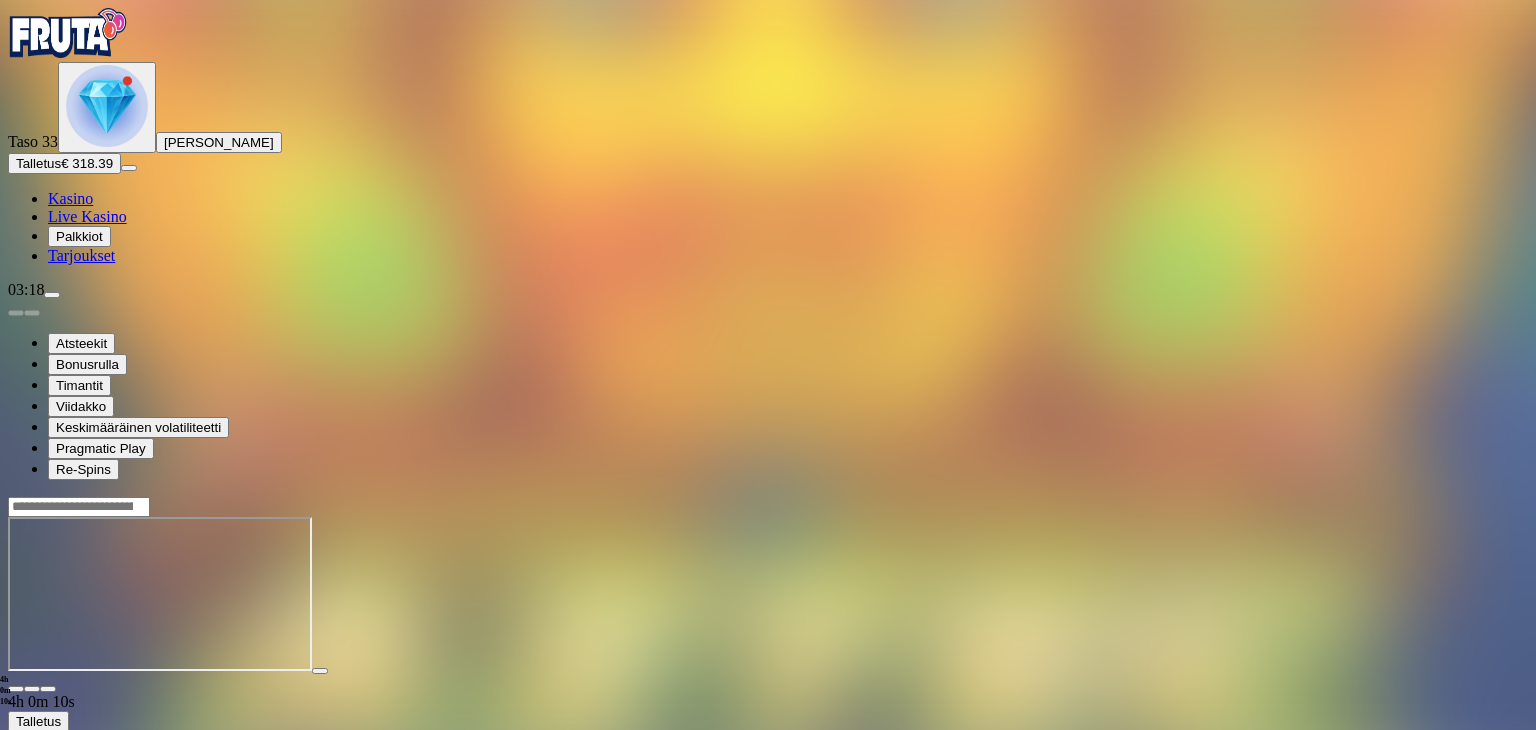 click on "Palkkiot" at bounding box center [79, 236] 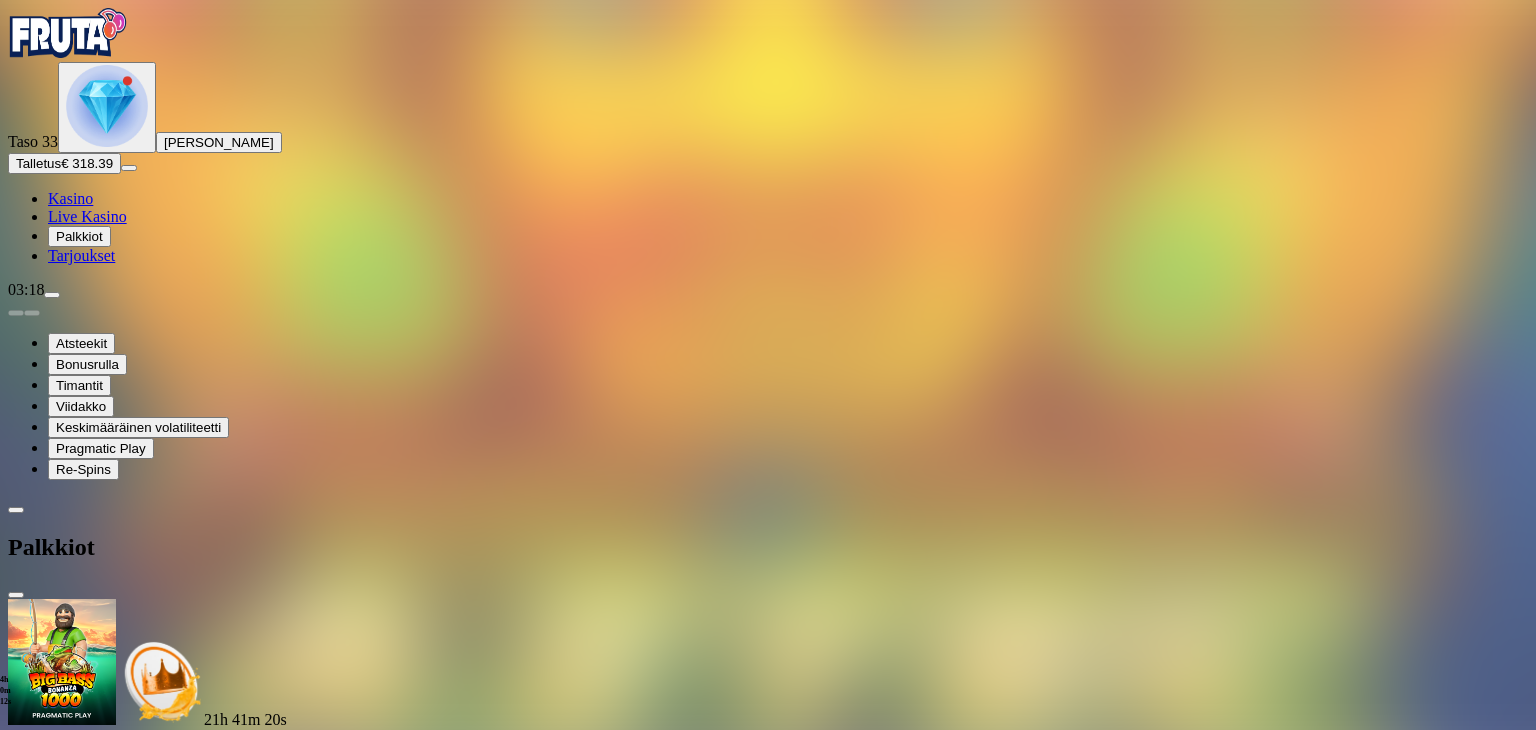 click at bounding box center (112, 1854) 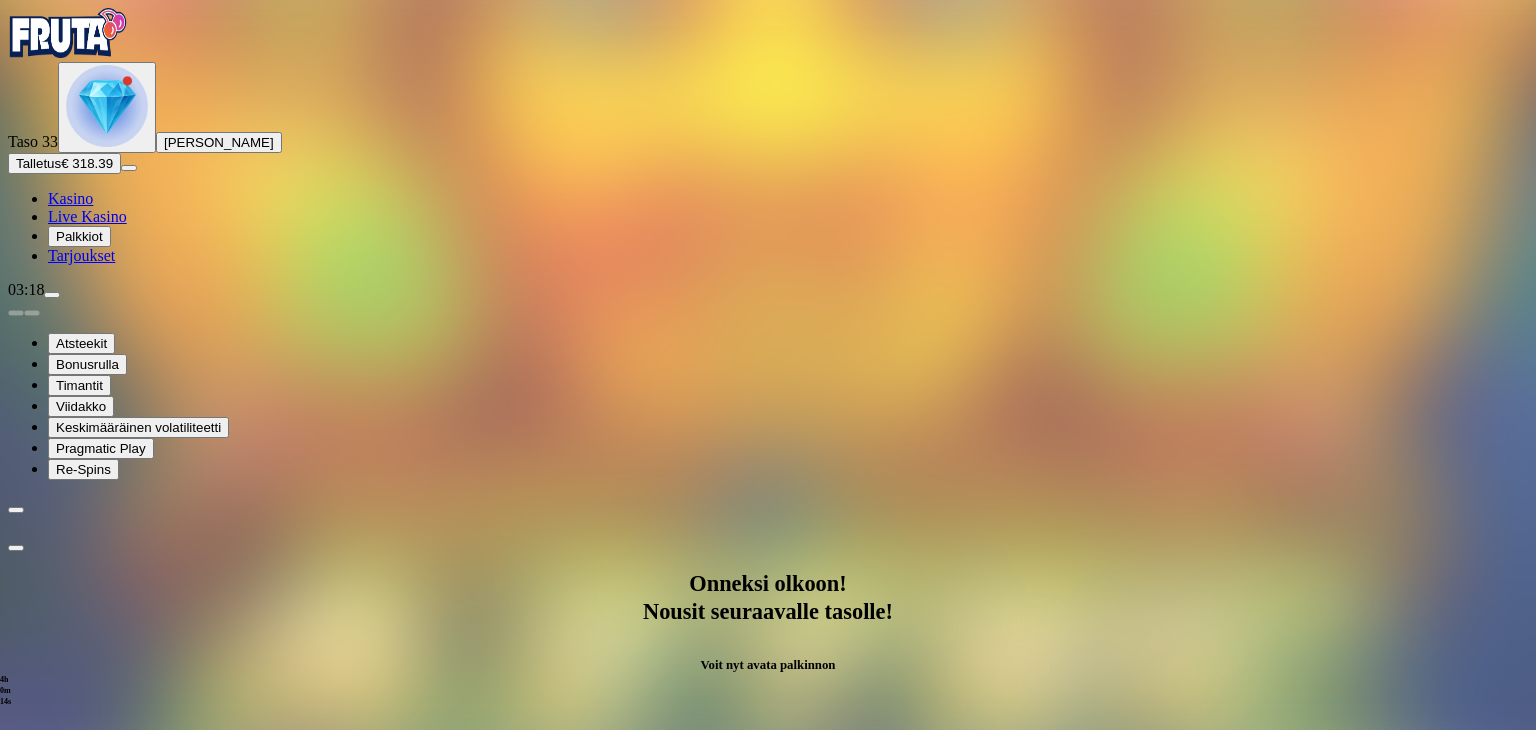 click on "Avaa palkinto" at bounding box center (768, 992) 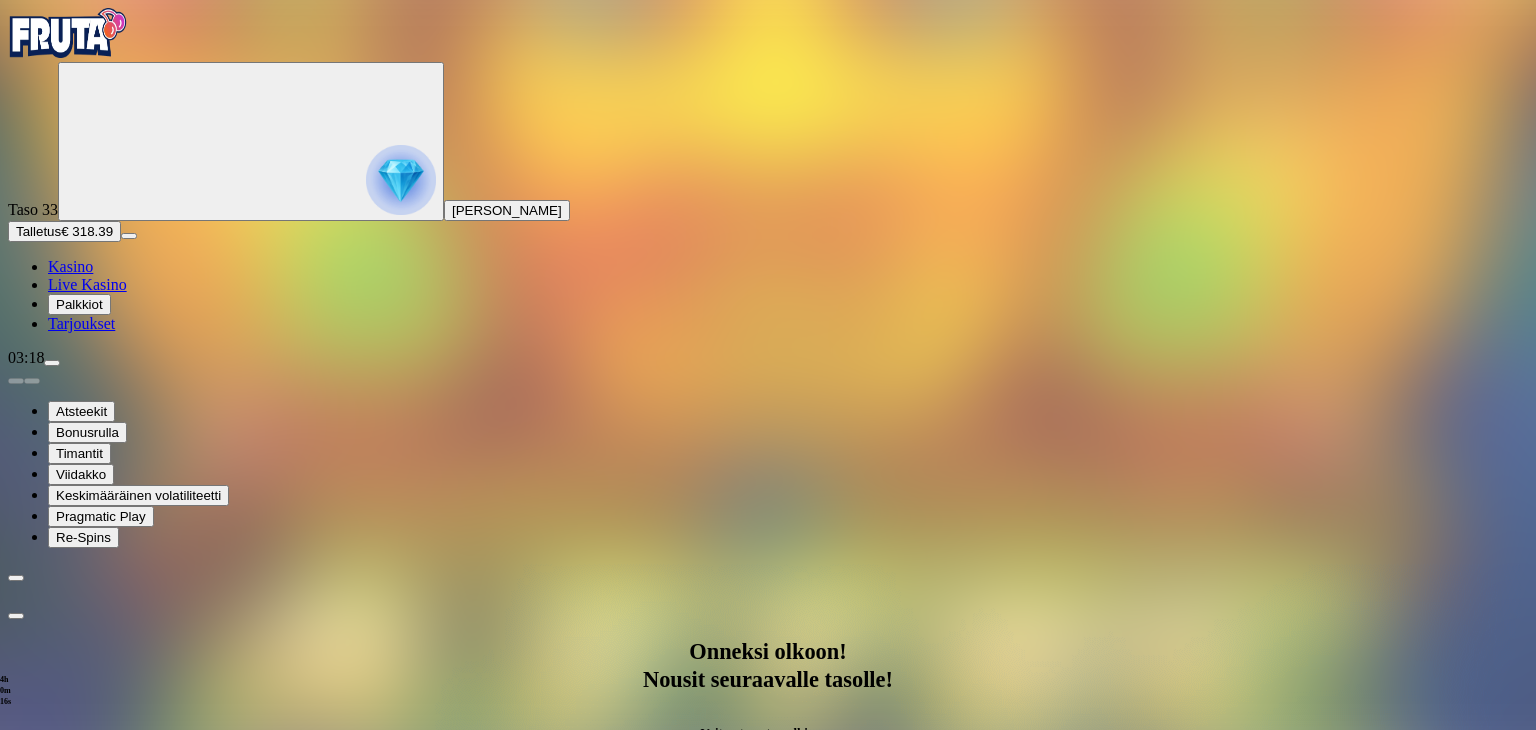 click at bounding box center [88, 1264] 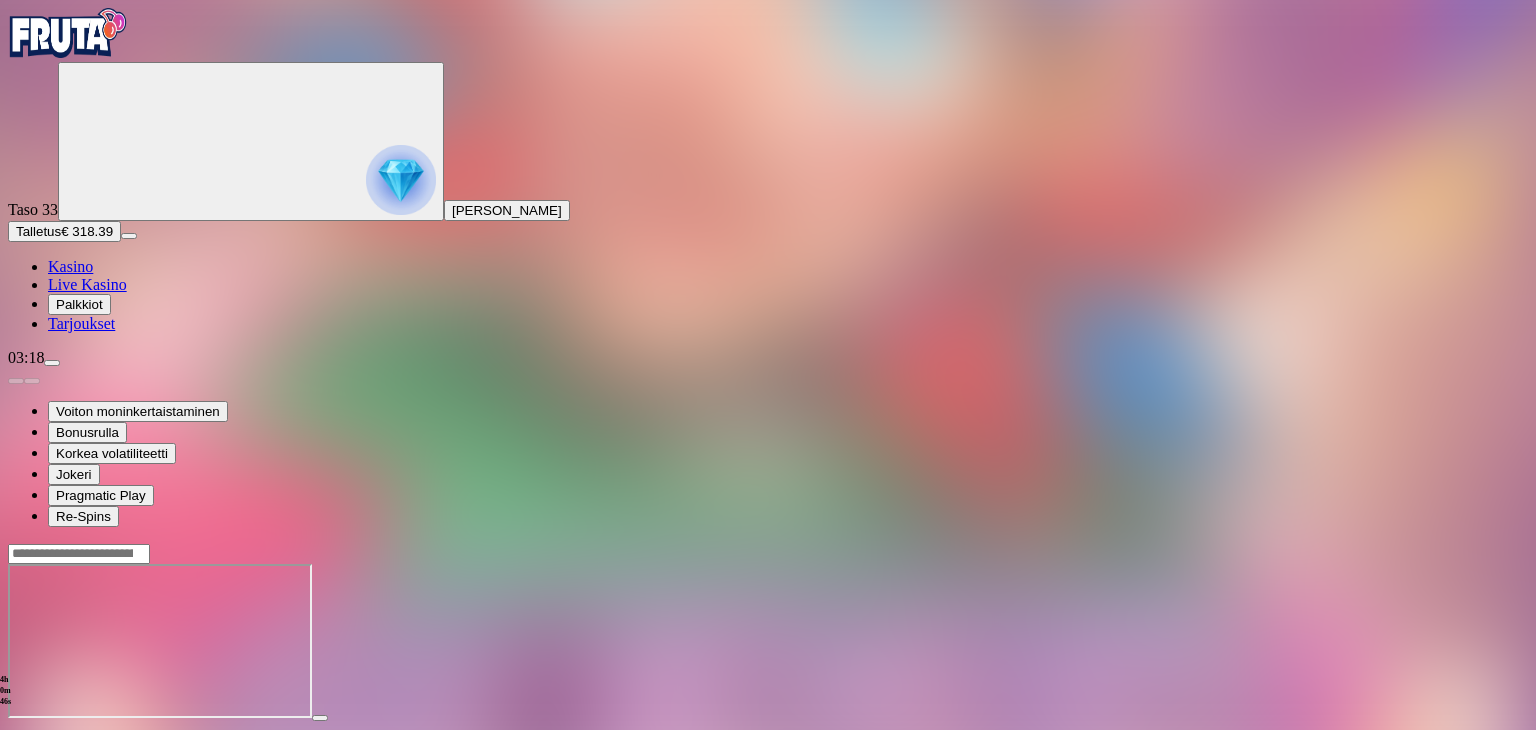 click on "Talletus" at bounding box center [38, 231] 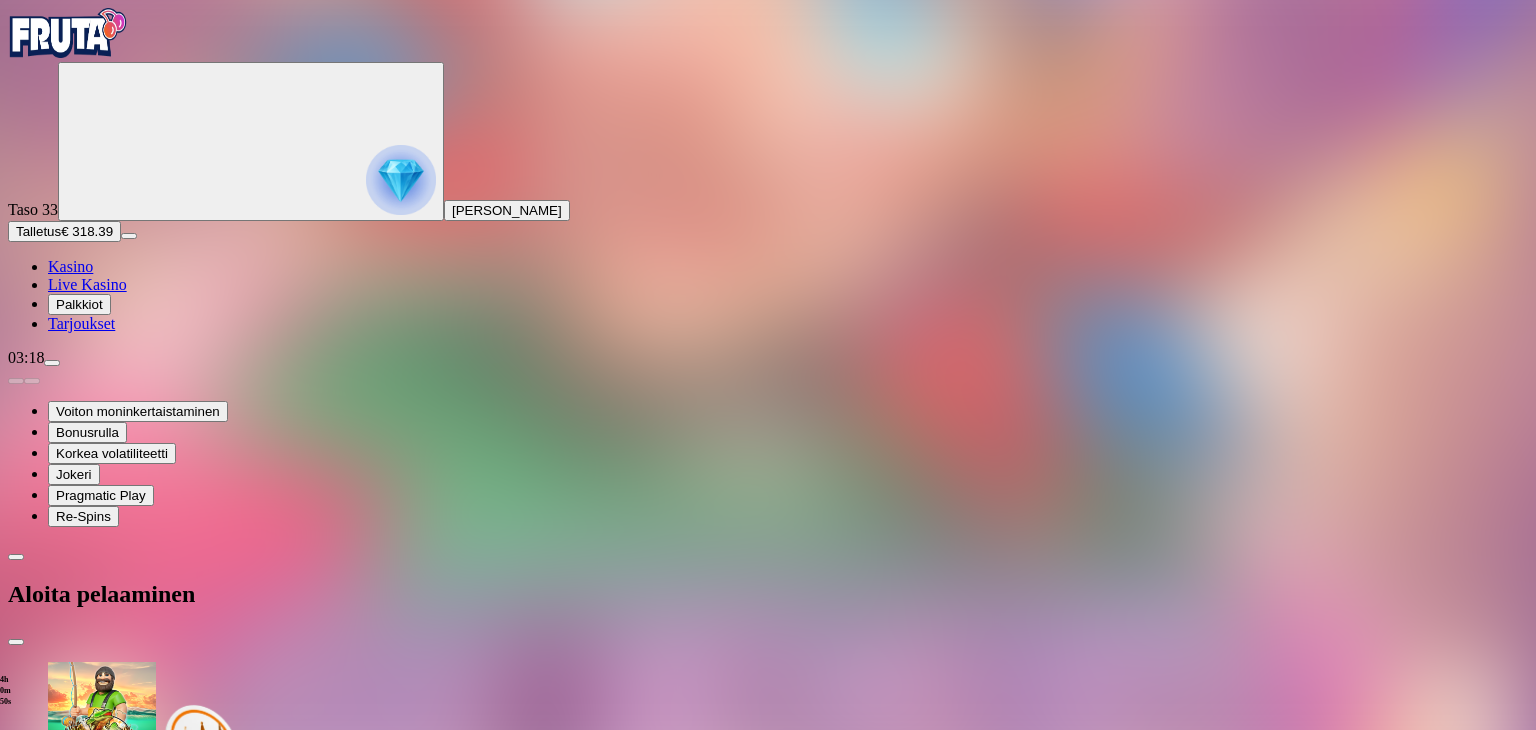 drag, startPoint x: 492, startPoint y: 509, endPoint x: 408, endPoint y: 517, distance: 84.38009 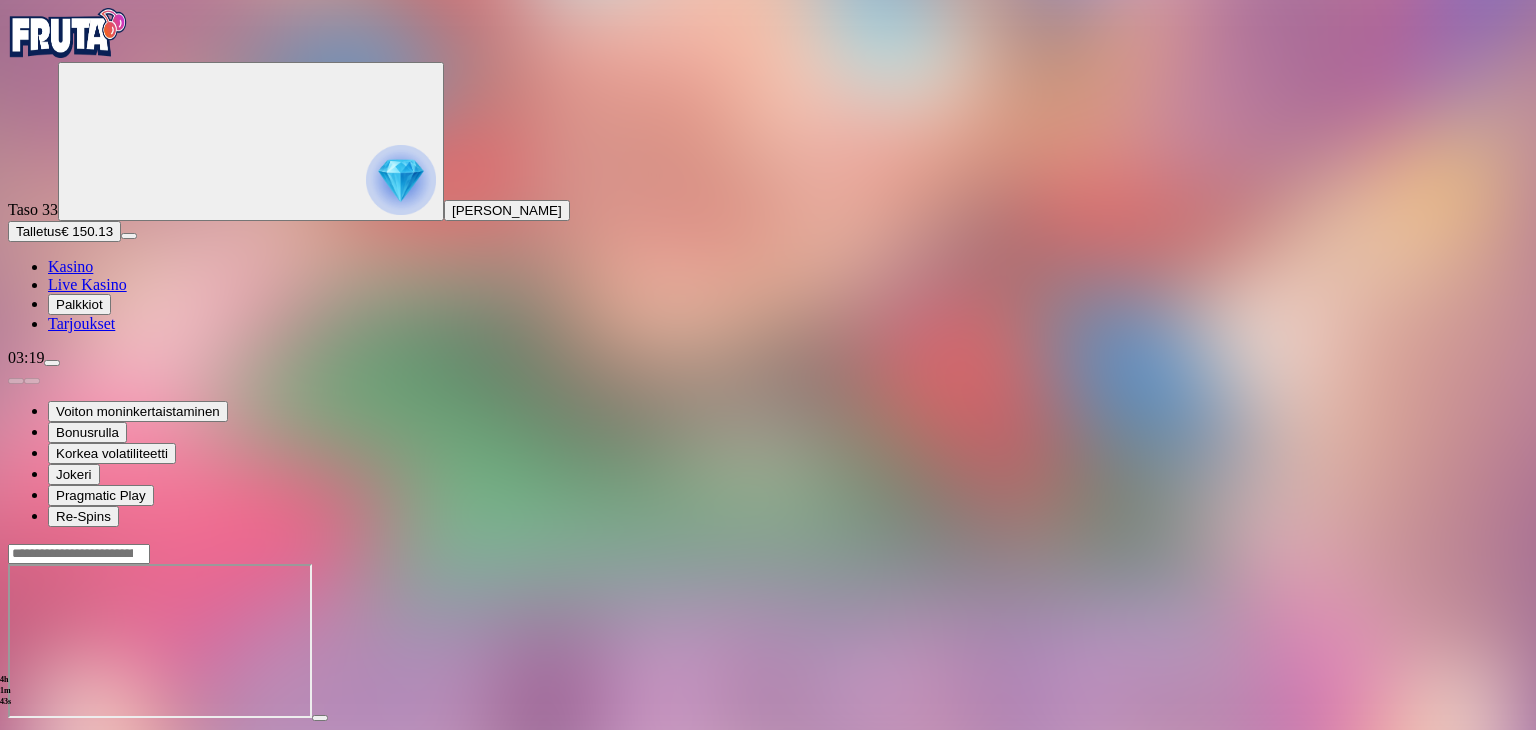 click on "Kasino" at bounding box center (70, 266) 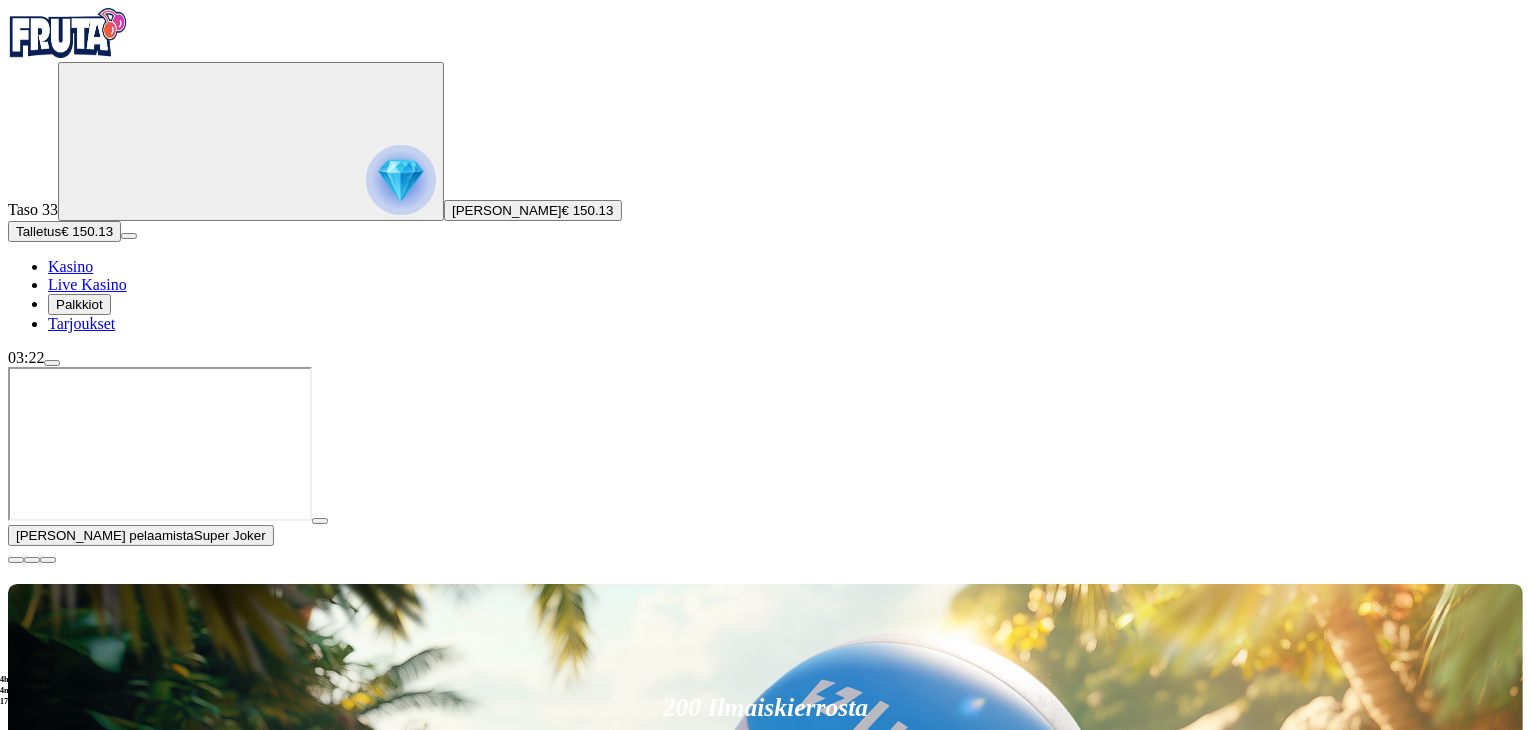click at bounding box center (16, 560) 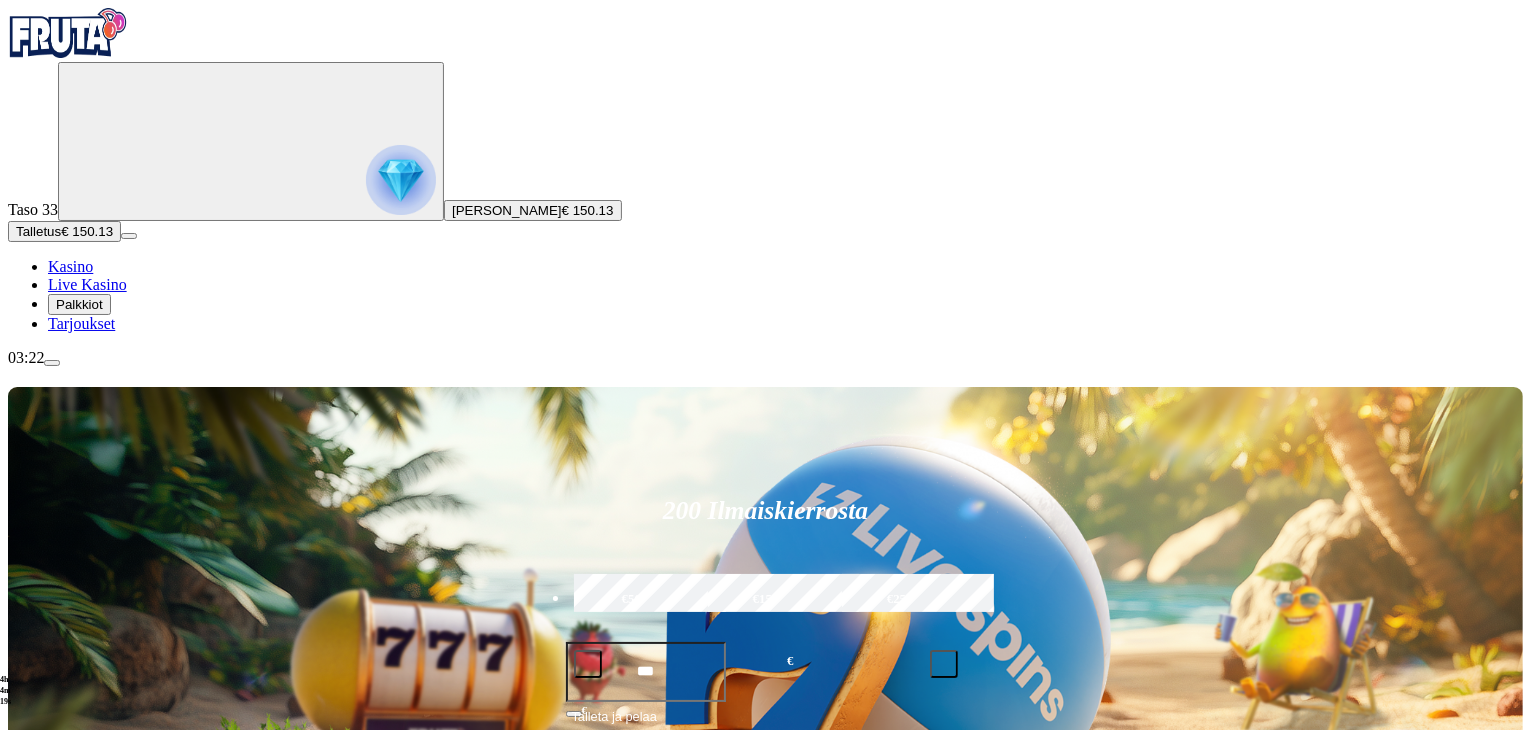 click on "Pelaa nyt" at bounding box center (77, 1677) 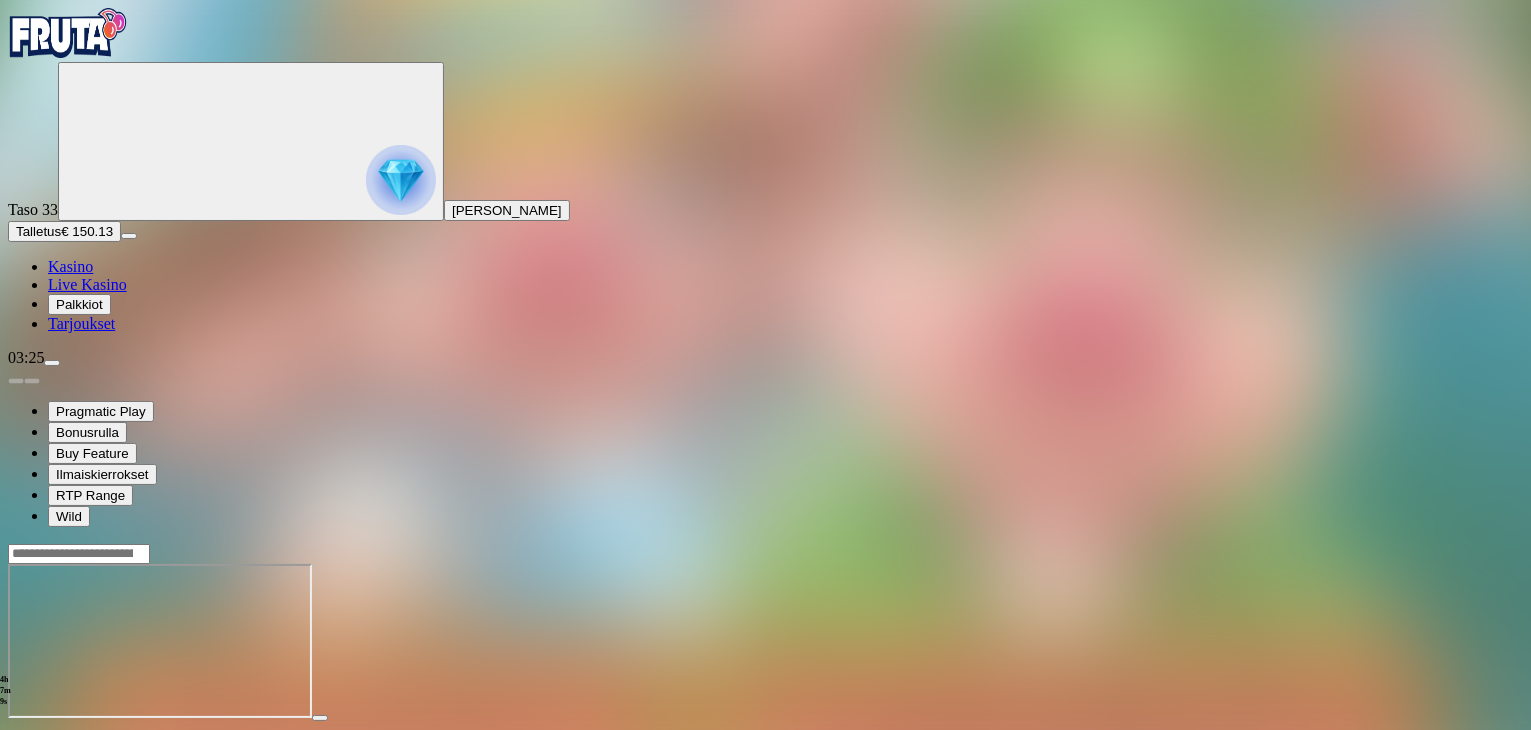 click on "Talletus € 150.13" at bounding box center (64, 231) 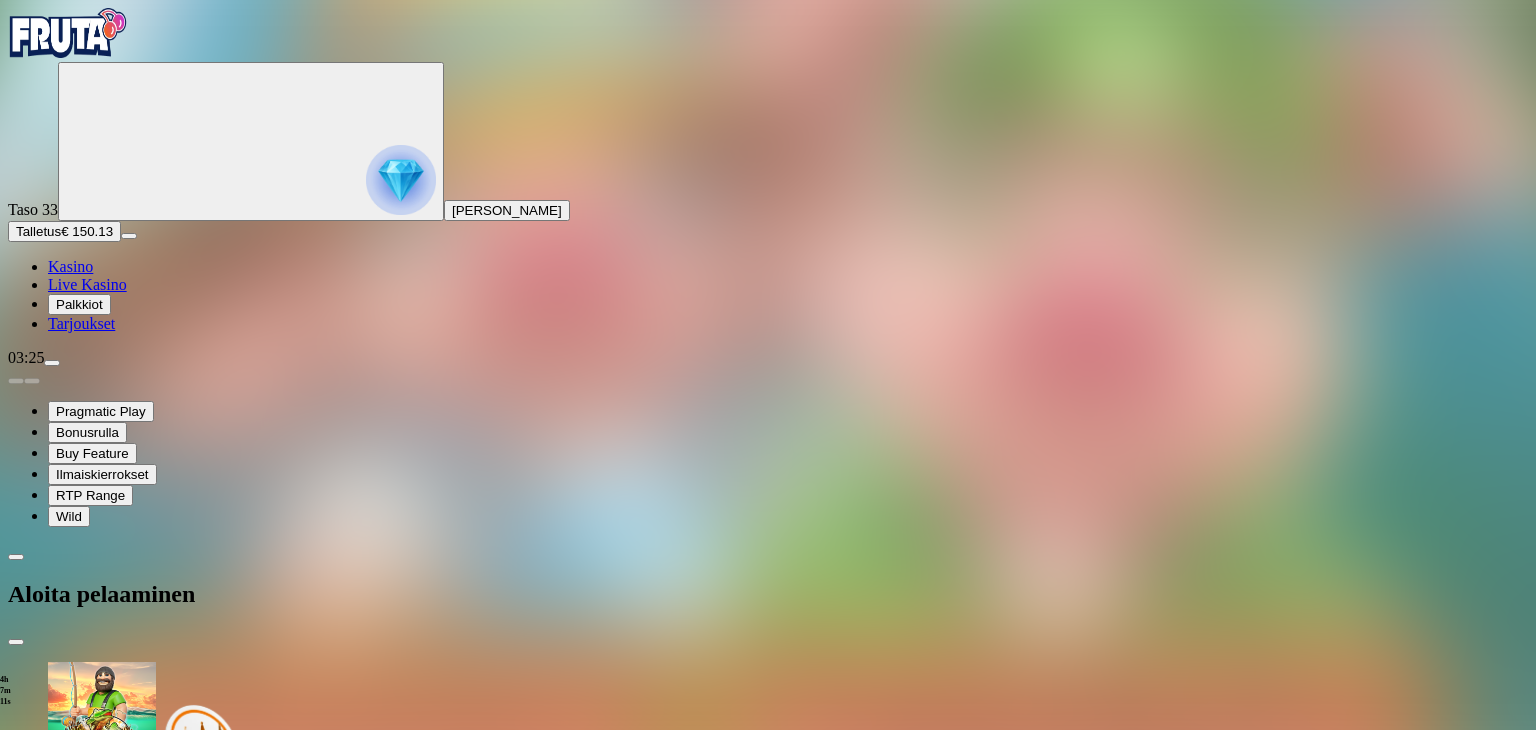 click on "TALLETA JA PELAA" at bounding box center [76, 2092] 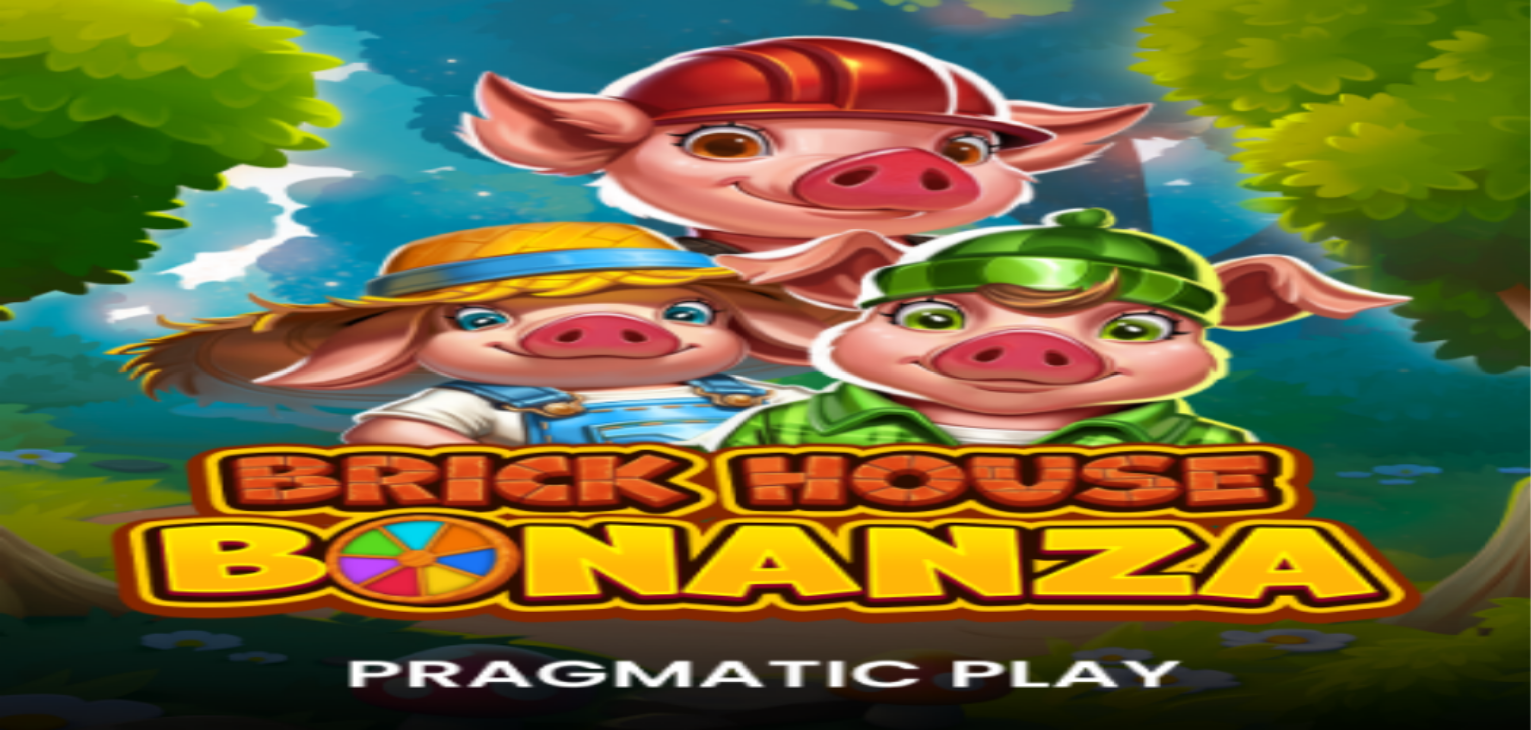 scroll, scrollTop: 0, scrollLeft: 0, axis: both 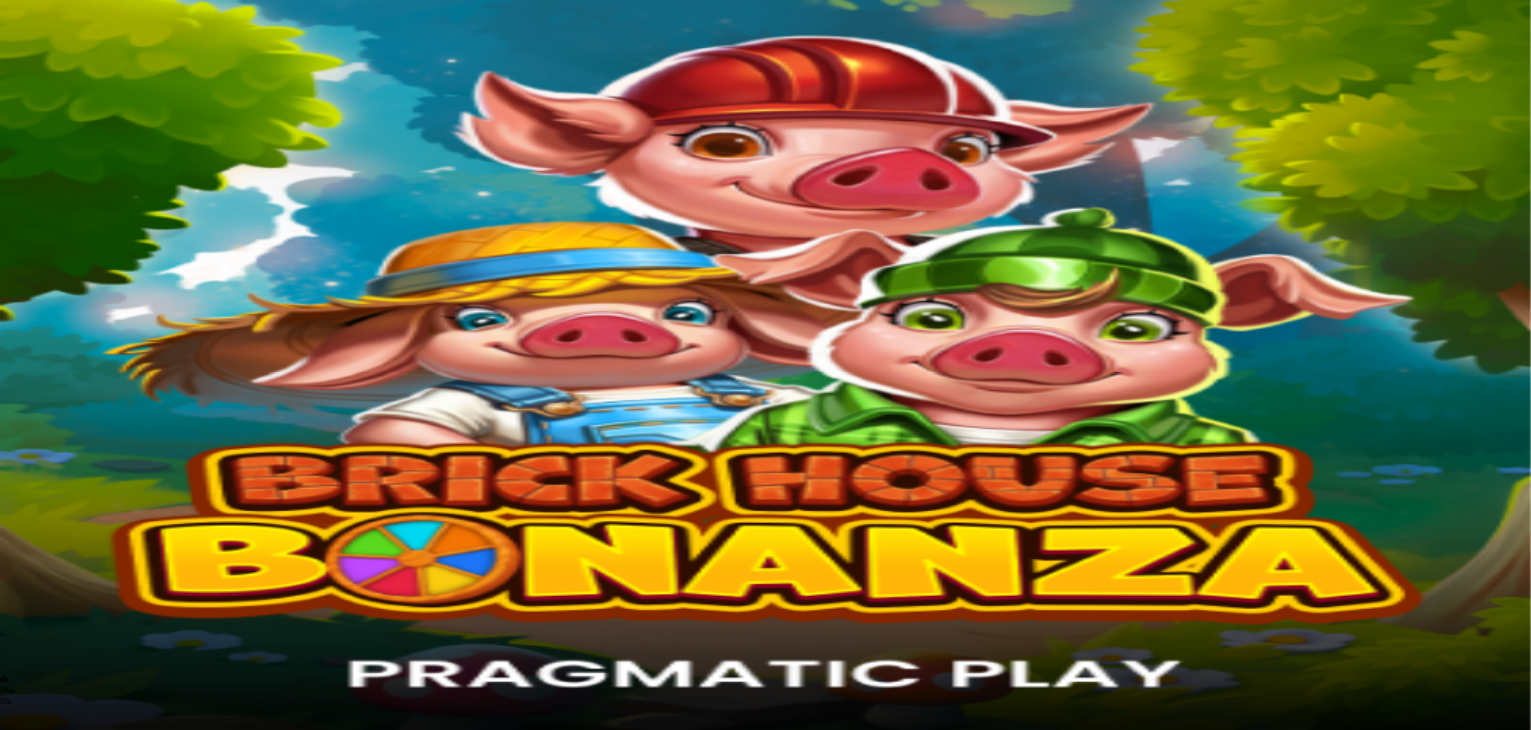 click on "Kasino" at bounding box center [70, 266] 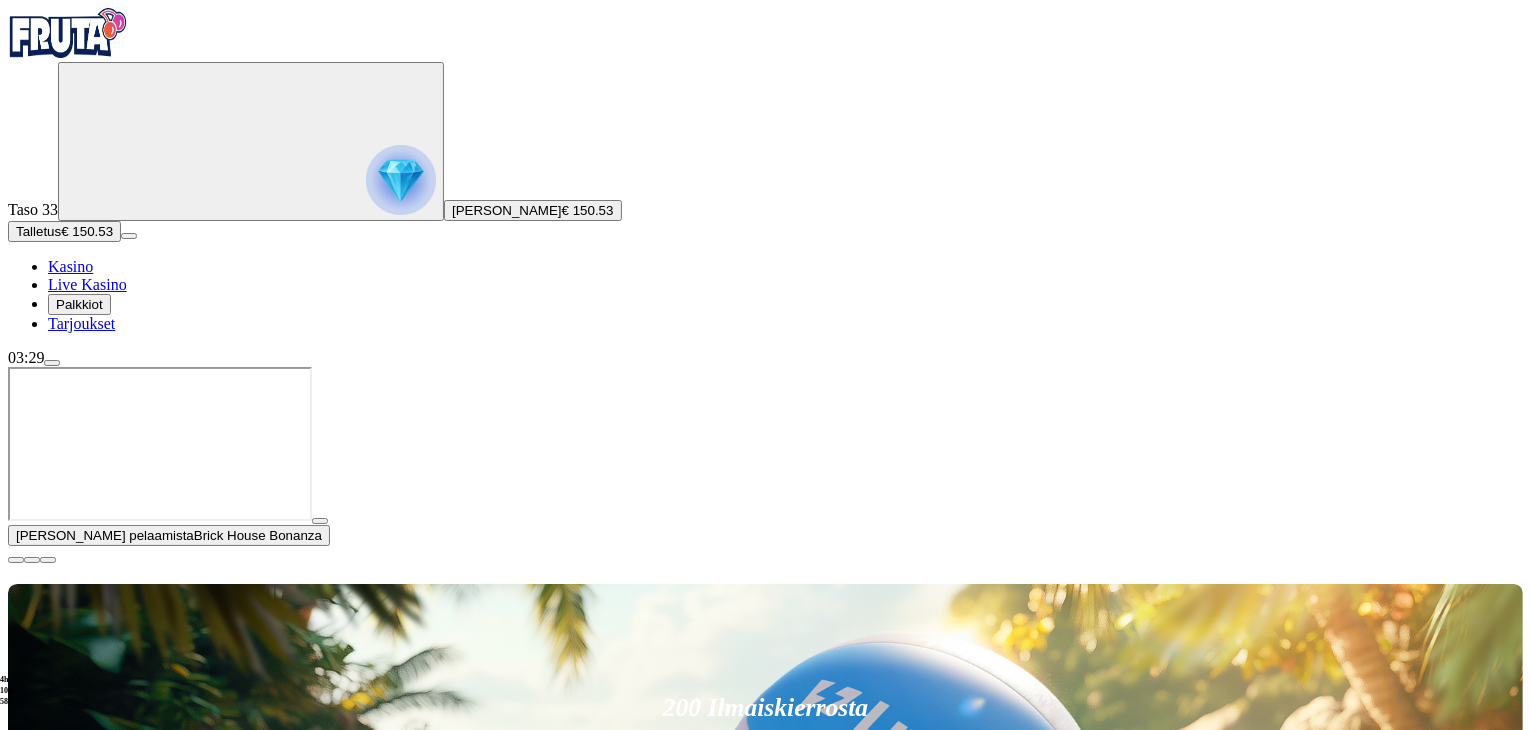click on "Pelaa nyt" at bounding box center (77, 1683) 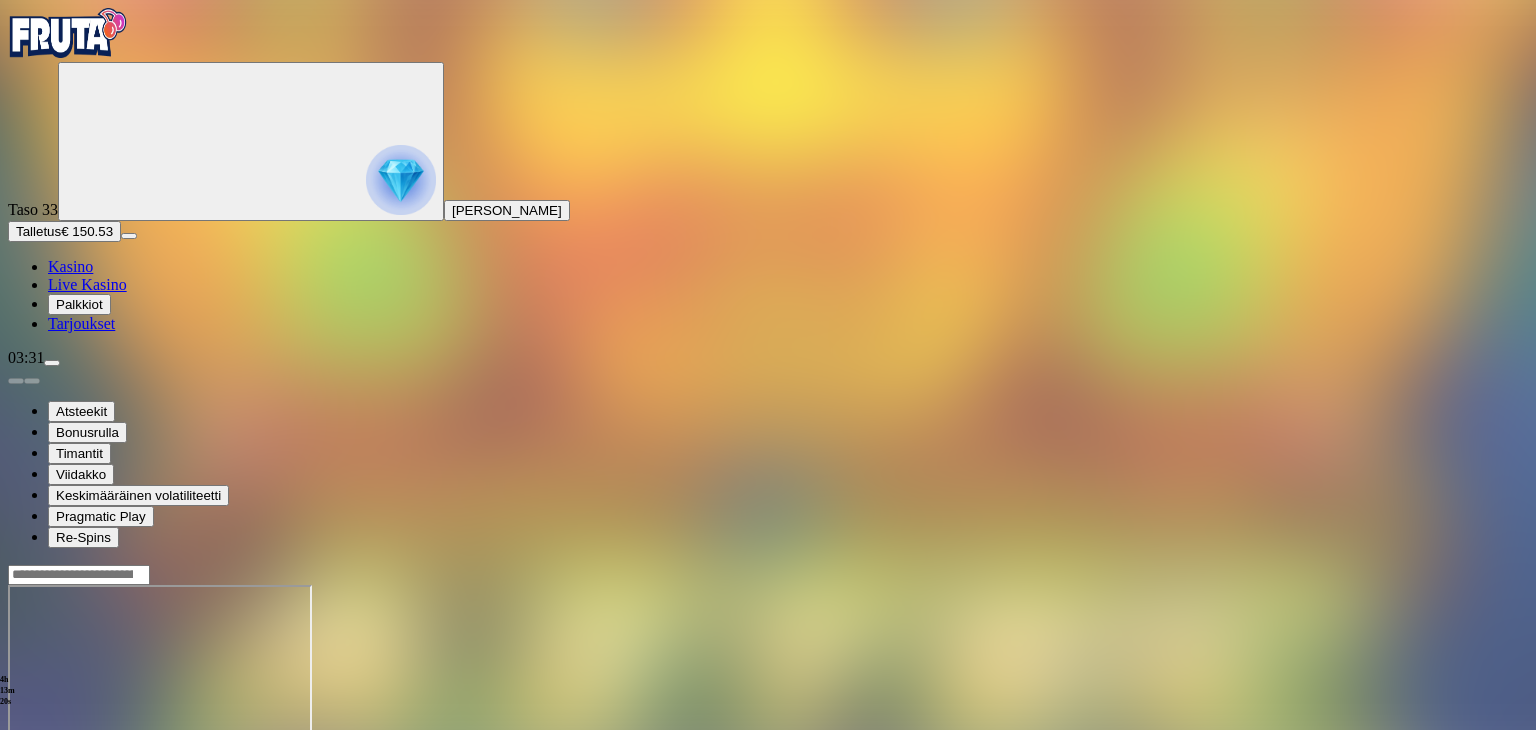 click on "Talletus € 150.53" at bounding box center [64, 231] 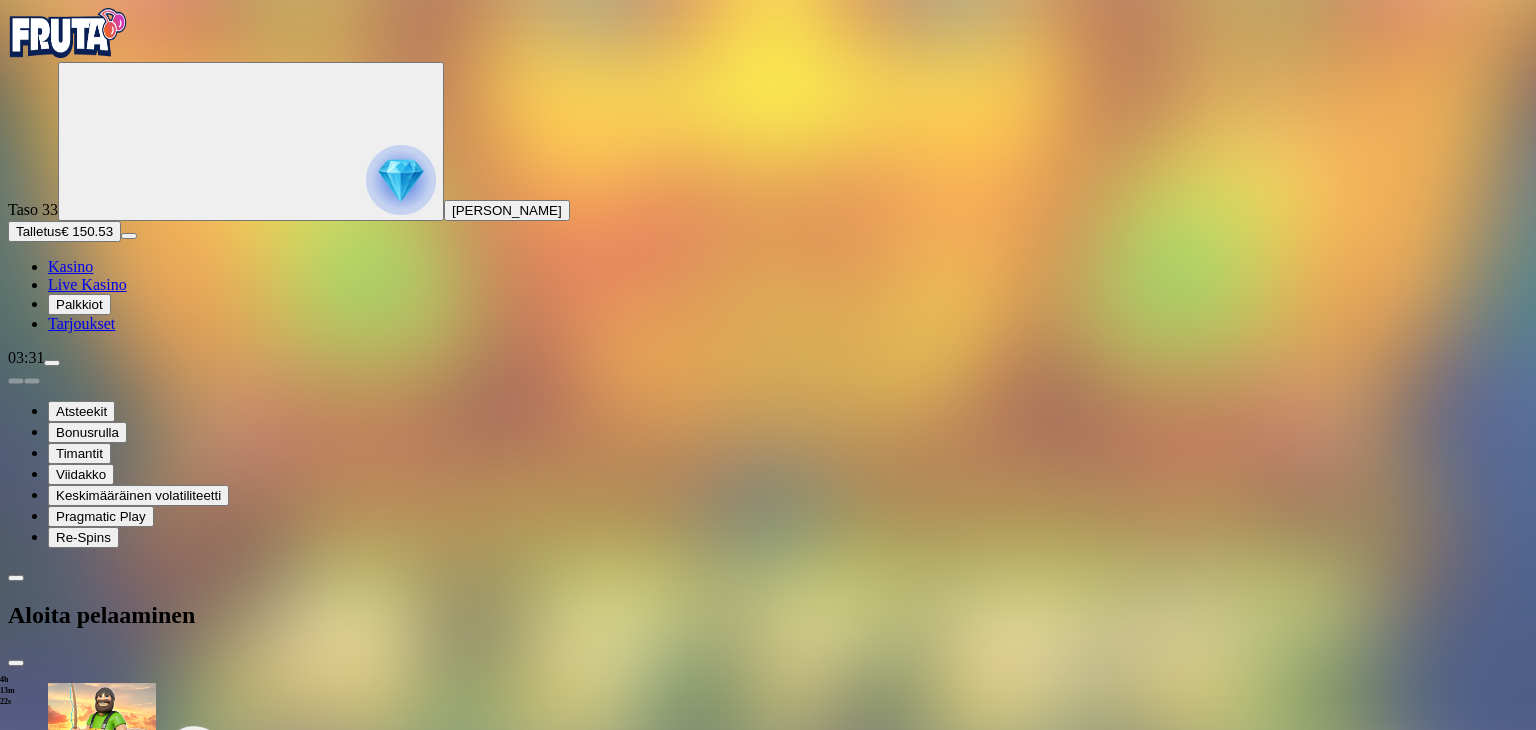click on "TALLETA JA PELAA" at bounding box center [76, 2113] 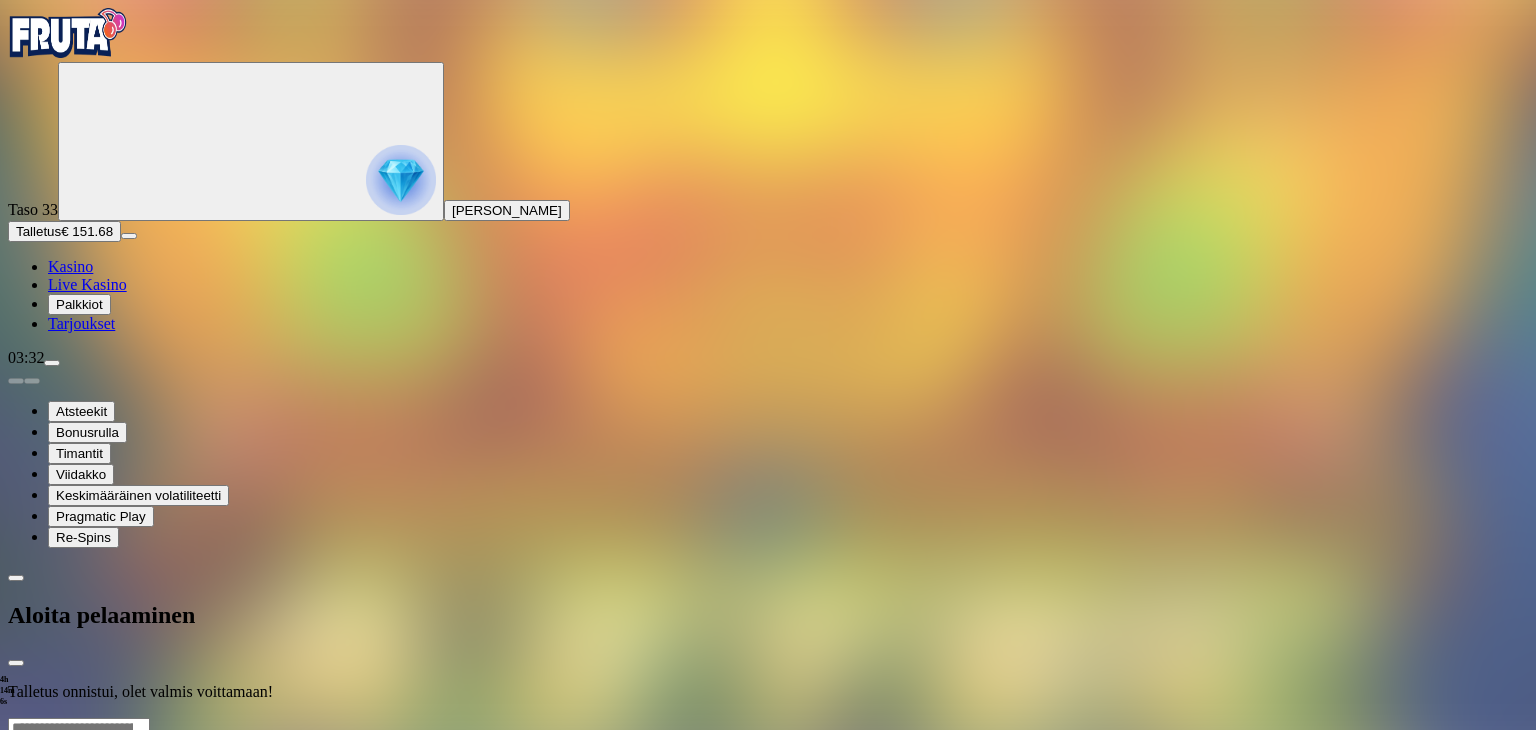 click at bounding box center [768, 717] 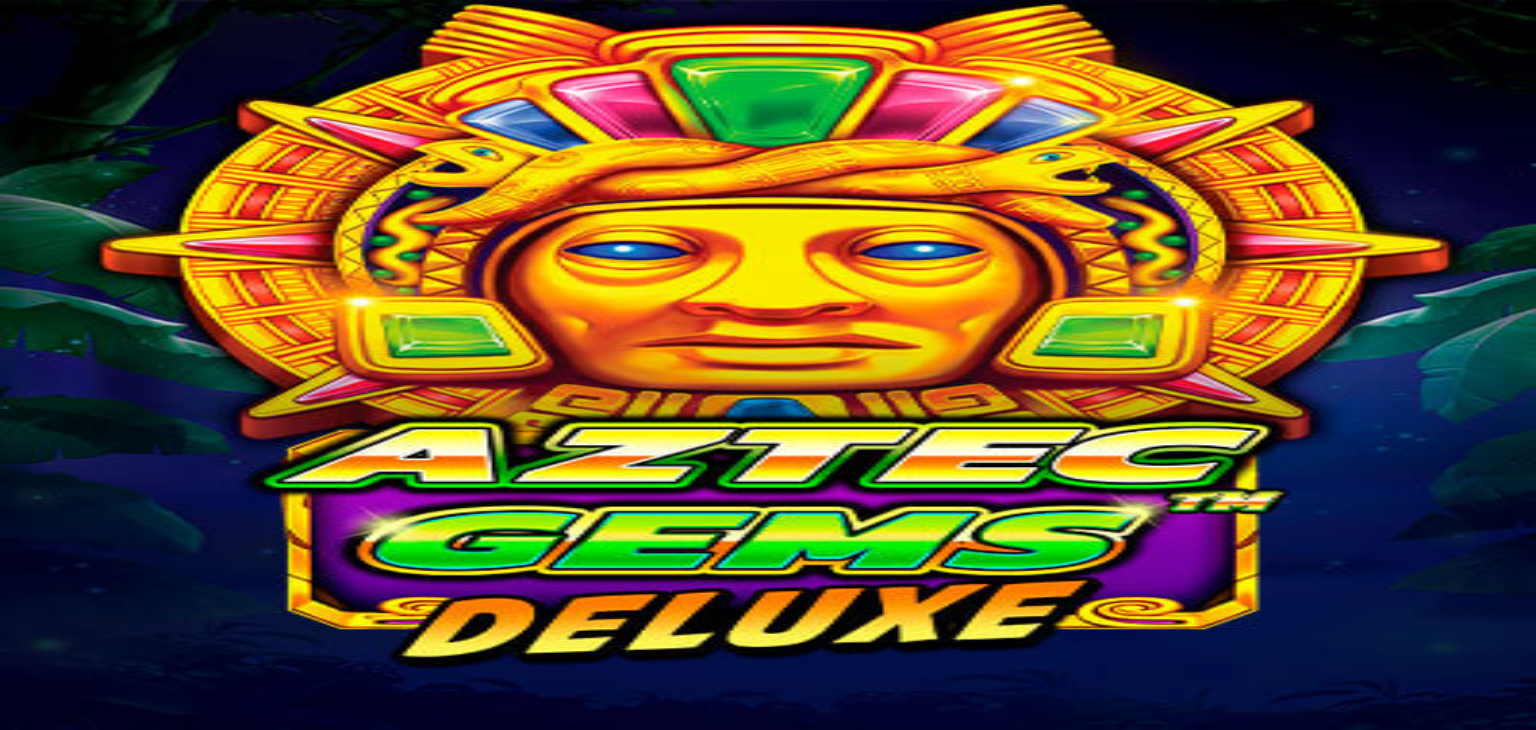 scroll, scrollTop: 0, scrollLeft: 0, axis: both 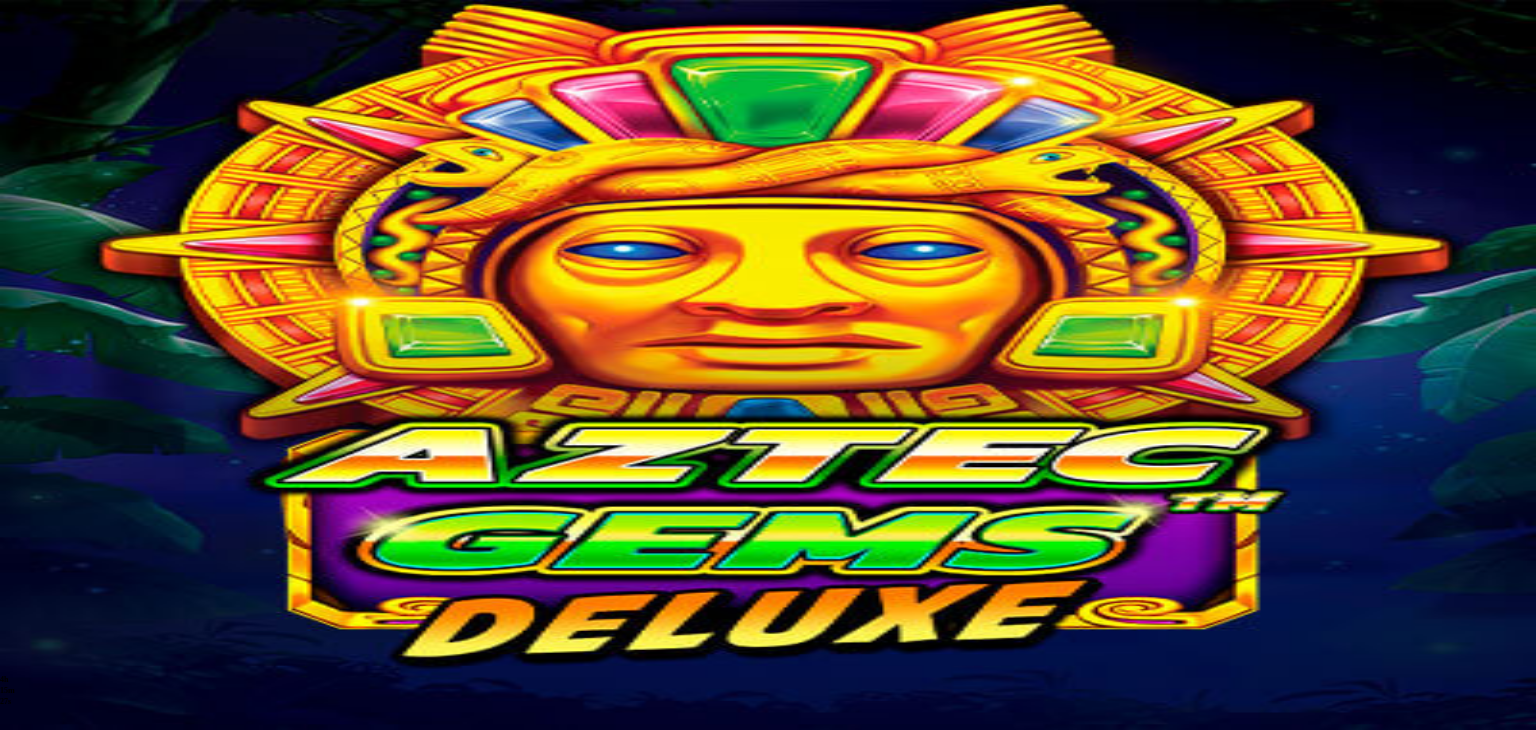 click on "Talletus" at bounding box center (38, 231) 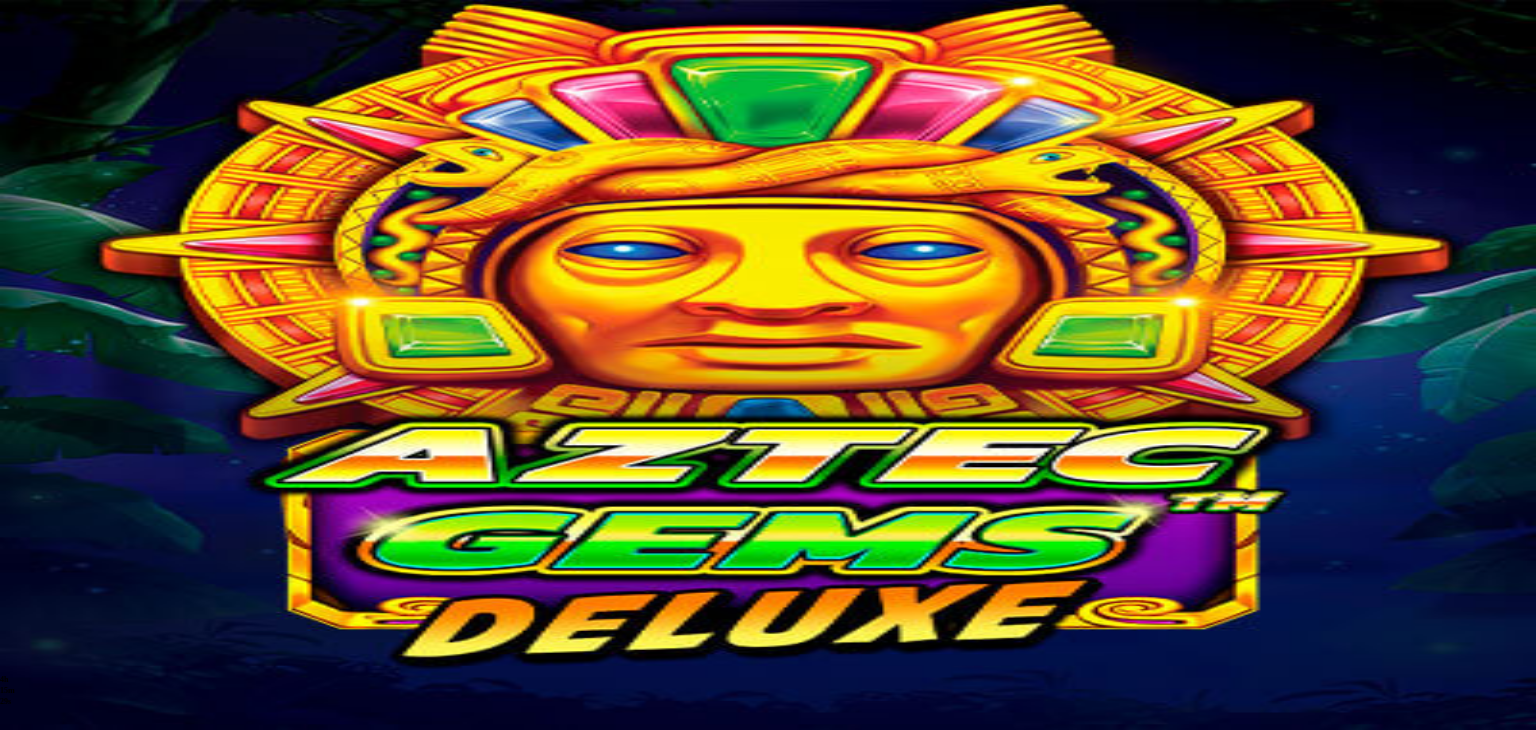 click on "TALLETA JA PELAA" at bounding box center [76, 2113] 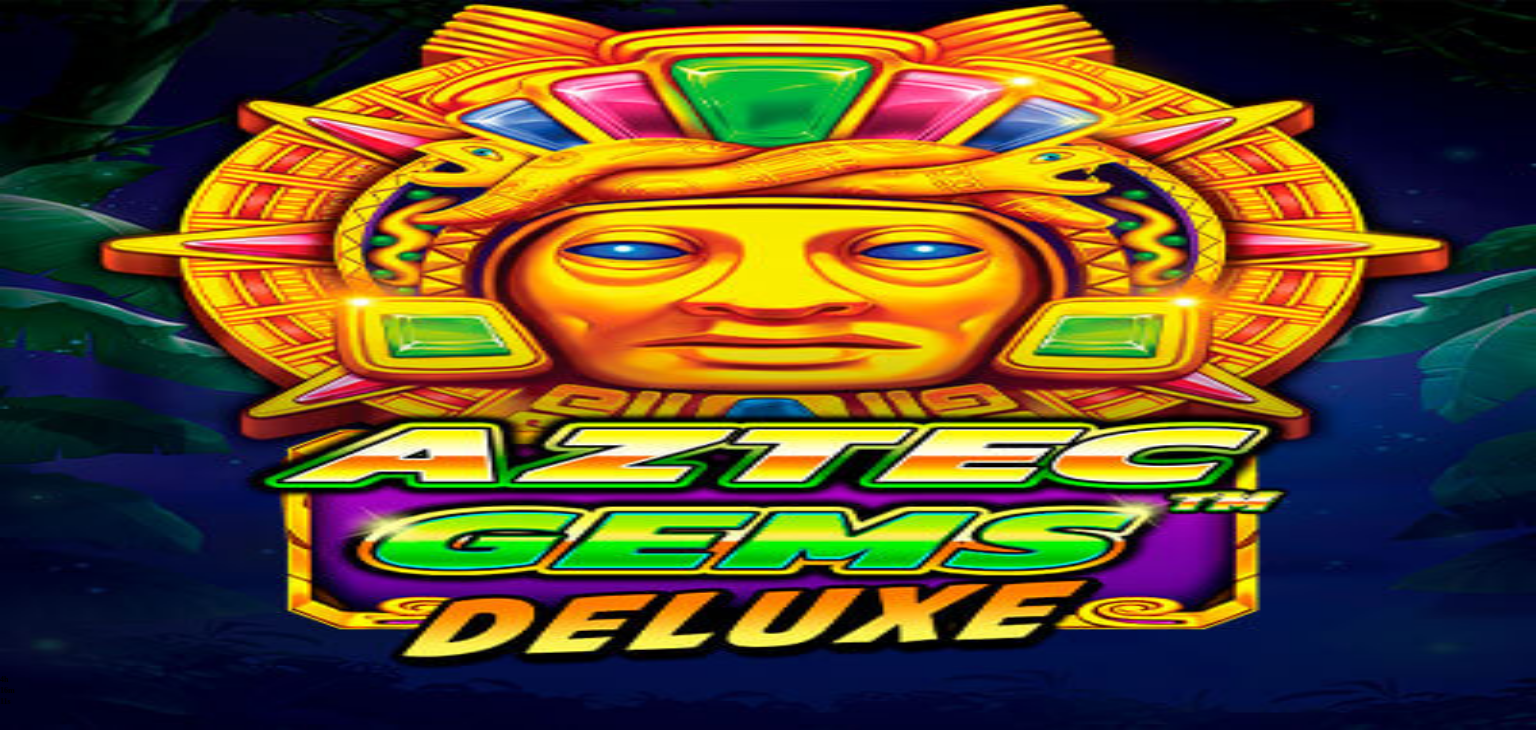 click on "Kasino" at bounding box center (70, 266) 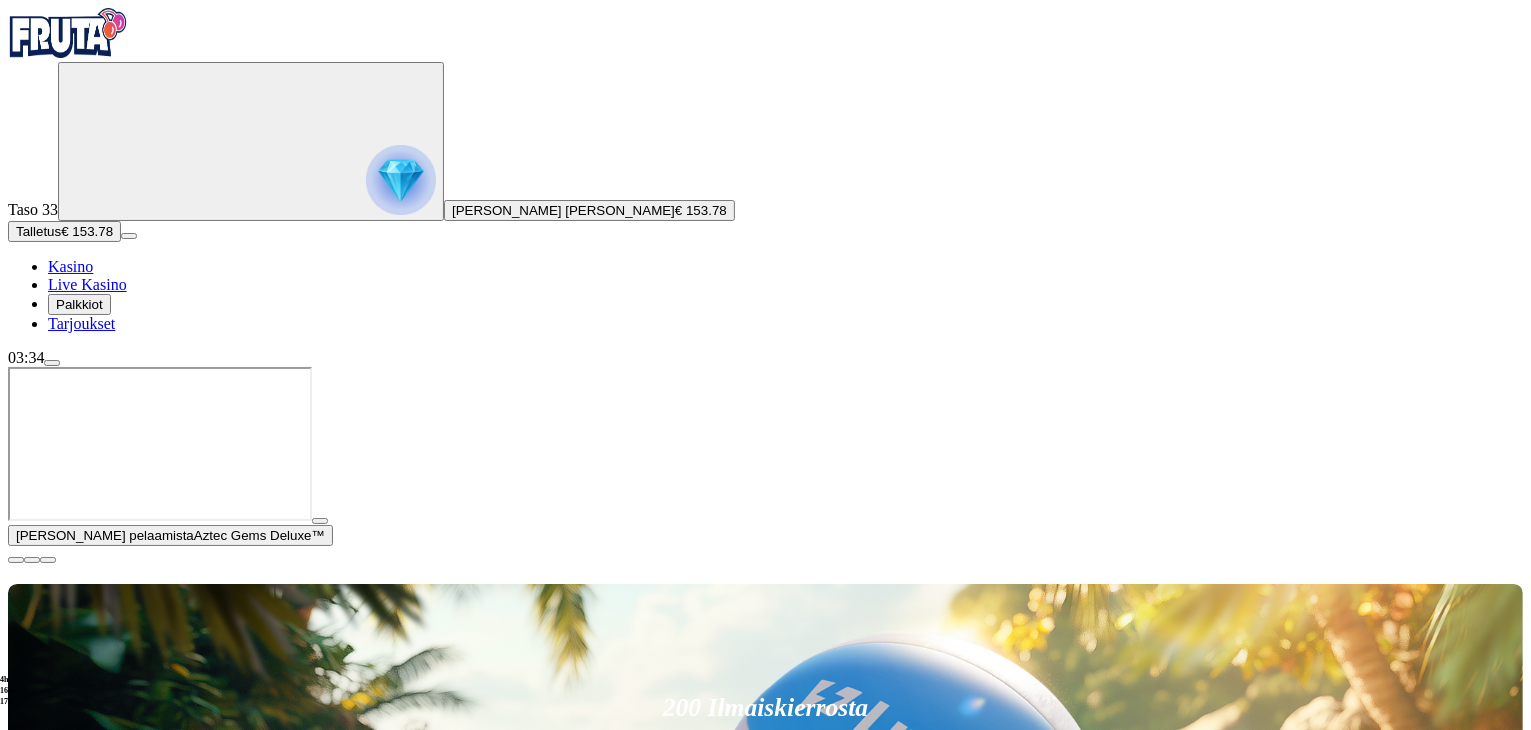 click at bounding box center (16, 560) 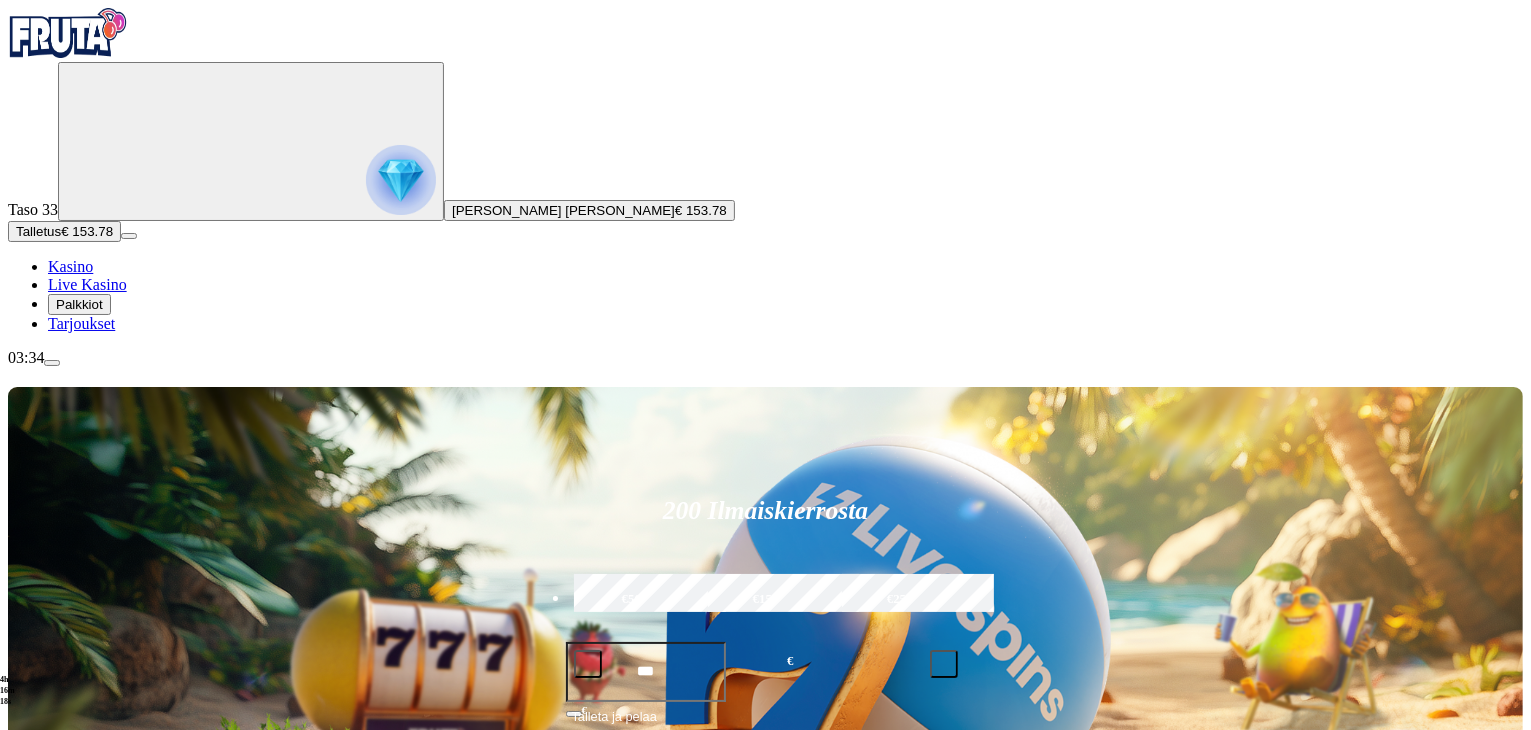 click on "Pelaa nyt" at bounding box center [77, 1581] 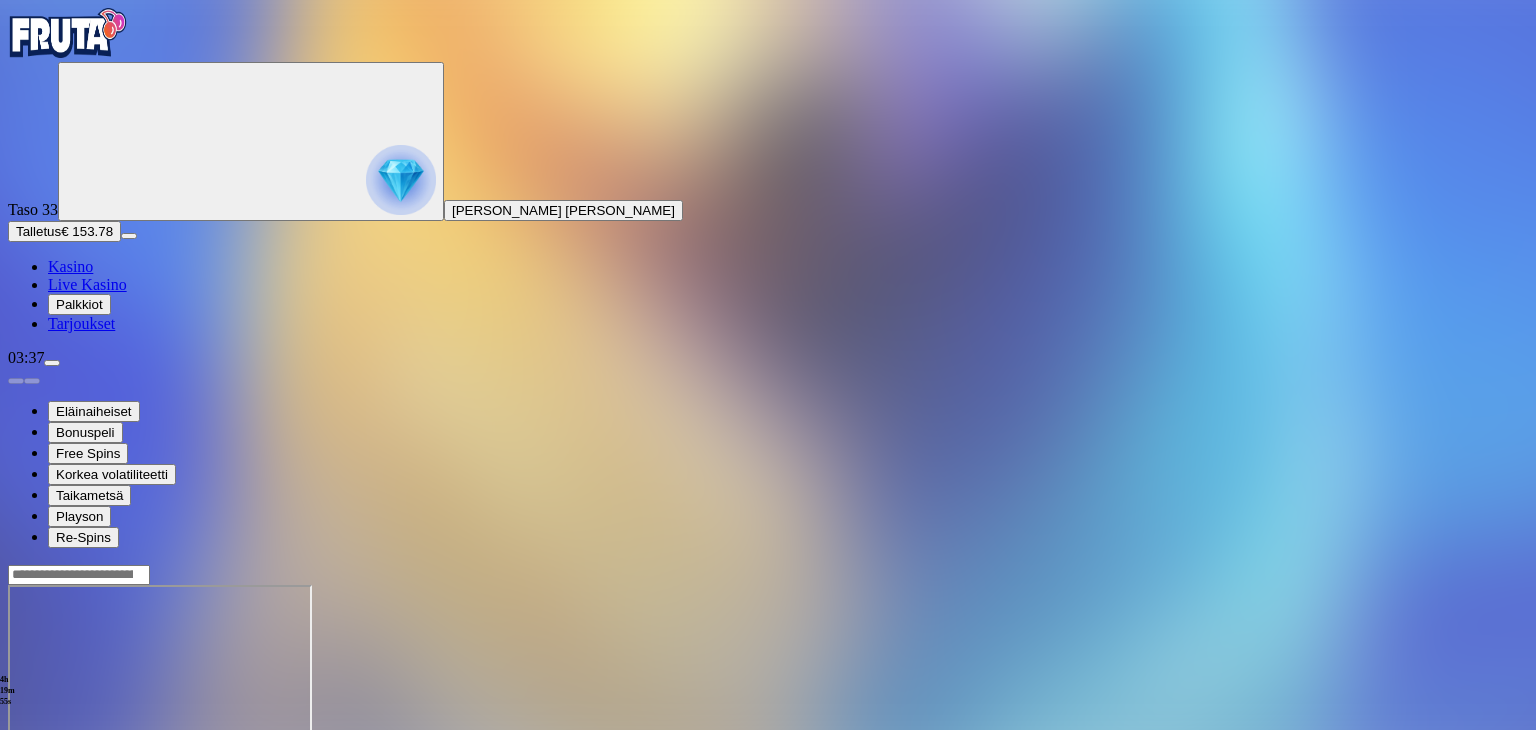 click on "Kasino" at bounding box center (70, 266) 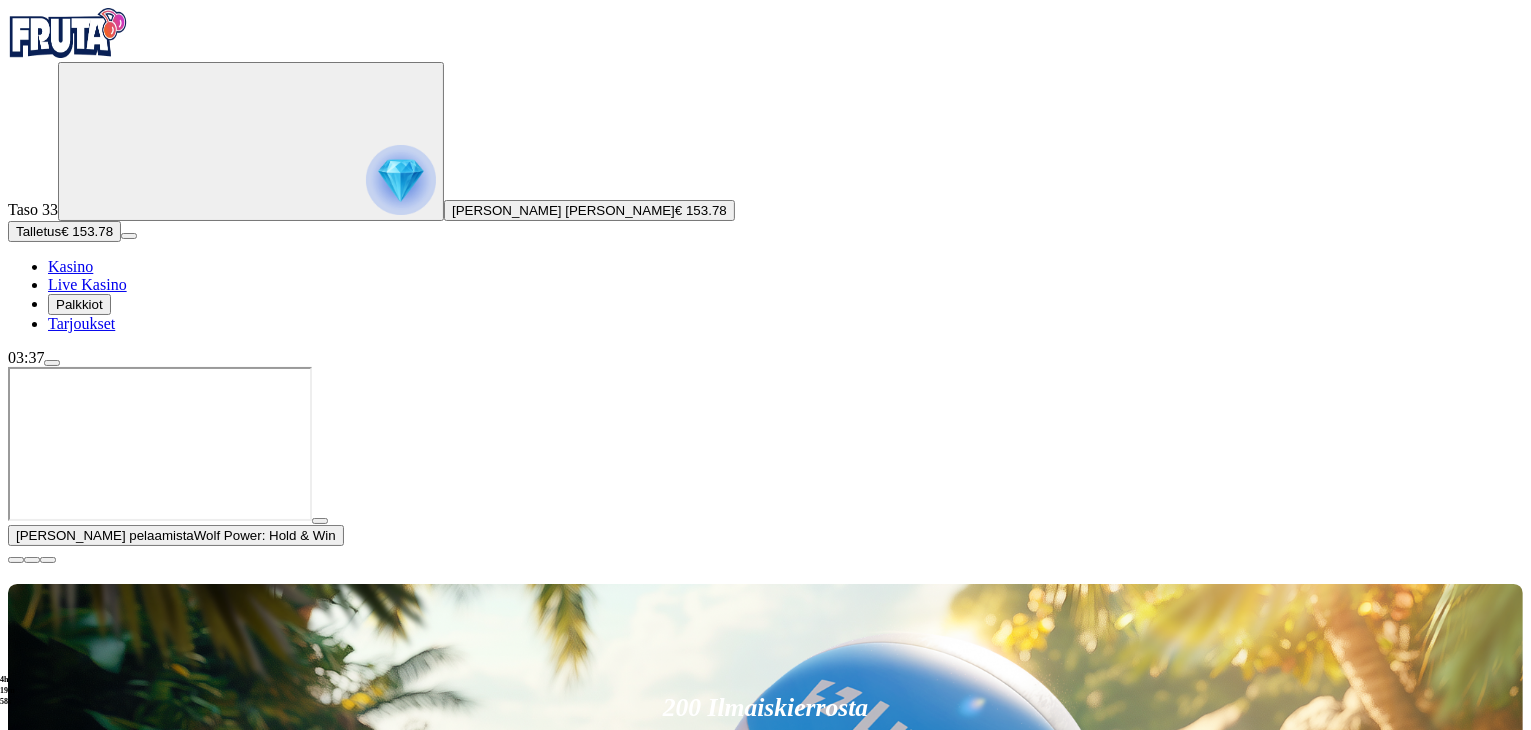 click at bounding box center (1064, 1179) 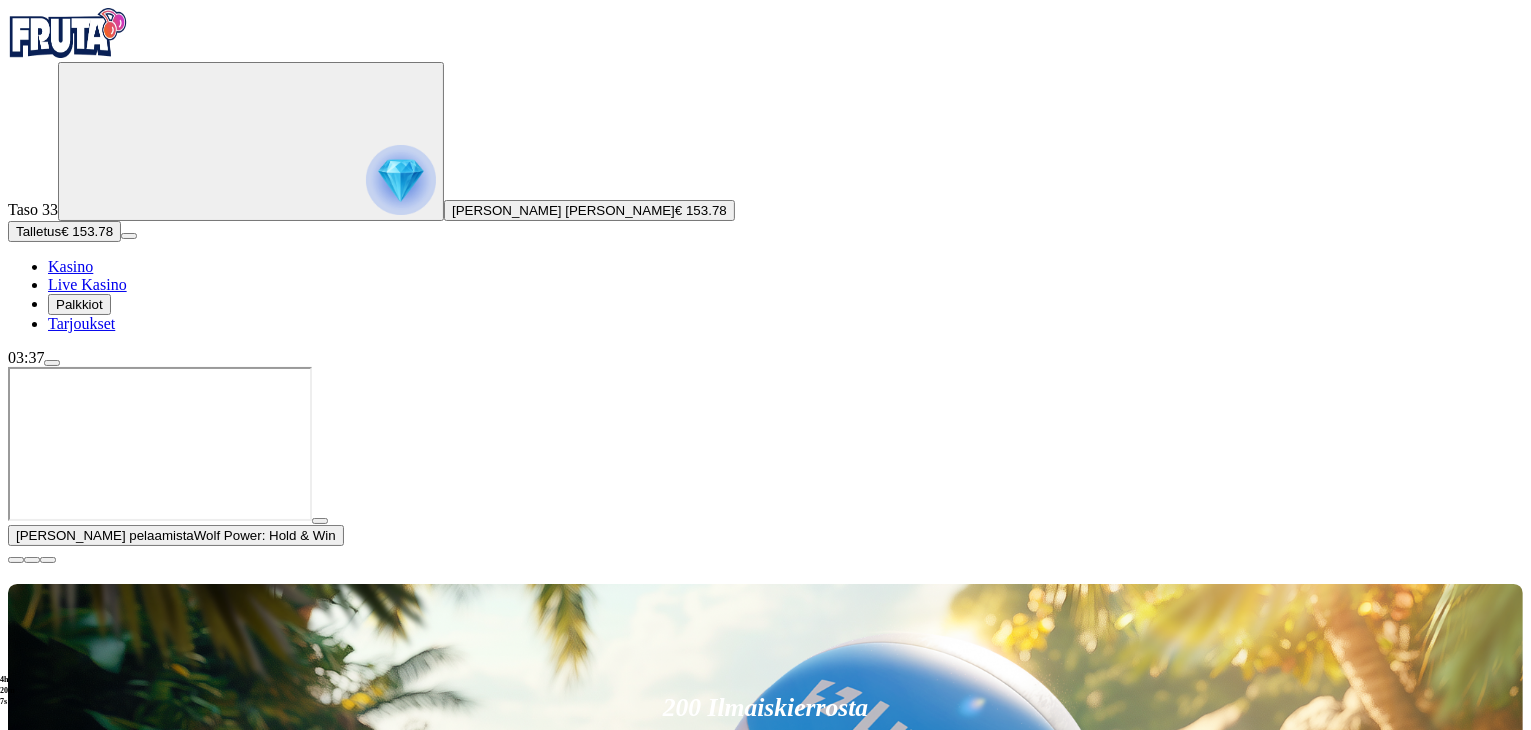 type on "****" 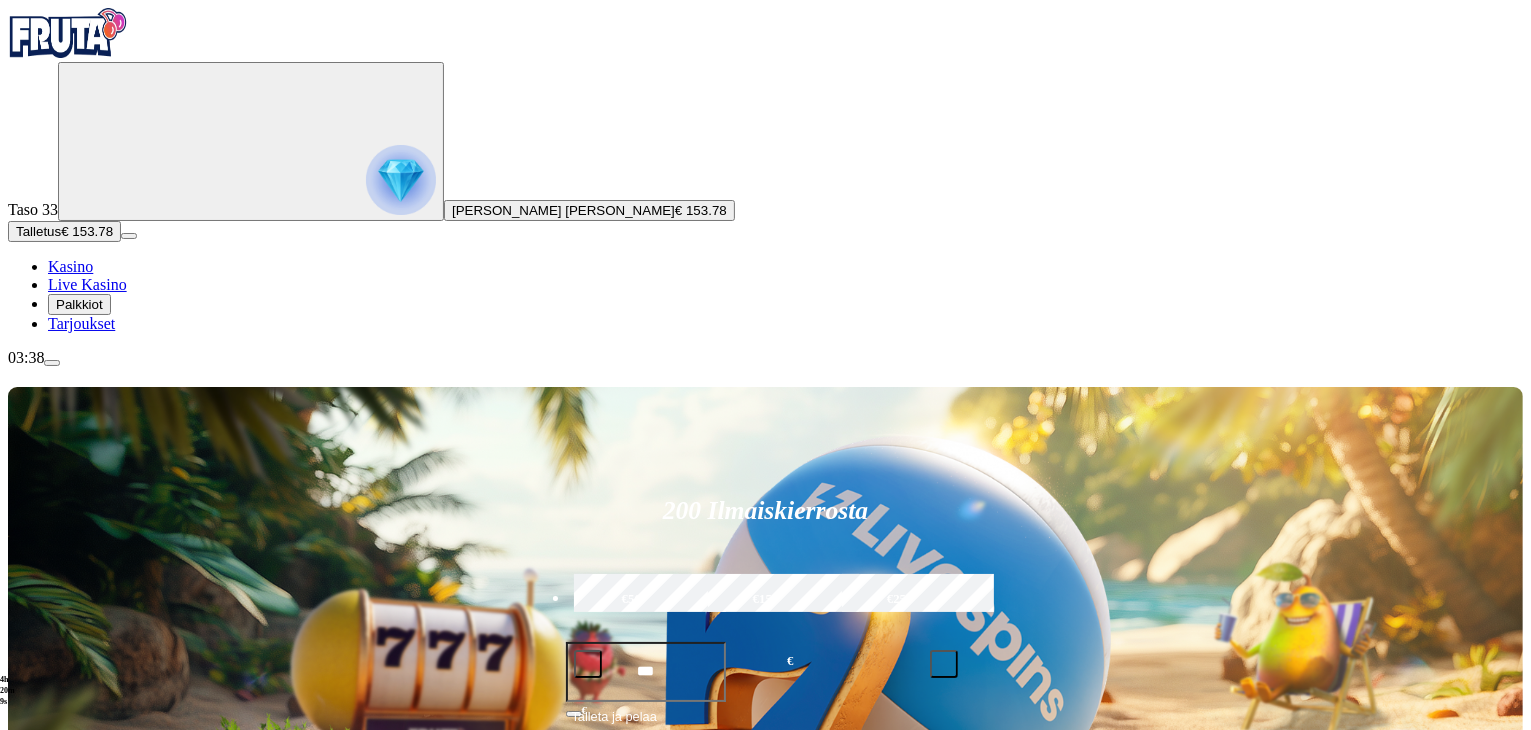 click on "Pelaa nyt" at bounding box center (1205, 1015) 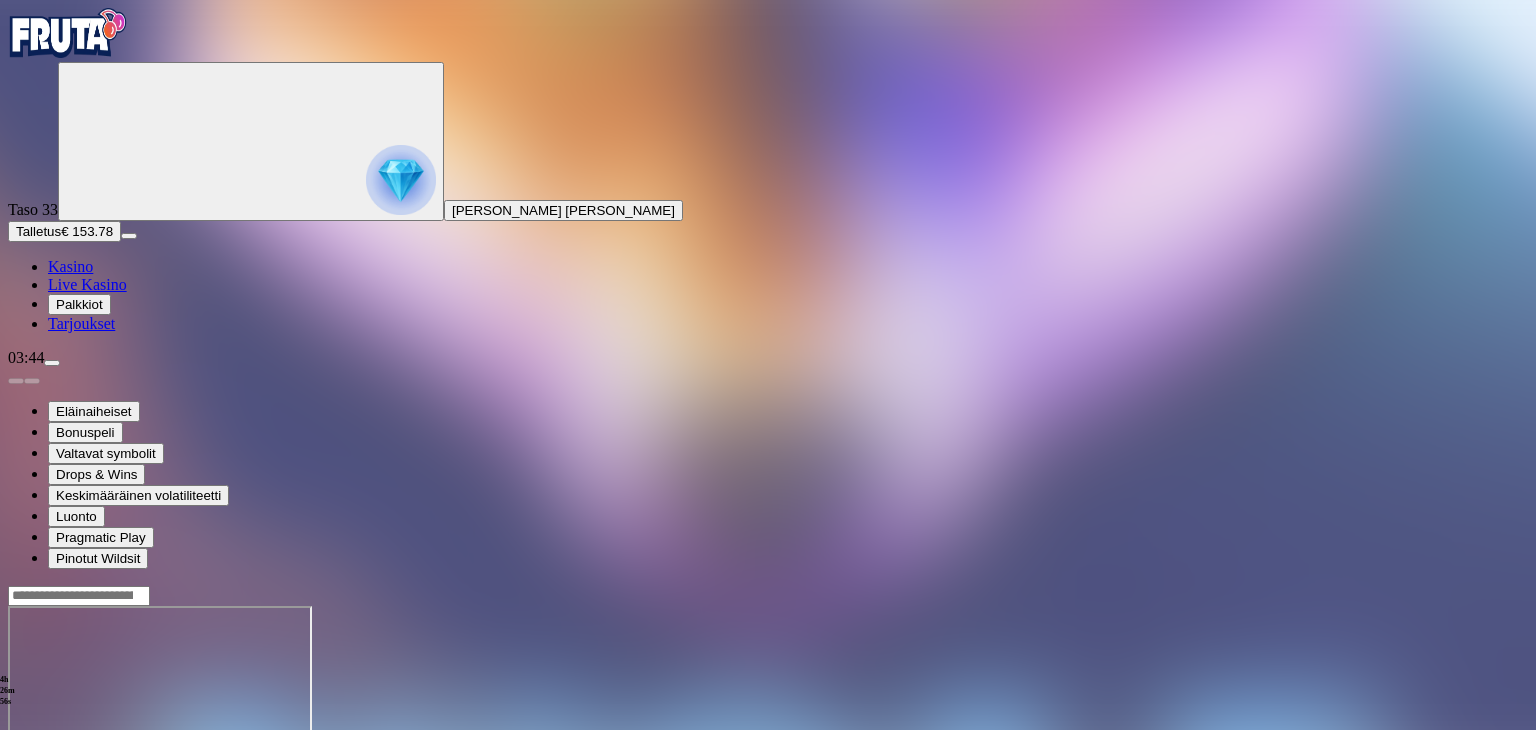 click on "Kasino" at bounding box center (70, 266) 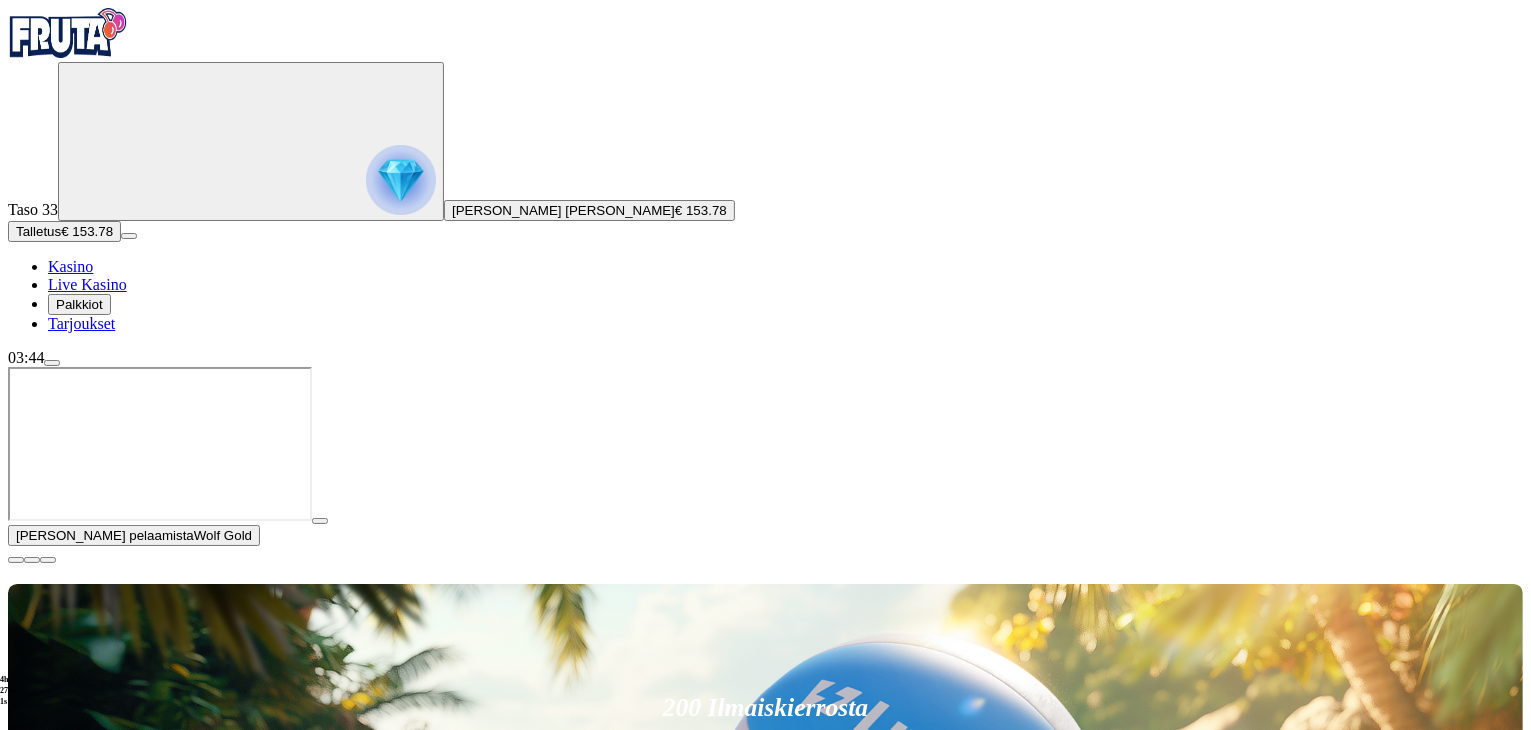 click at bounding box center [16, 560] 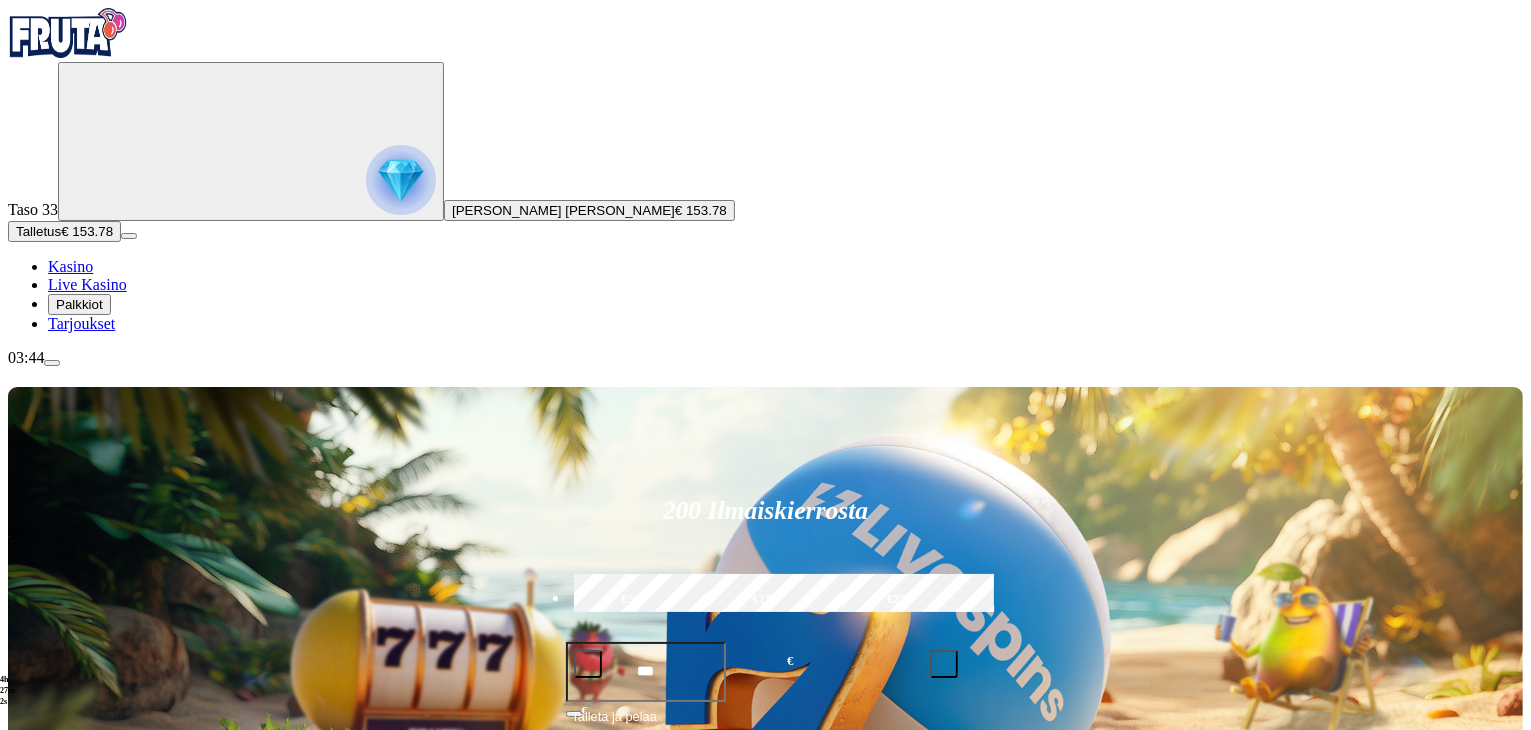 click at bounding box center (1064, 982) 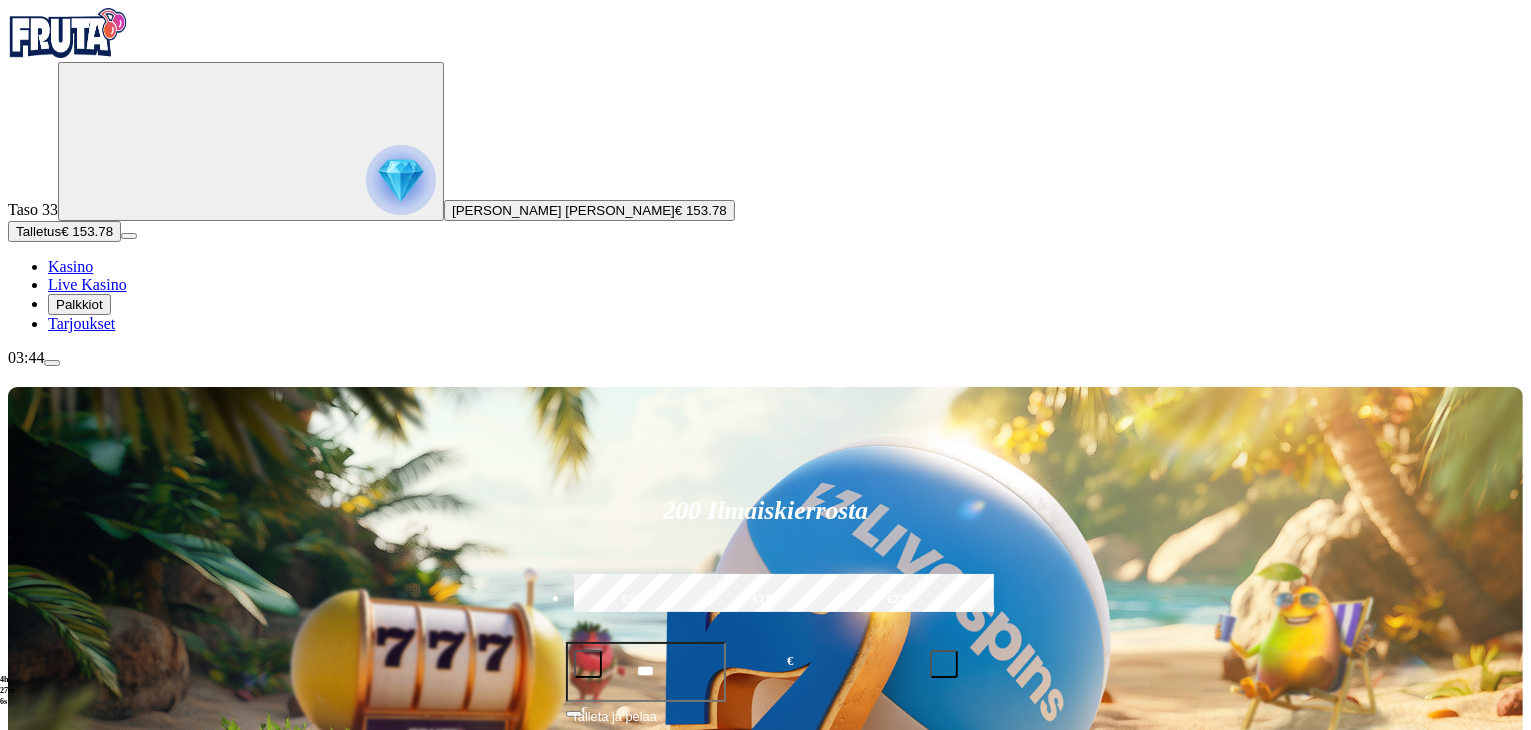 type on "****" 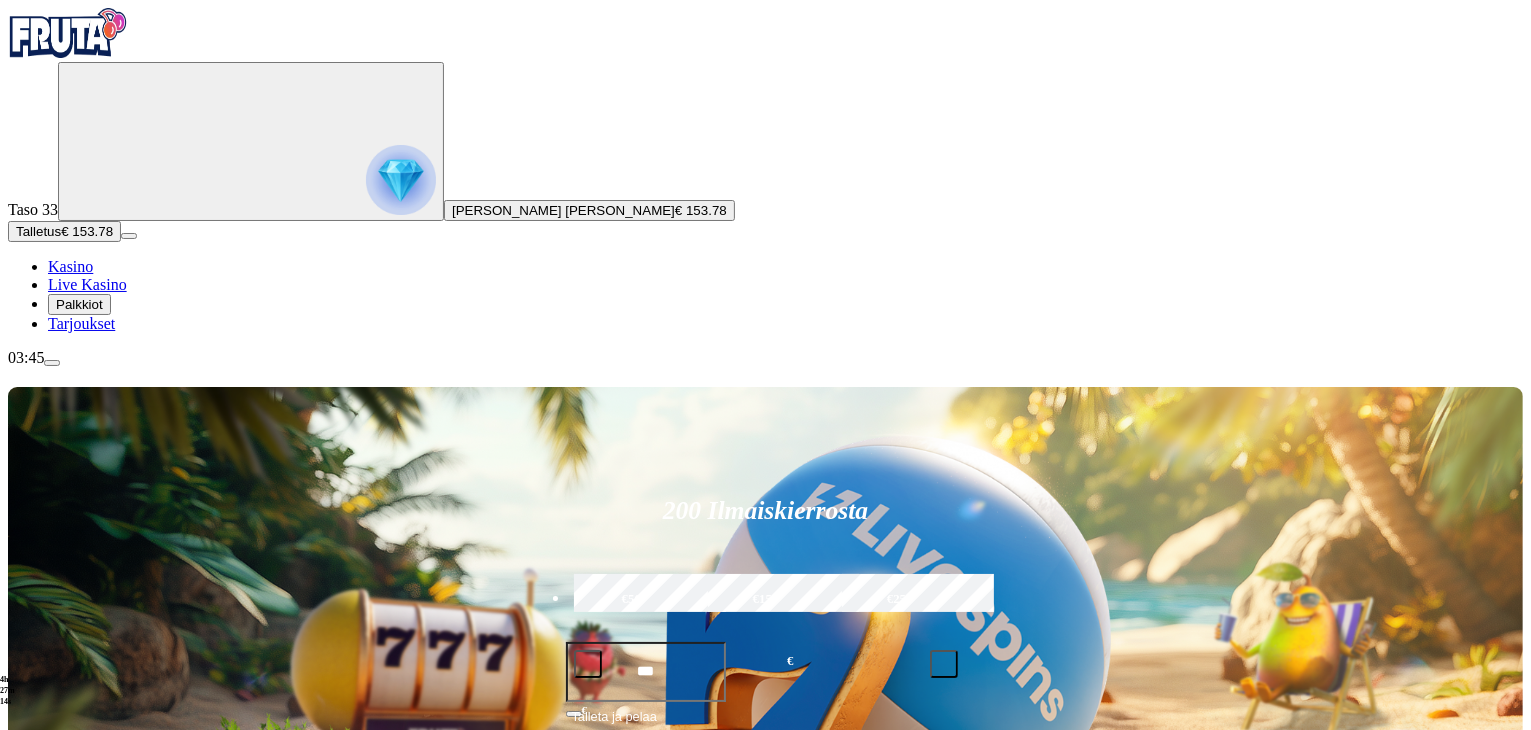 scroll, scrollTop: 386, scrollLeft: 0, axis: vertical 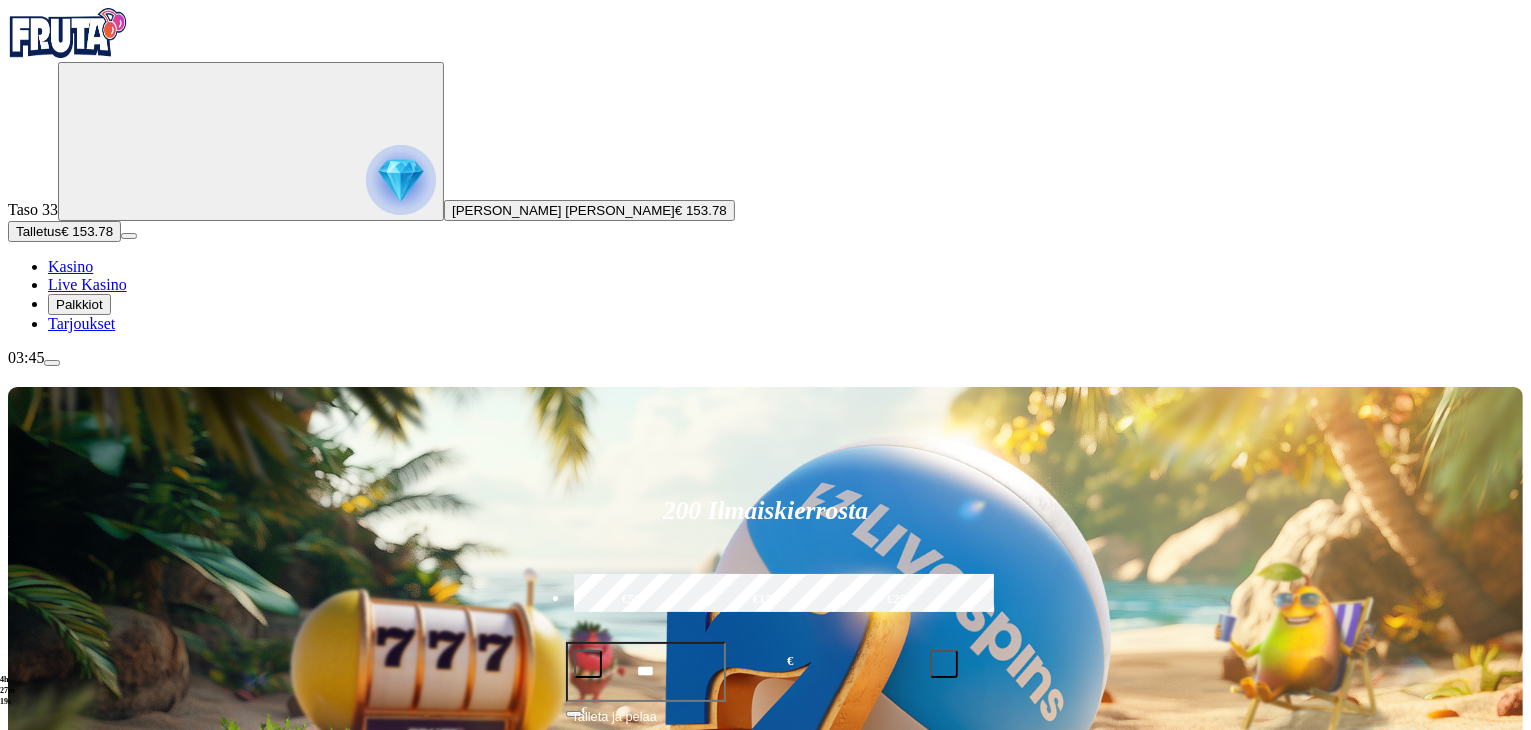 click at bounding box center [1143, 916] 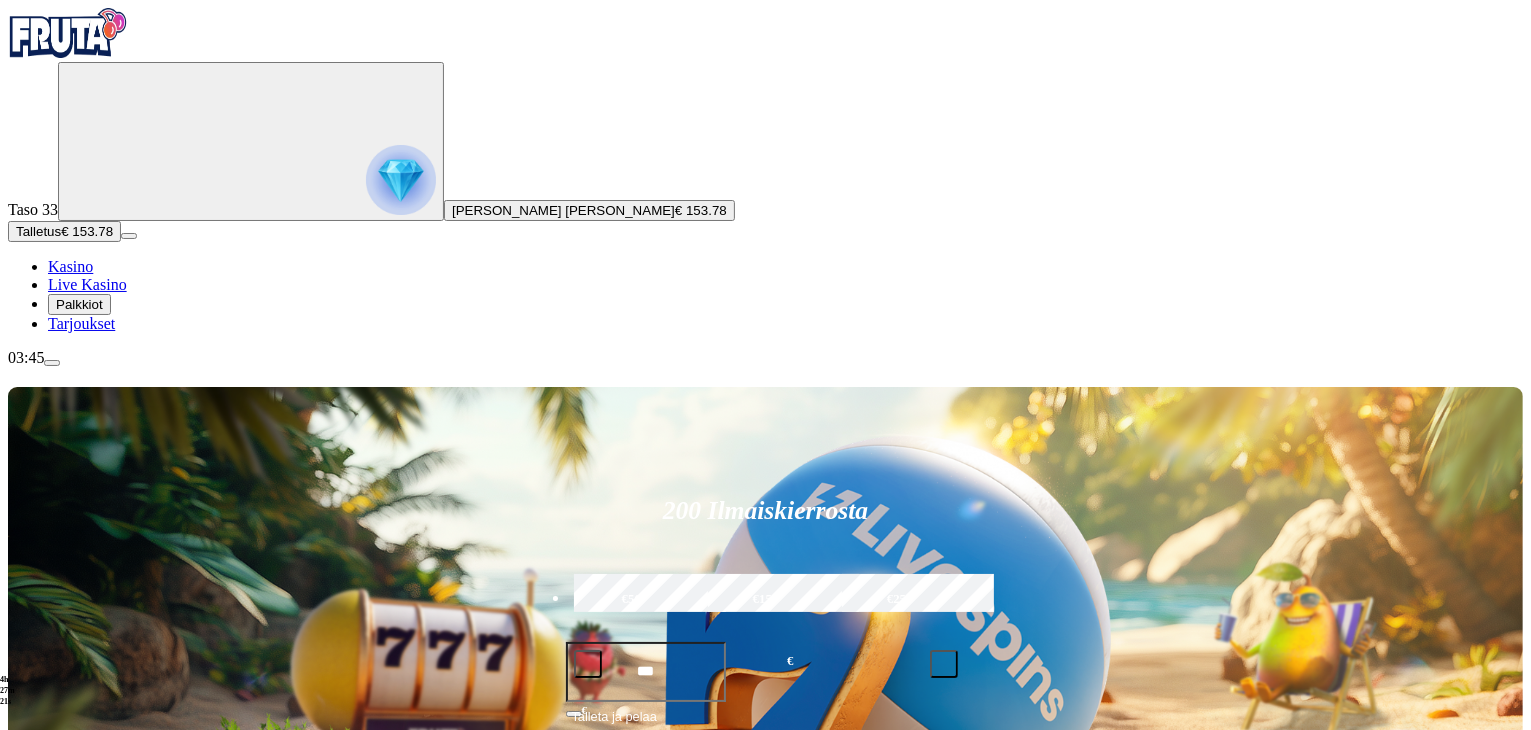 click at bounding box center [1258, 981] 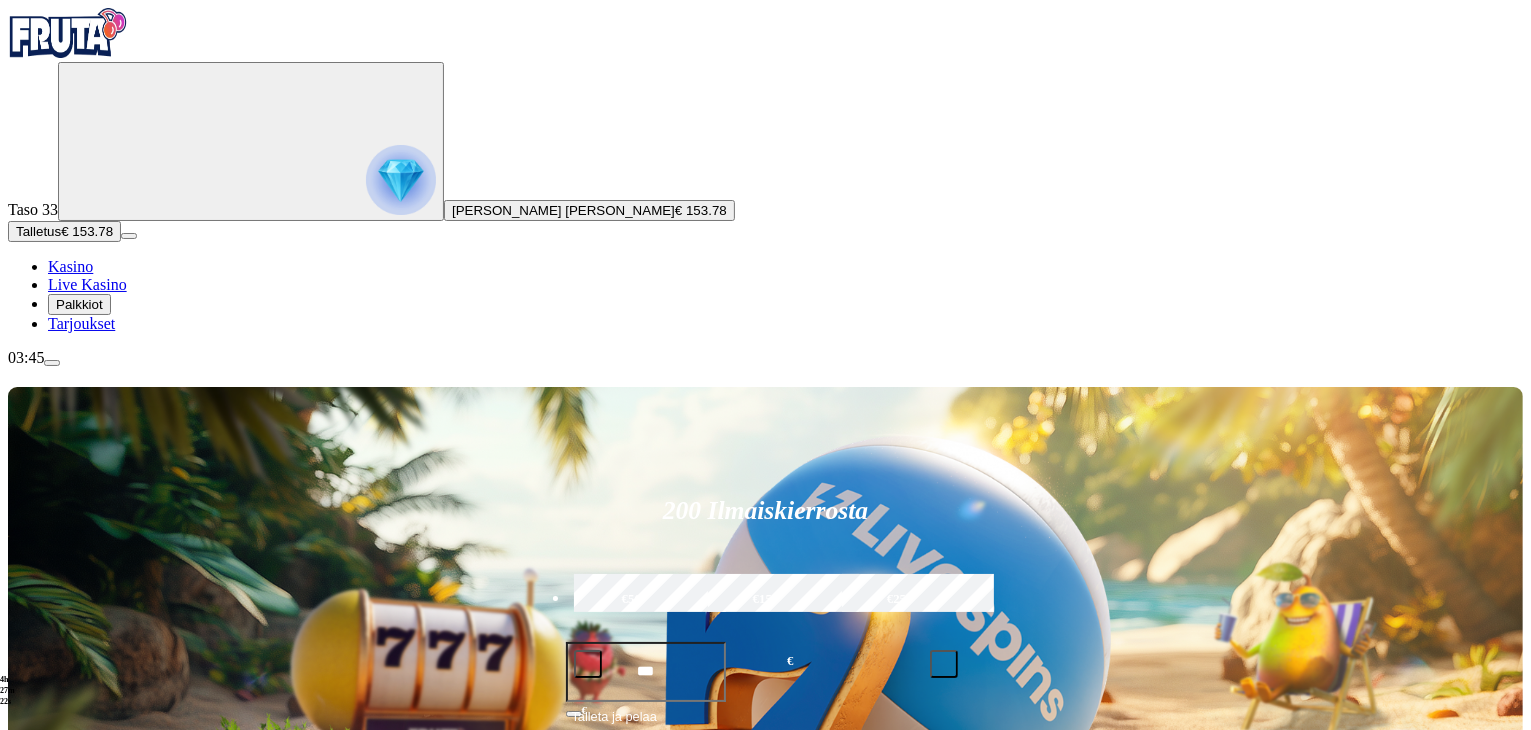 click at bounding box center (1064, 982) 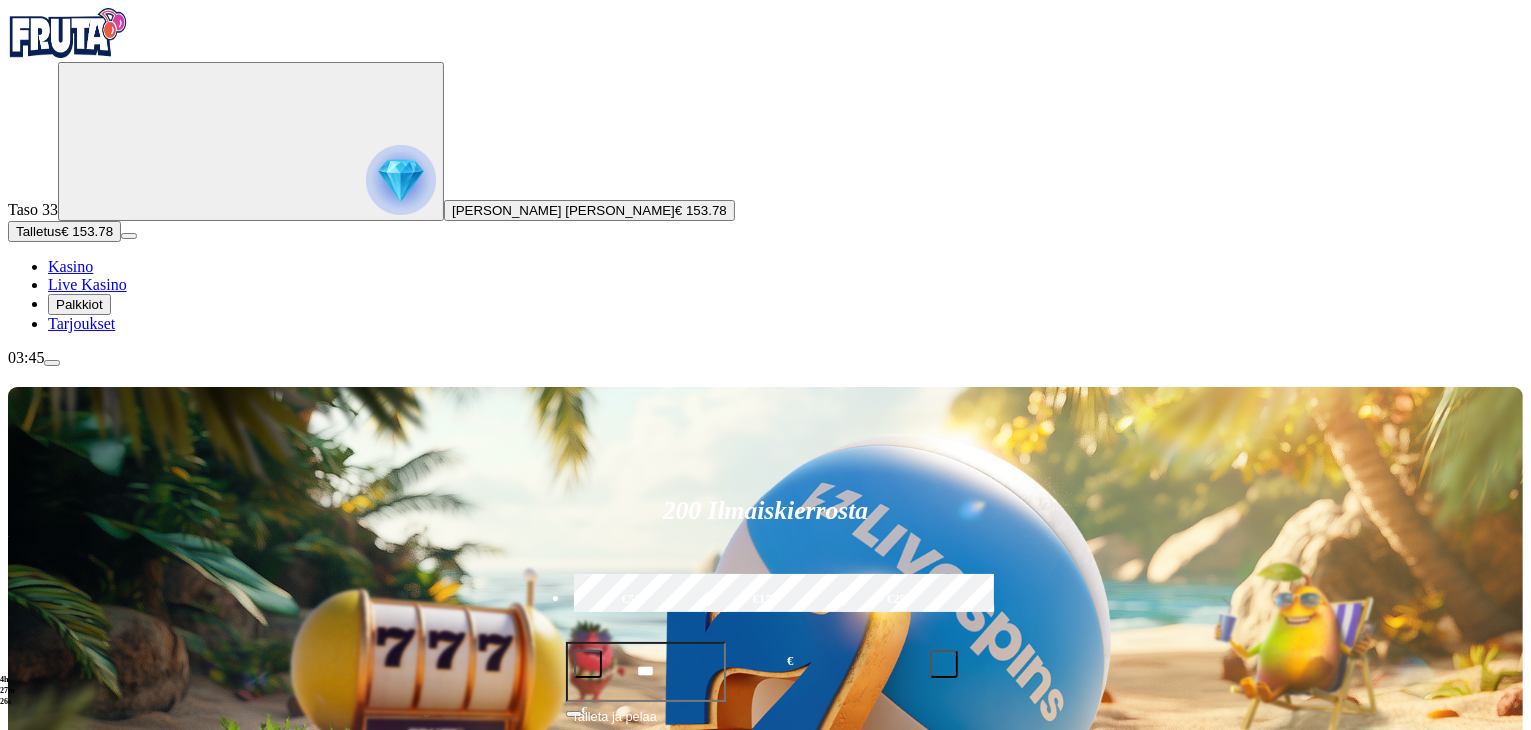 type on "****" 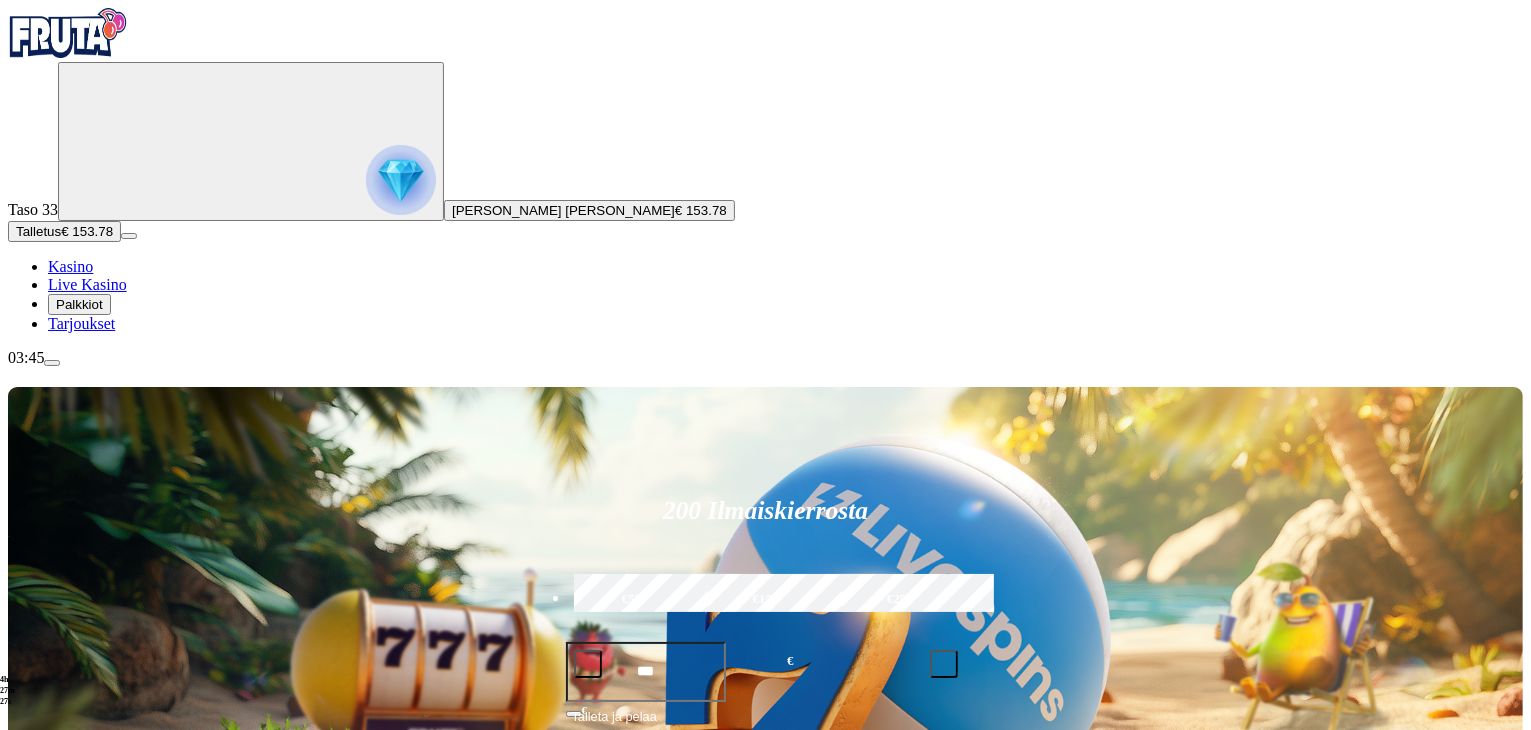 click on "Pelaa nyt" at bounding box center [1035, 1015] 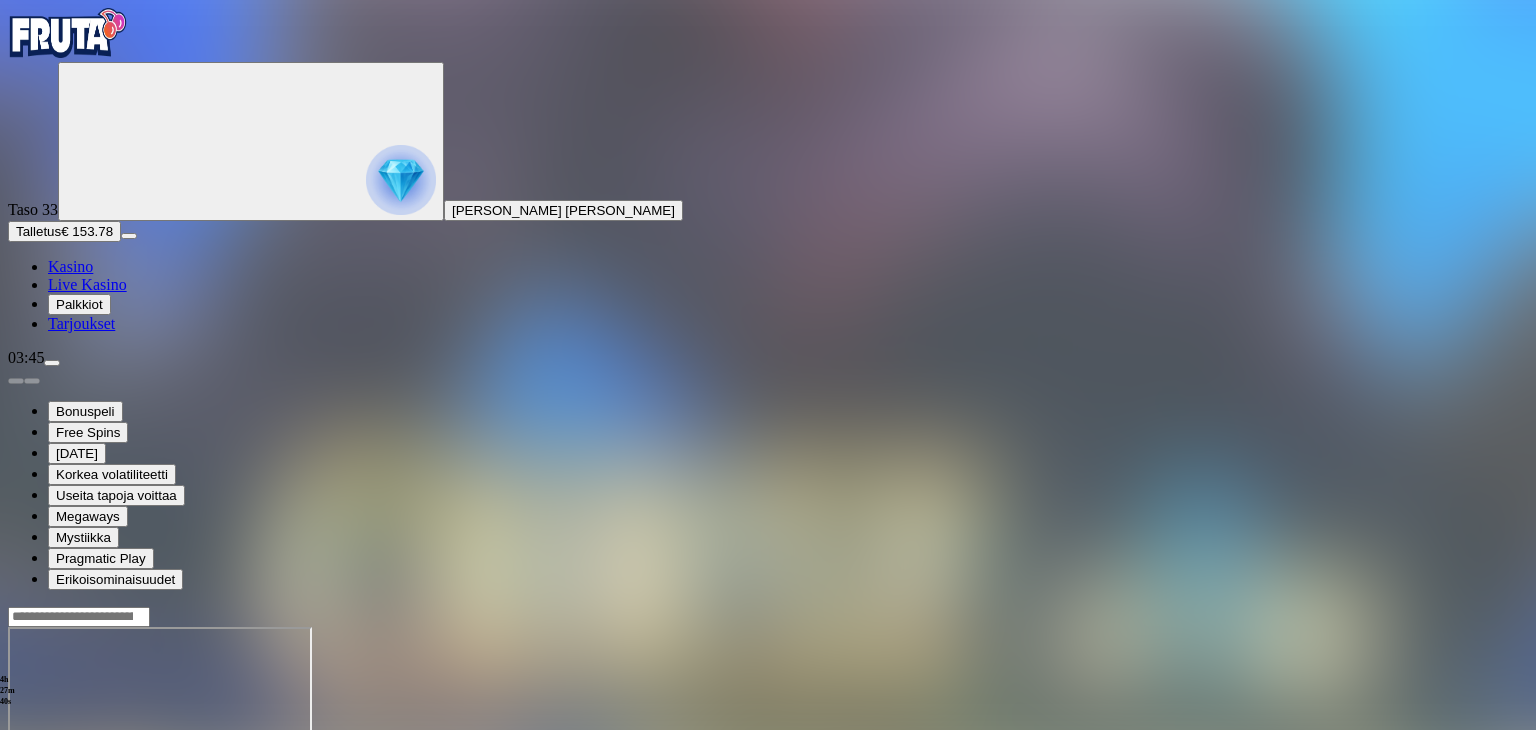 click on "Kasino" at bounding box center [70, 266] 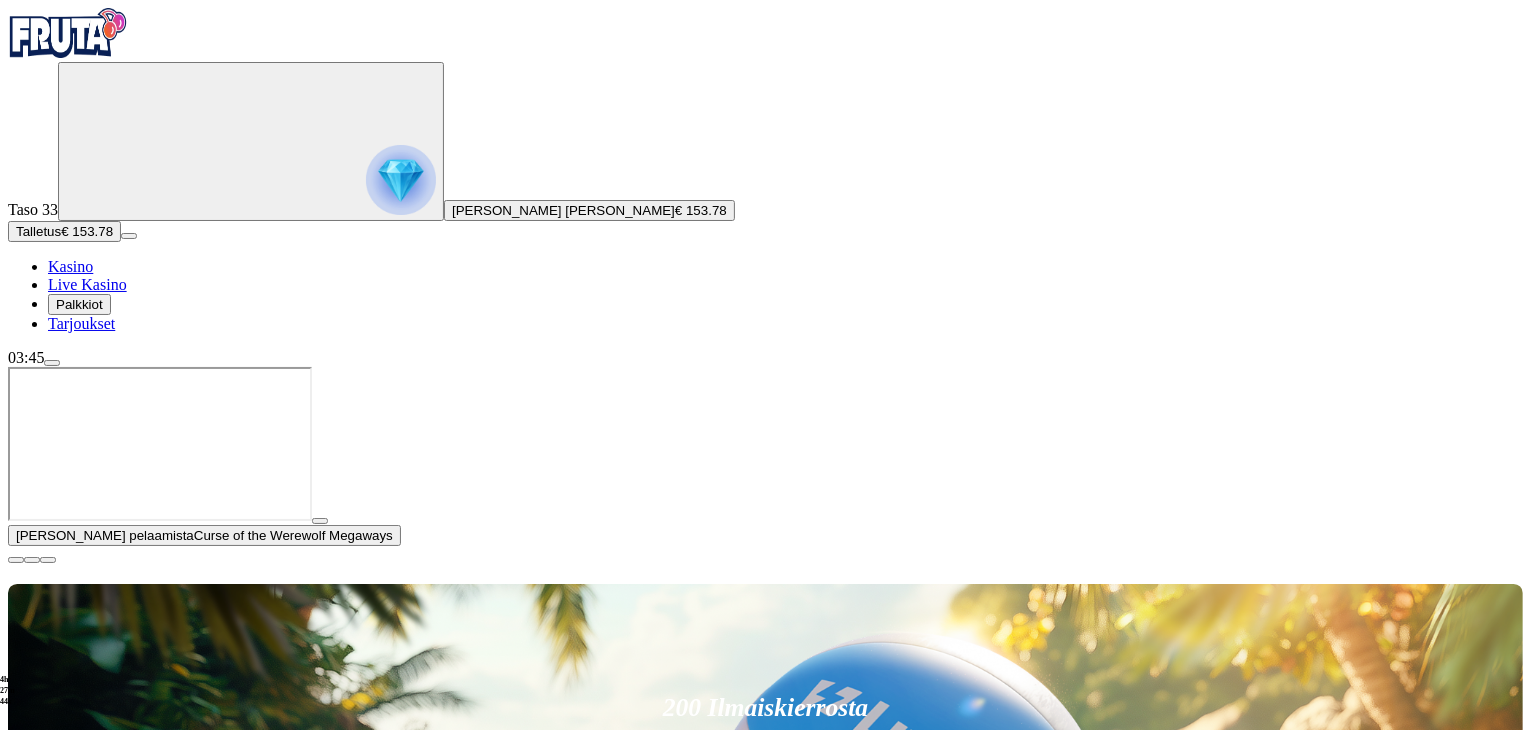 click at bounding box center [16, 560] 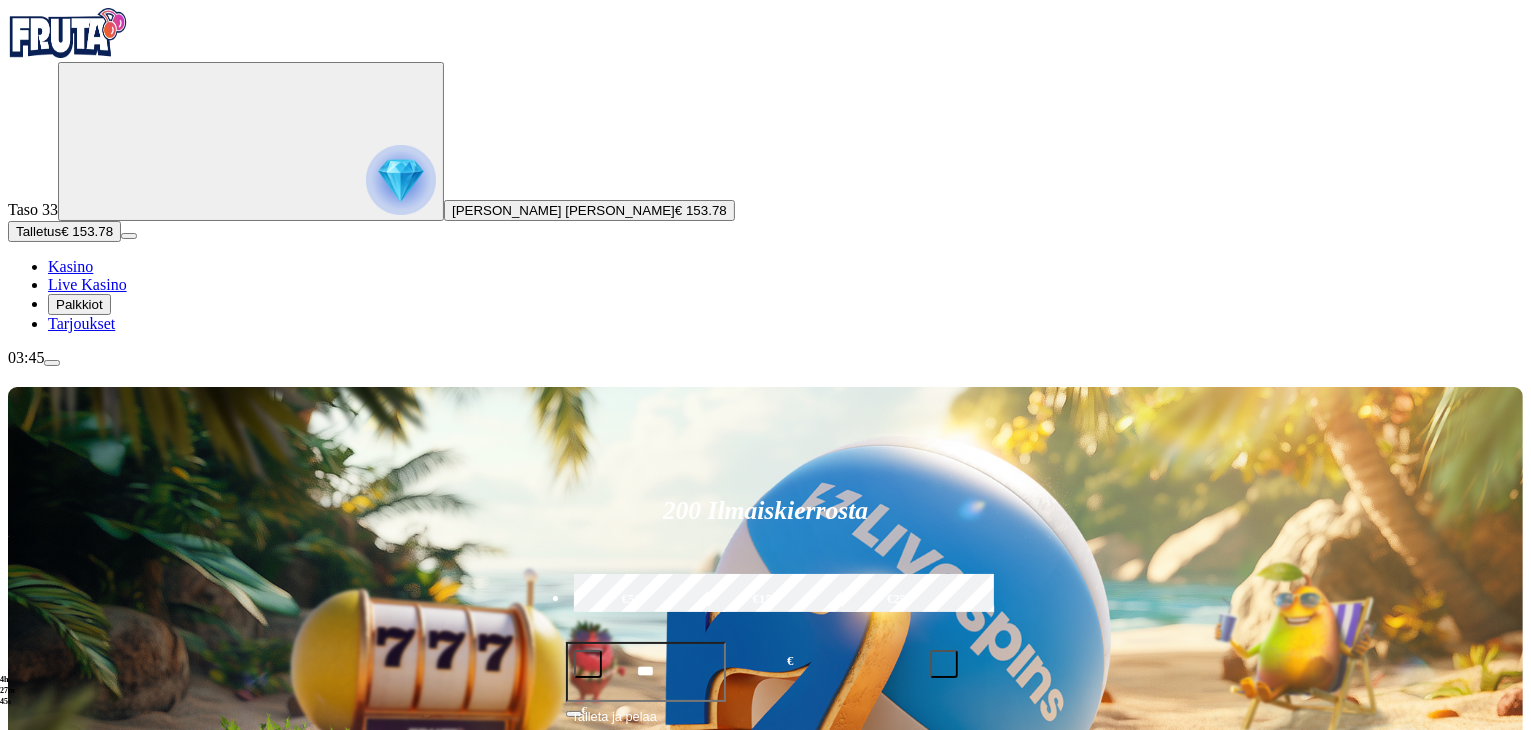 click at bounding box center [1258, 981] 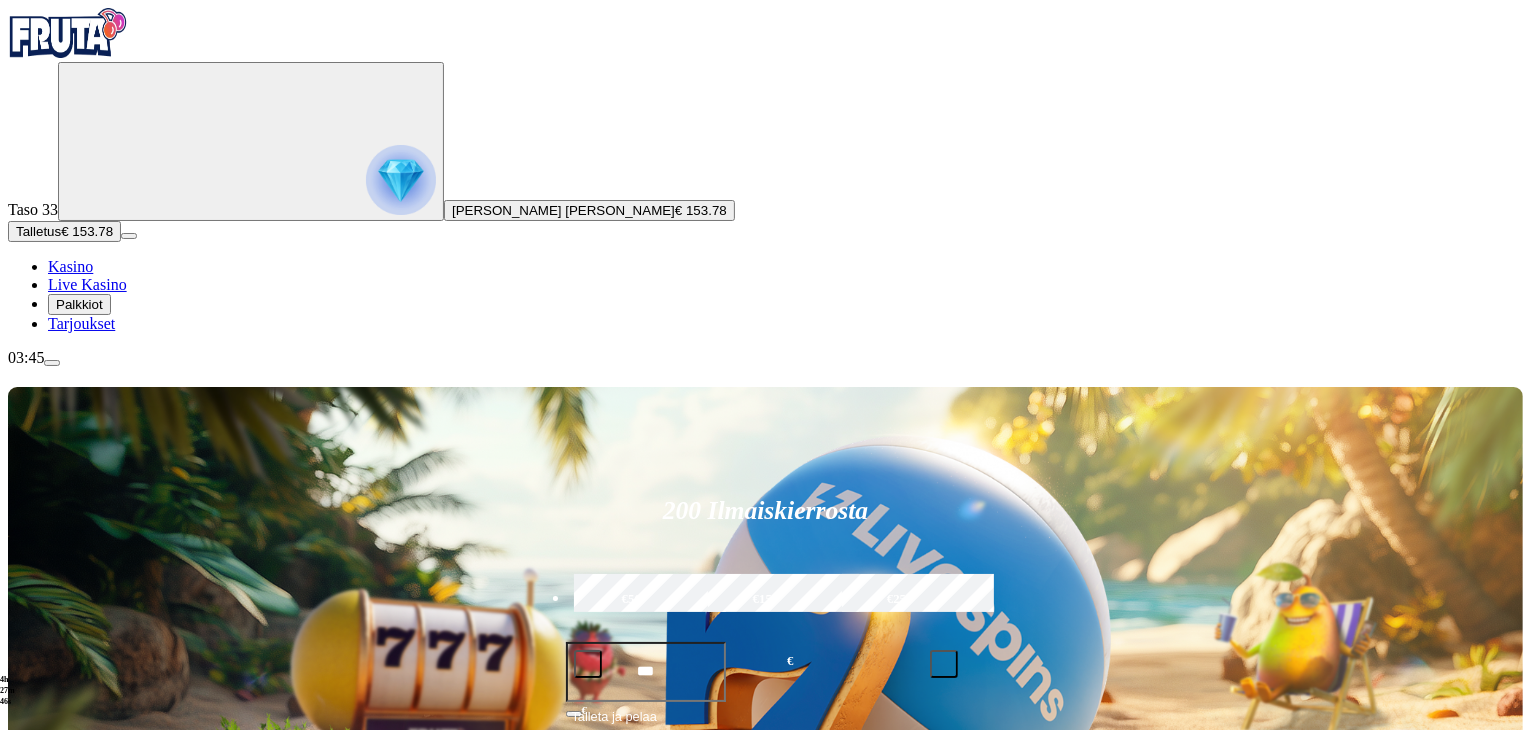 click at bounding box center (1064, 982) 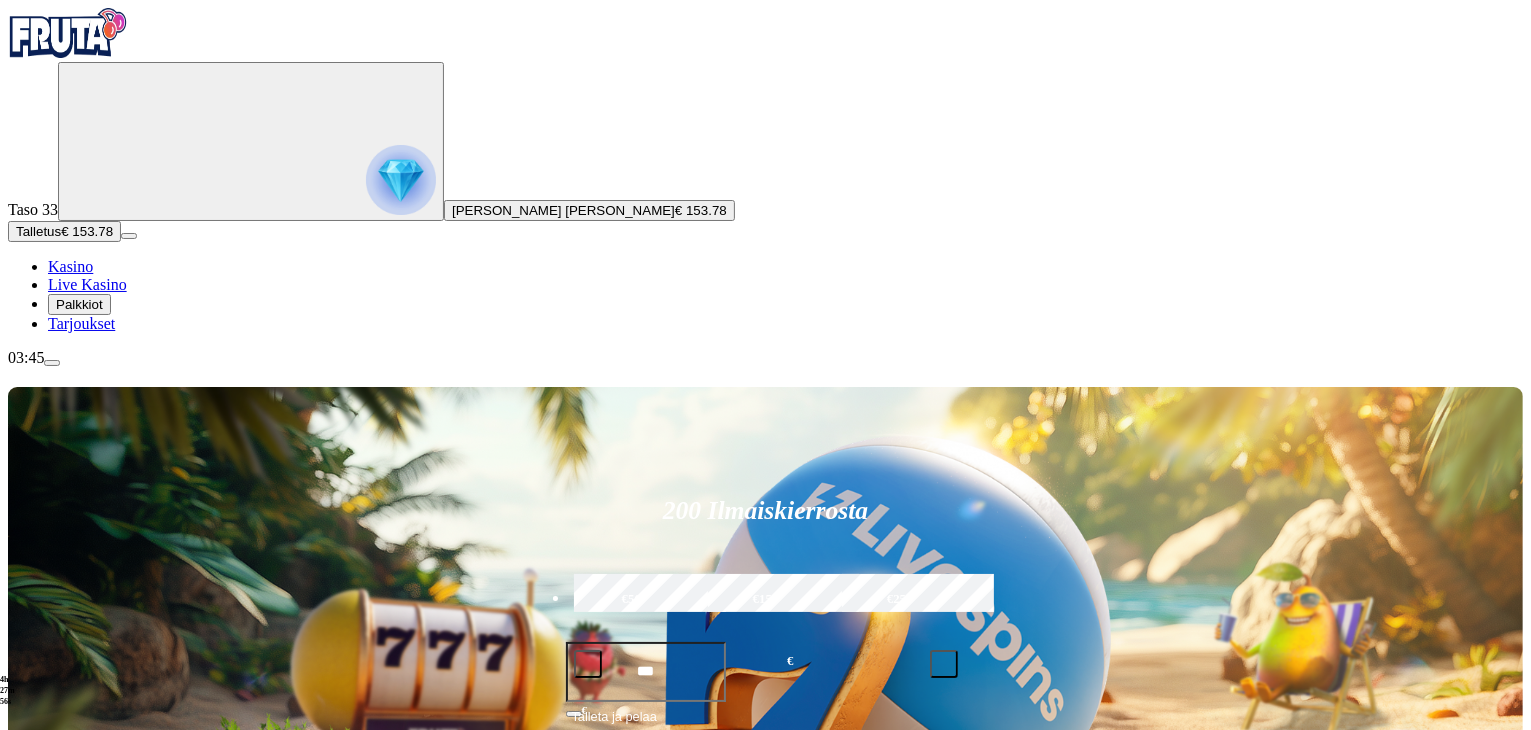scroll, scrollTop: 584, scrollLeft: 0, axis: vertical 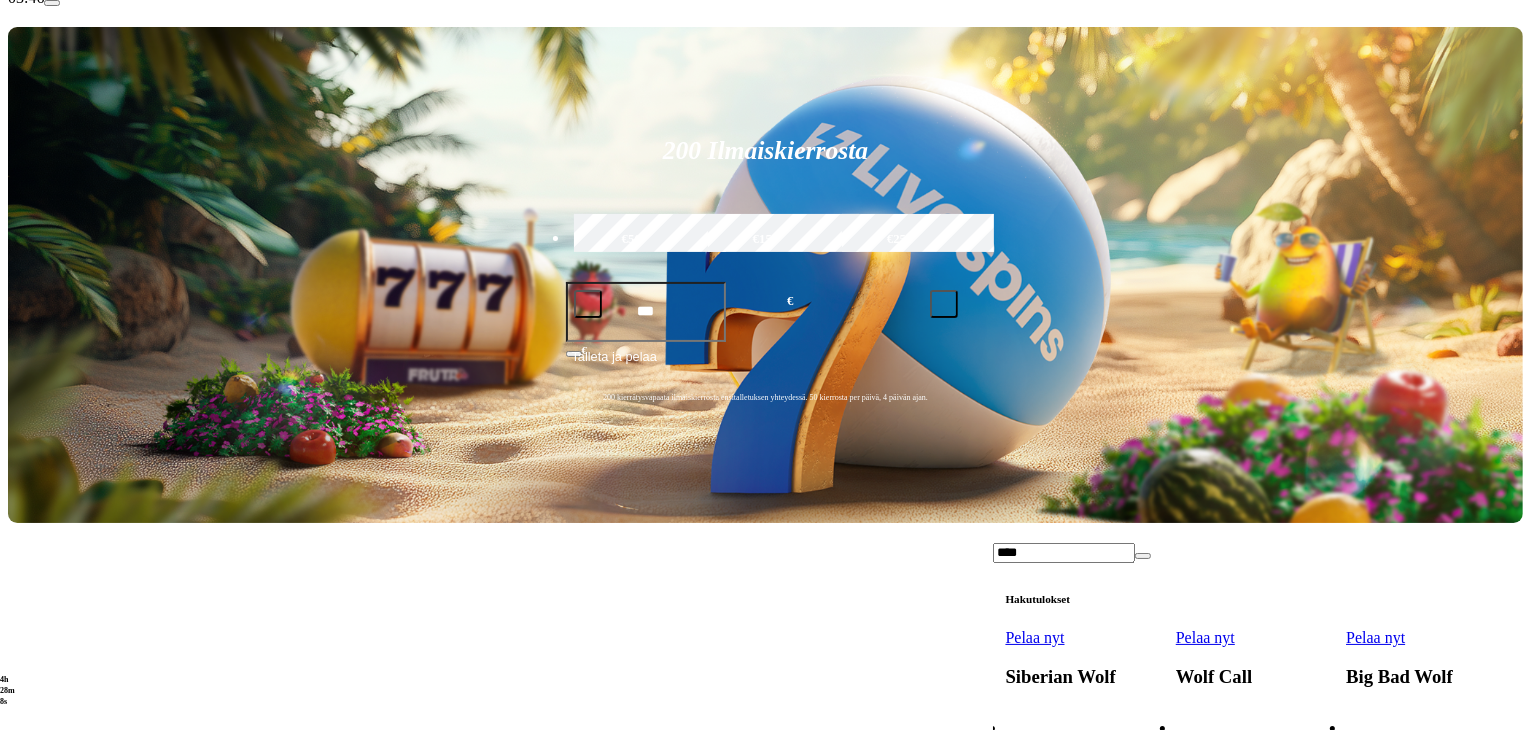 drag, startPoint x: 1448, startPoint y: 432, endPoint x: 1450, endPoint y: 408, distance: 24.083189 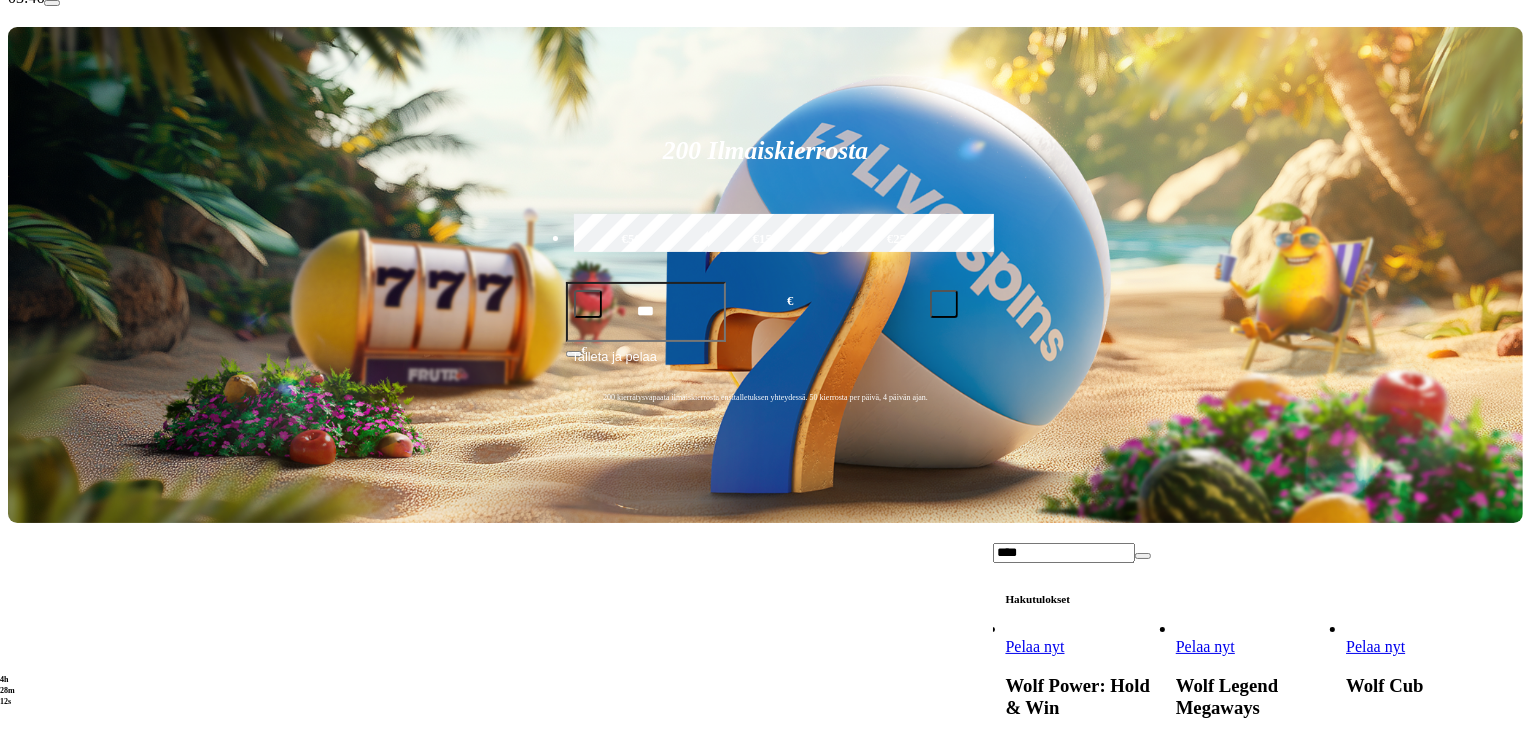 scroll, scrollTop: 0, scrollLeft: 0, axis: both 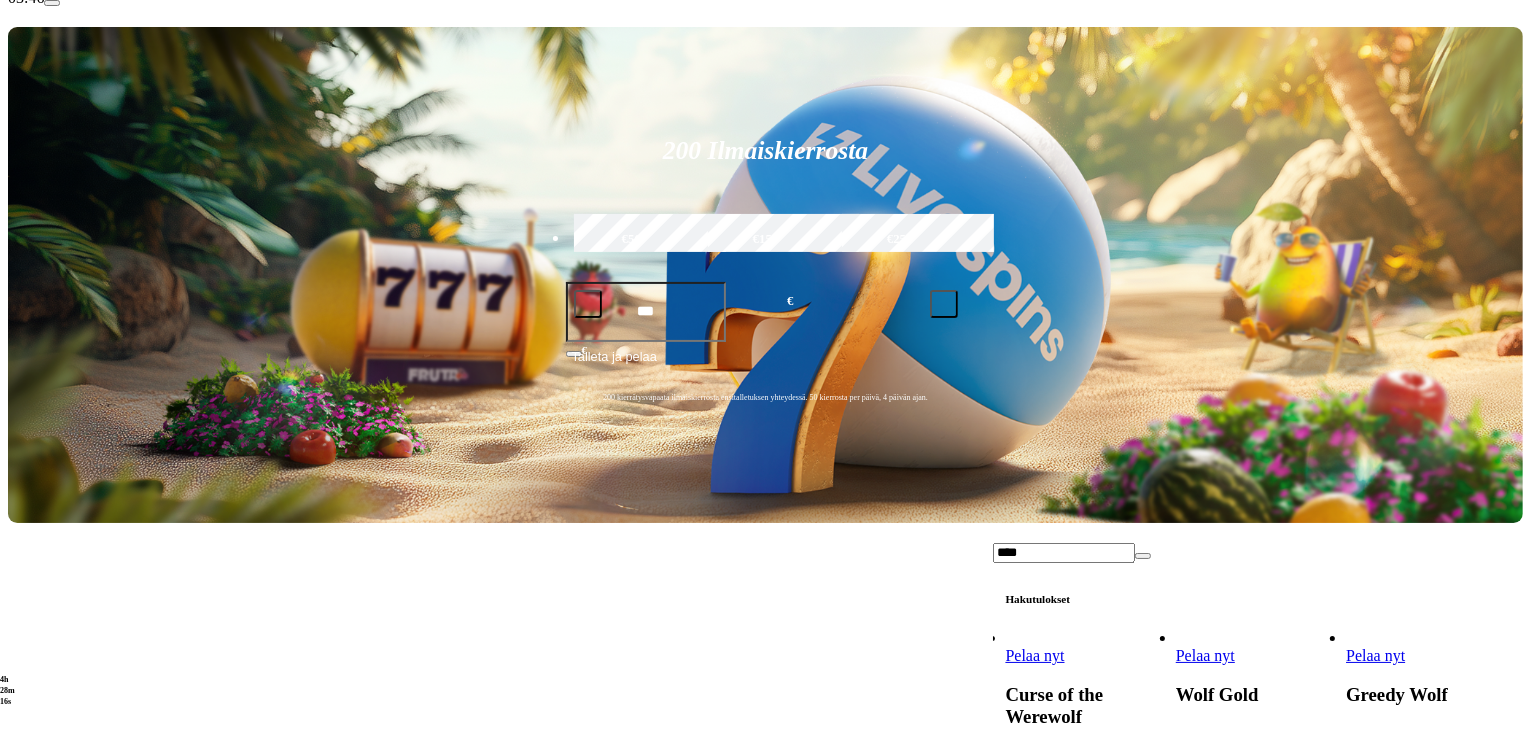 click on "****" at bounding box center [1064, 553] 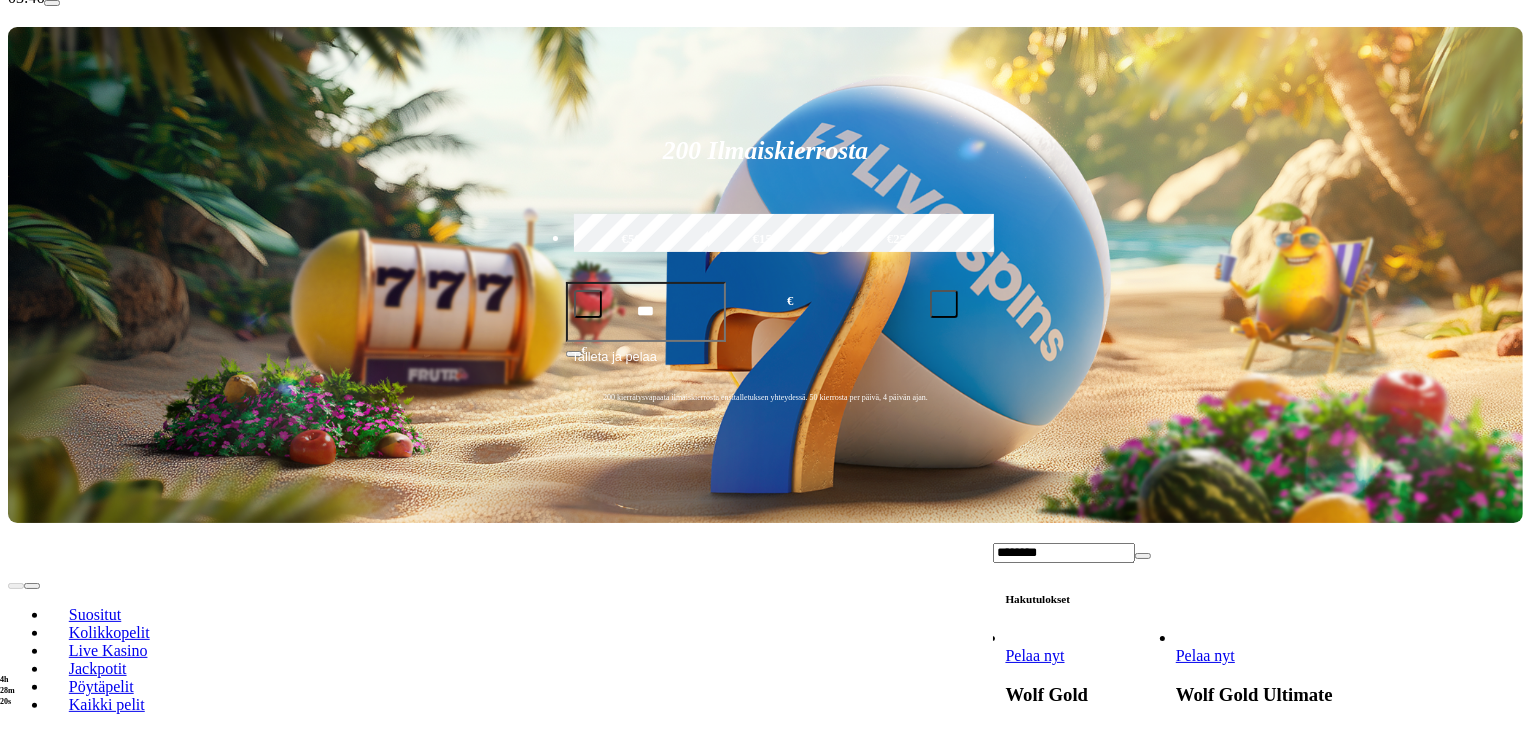 type on "********" 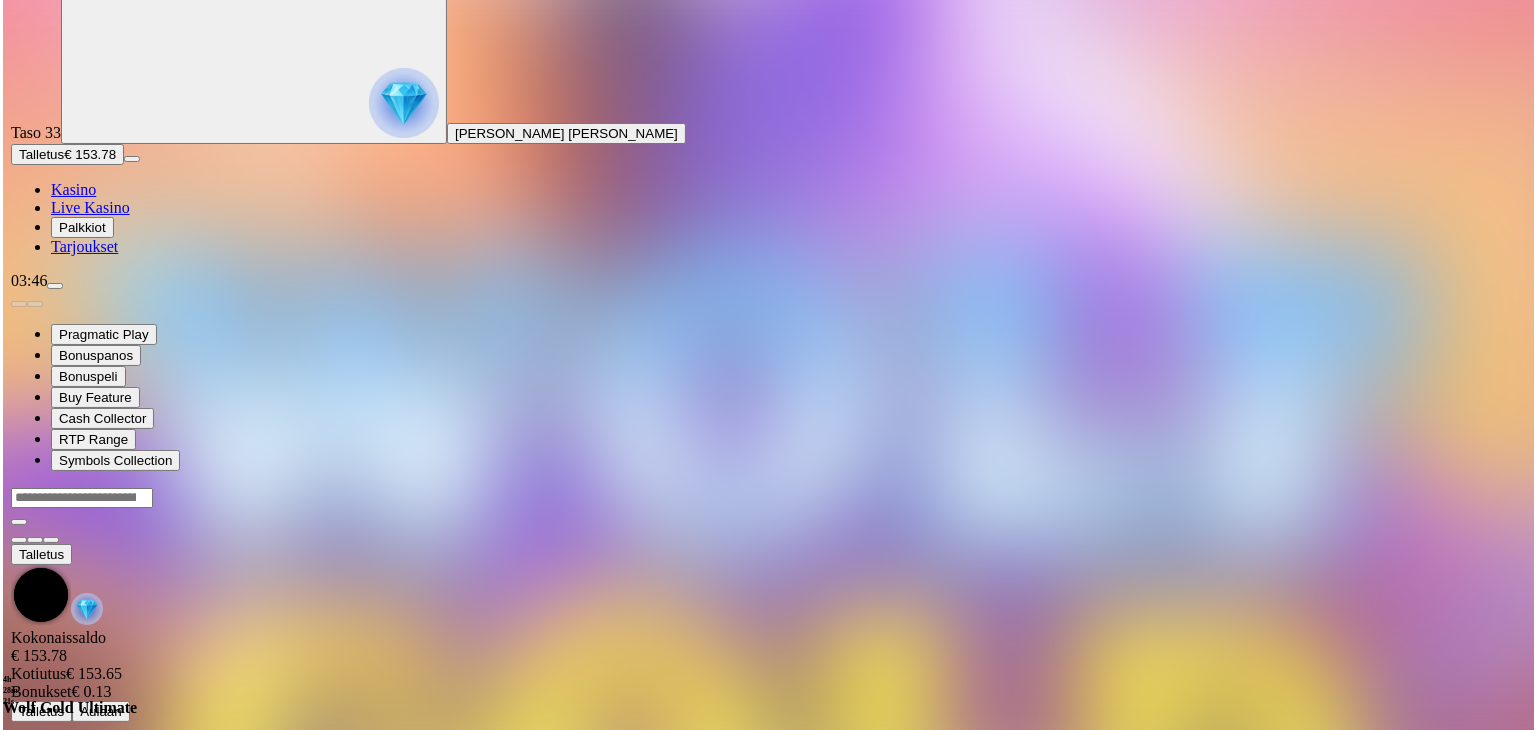 scroll, scrollTop: 0, scrollLeft: 0, axis: both 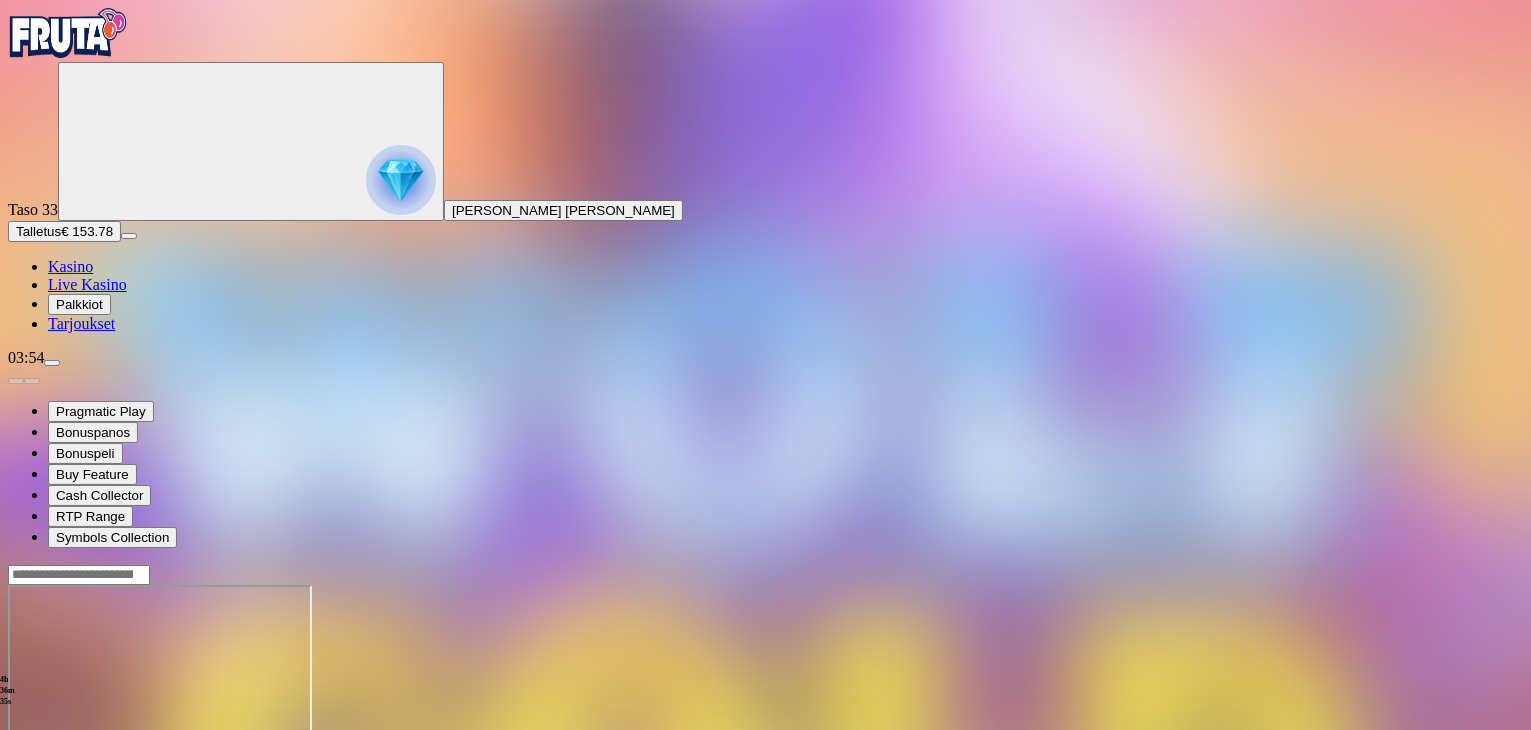 click on "Tarjoukset" at bounding box center [81, 323] 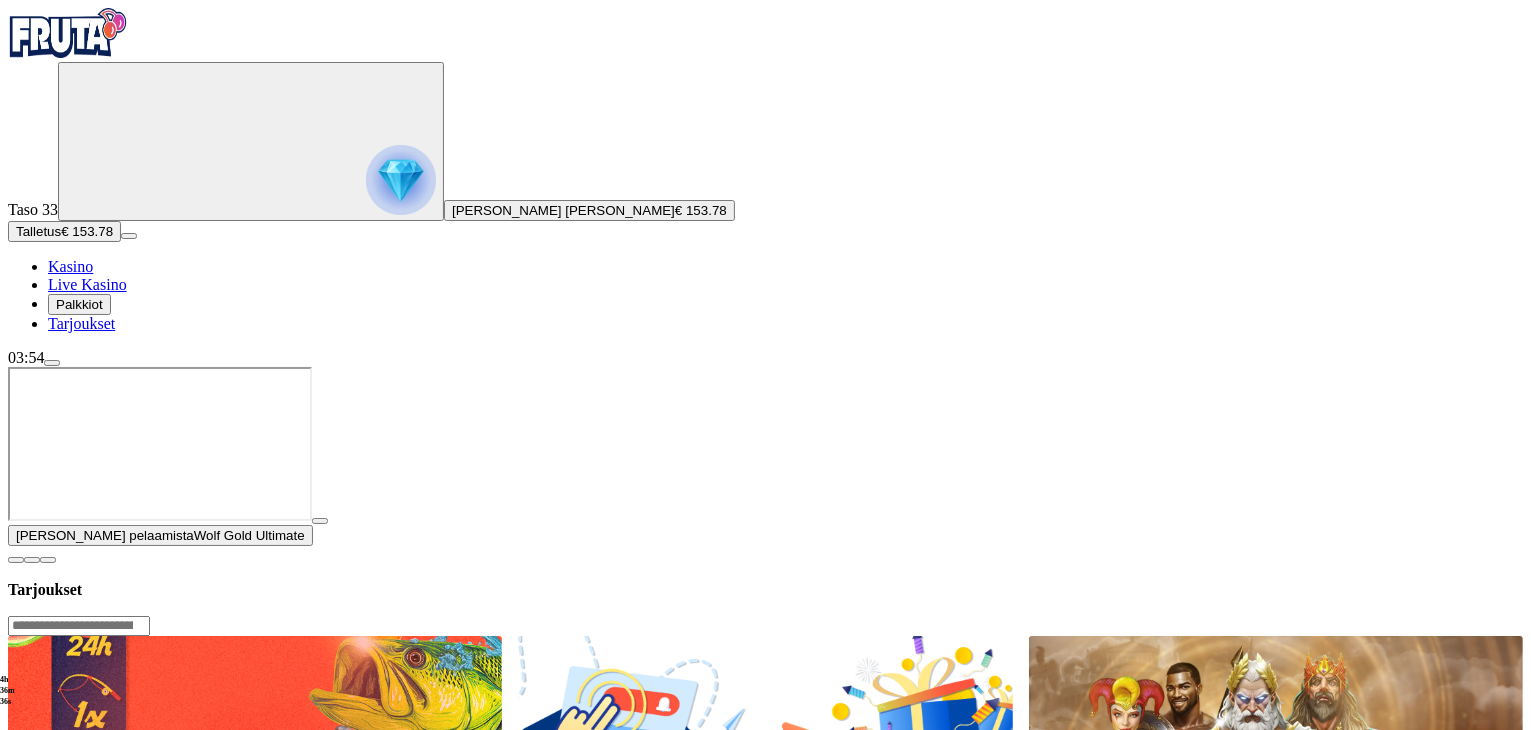 click on "Kasino" at bounding box center [70, 266] 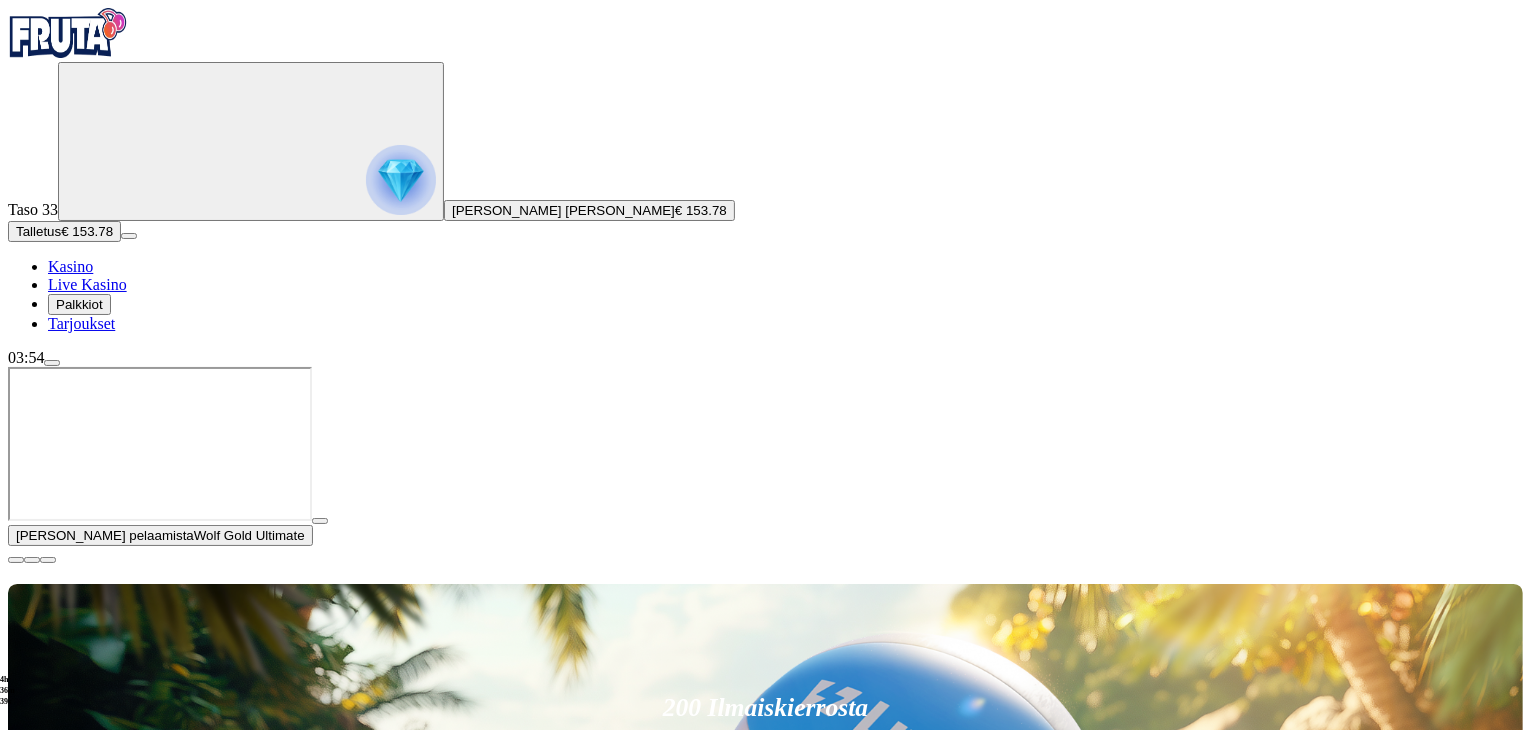 click at bounding box center [16, 560] 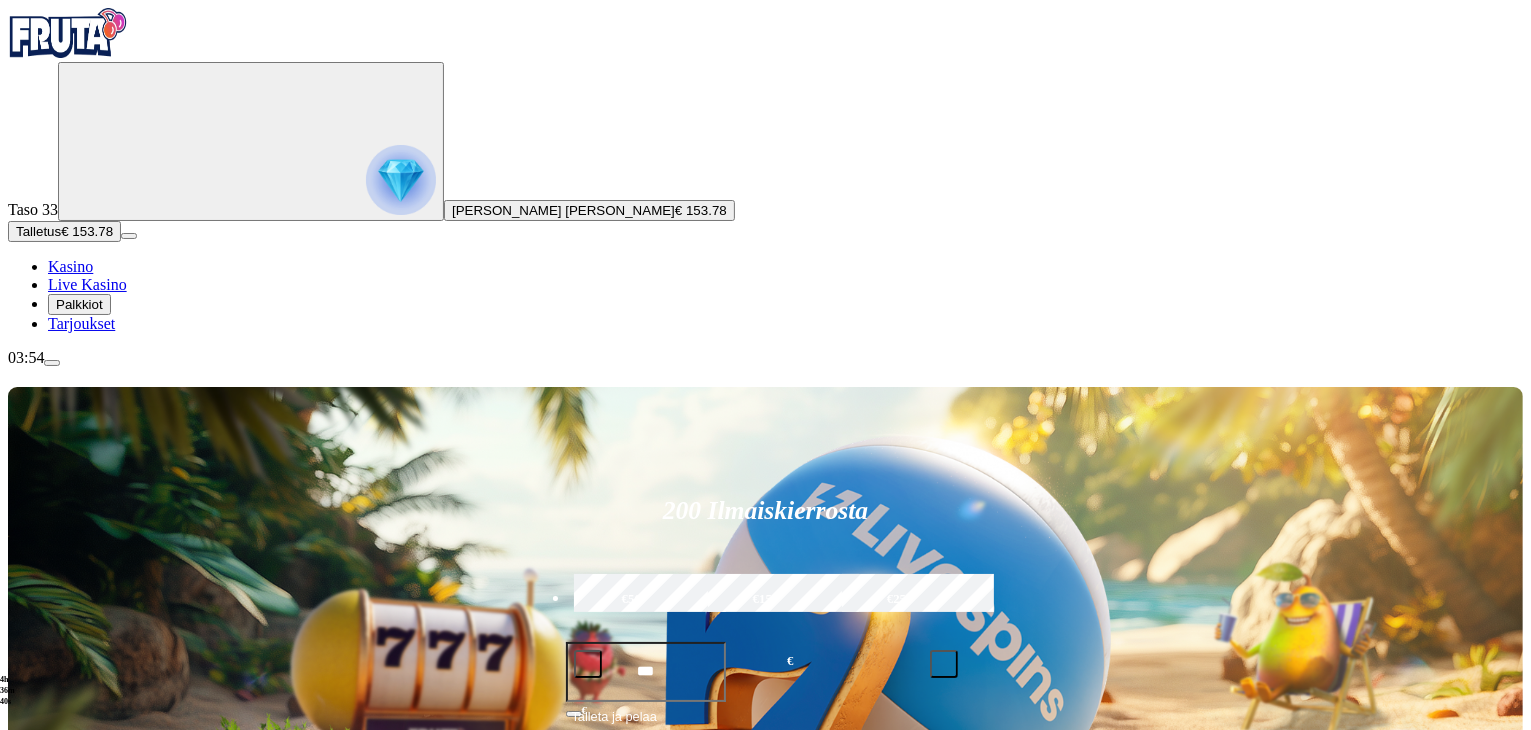 click on "Pelaa nyt" at bounding box center [77, 1581] 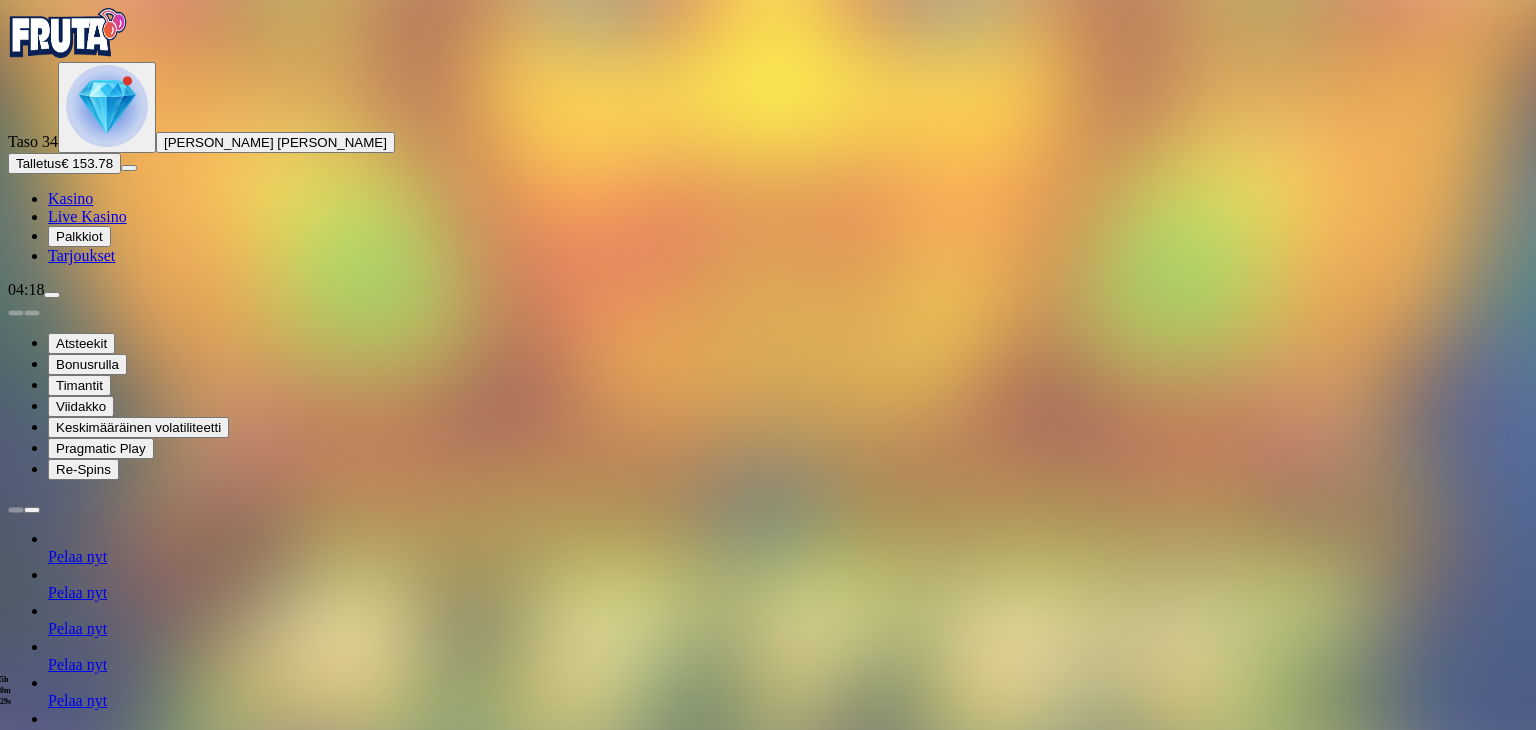 click on "Kasino" at bounding box center (70, 198) 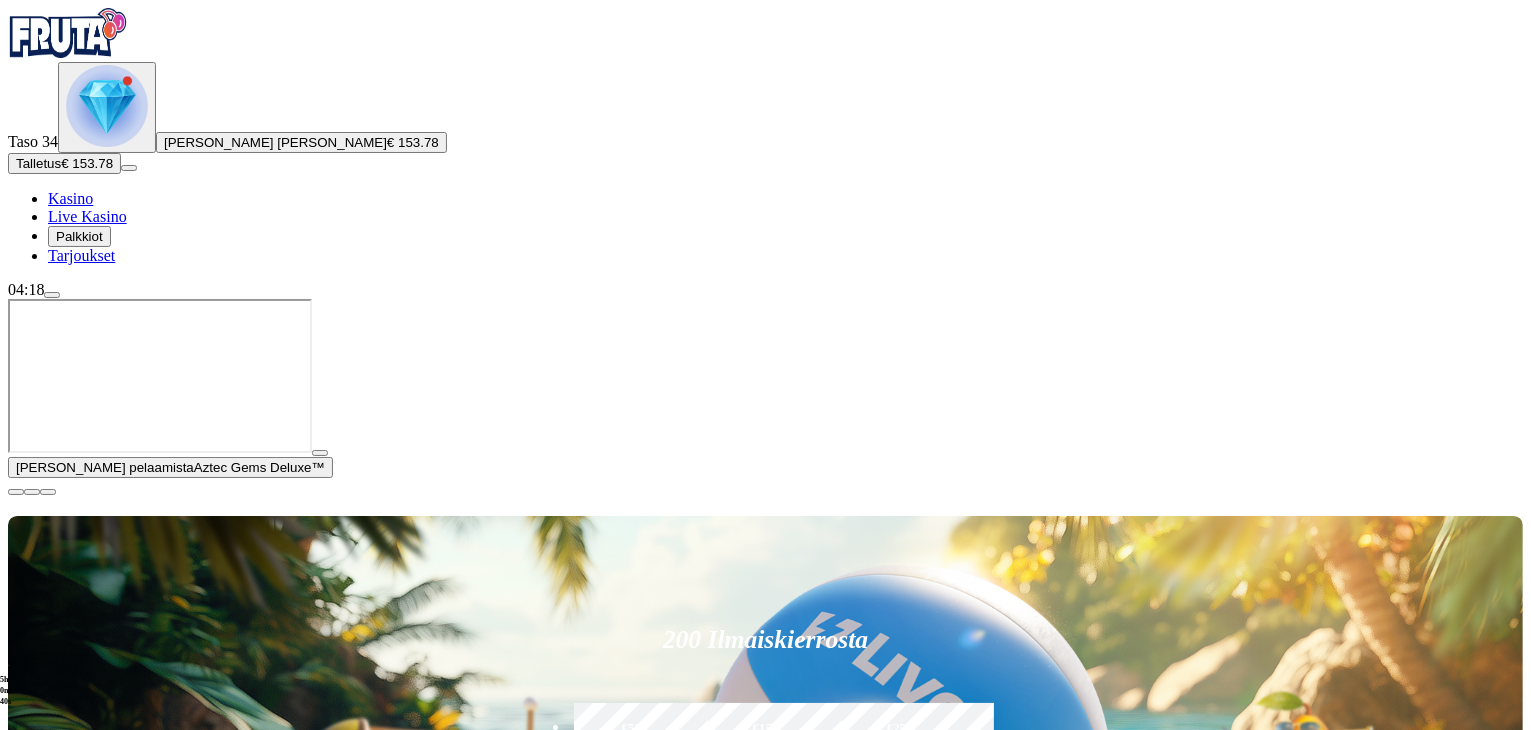 click at bounding box center (16, 492) 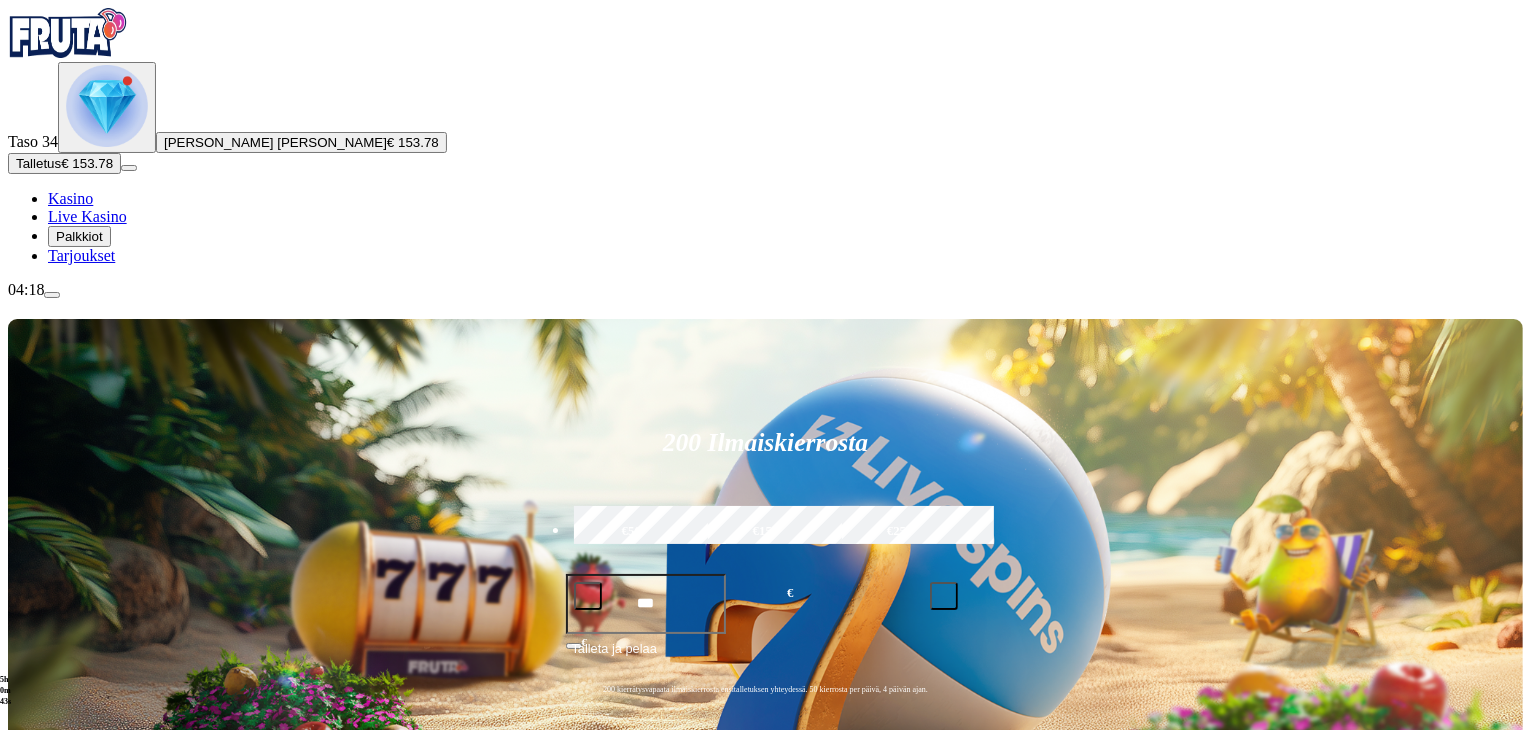 click at bounding box center (32, 1085) 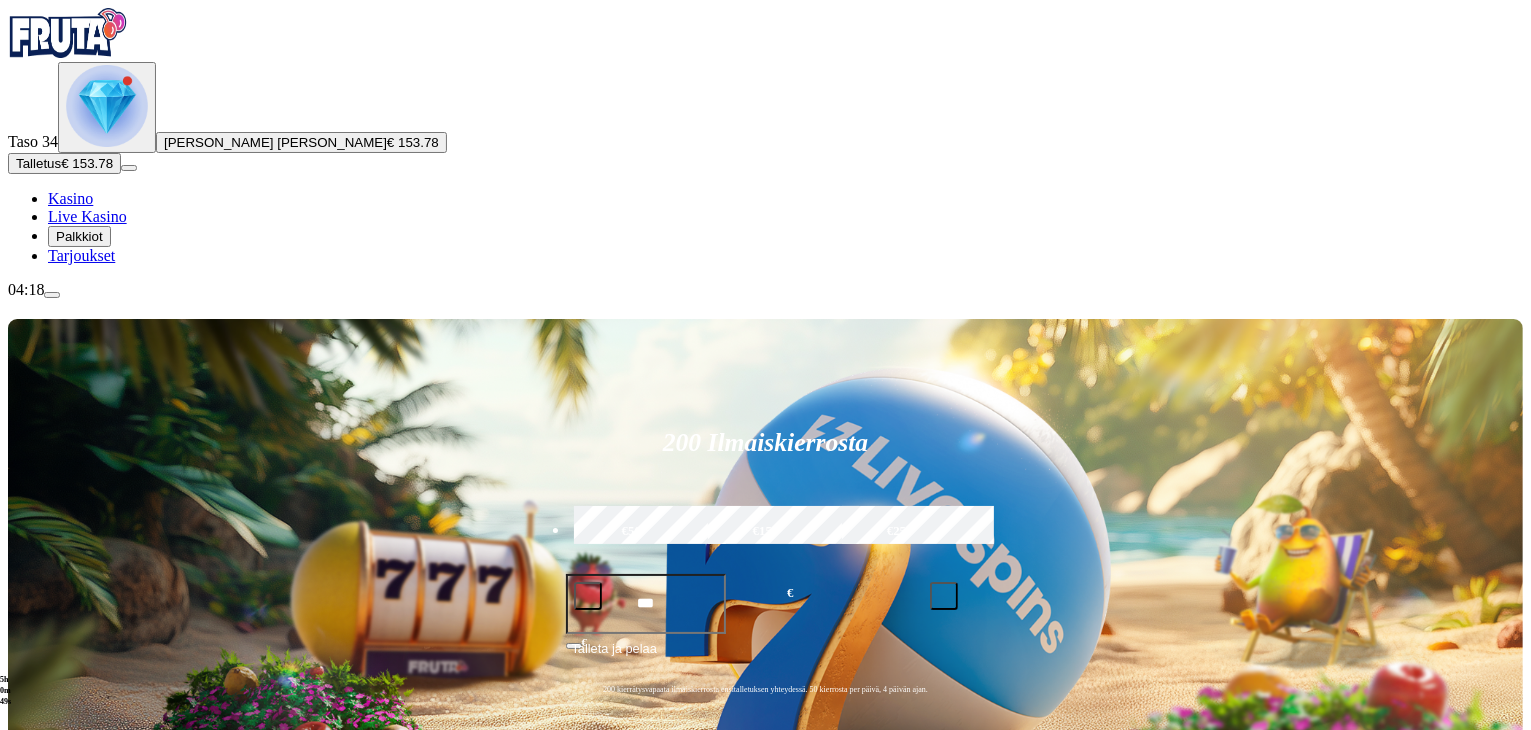 click on "Pelaa nyt" at bounding box center (-899, 1704) 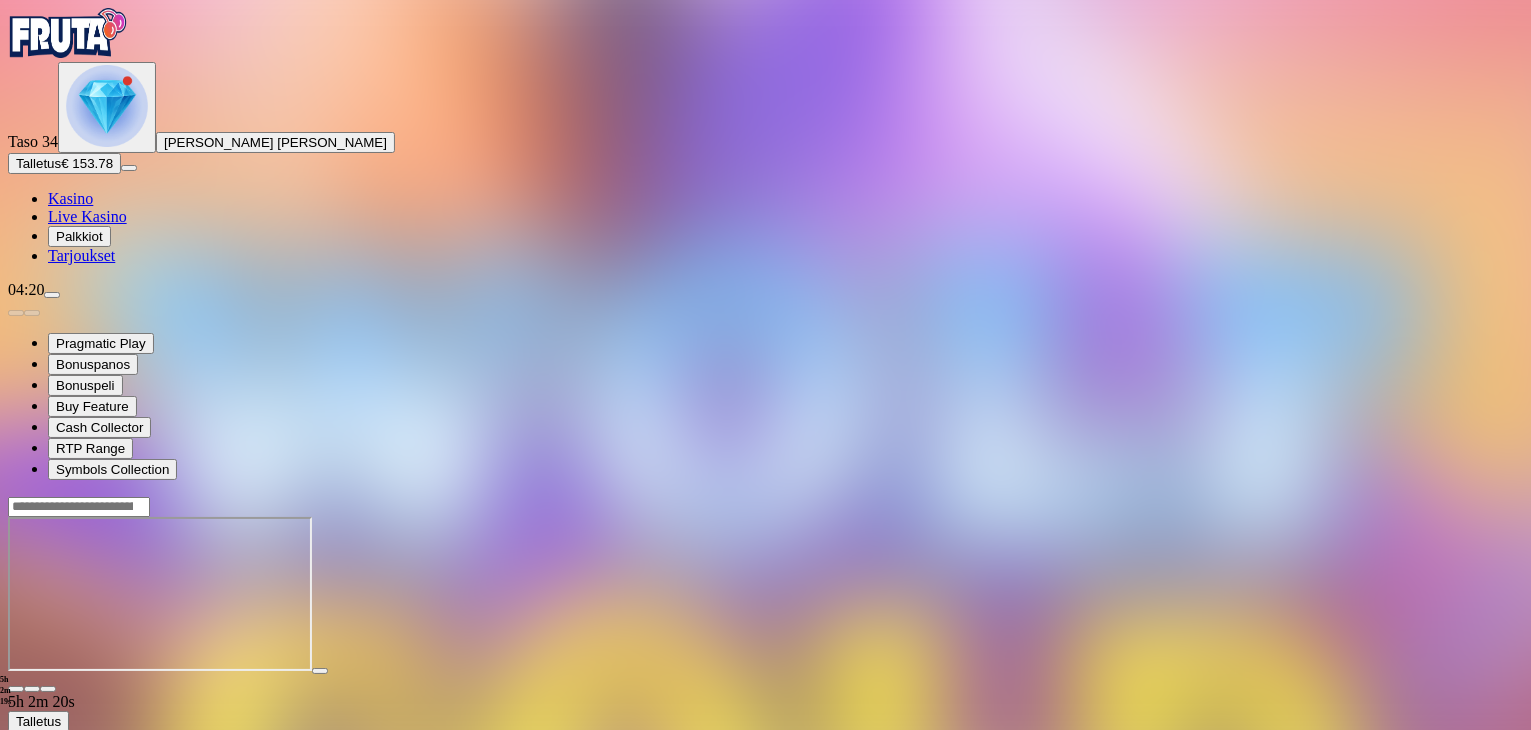click on "Kasino" at bounding box center [70, 198] 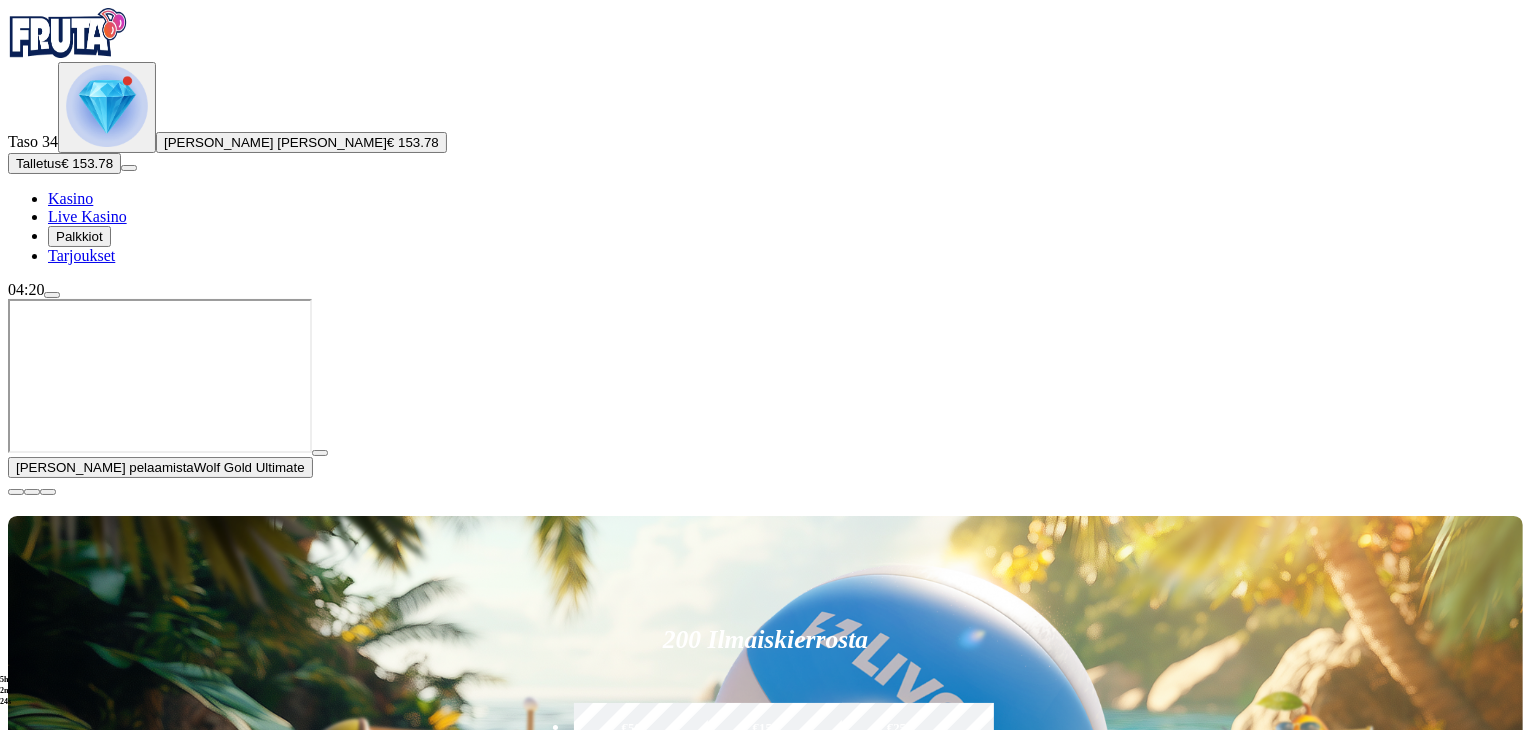 drag, startPoint x: 1505, startPoint y: 549, endPoint x: 1508, endPoint y: 537, distance: 12.369317 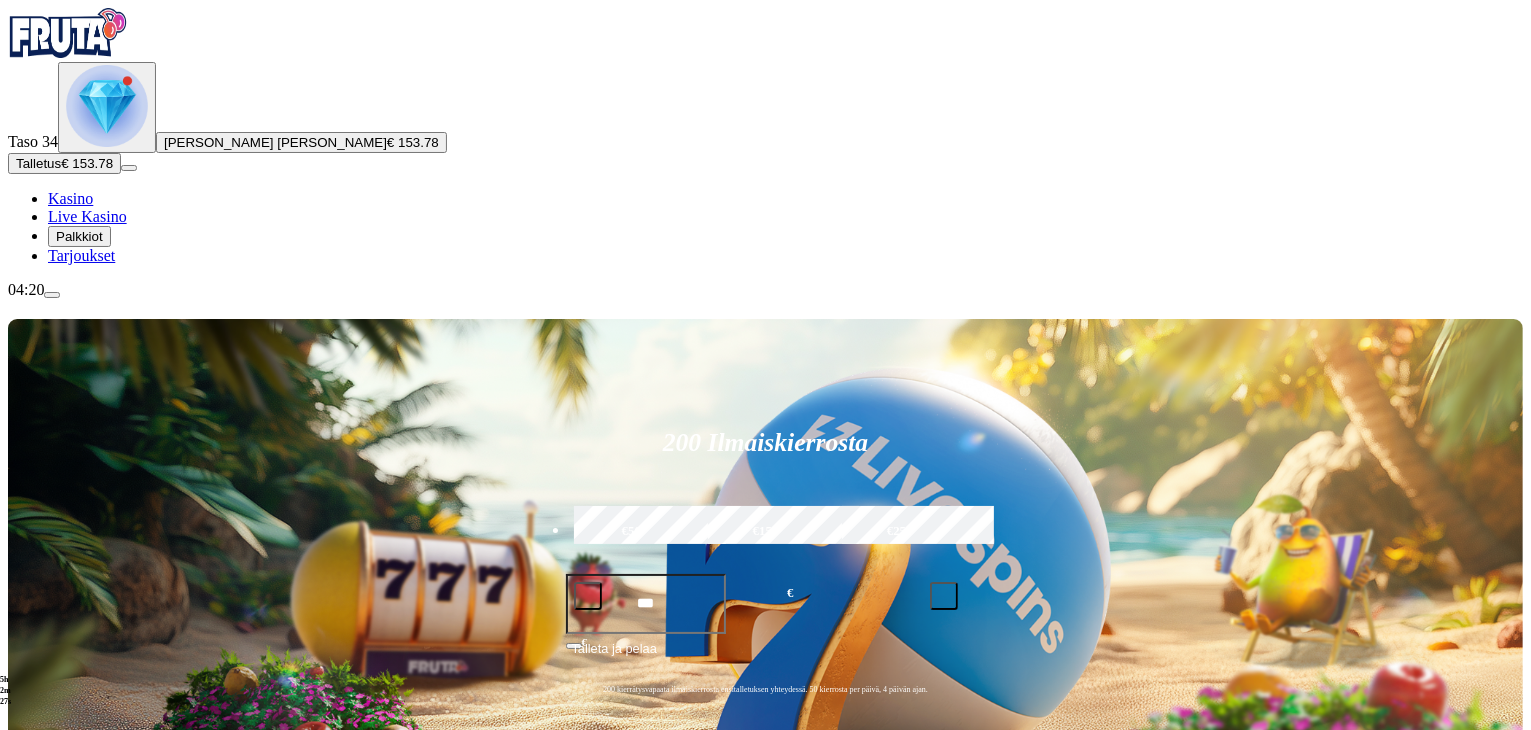 click at bounding box center [32, 1085] 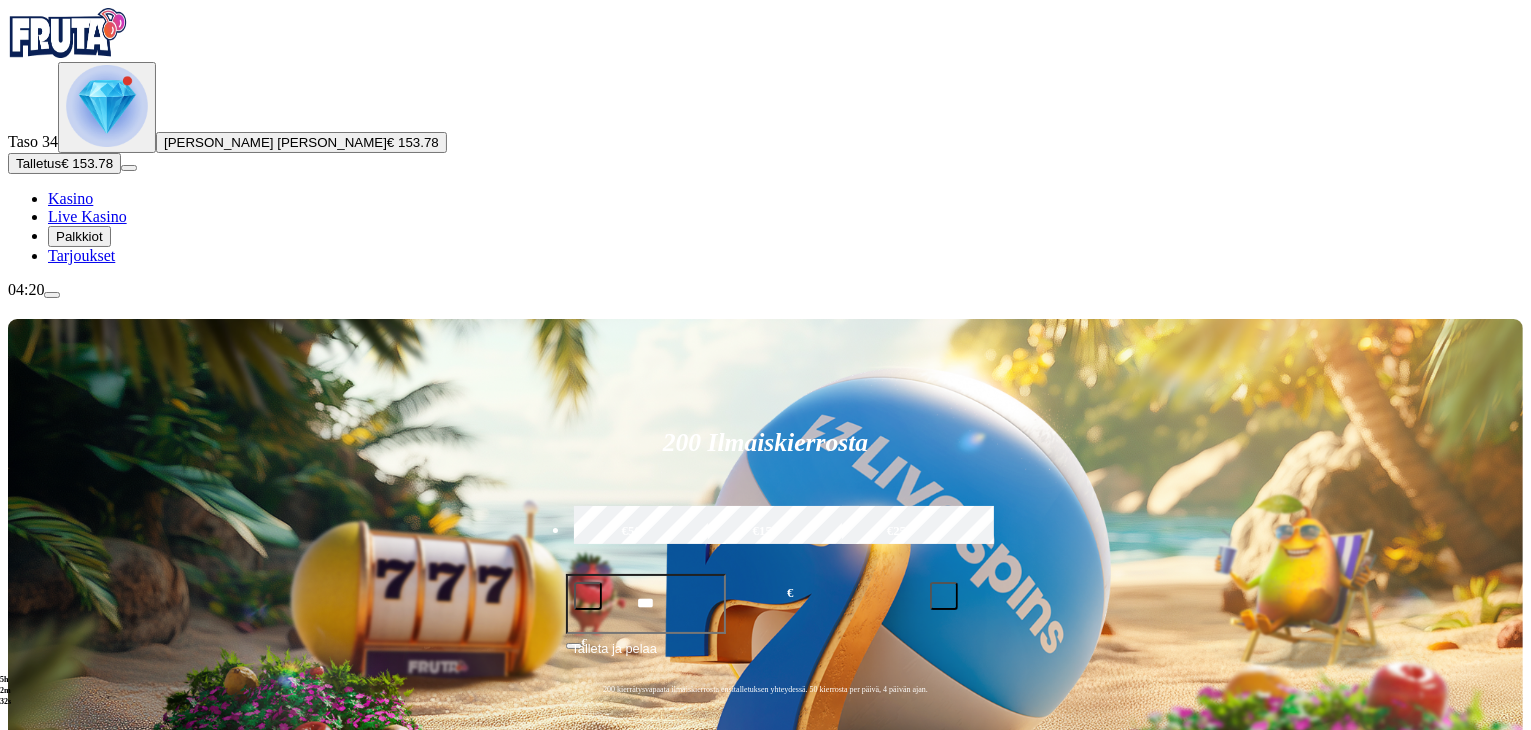 click on "Pelaa nyt" at bounding box center [-899, 1799] 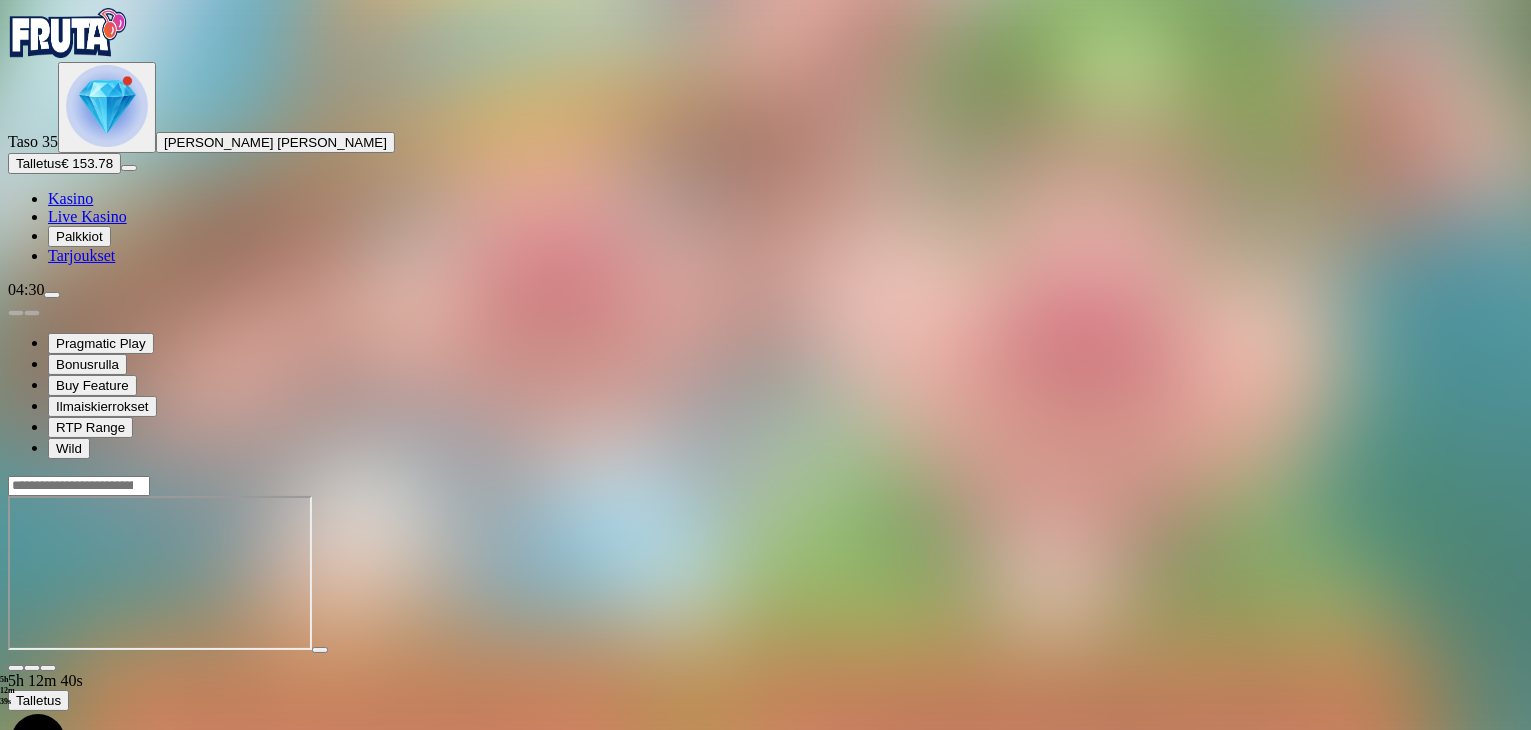 click on "Kasino" at bounding box center [70, 198] 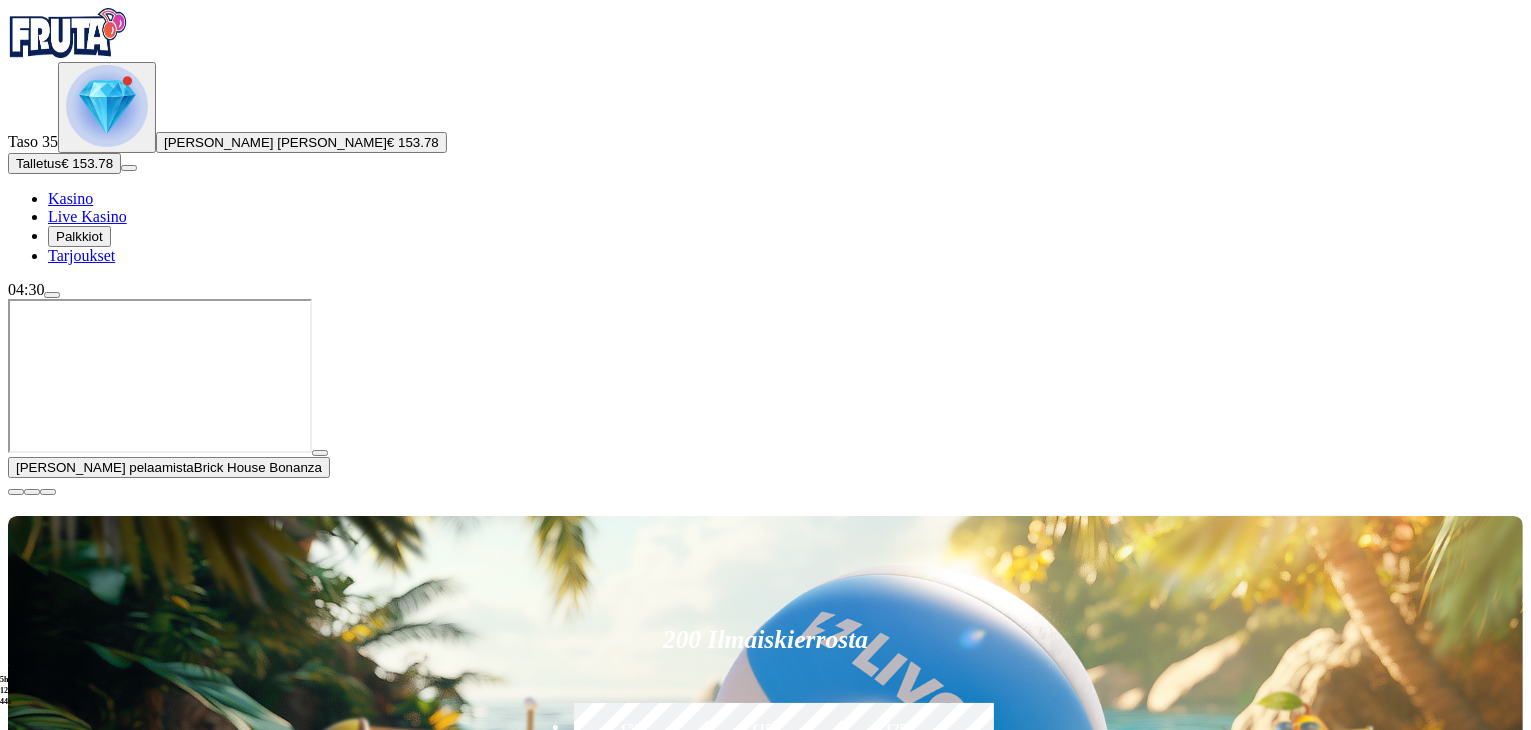 click at bounding box center (16, 492) 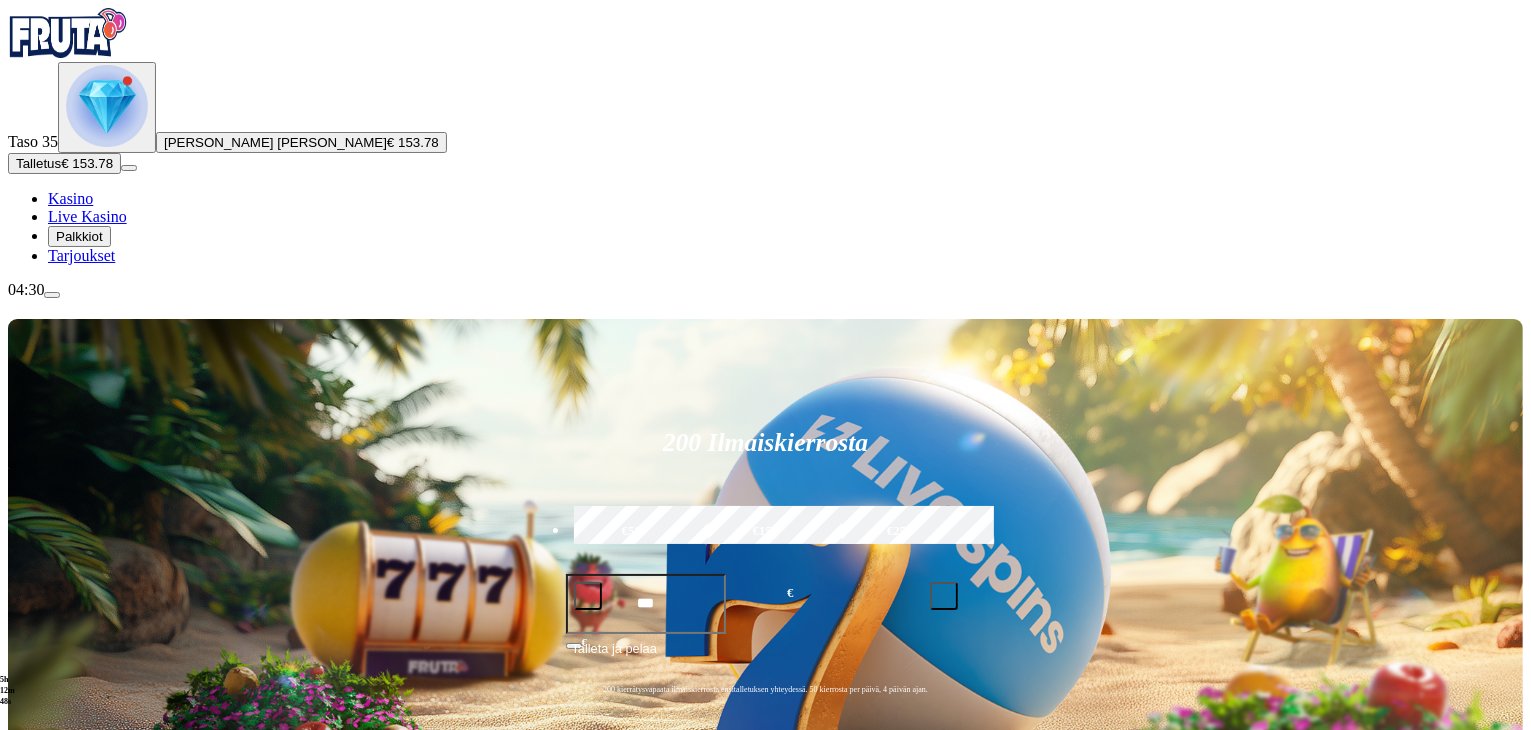 click on "Pelaa nyt" at bounding box center [77, 1513] 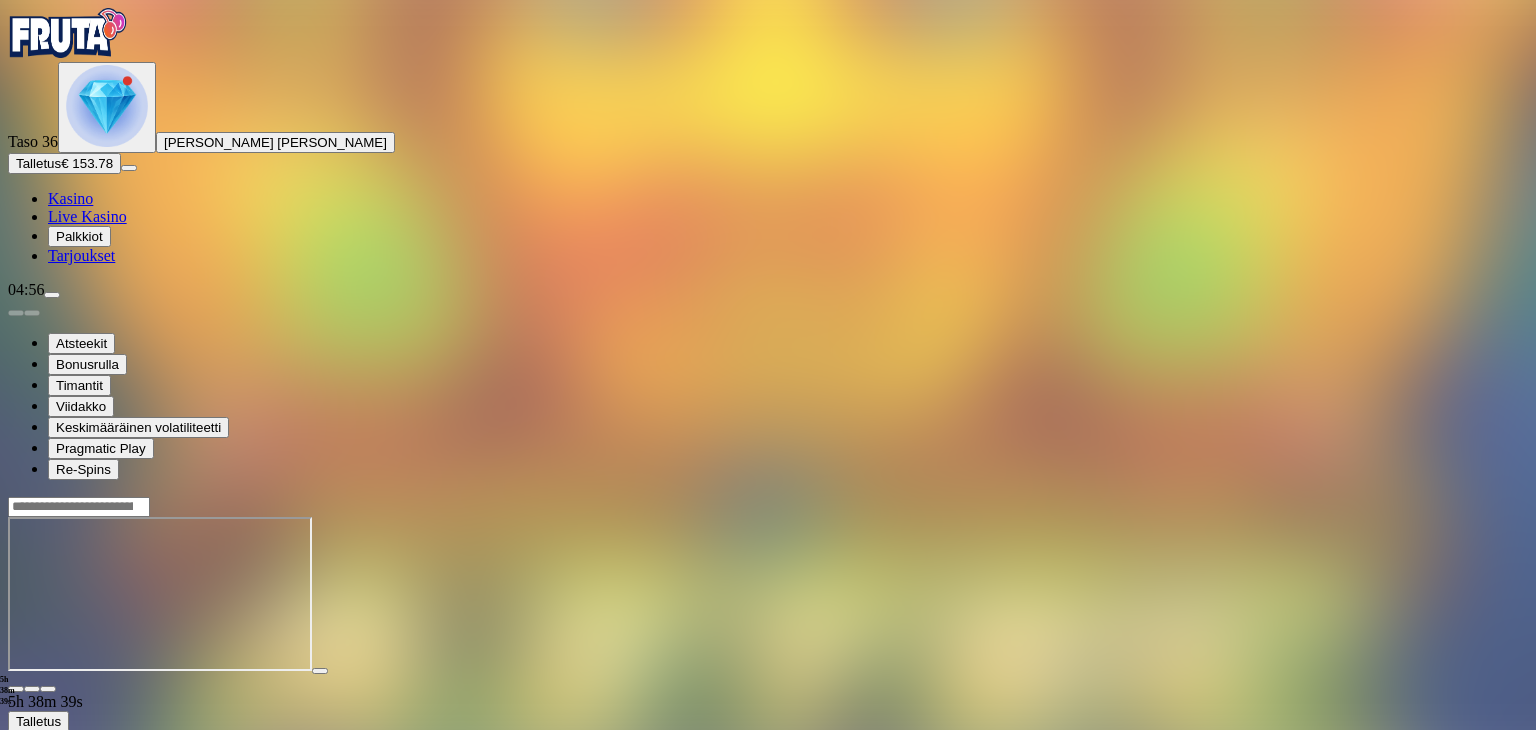 click on "Kasino" at bounding box center [70, 198] 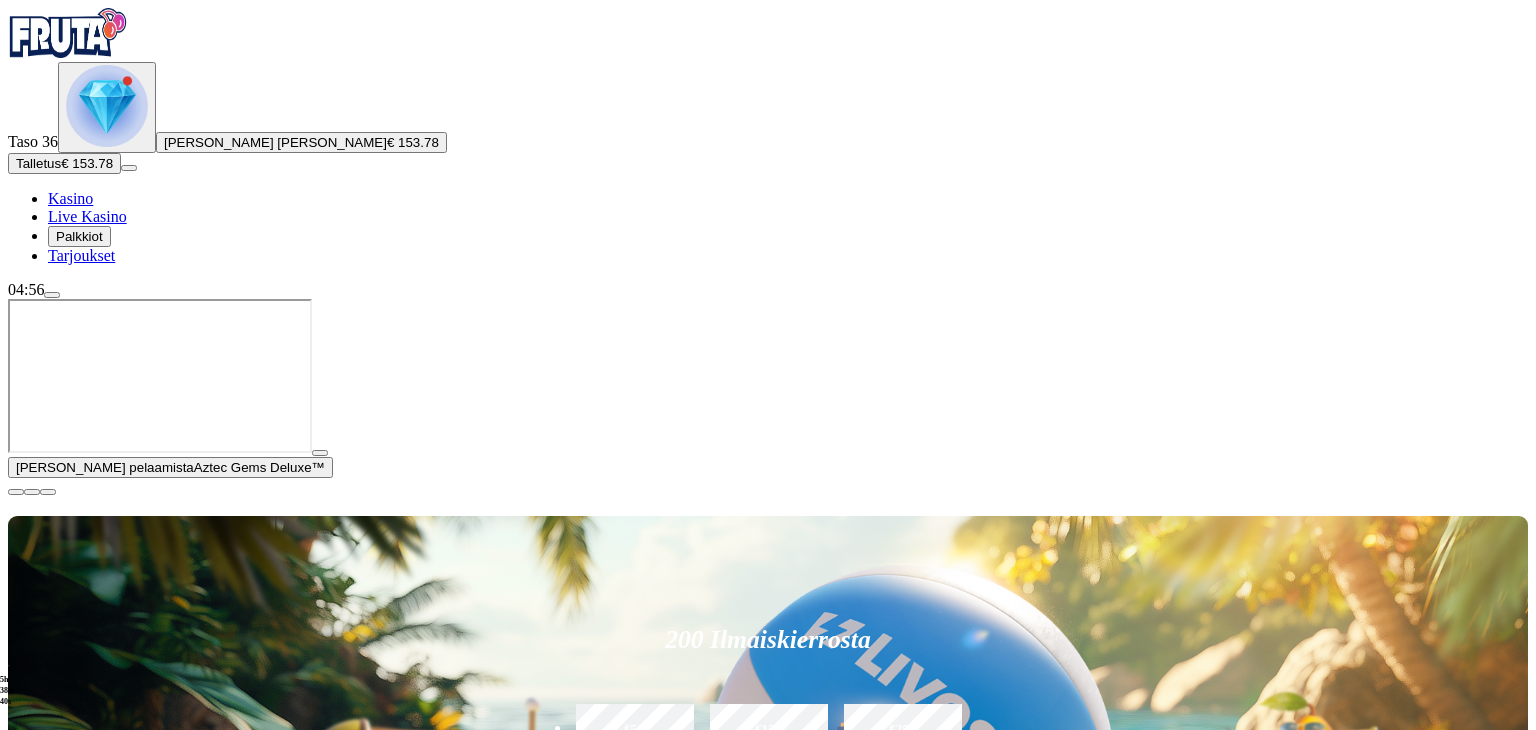 click on "Kasino" at bounding box center (70, 198) 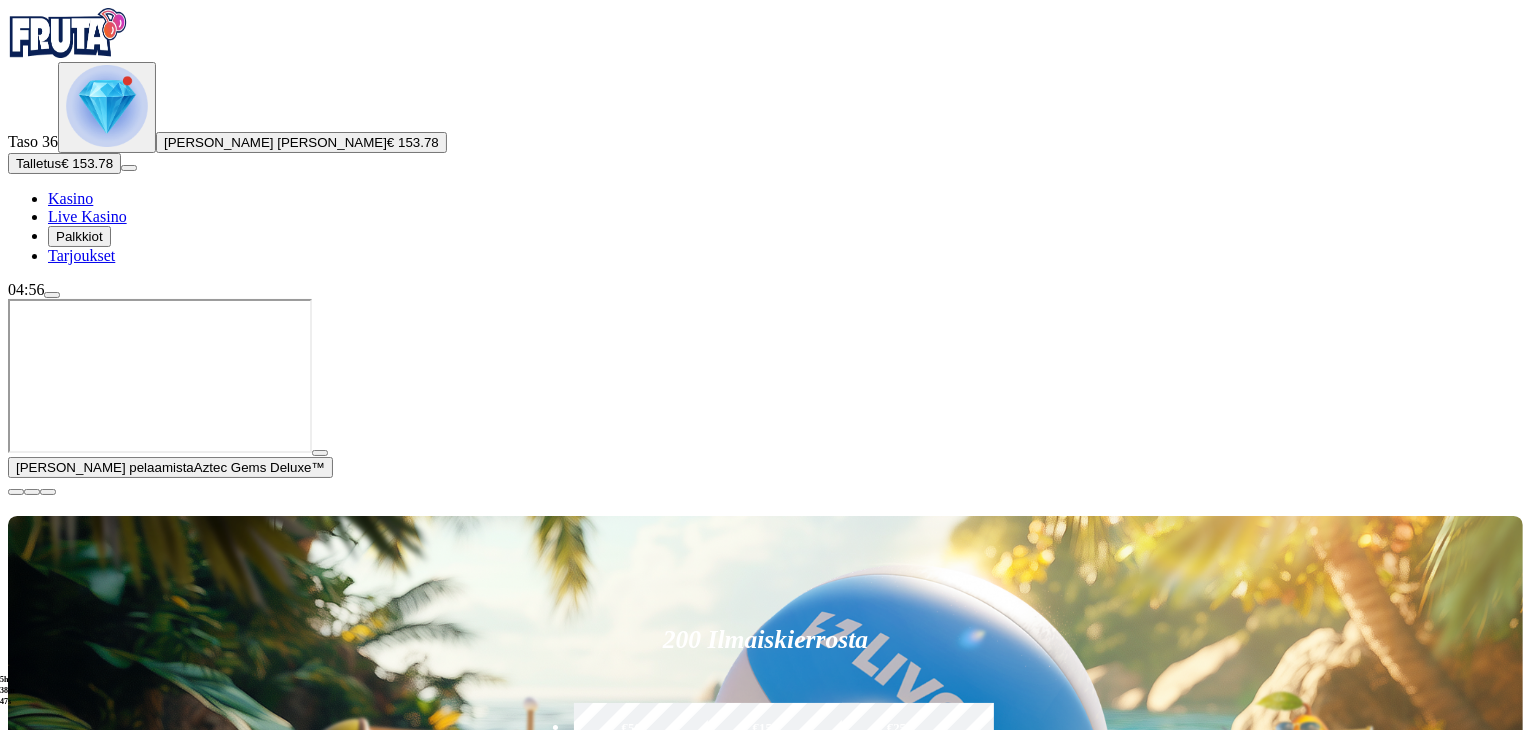 click at bounding box center [48, 1625] 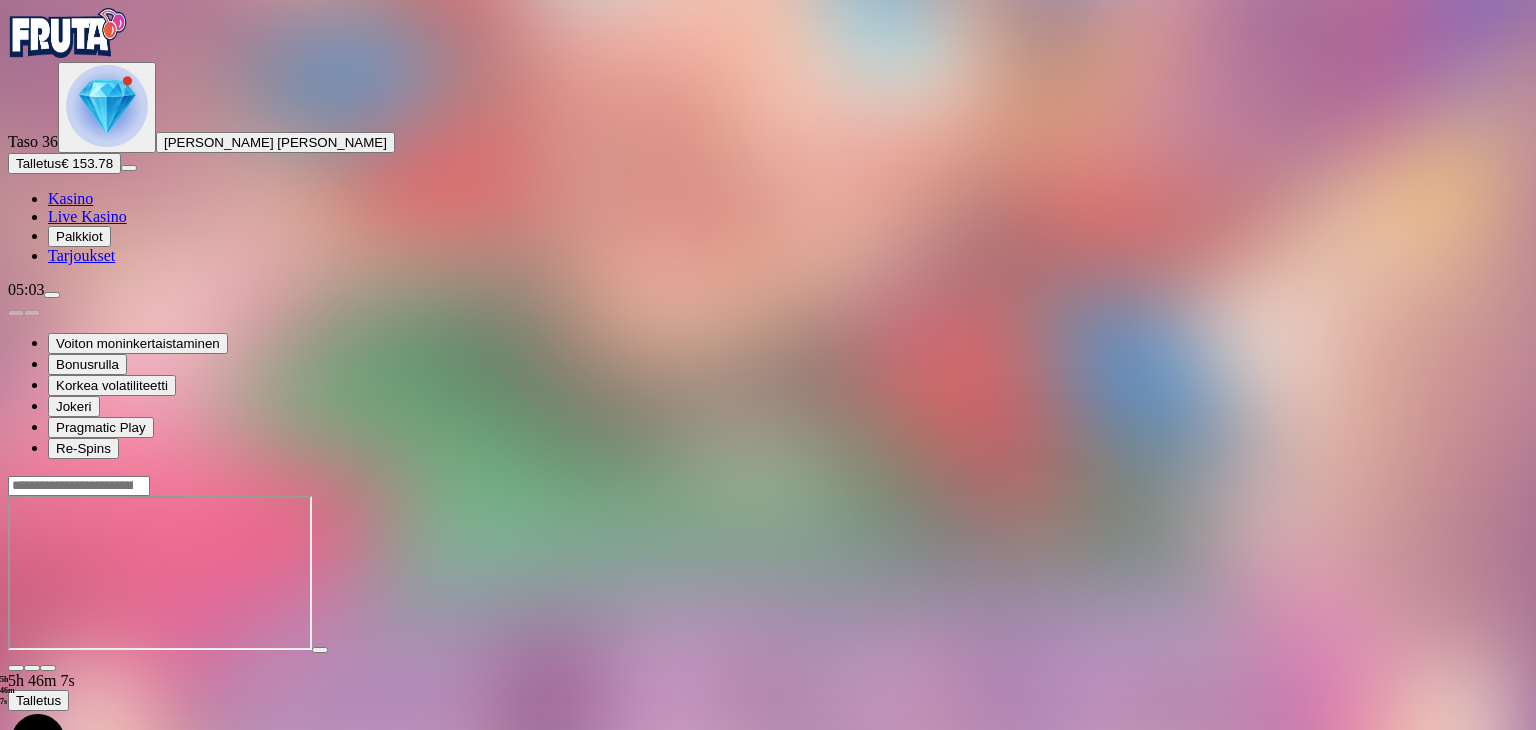 click on "Kasino" at bounding box center [70, 198] 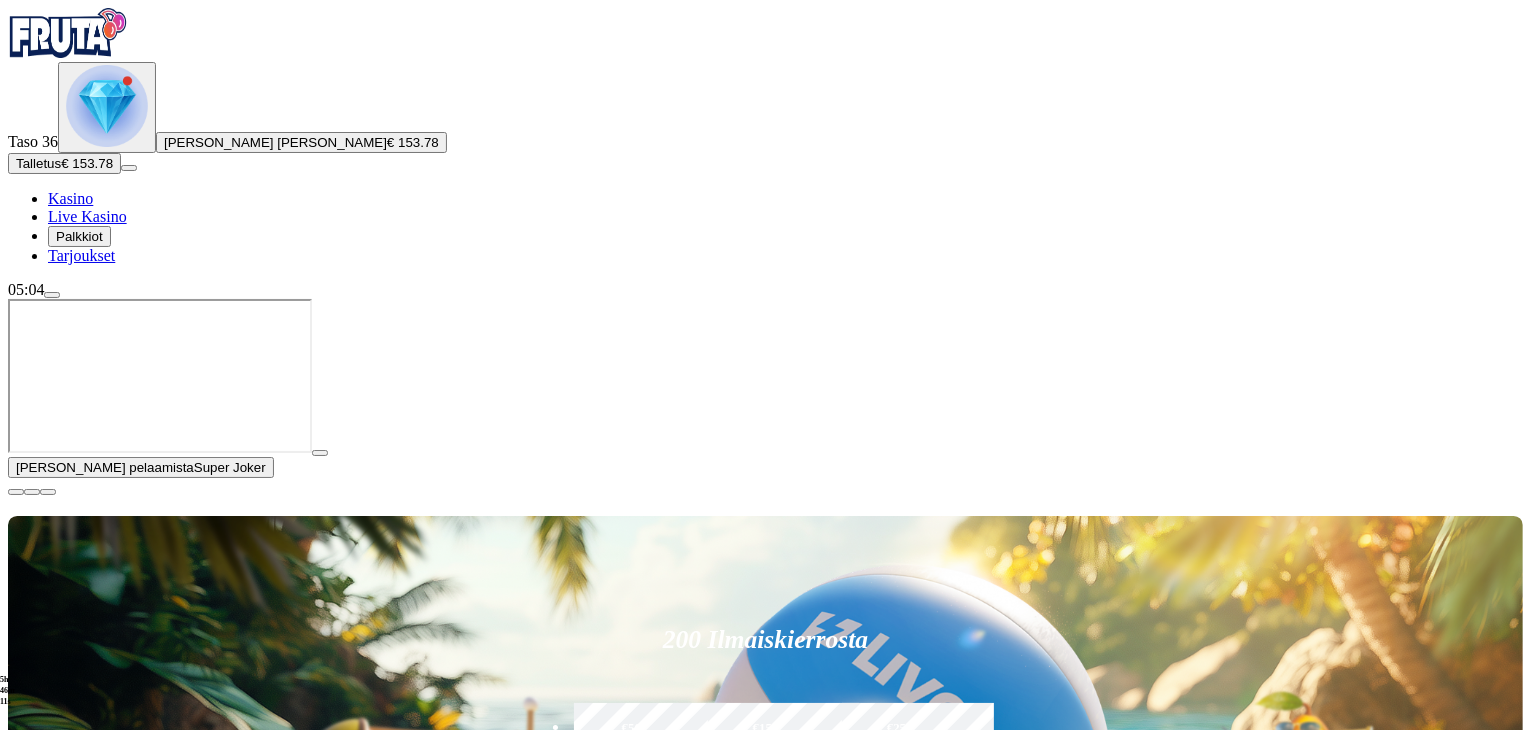 click on "Pelaa nyt" at bounding box center (77, 1710) 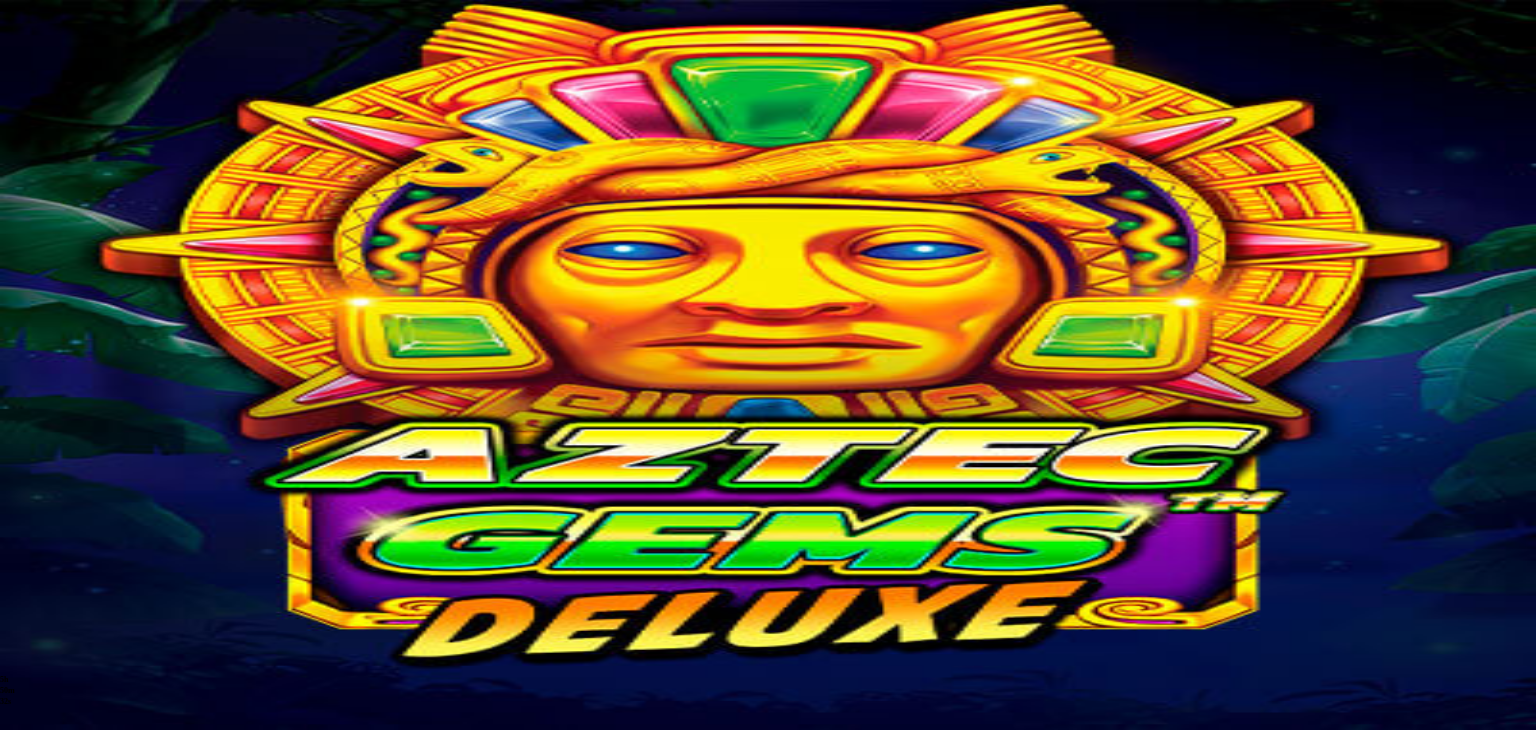 scroll, scrollTop: 0, scrollLeft: 0, axis: both 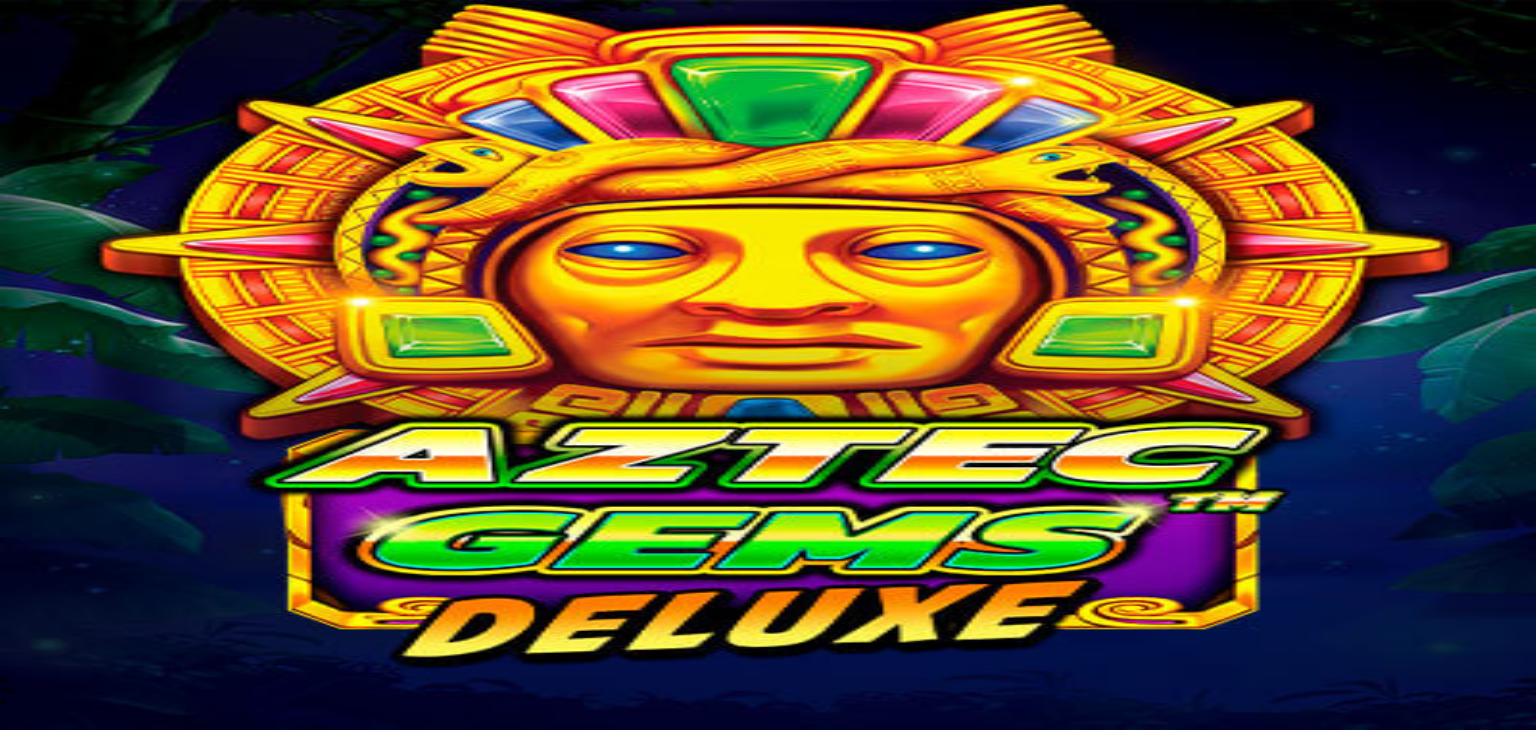 click on "Kasino" at bounding box center [70, 198] 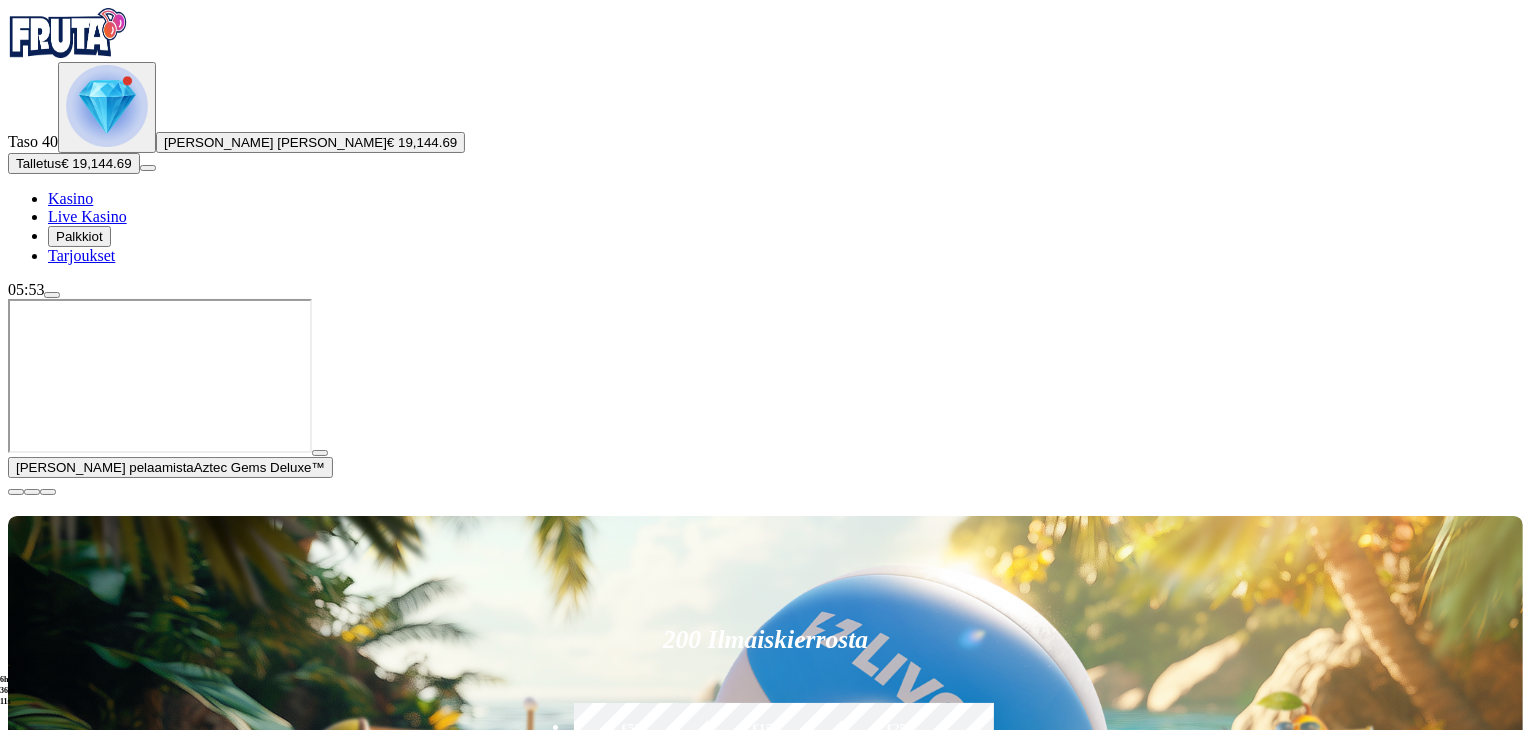 click on "Pelaa nyt" at bounding box center (77, 1615) 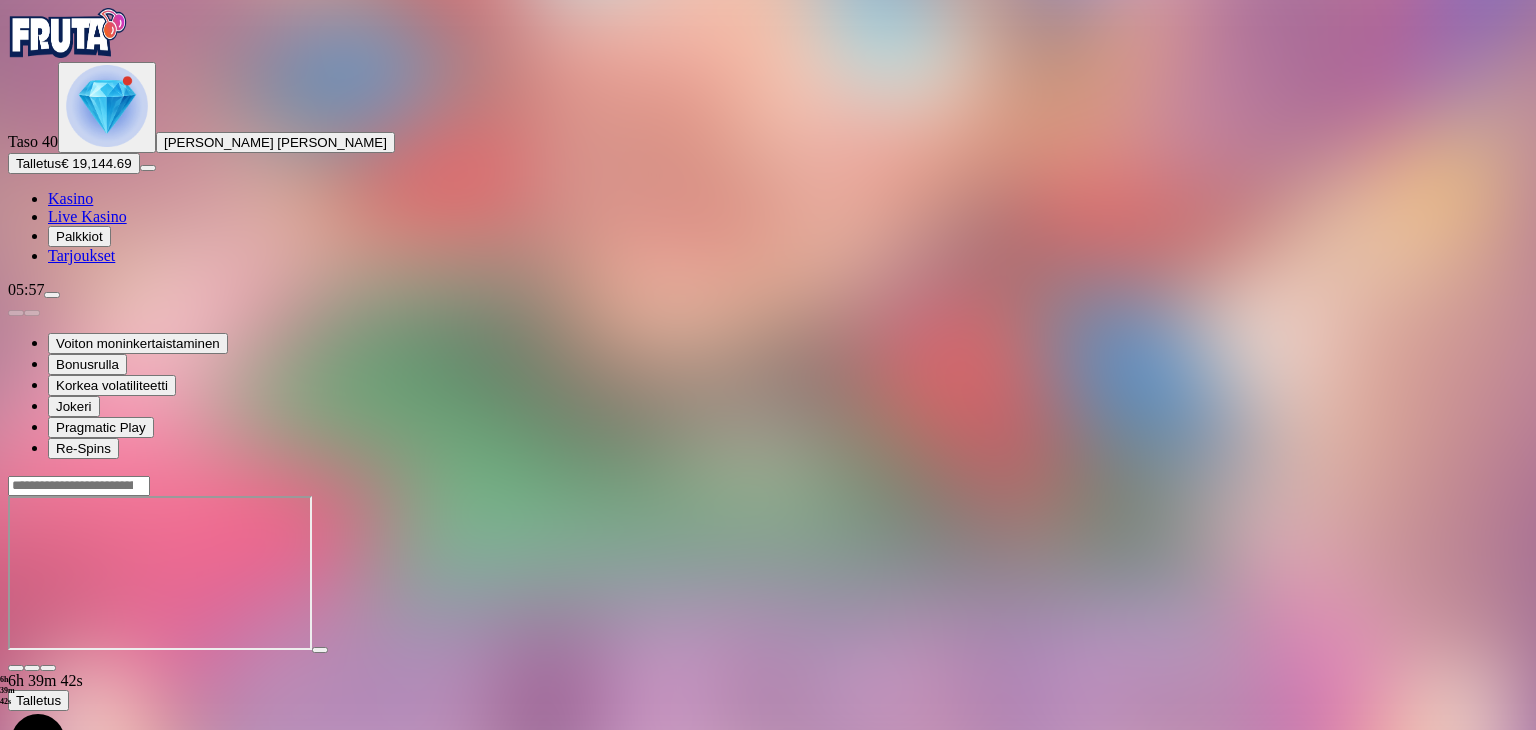 click on "Kasino" at bounding box center [70, 198] 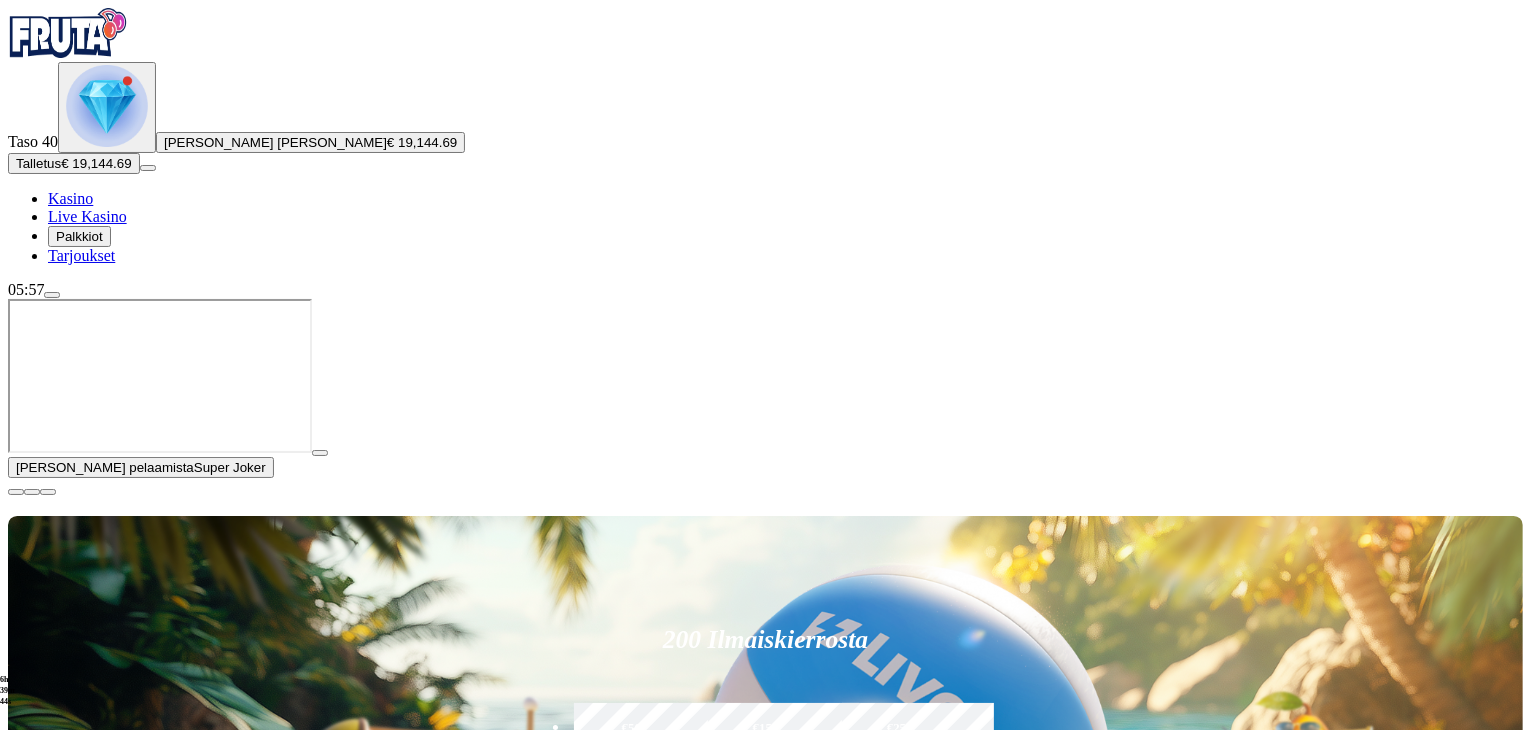 click on "Talletus" at bounding box center (38, 163) 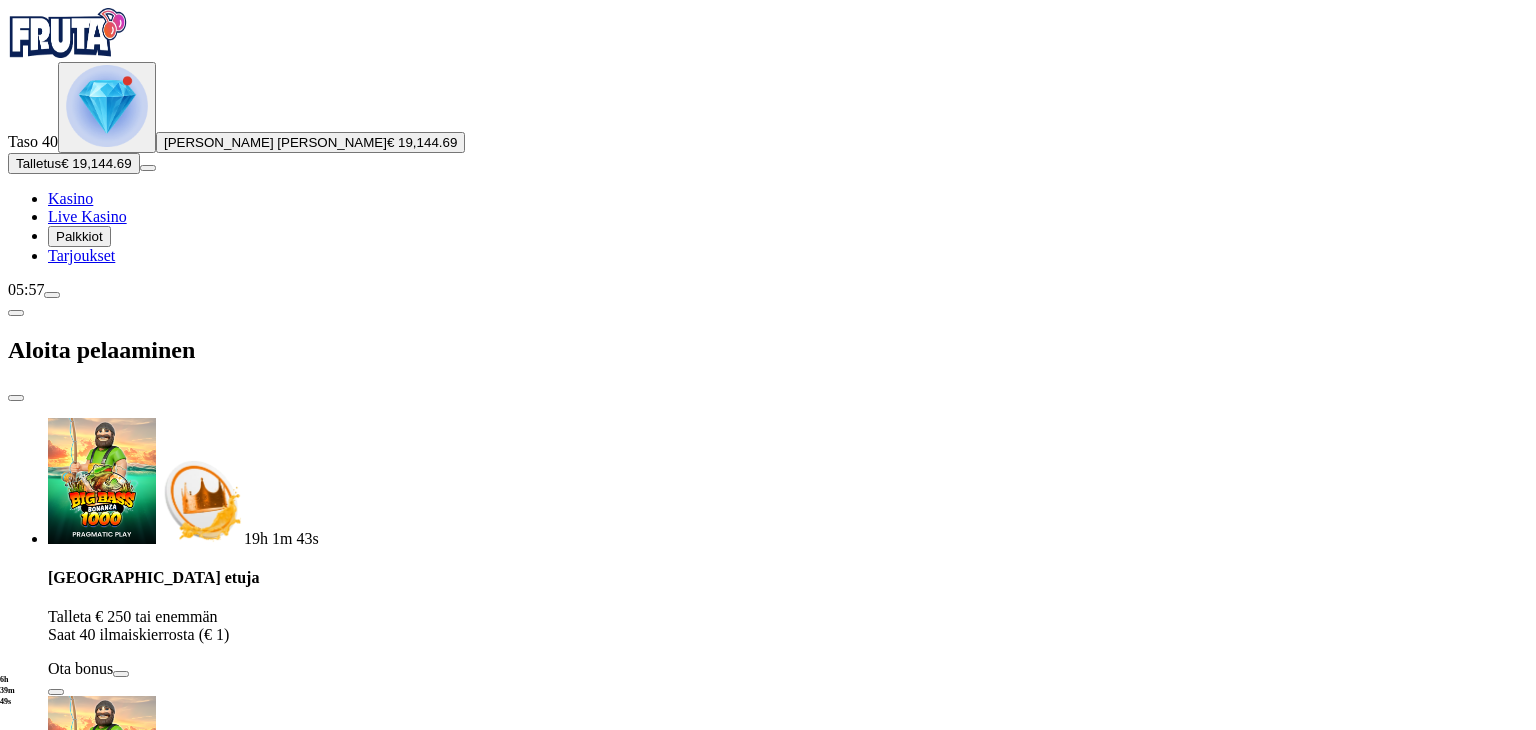 click at bounding box center [107, 106] 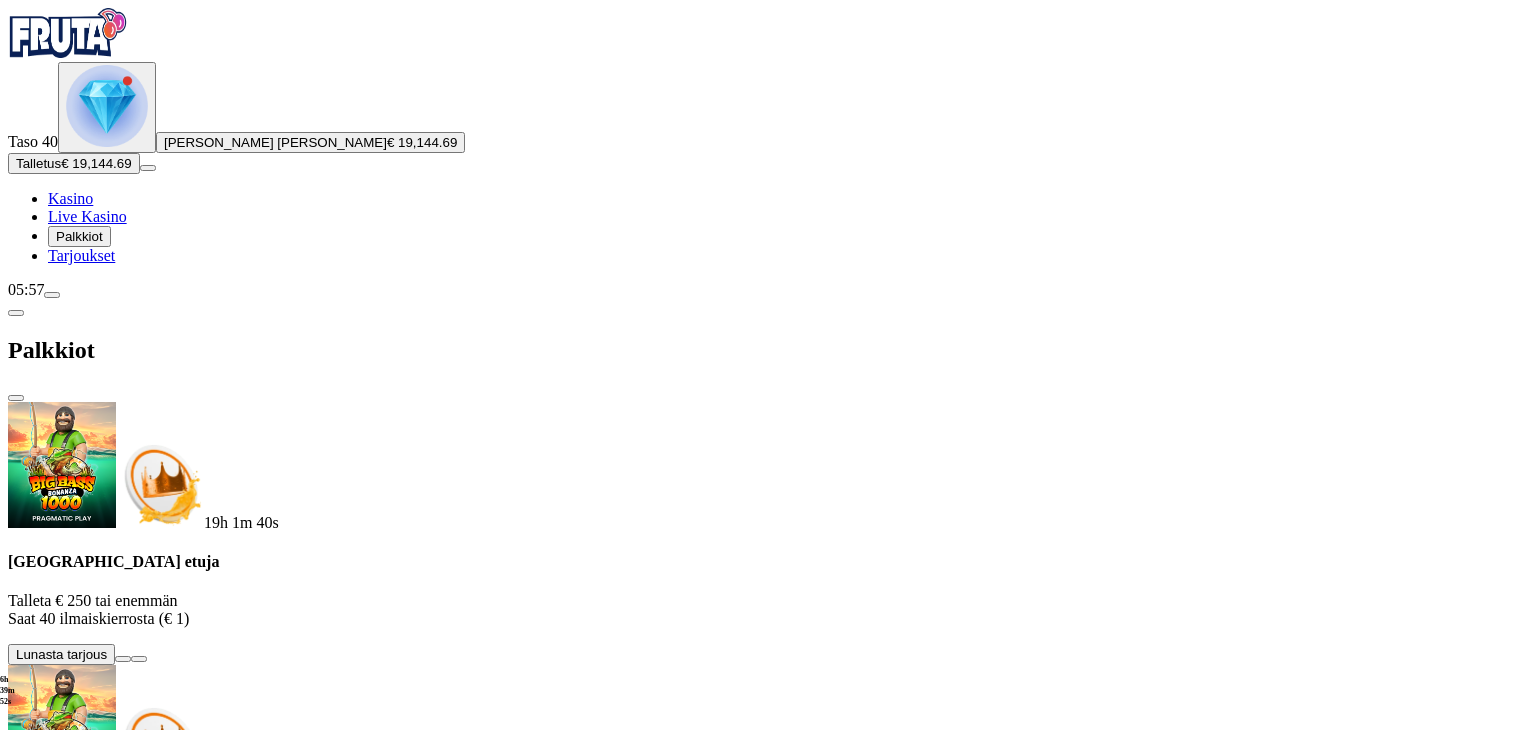 click at bounding box center (52, 295) 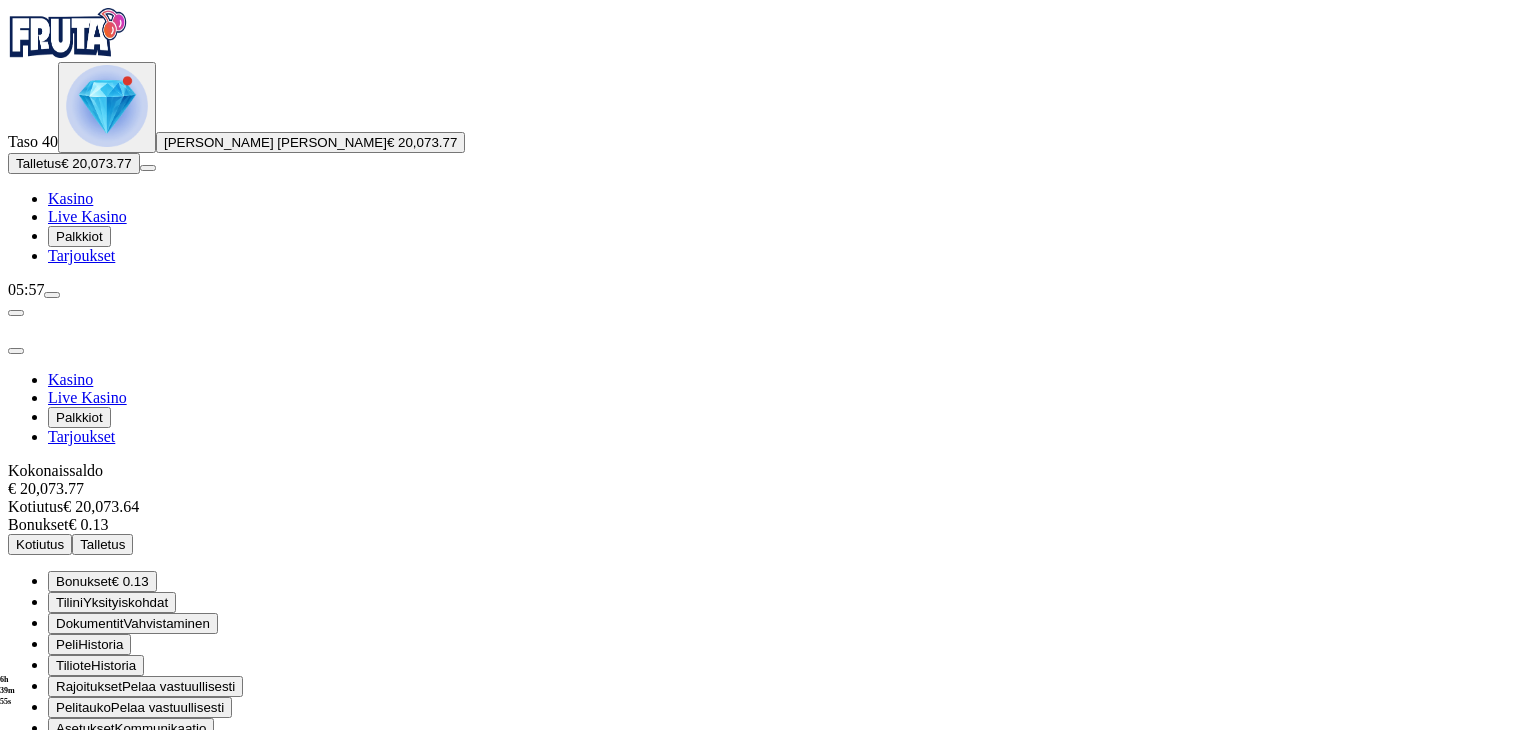 click on "Kotiutus" at bounding box center (40, 544) 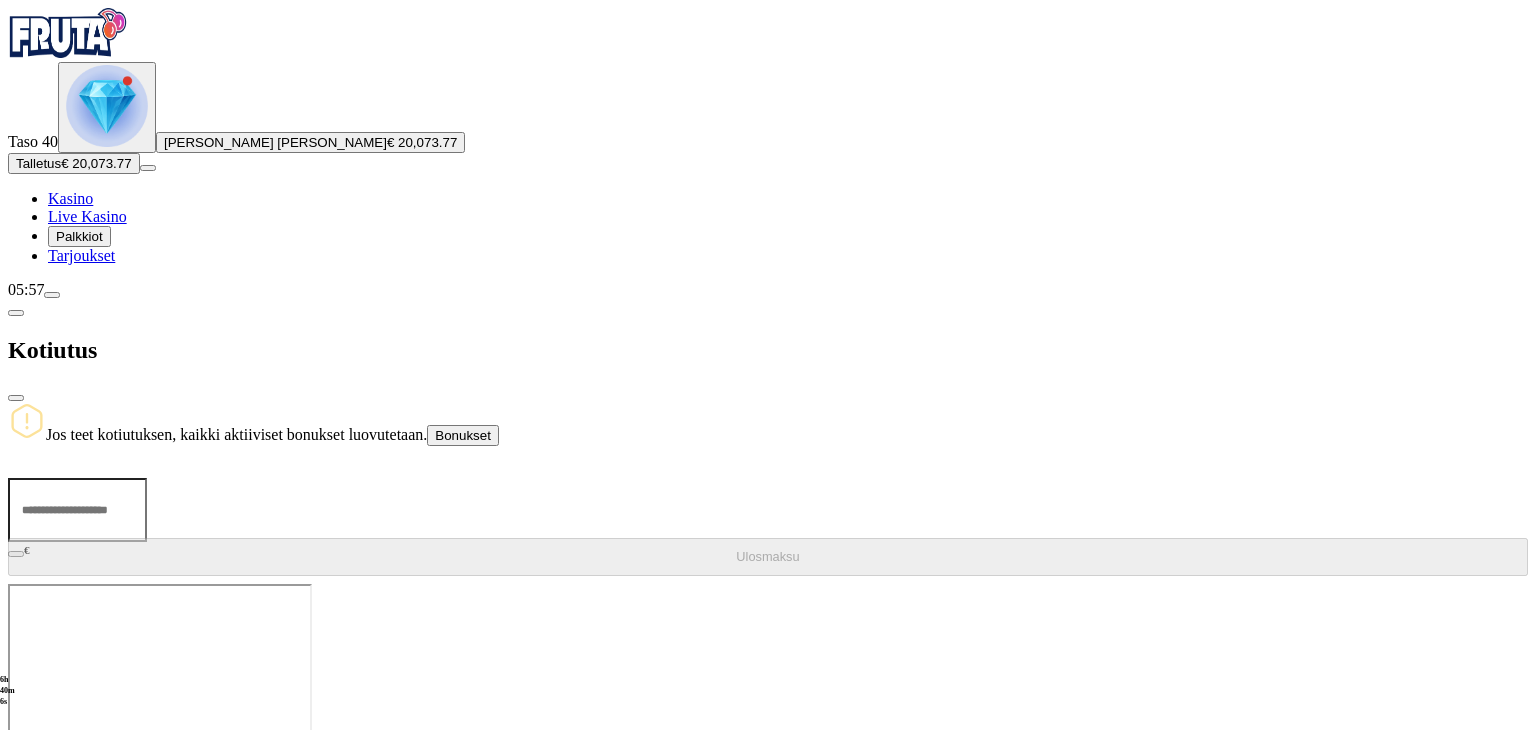 click on "Bonukset" at bounding box center [463, 435] 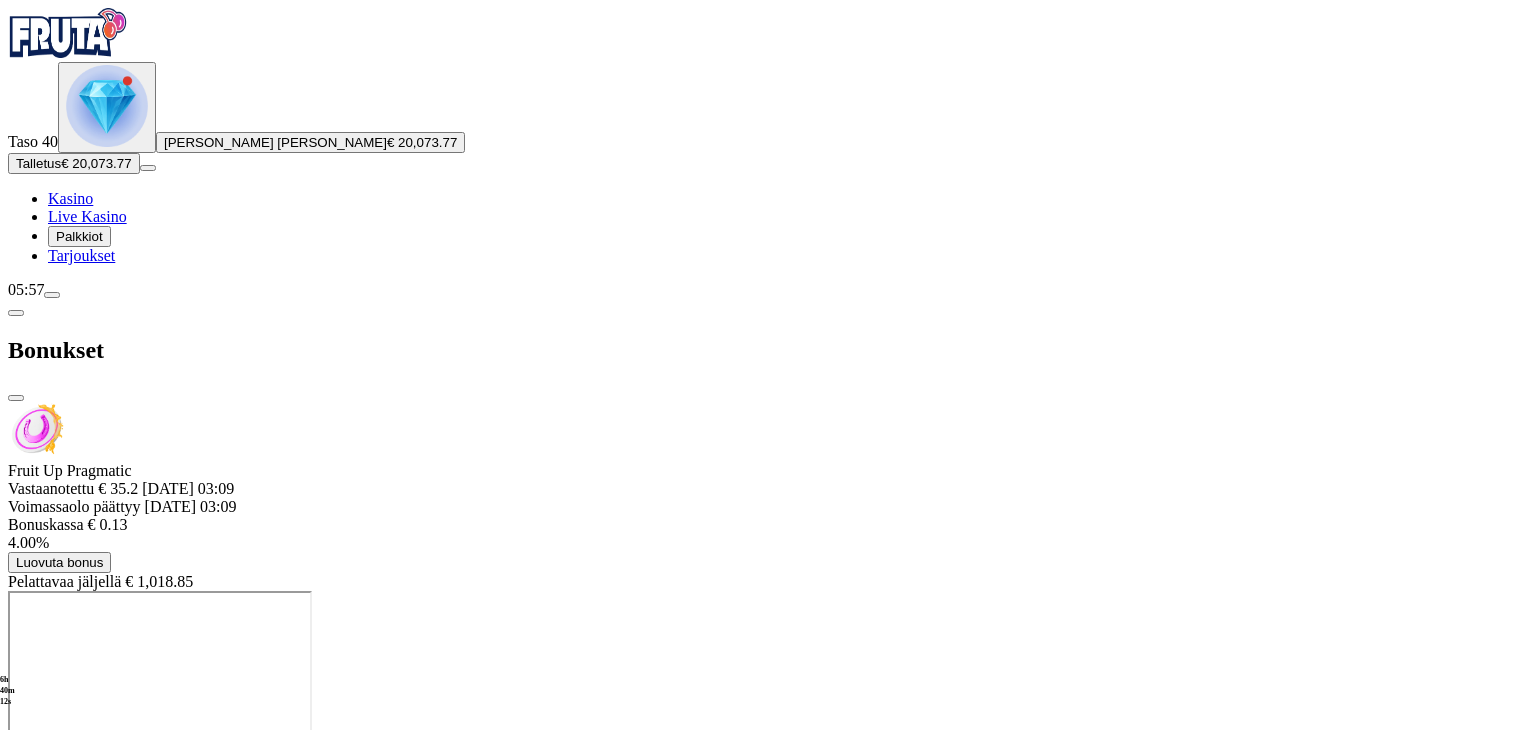 click at bounding box center (16, 313) 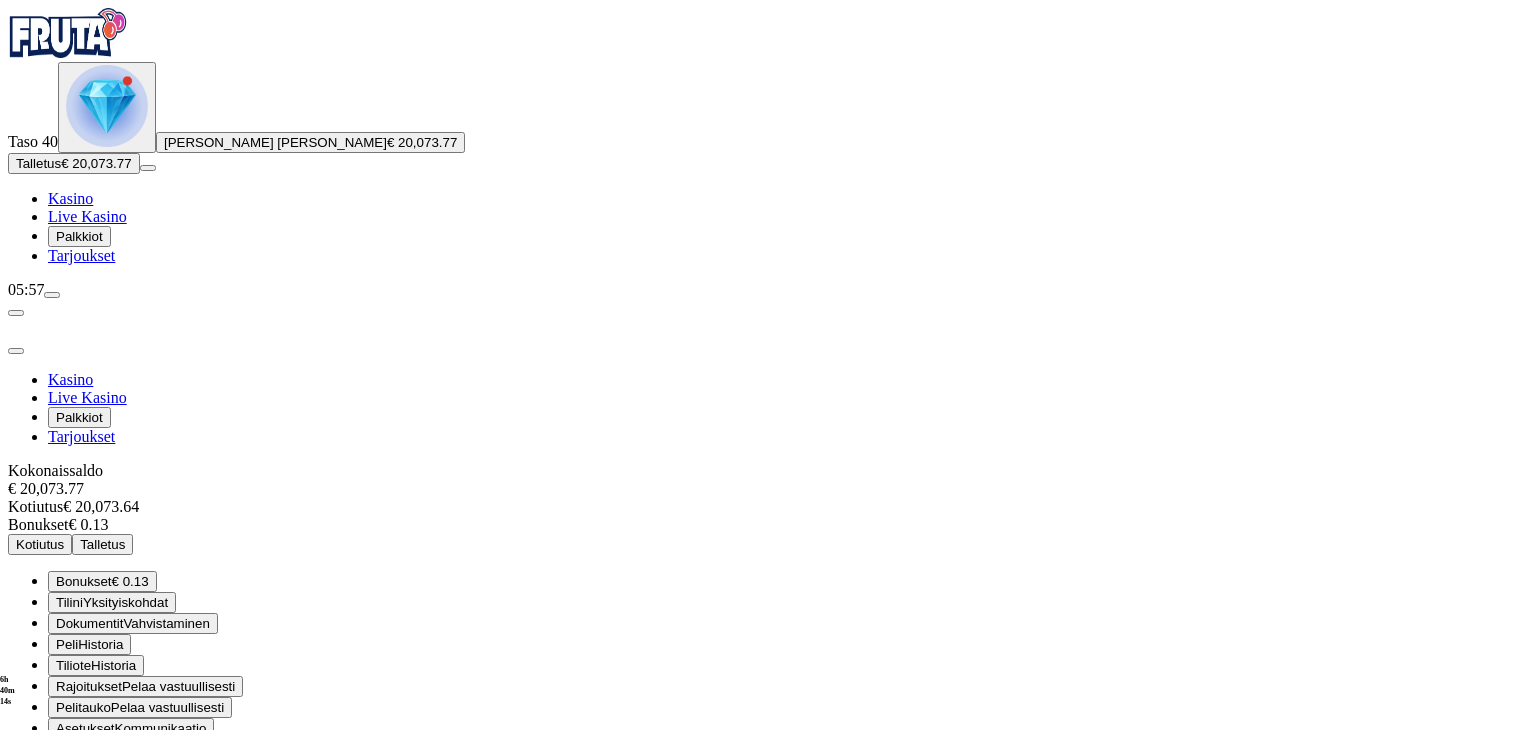 click at bounding box center [768, 797] 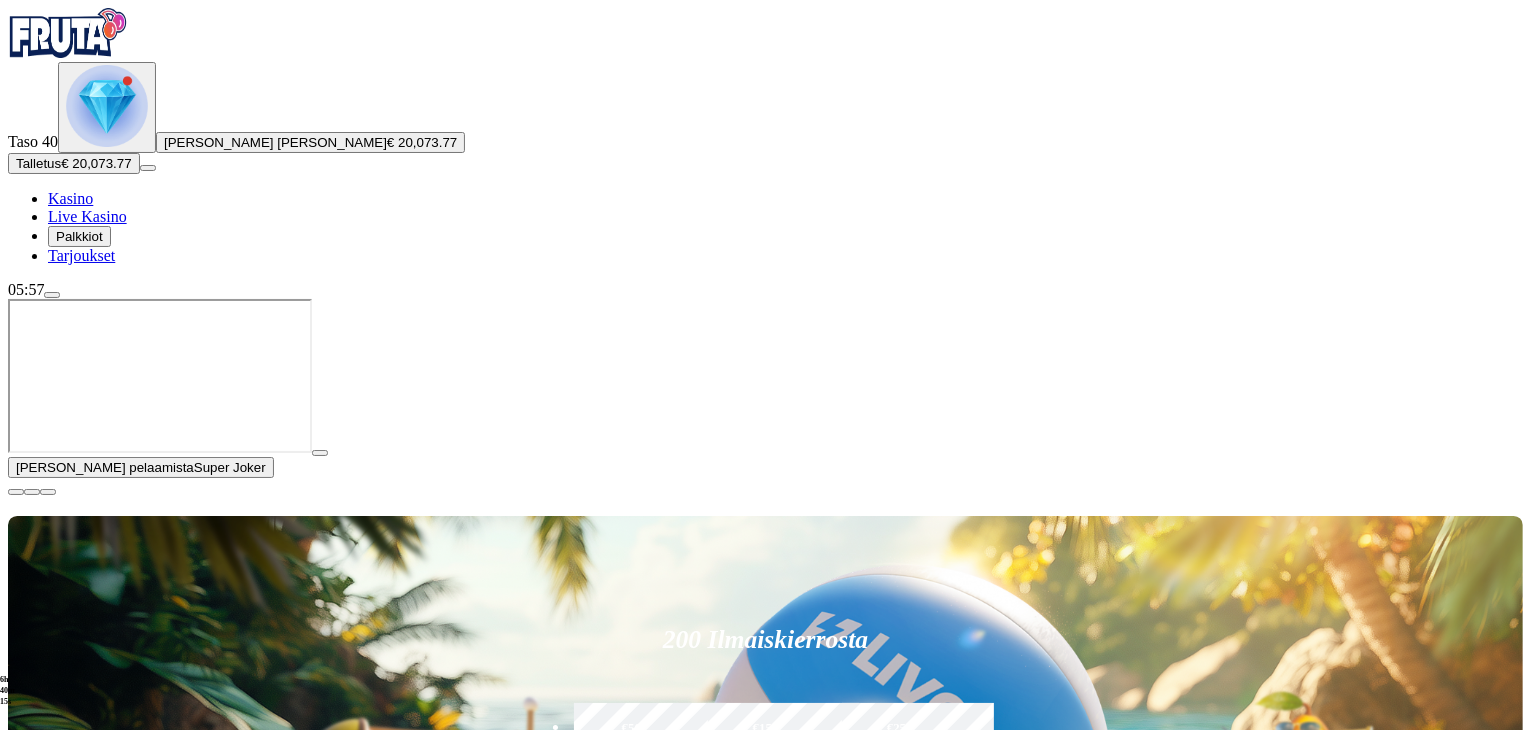 click on "Pelaa nyt" at bounding box center [77, 1710] 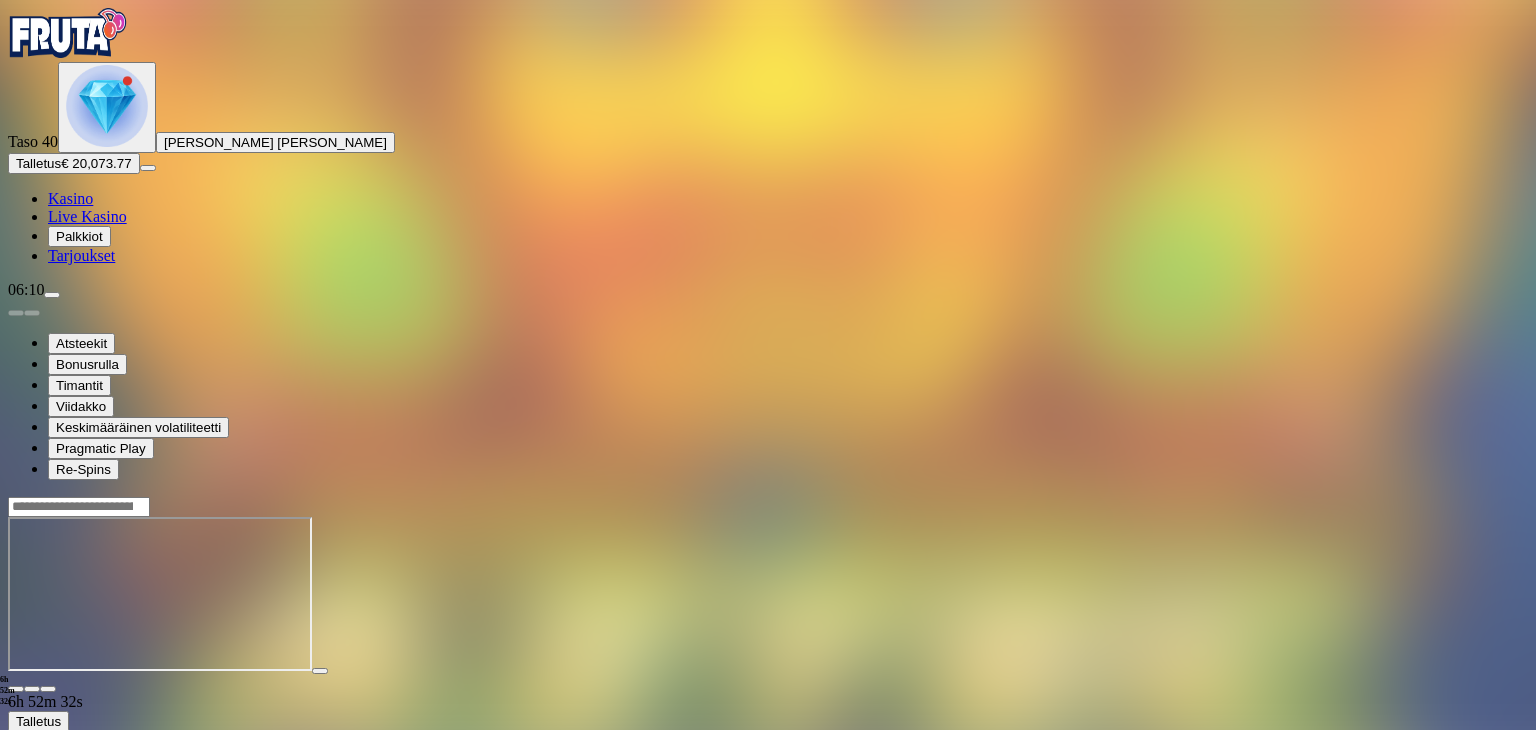 click on "Kasino" at bounding box center [70, 198] 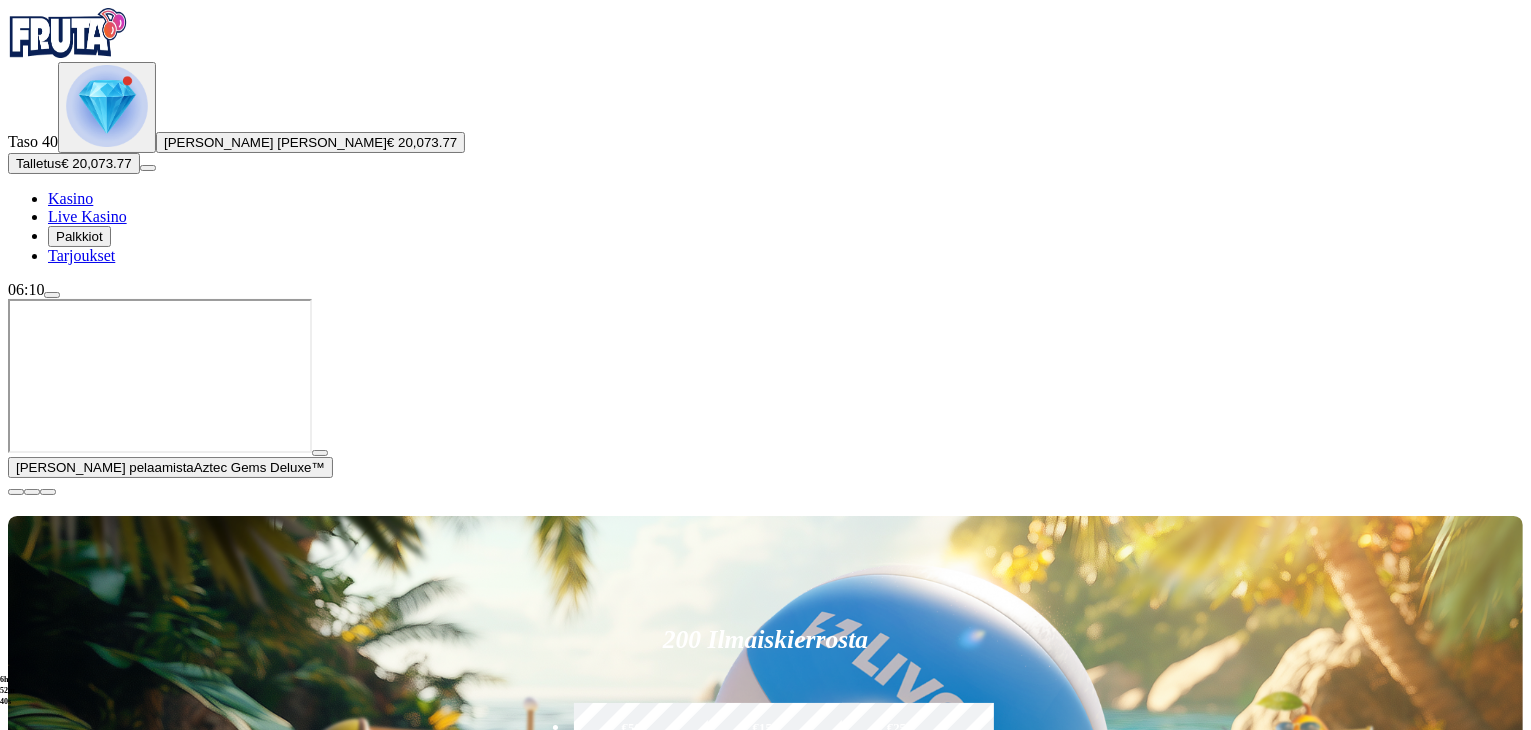 click on "Pelaa nyt" at bounding box center [77, 1615] 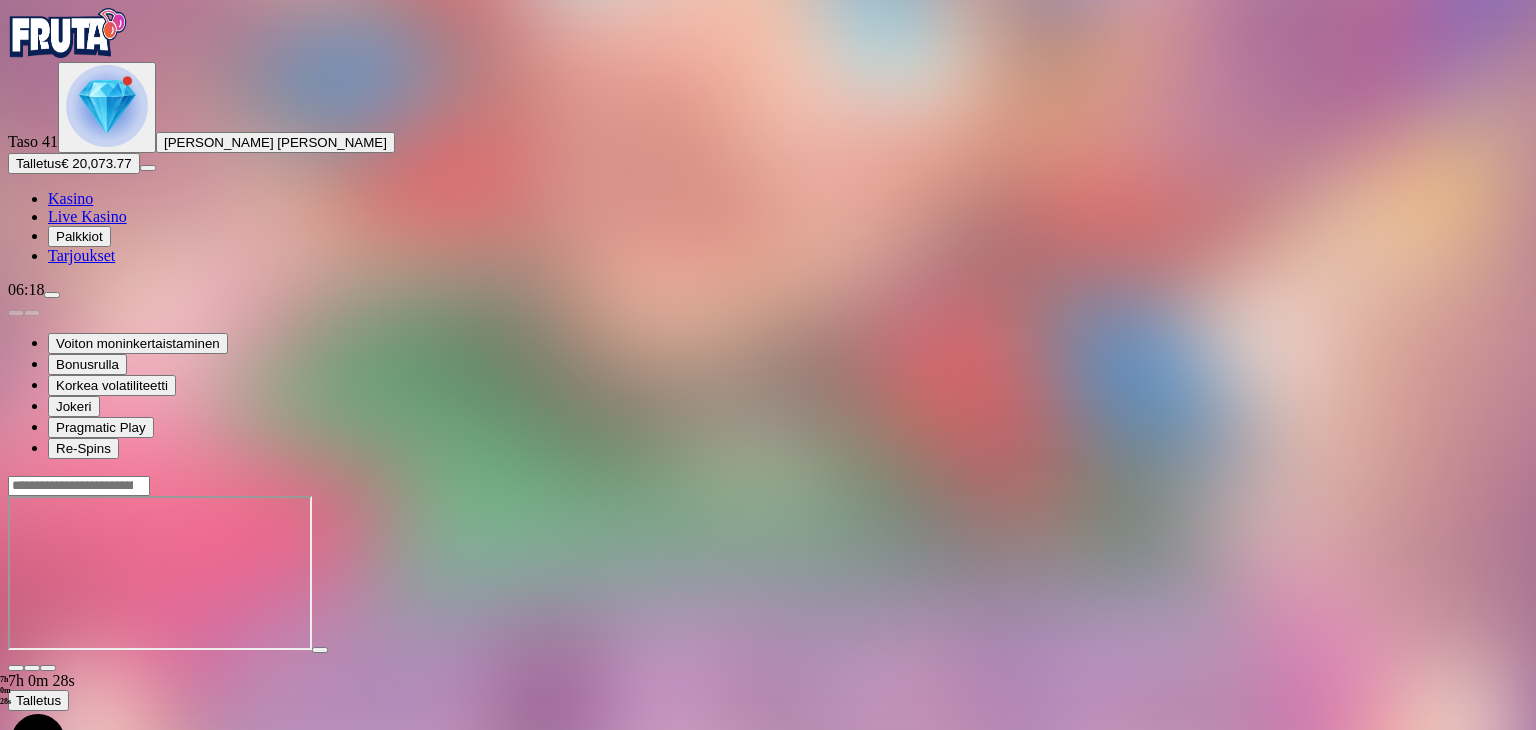click on "Kasino" at bounding box center [70, 198] 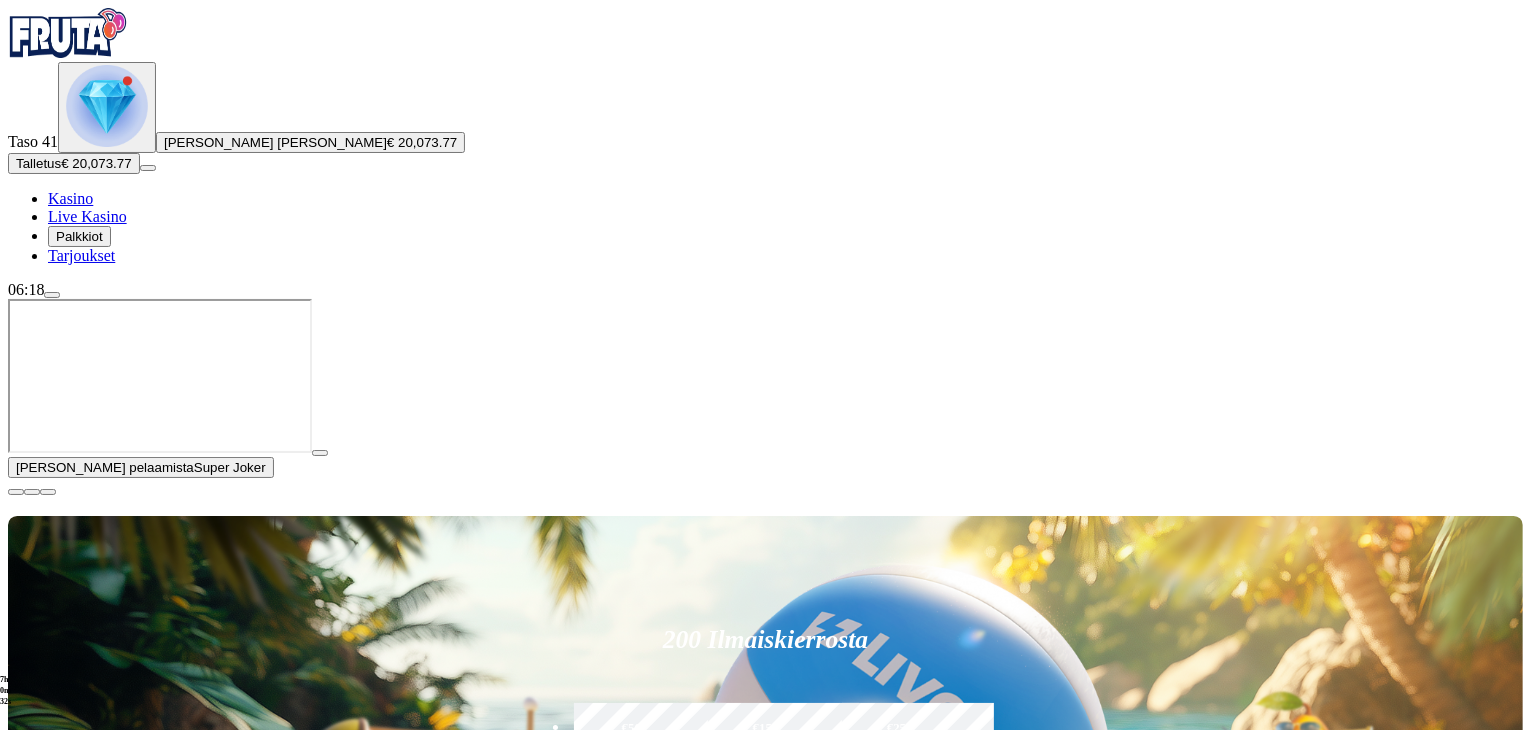 click on "Pelaa nyt" at bounding box center [77, 1710] 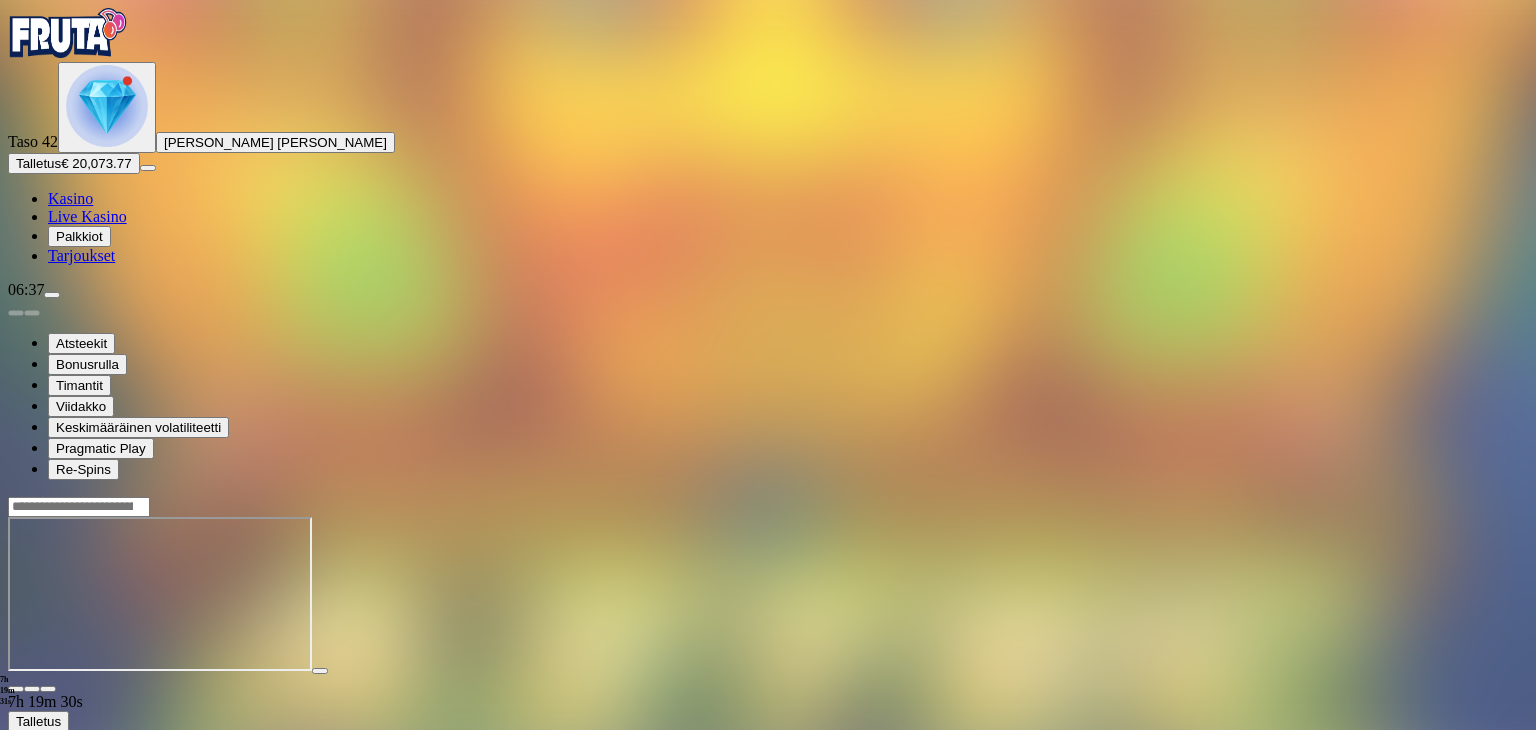 click on "Kasino" at bounding box center (70, 198) 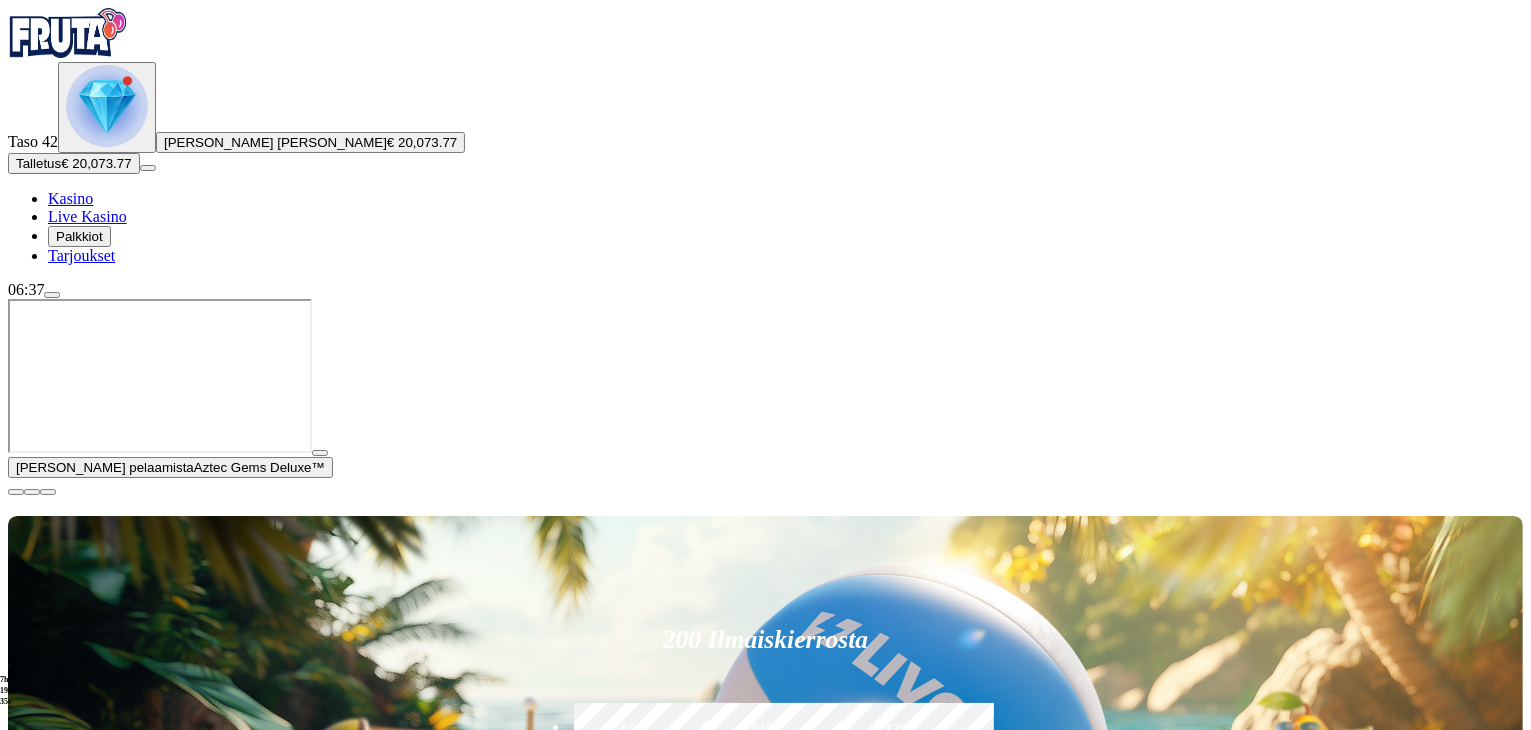 click on "Pelaa nyt" at bounding box center [77, 1615] 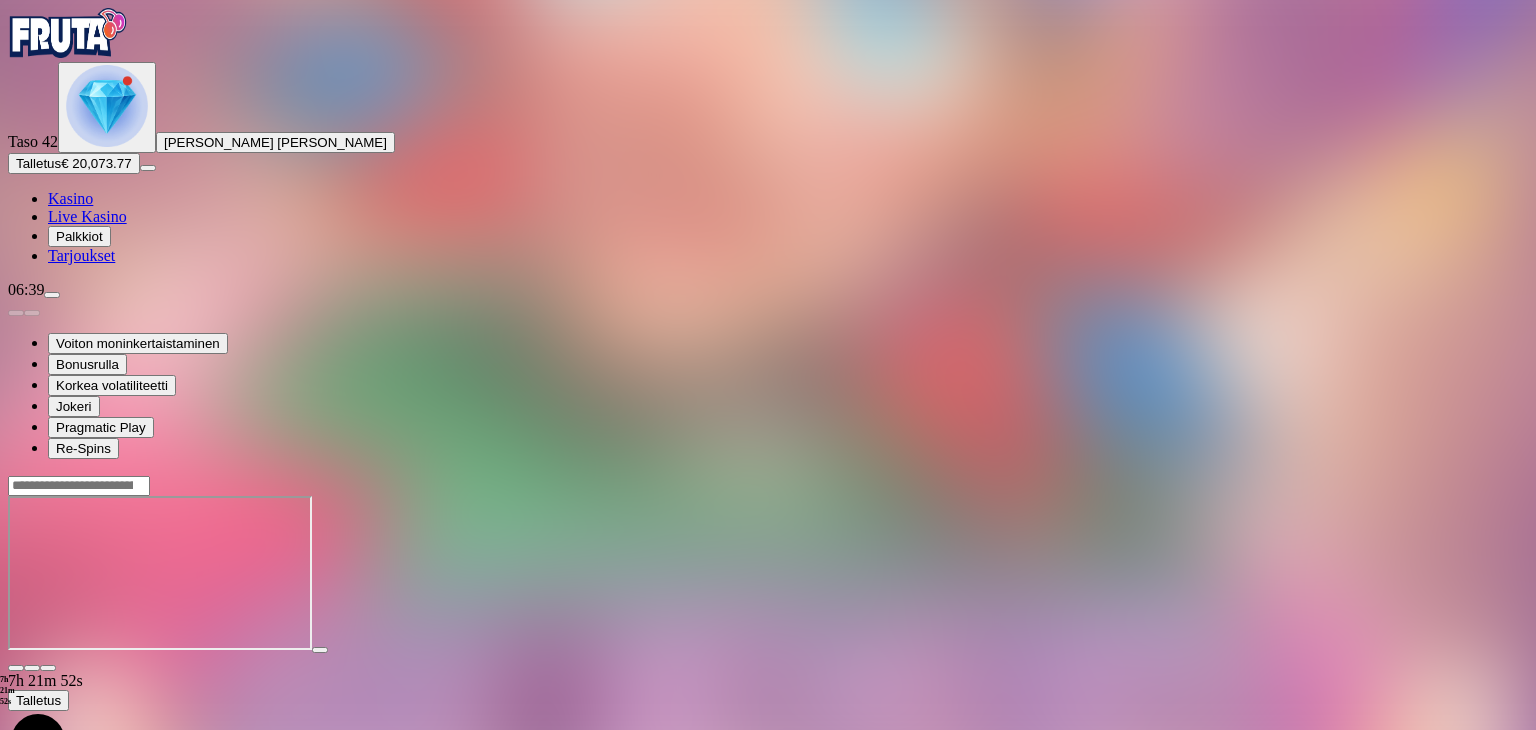 click on "Kasino" at bounding box center [70, 198] 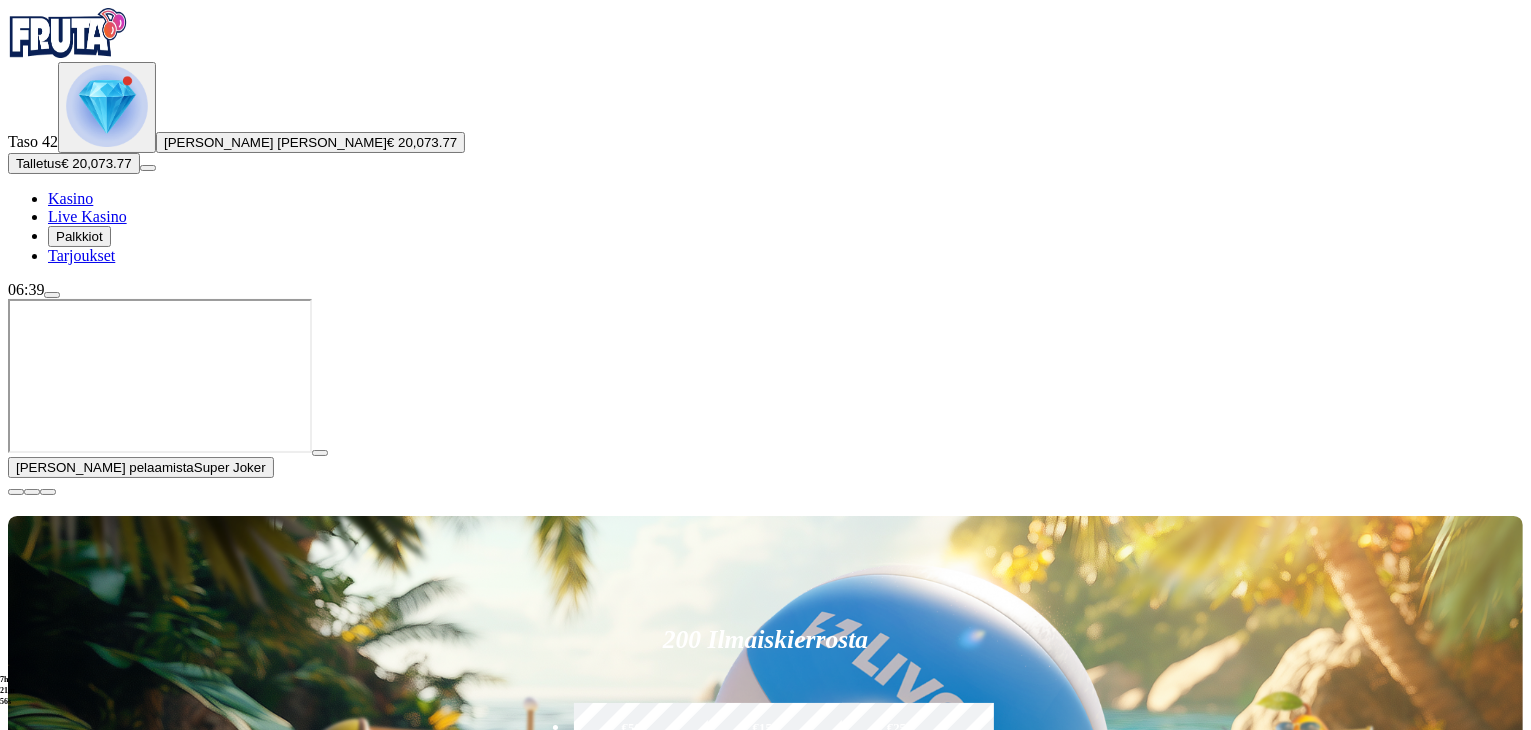 click on "Pelaa nyt" at bounding box center (77, 1710) 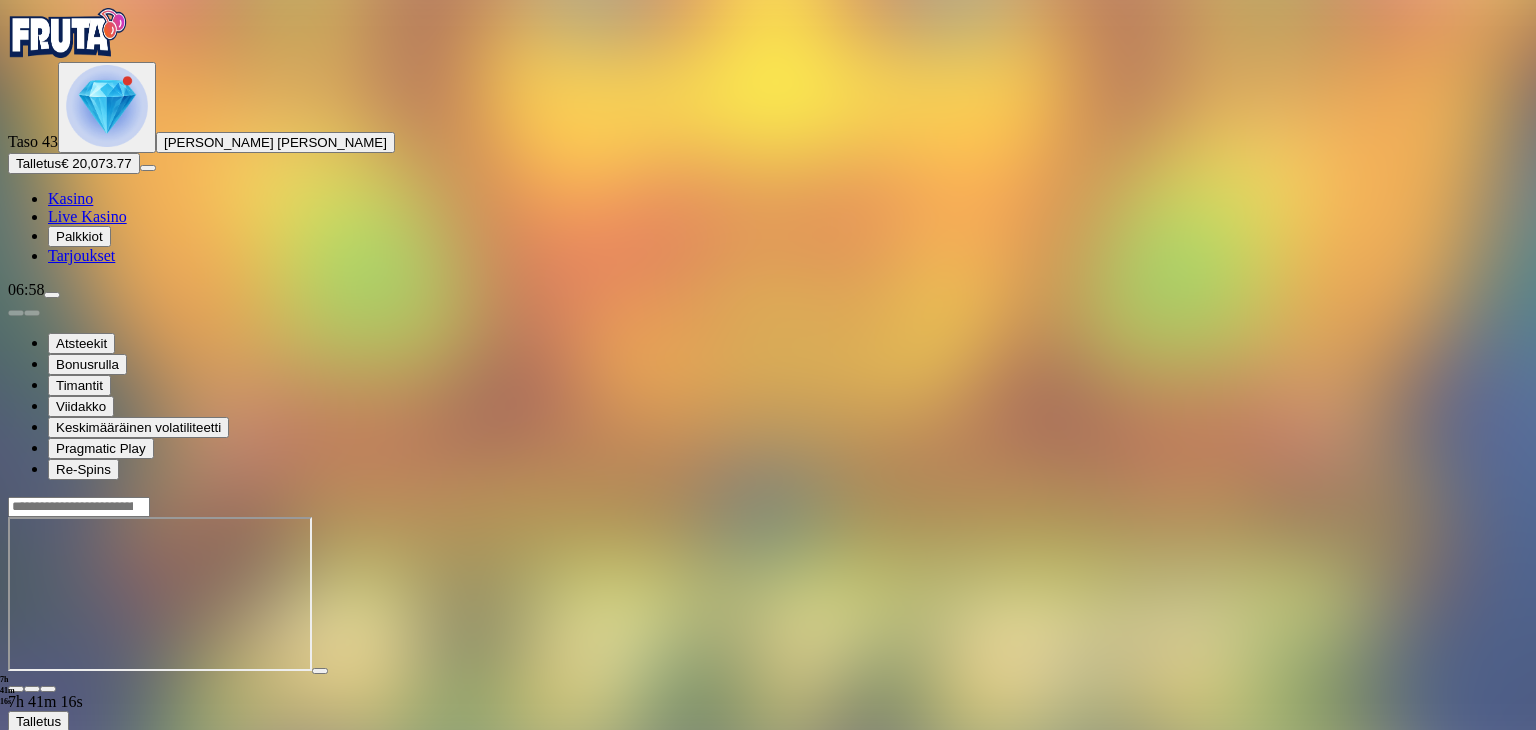 click on "Kasino" at bounding box center (70, 198) 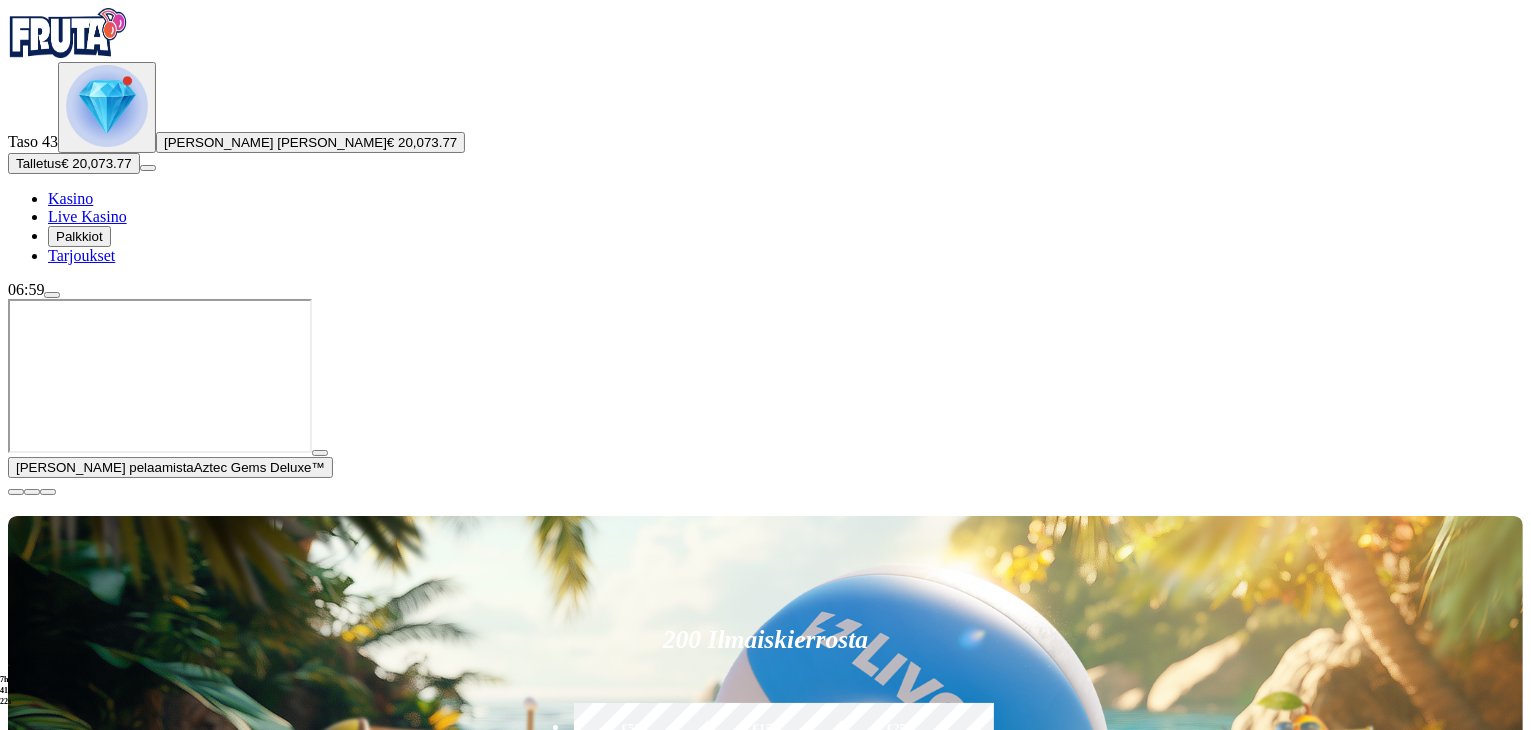 click on "Pelaa nyt" at bounding box center (77, 1615) 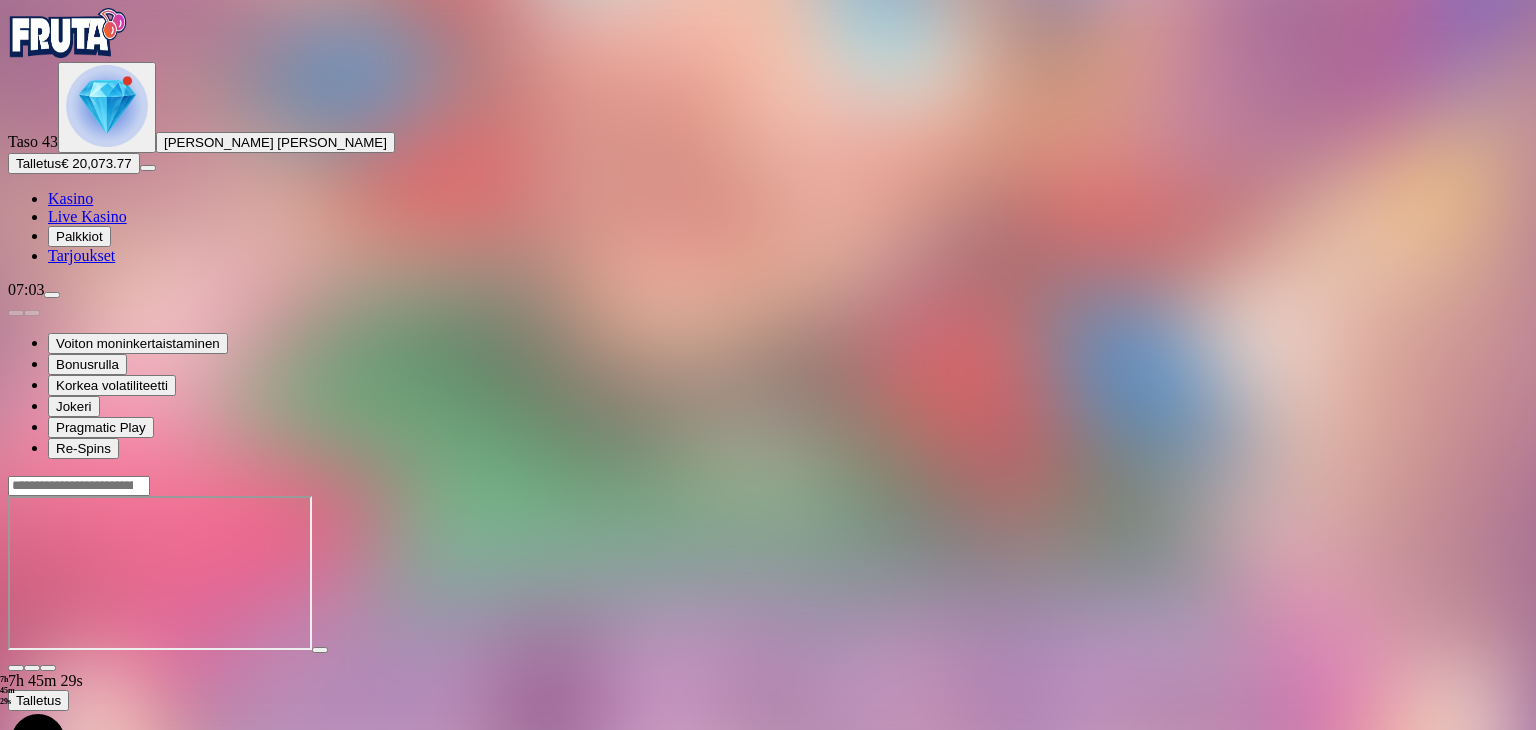 click on "Kasino" at bounding box center [70, 198] 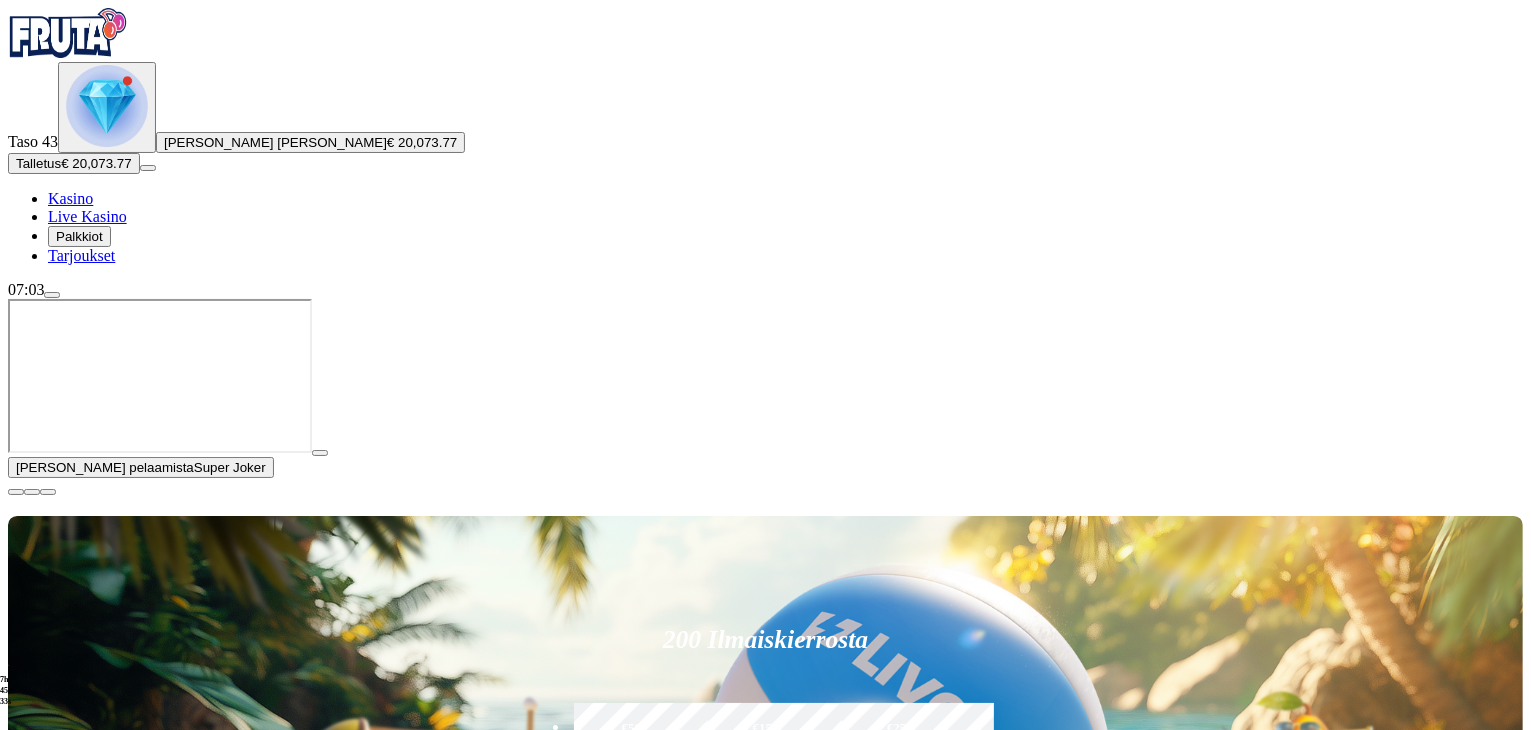 click on "Pelaa nyt" at bounding box center [77, 1710] 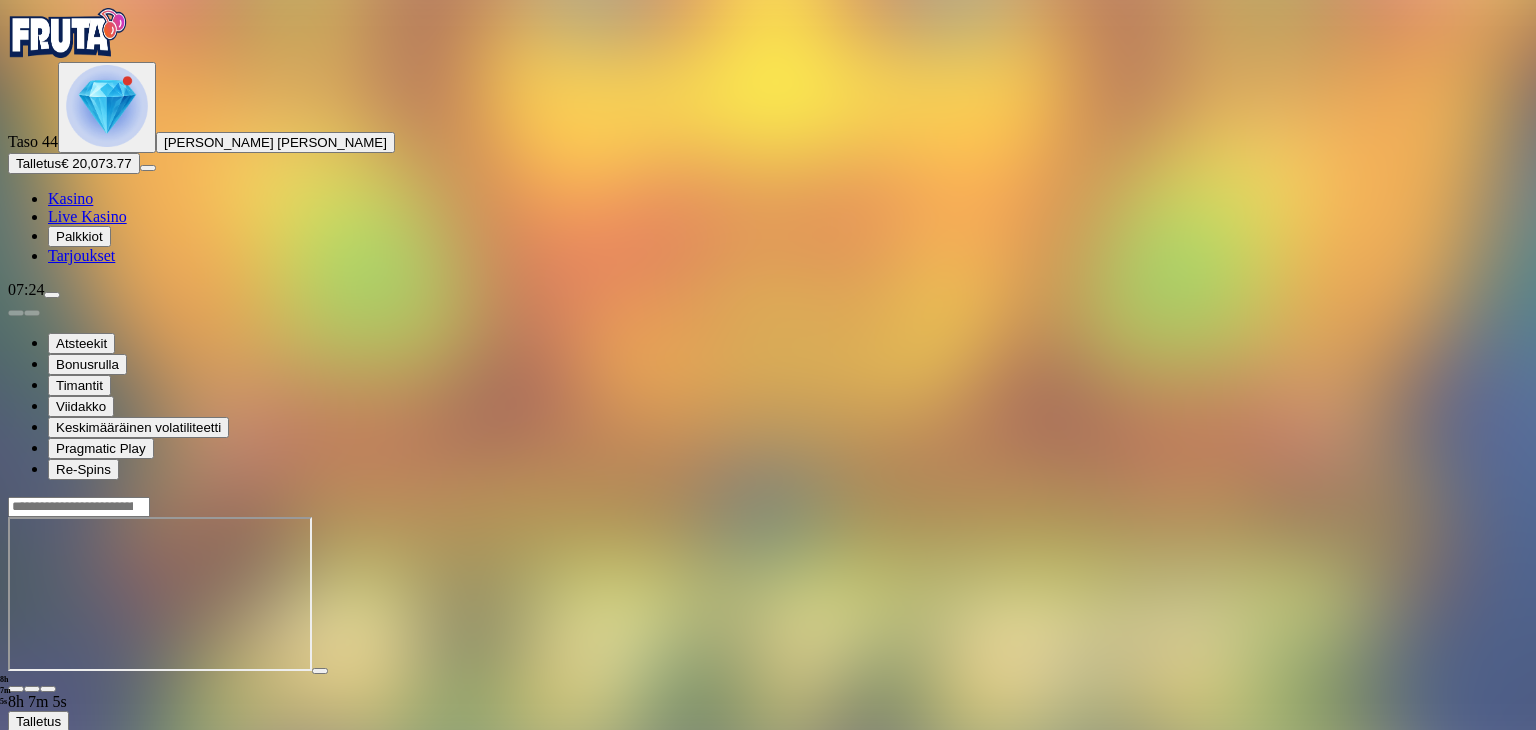 click on "Kasino" at bounding box center [70, 198] 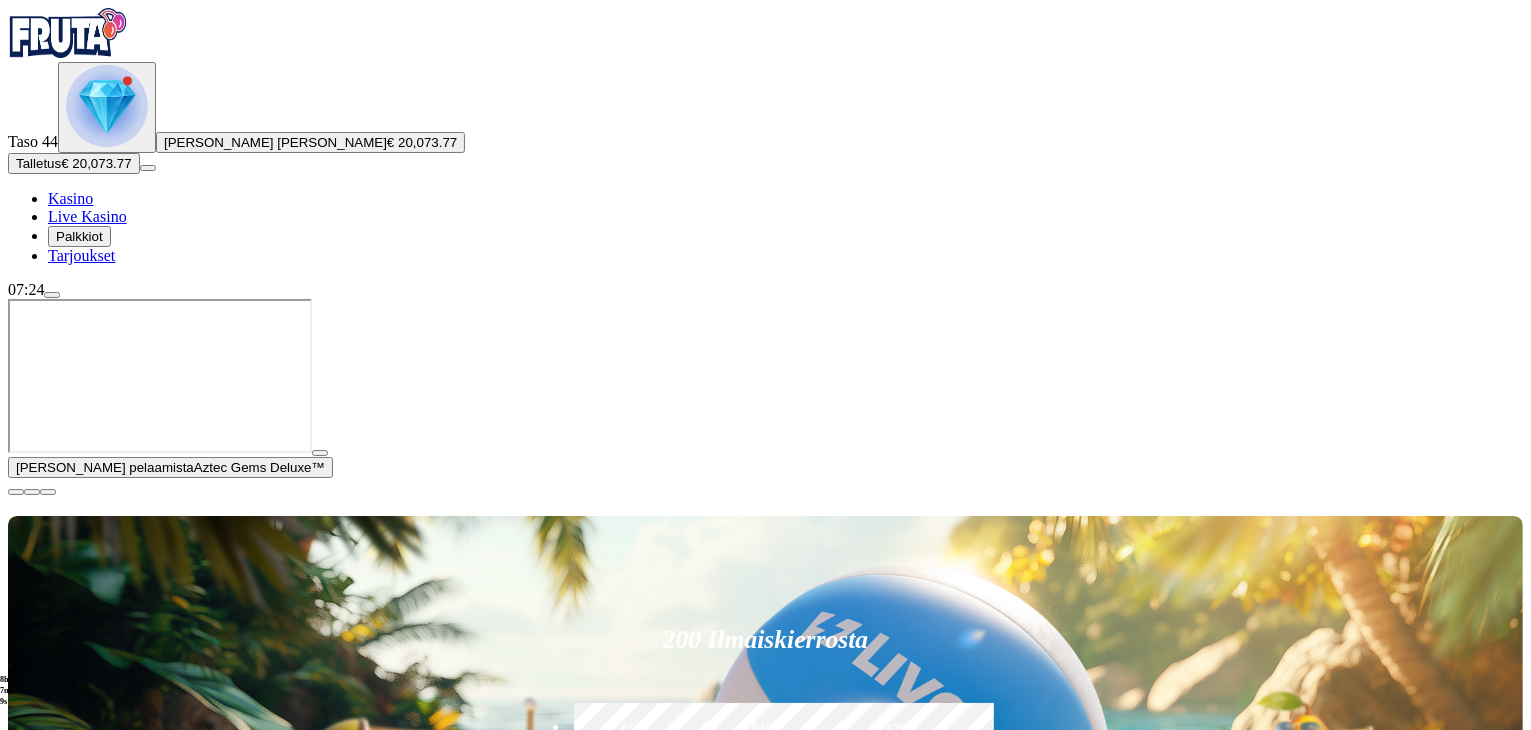 click on "Pelaa nyt" at bounding box center [77, 1615] 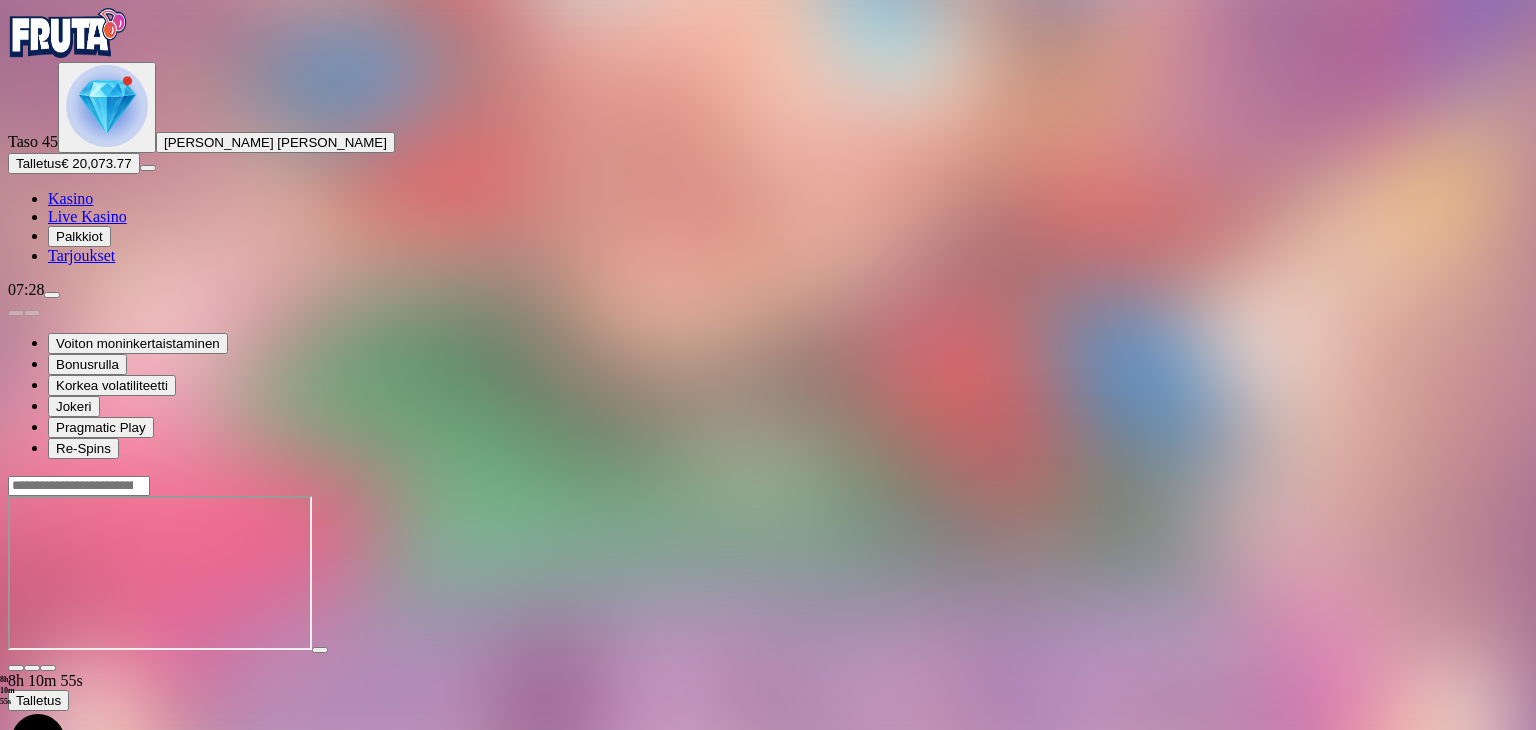 click on "Kasino" at bounding box center (70, 198) 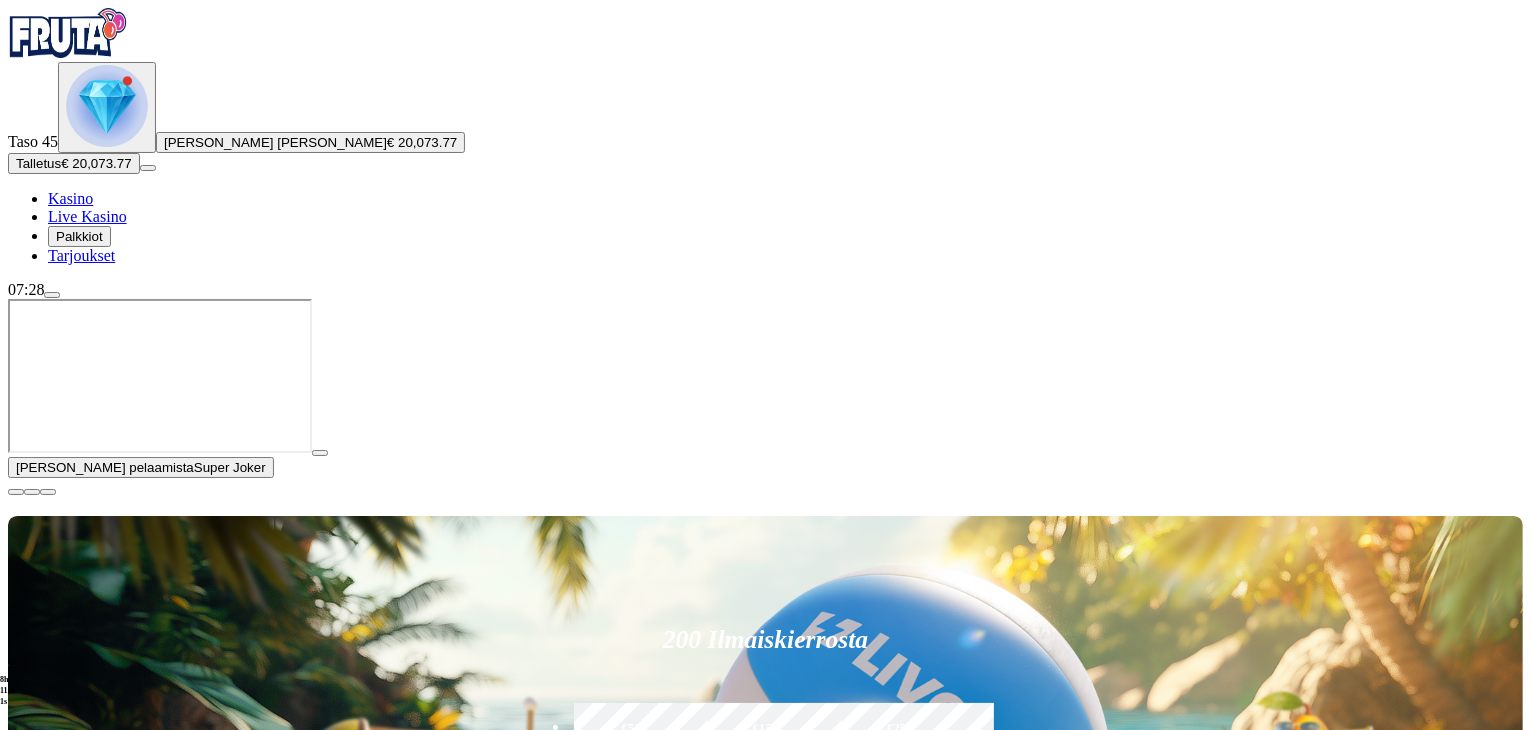 click on "Pelaa nyt" at bounding box center (77, 1710) 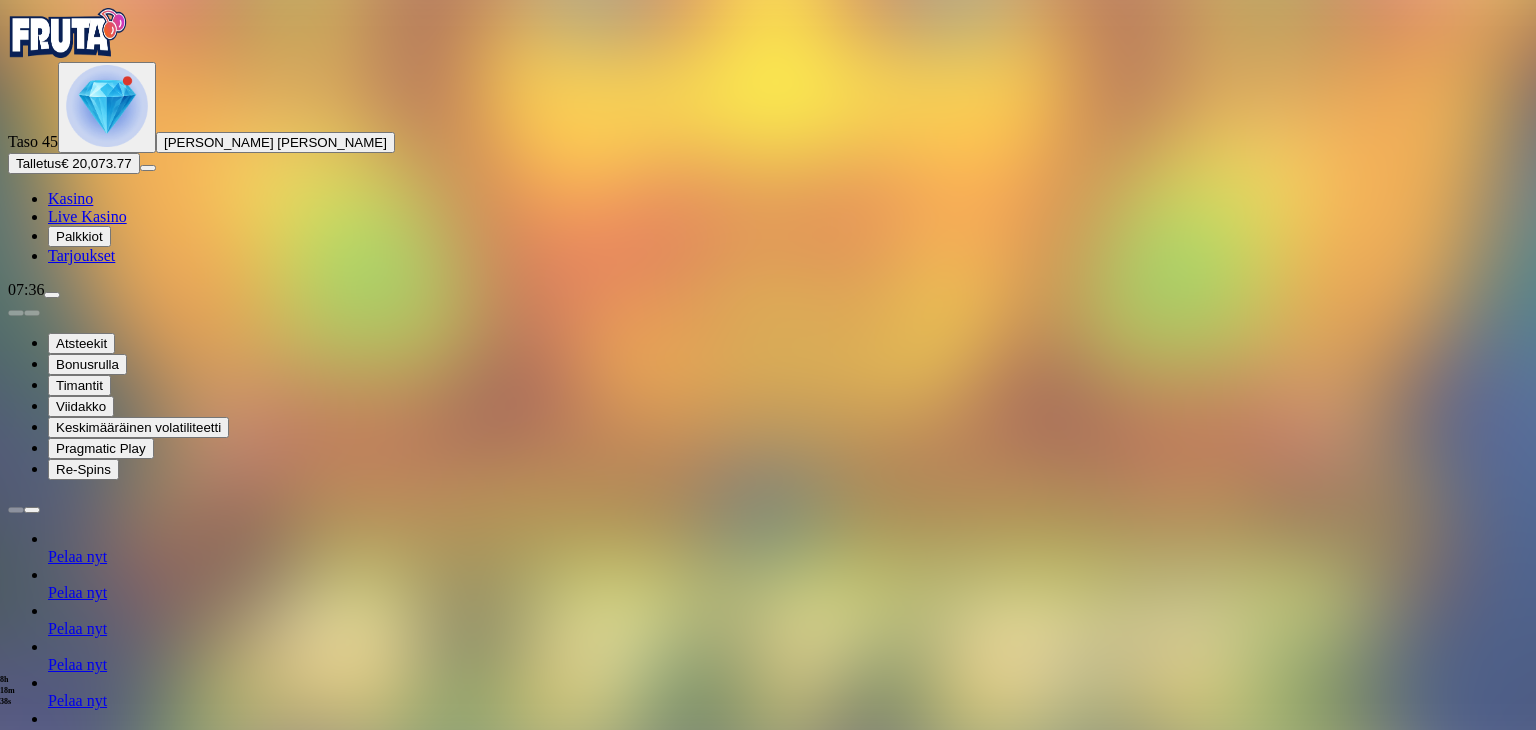 click at bounding box center [160, 1184] 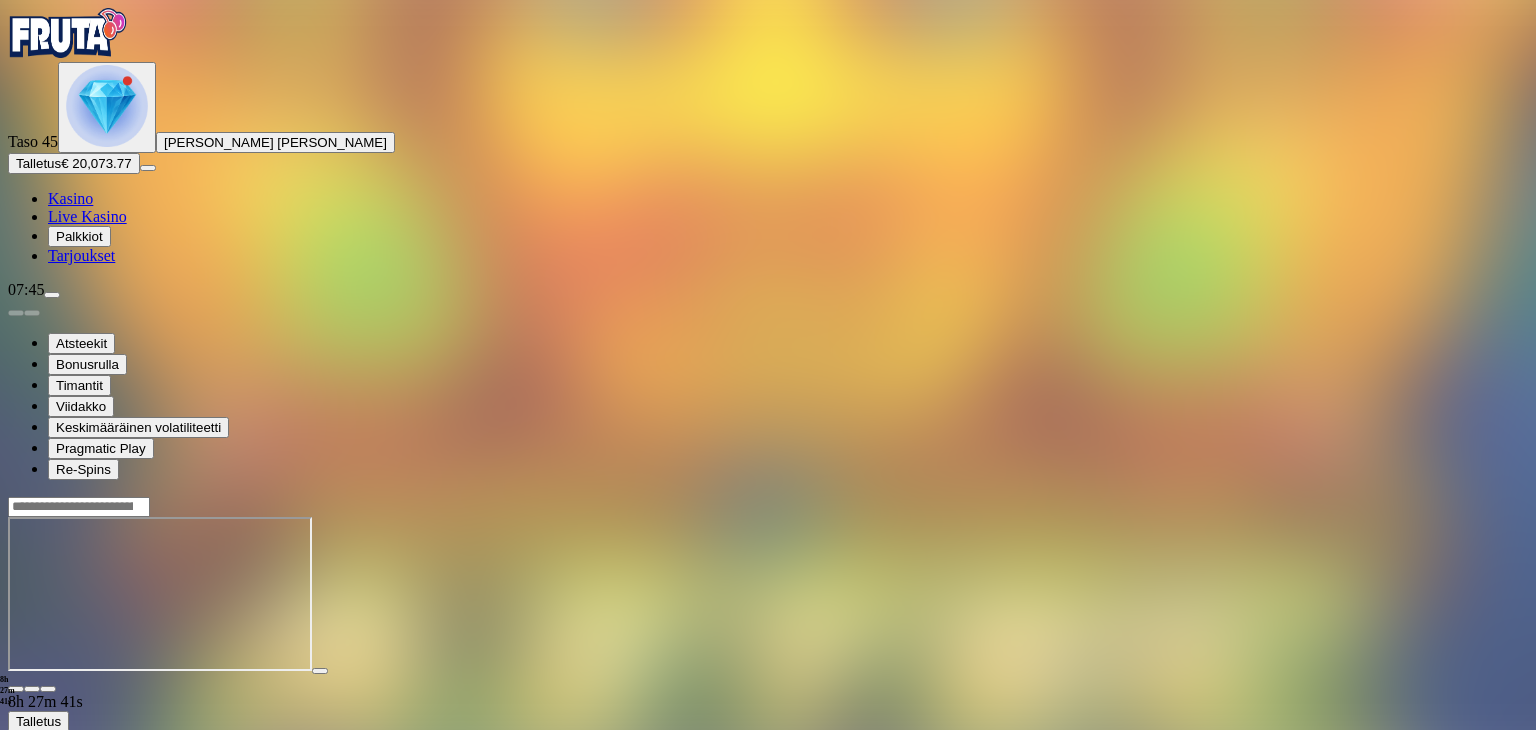 click on "Kasino" at bounding box center (70, 198) 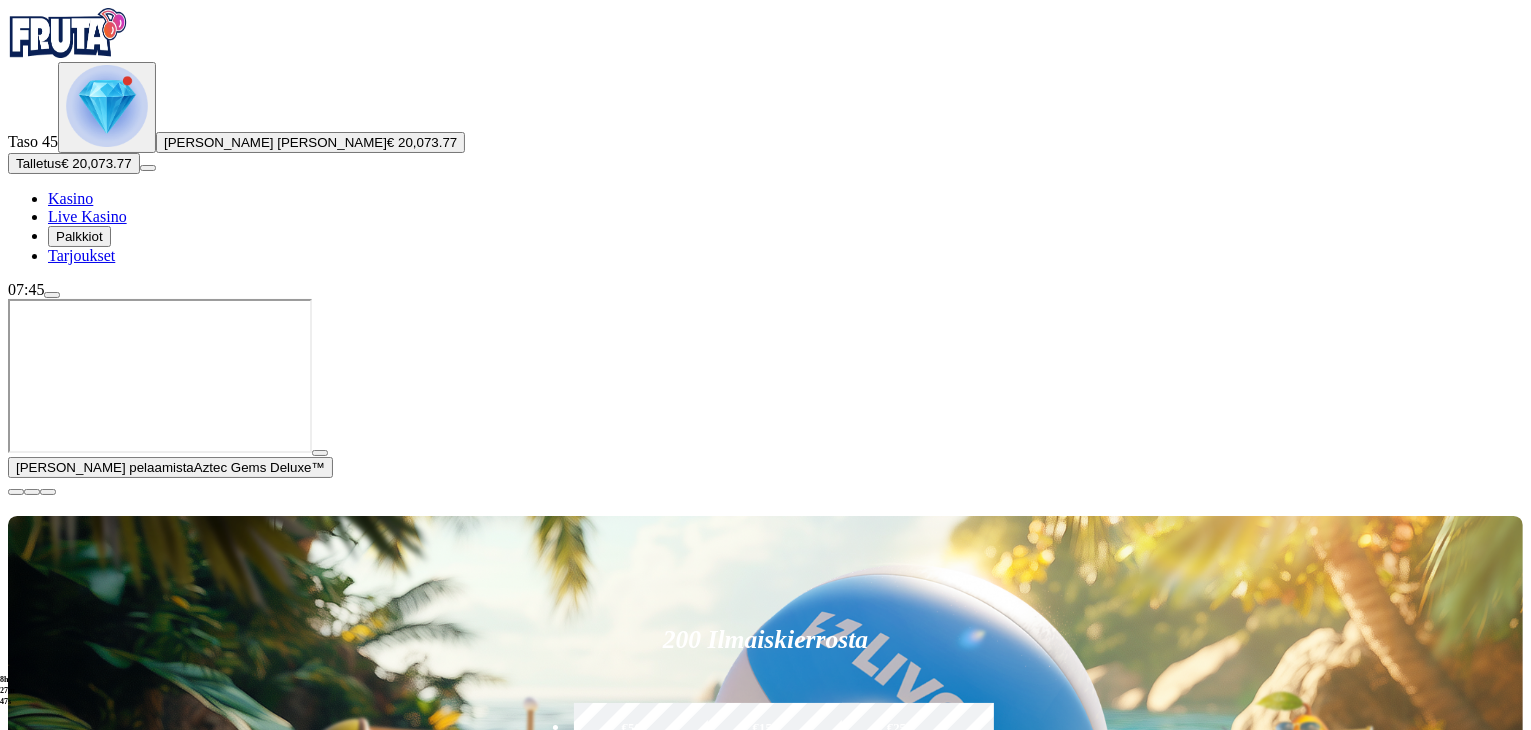 click at bounding box center [16, 492] 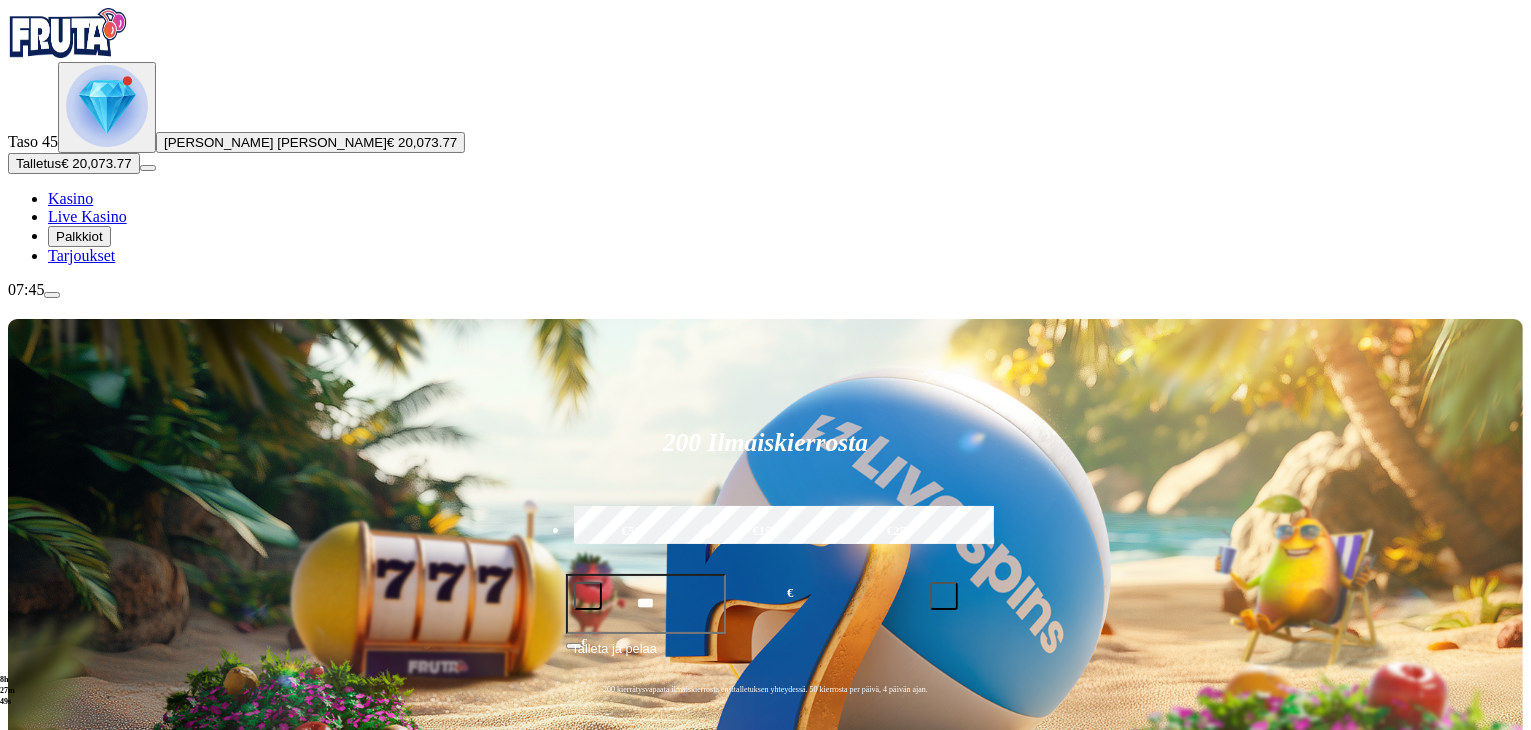 click at bounding box center (32, 1085) 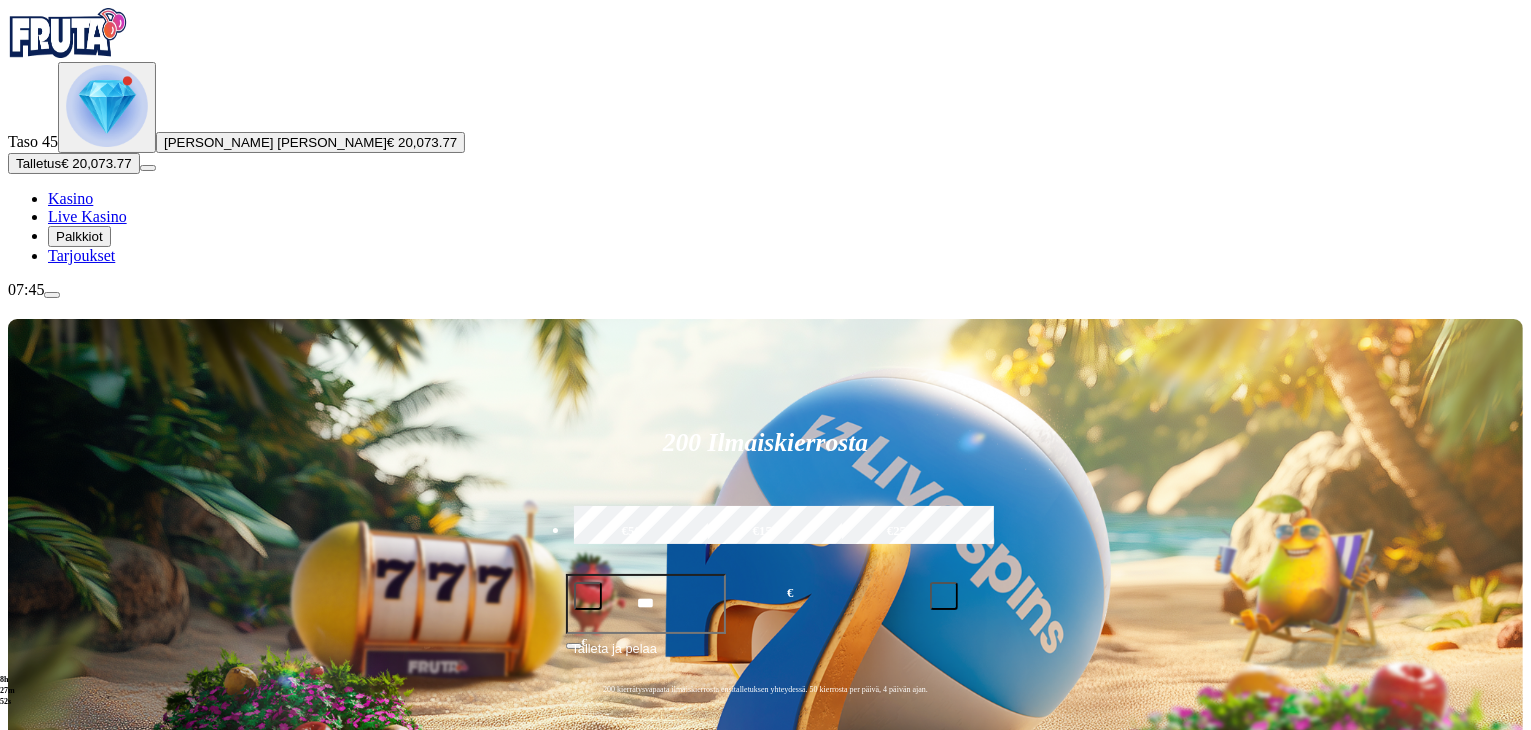 click on "Pelaa nyt" at bounding box center (-899, 1799) 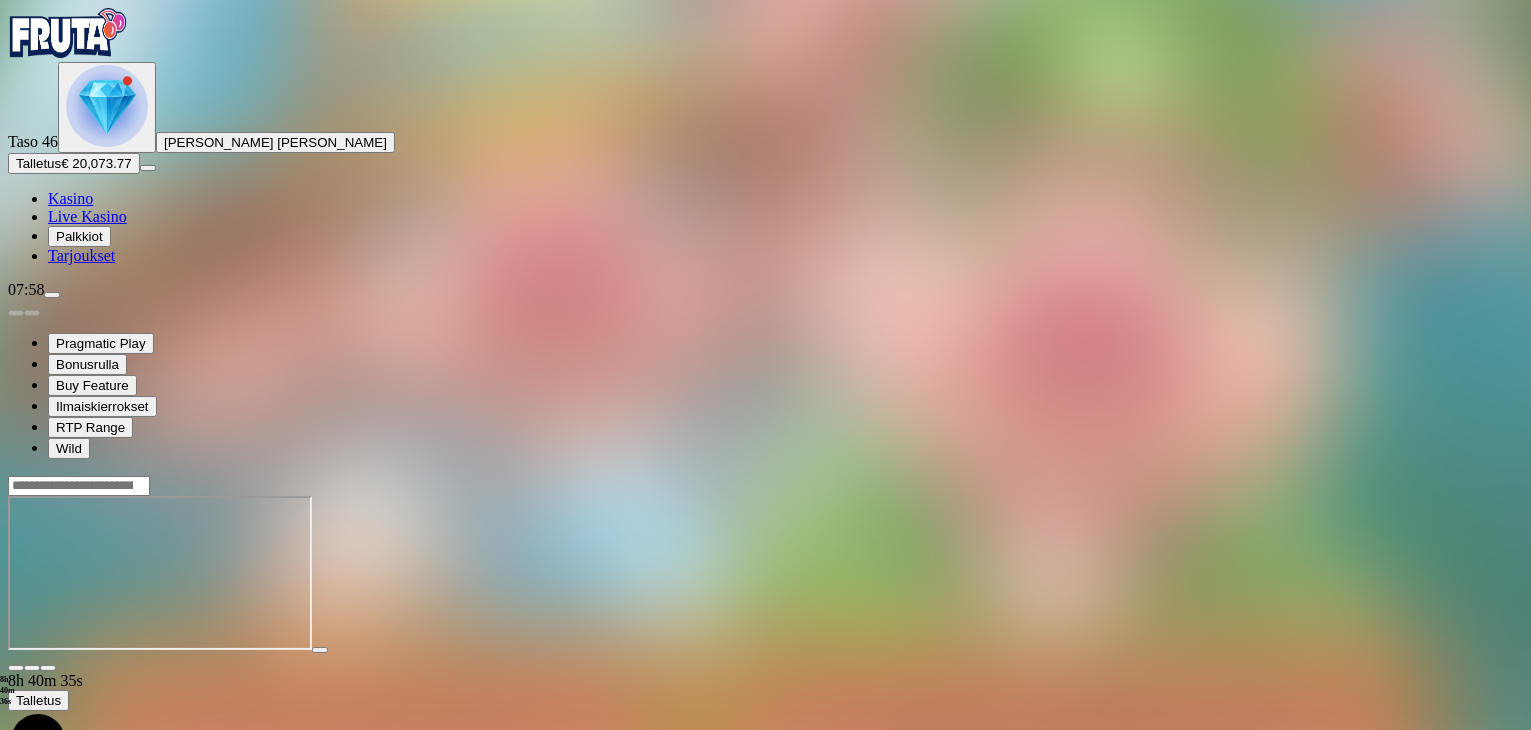 click on "Kasino" at bounding box center [70, 198] 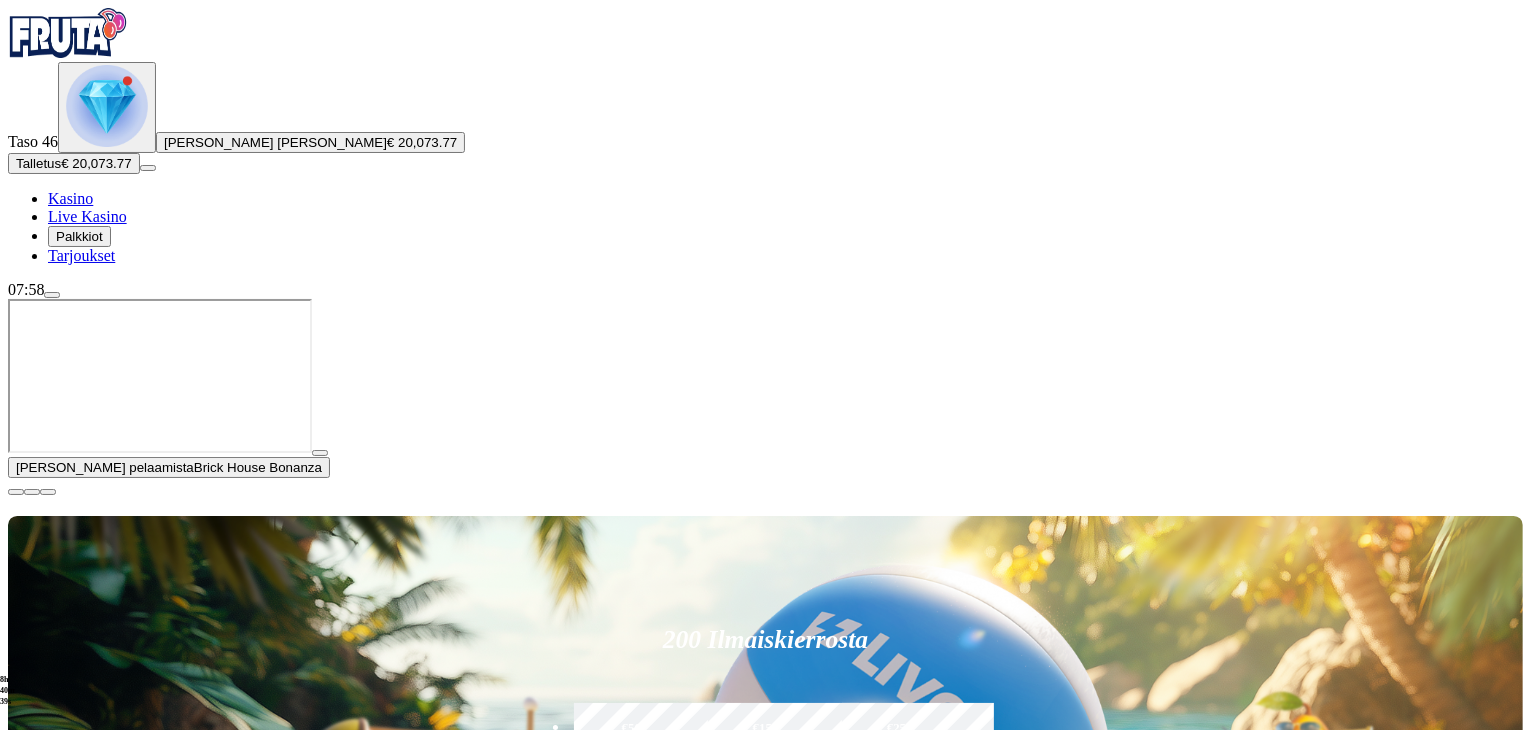 click on "Pelaa nyt" at bounding box center (77, 1710) 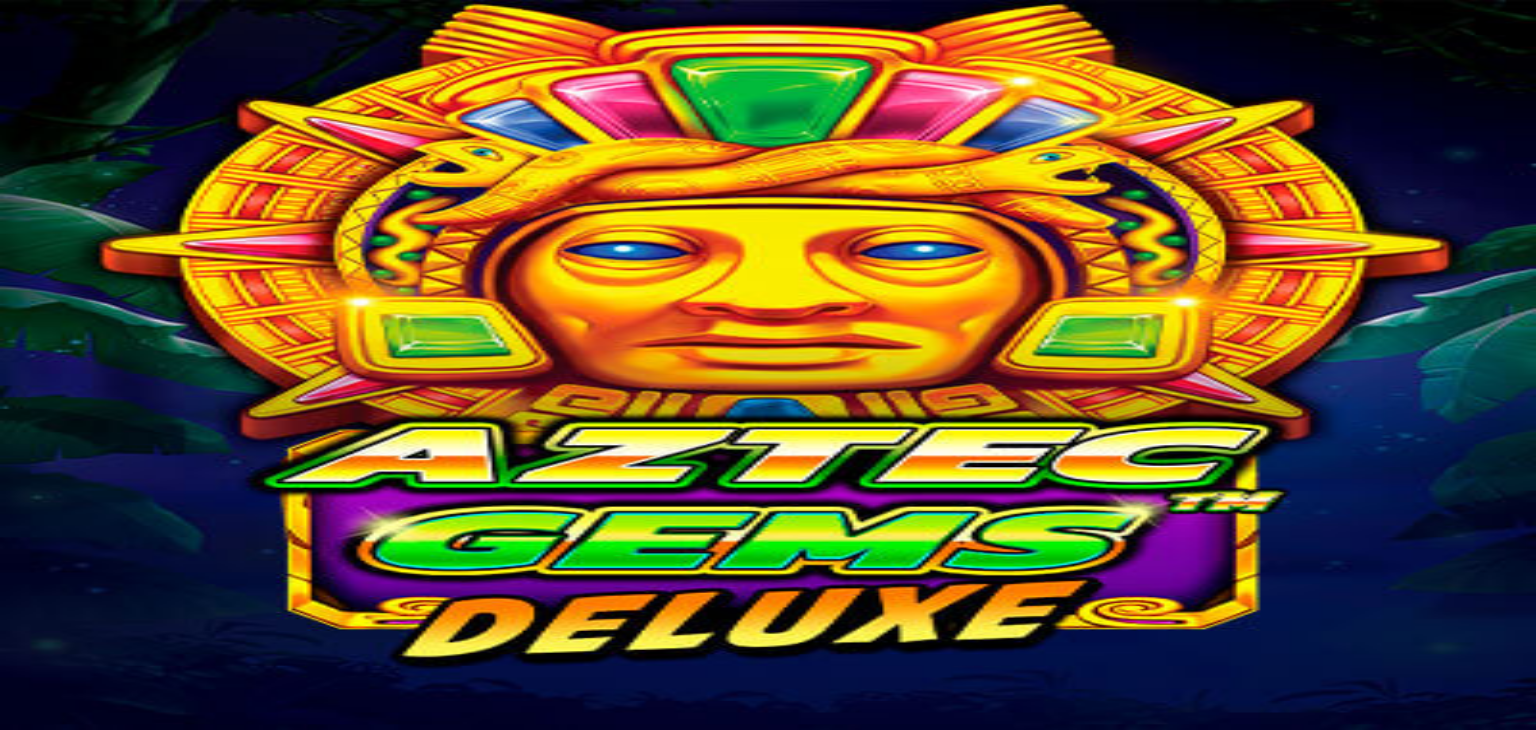 scroll, scrollTop: 0, scrollLeft: 0, axis: both 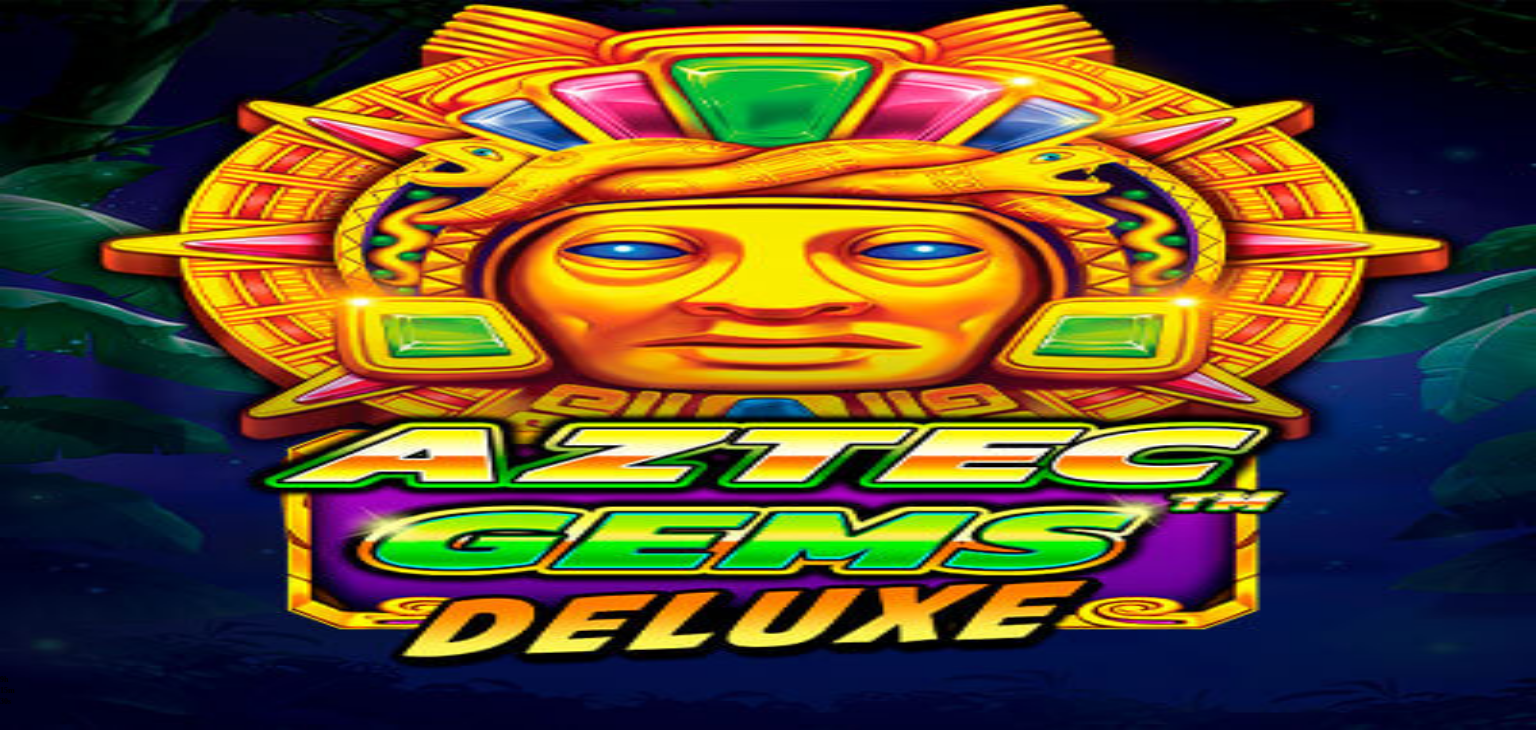 click at bounding box center [768, 596] 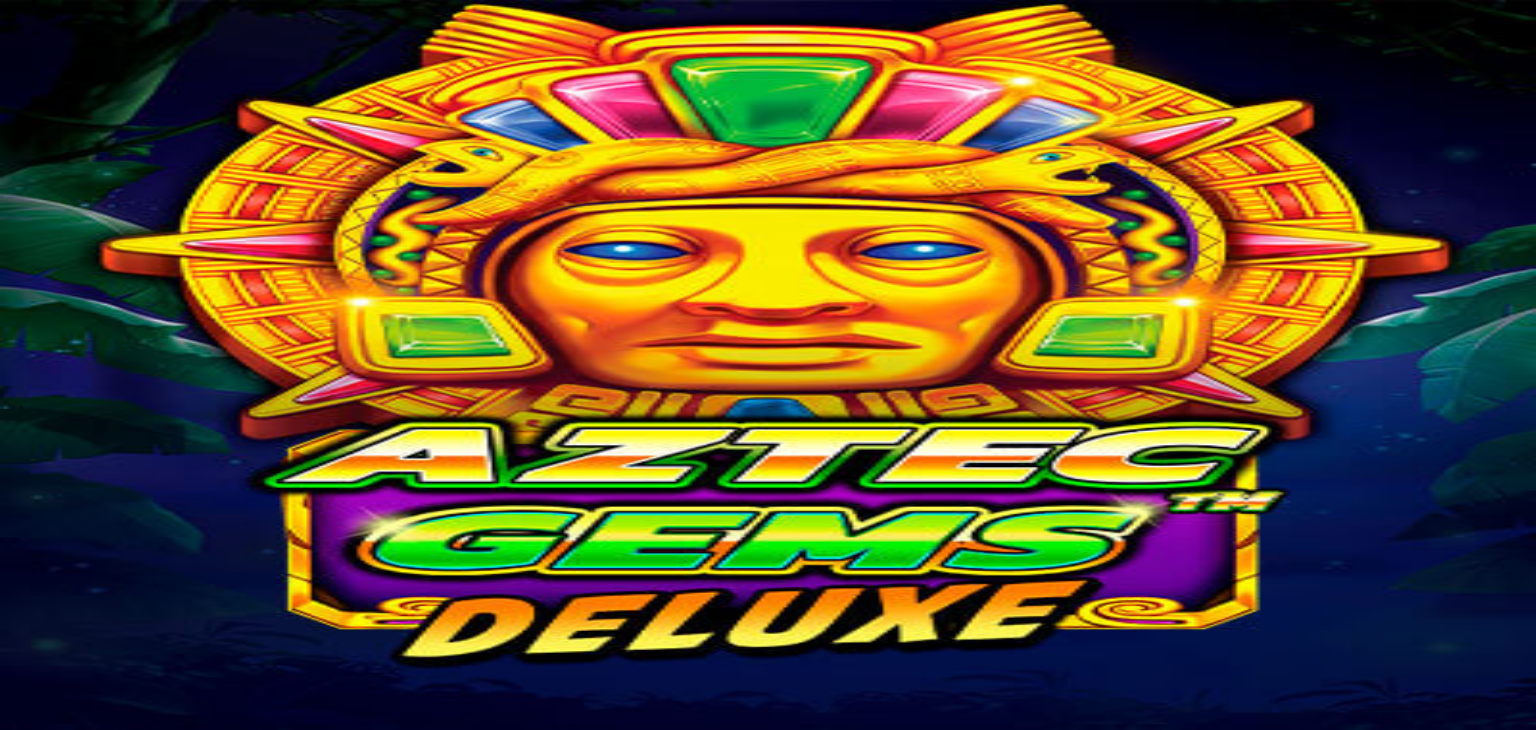 scroll, scrollTop: 0, scrollLeft: 0, axis: both 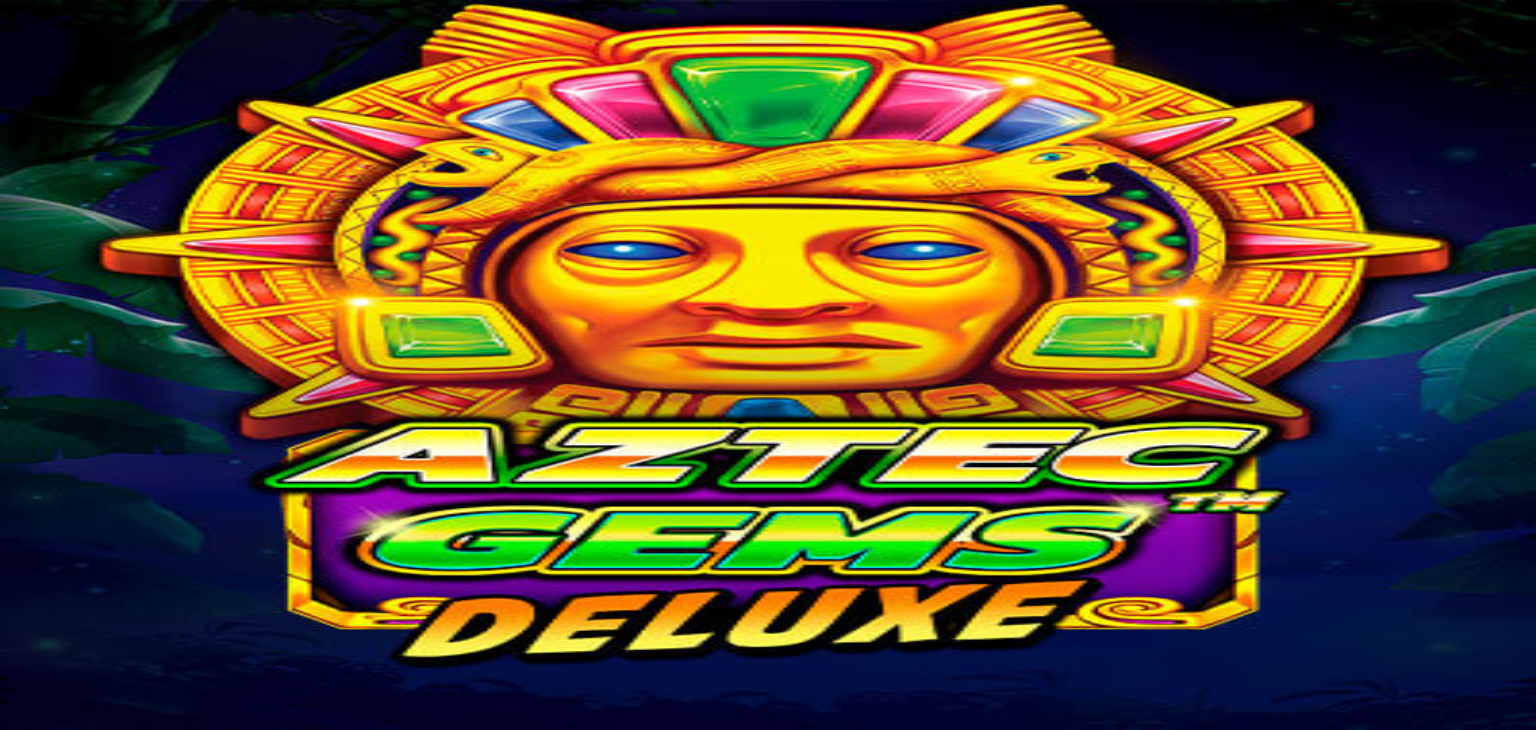 click on "Kasino" at bounding box center [70, 198] 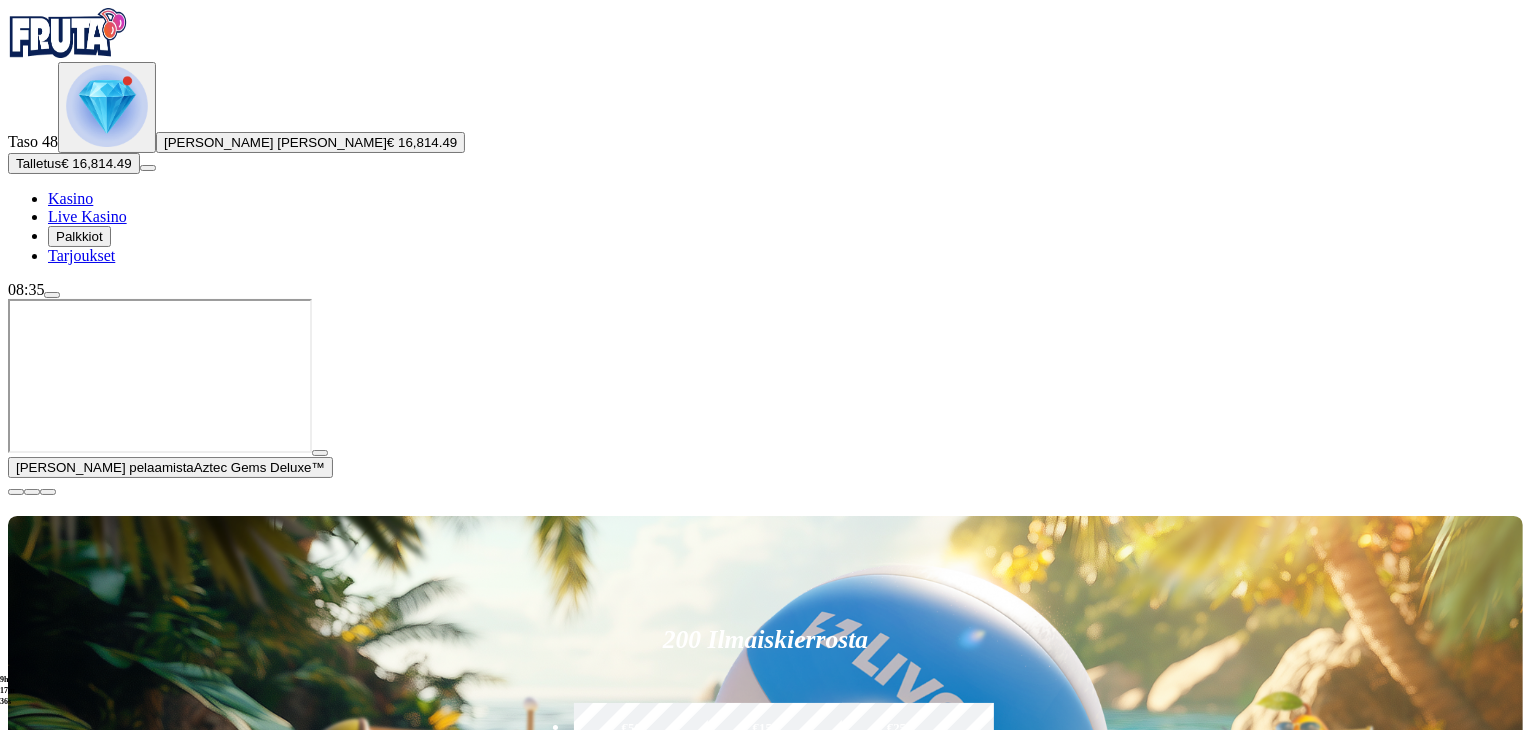 click at bounding box center (16, 492) 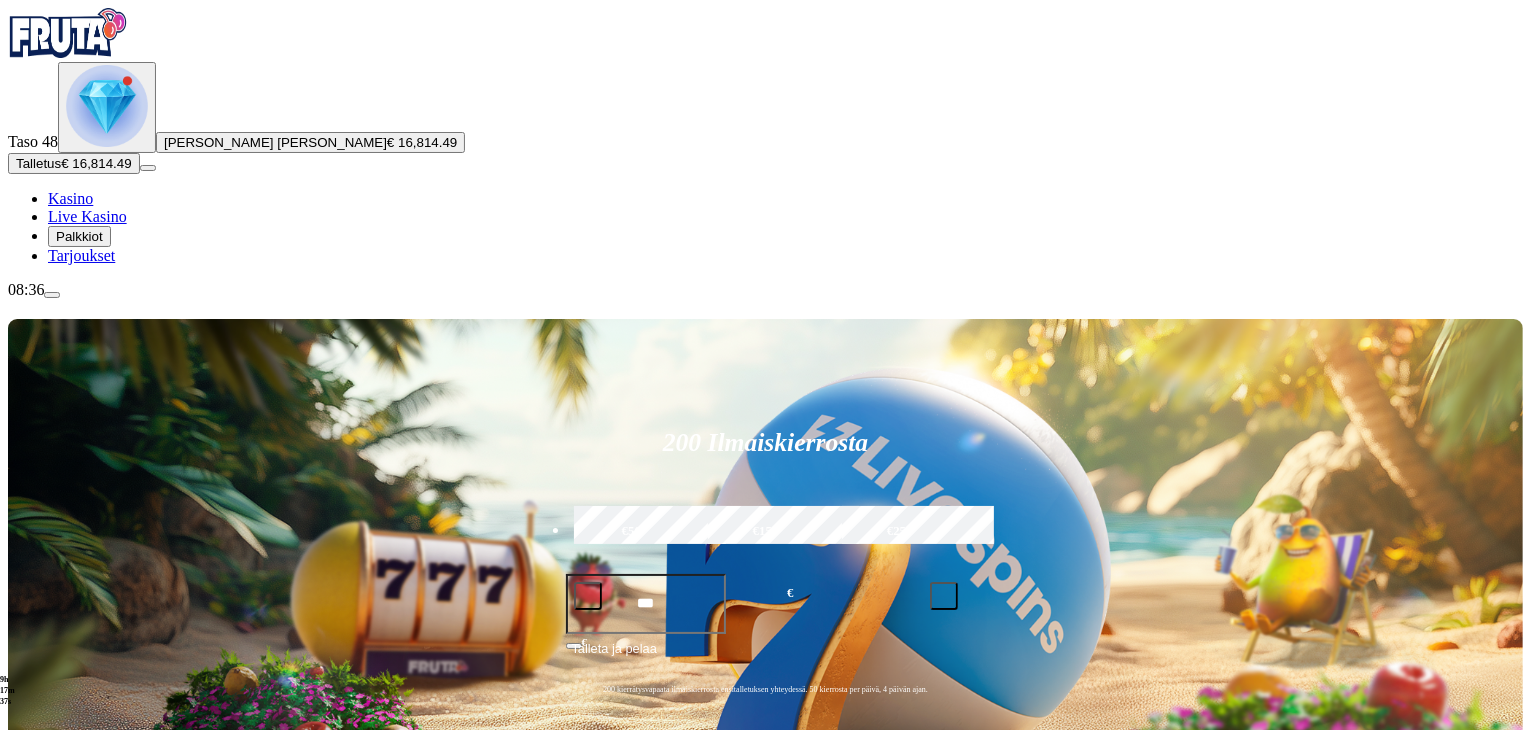 click on "200 Ilmaiskierrosta €50 €150 €250 *** € € Talleta ja pelaa 200 kierrätysvapaata ilmaiskierrosta ensitalletuksen yhteydessä. 50 kierrosta per päivä, 4 päivän ajan. Suositut Kolikkopelit Live Kasino Jackpotit Pöytäpelit Kaikki pelit Viimeksi pelattu Pelaa nyt Gold Blitz Pelaa nyt Wolf Gold Pelaa nyt Wild Wild Riches Pelaa nyt Super Joker Pelaa nyt Aztec Gems Deluxe™ Pelaa nyt Wolf Power: Hold & Win Pelaa nyt Wolf Gold Ultimate Pelaa nyt Brick House Bonanza Pelaa nyt Joker Stoker Pelaa nyt Bustin' Beavers Pelaa nyt Foxy Fortunes Suosituinta alueellasi Näytä kaikki Pelaa nyt Gates of Olympus Super Scatter  Pelaa nyt Cherry Pop Deluxe Pelaa nyt Brute Force Pelaa nyt Wanted Dead or a Wild Pelaa nyt Reactoonz Pelaa nyt Sweet Bonanza Pelaa nyt Barbarossa Pelaa nyt Le Bandit Pelaa nyt Esqueleto Explosivo 2 Pelaa nyt Book of Dead Pelaa nyt Moon Princess 100 Uusia pelejä Näytä kaikki Pelaa nyt Play'n GO Buffalo of Wealth Pelaa nyt Wild Swarm Triple Hive Pelaa nyt Joker Pin the Win Pelaa nyt FAQ" at bounding box center (765, 9314) 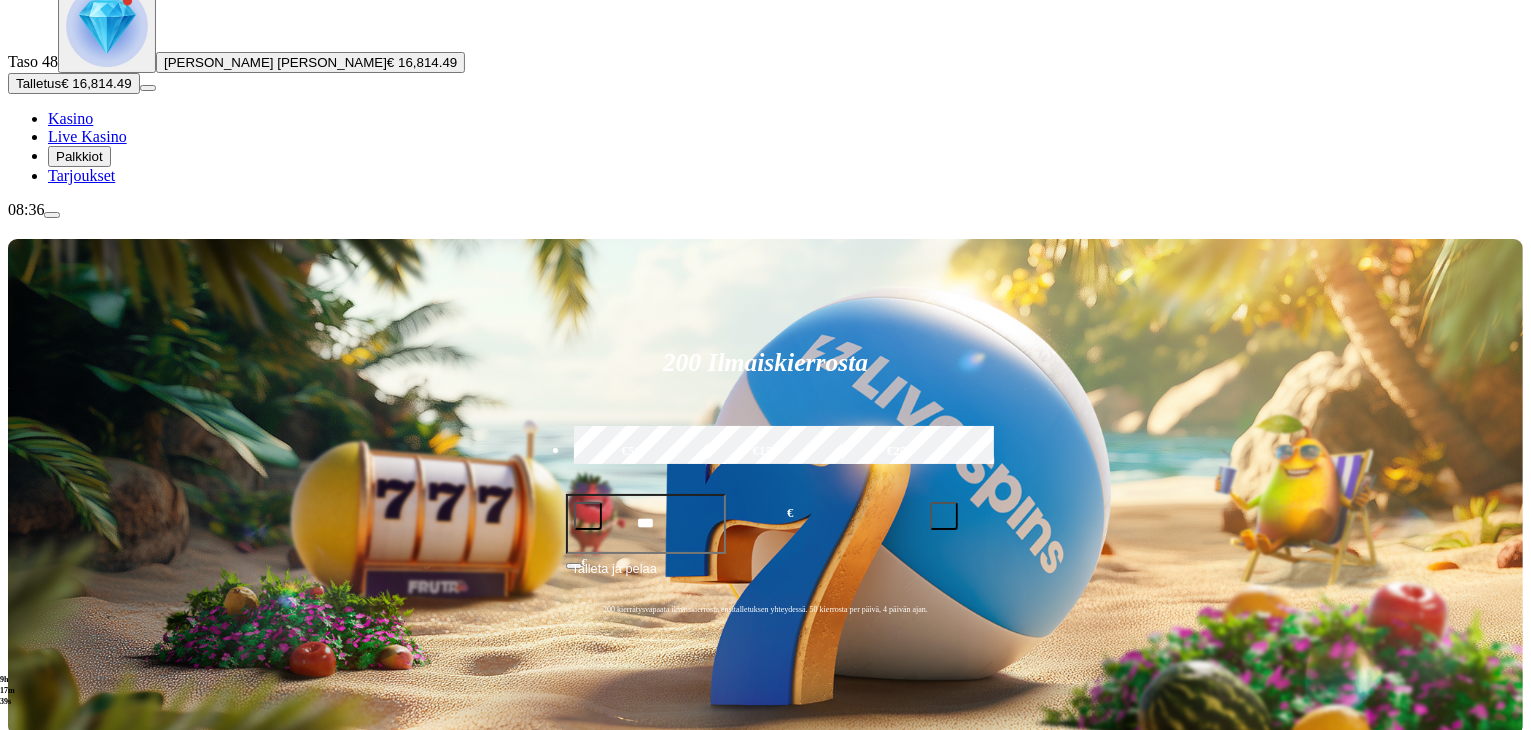 scroll, scrollTop: 120, scrollLeft: 0, axis: vertical 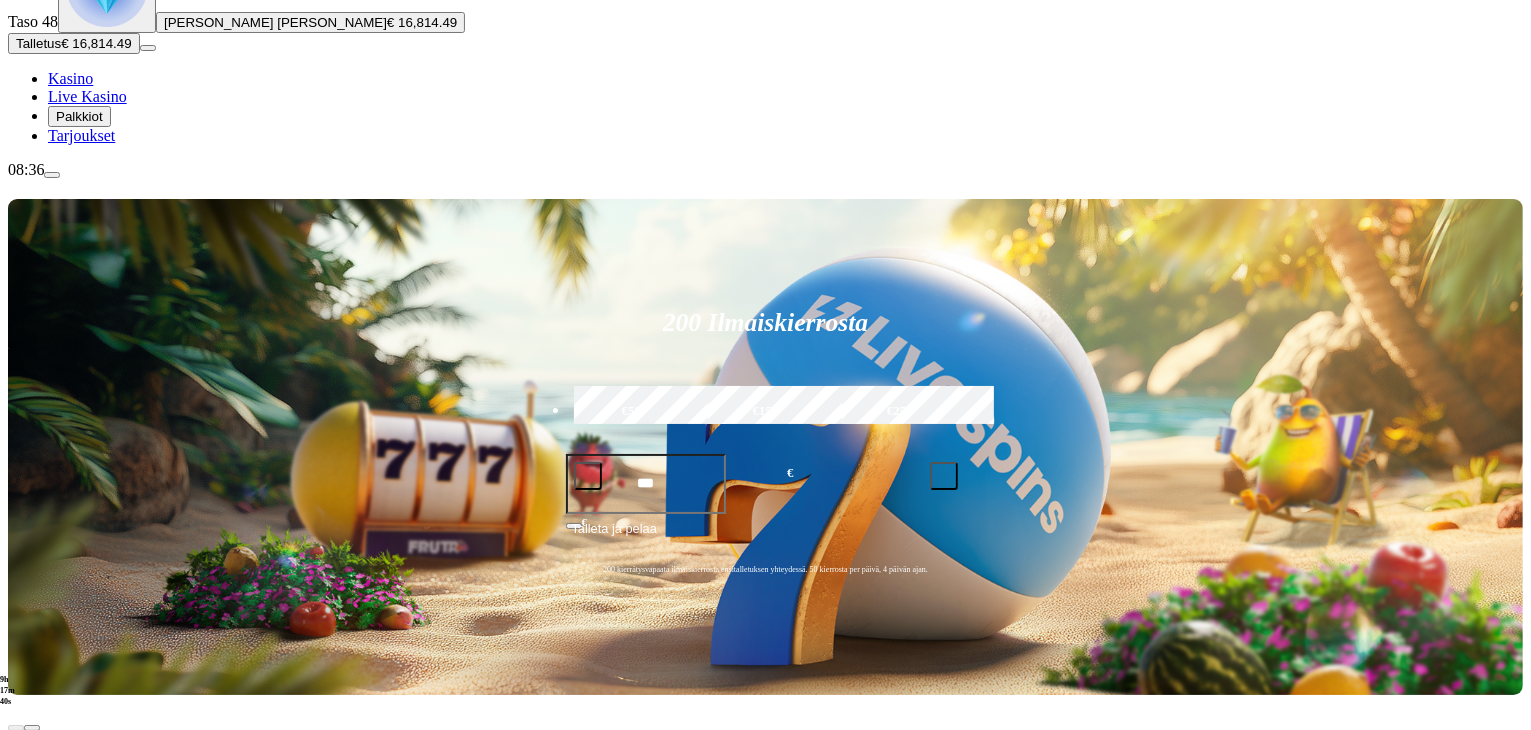 click at bounding box center [32, 965] 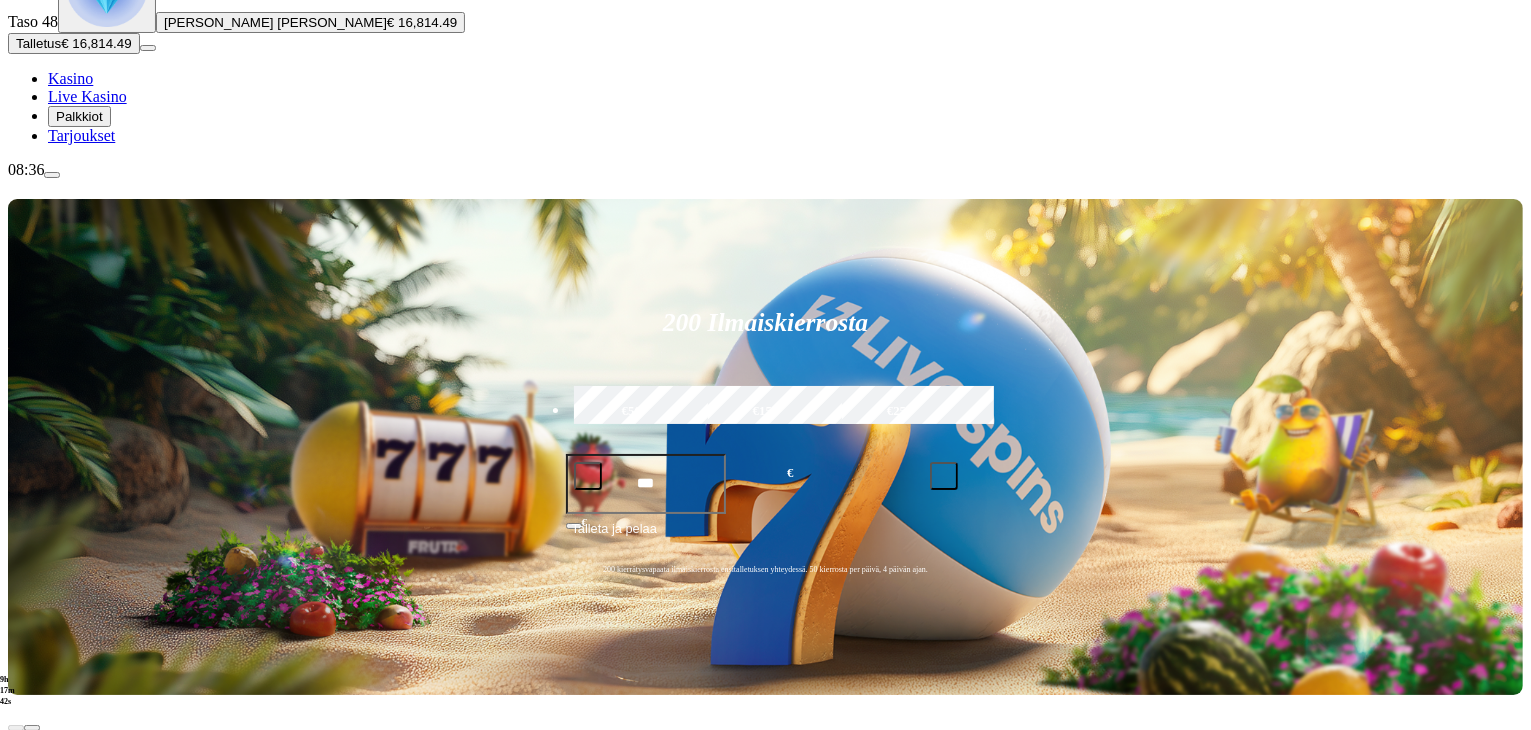 click at bounding box center (-928, 1594) 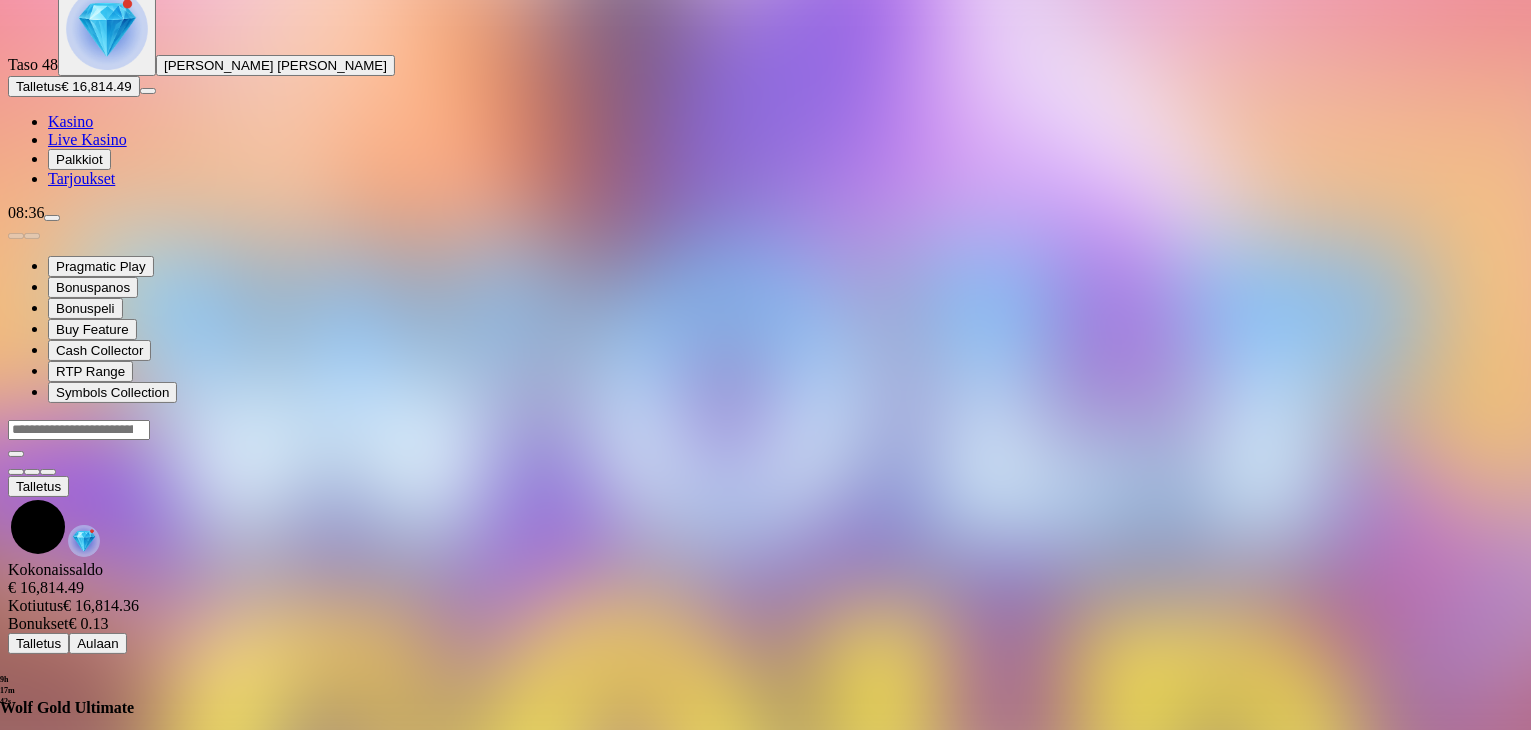 scroll, scrollTop: 0, scrollLeft: 0, axis: both 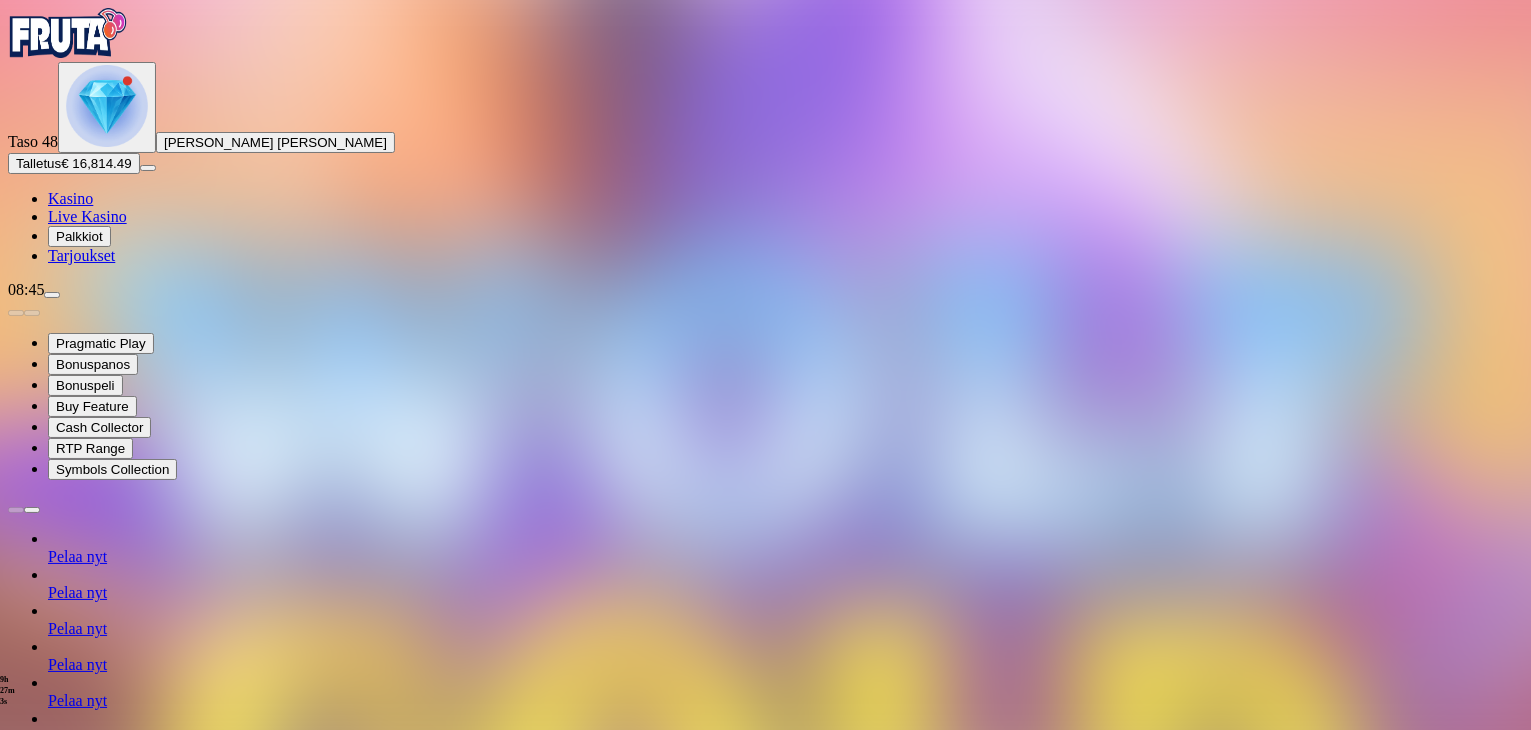 click on "Kasino" at bounding box center (70, 198) 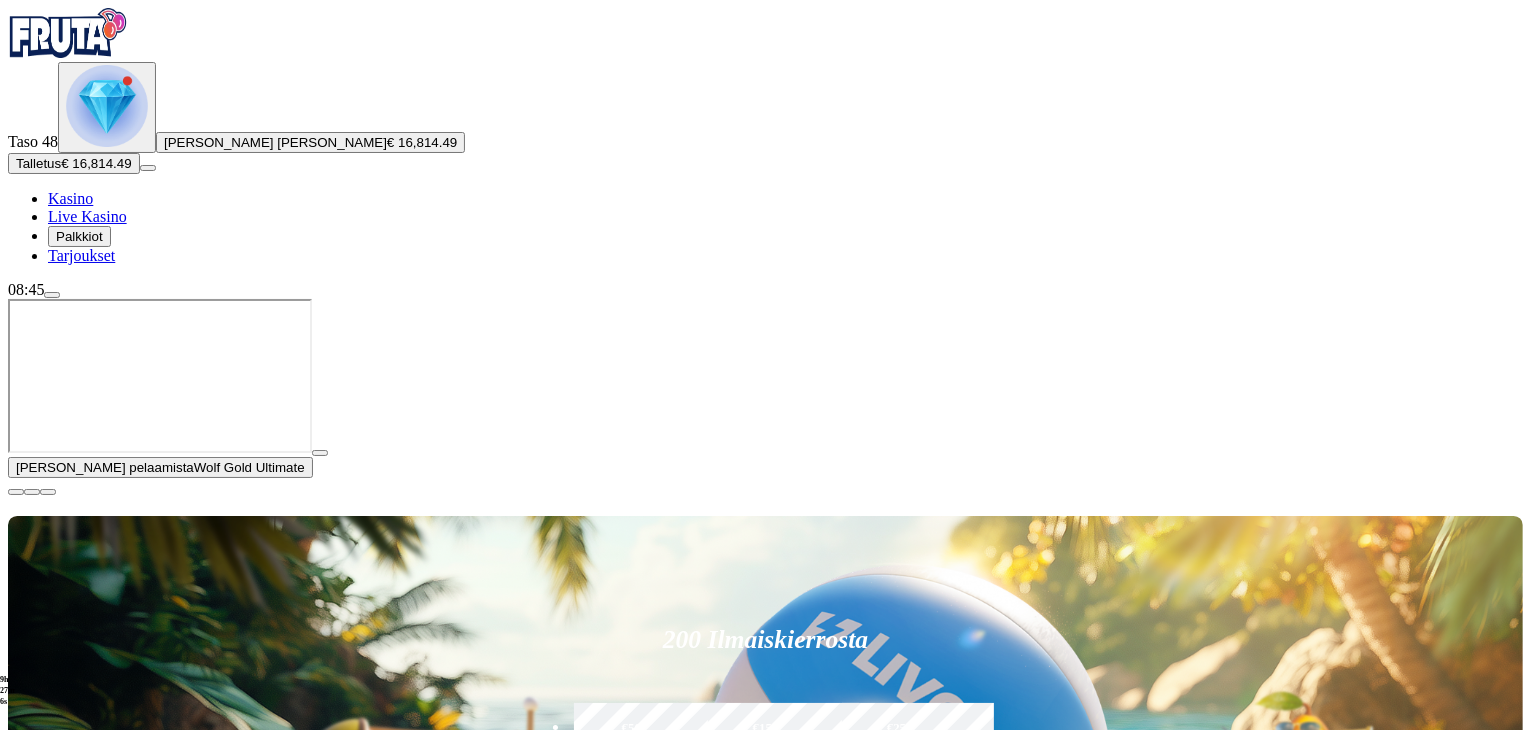 click on "Pelaa nyt" at bounding box center (77, 1424) 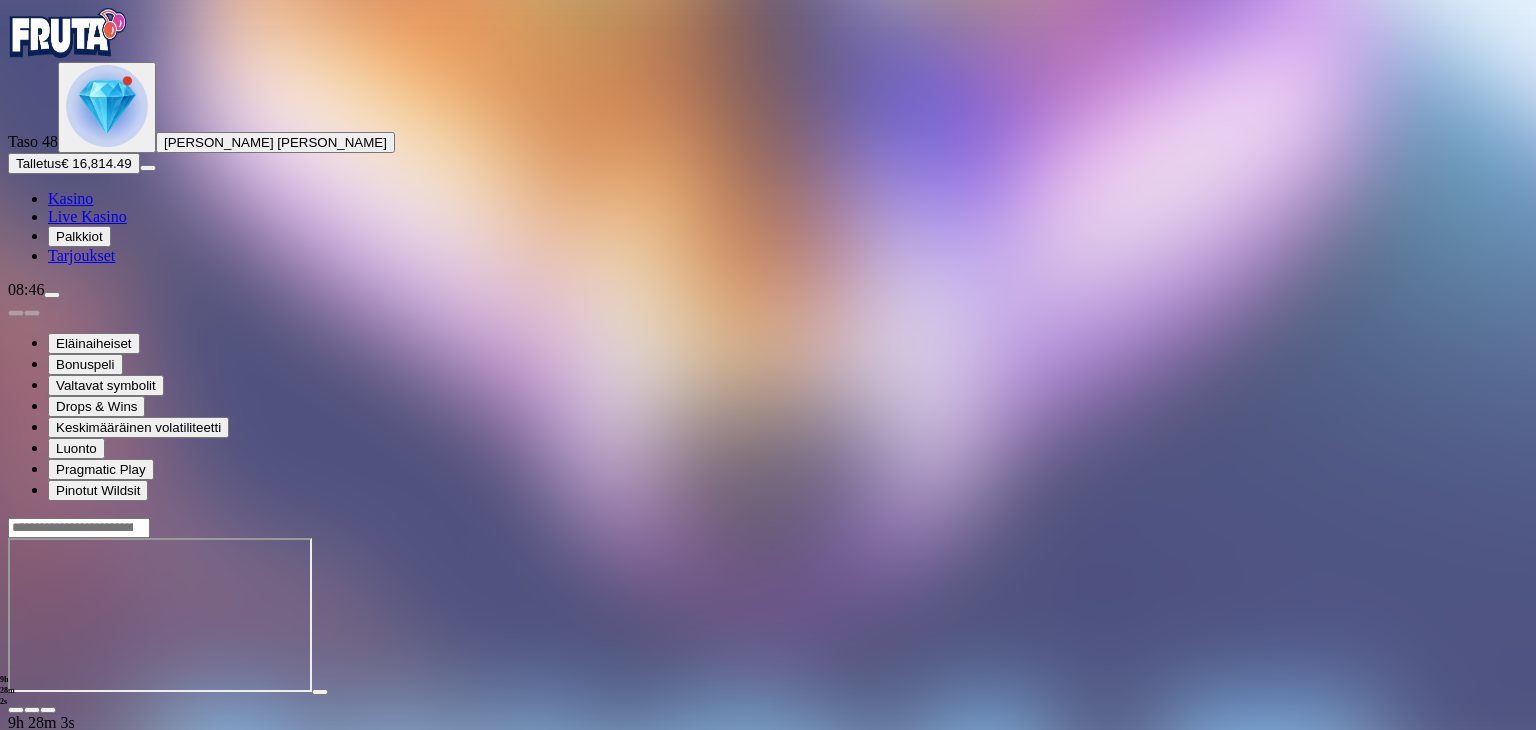 click on "Kasino" at bounding box center (70, 198) 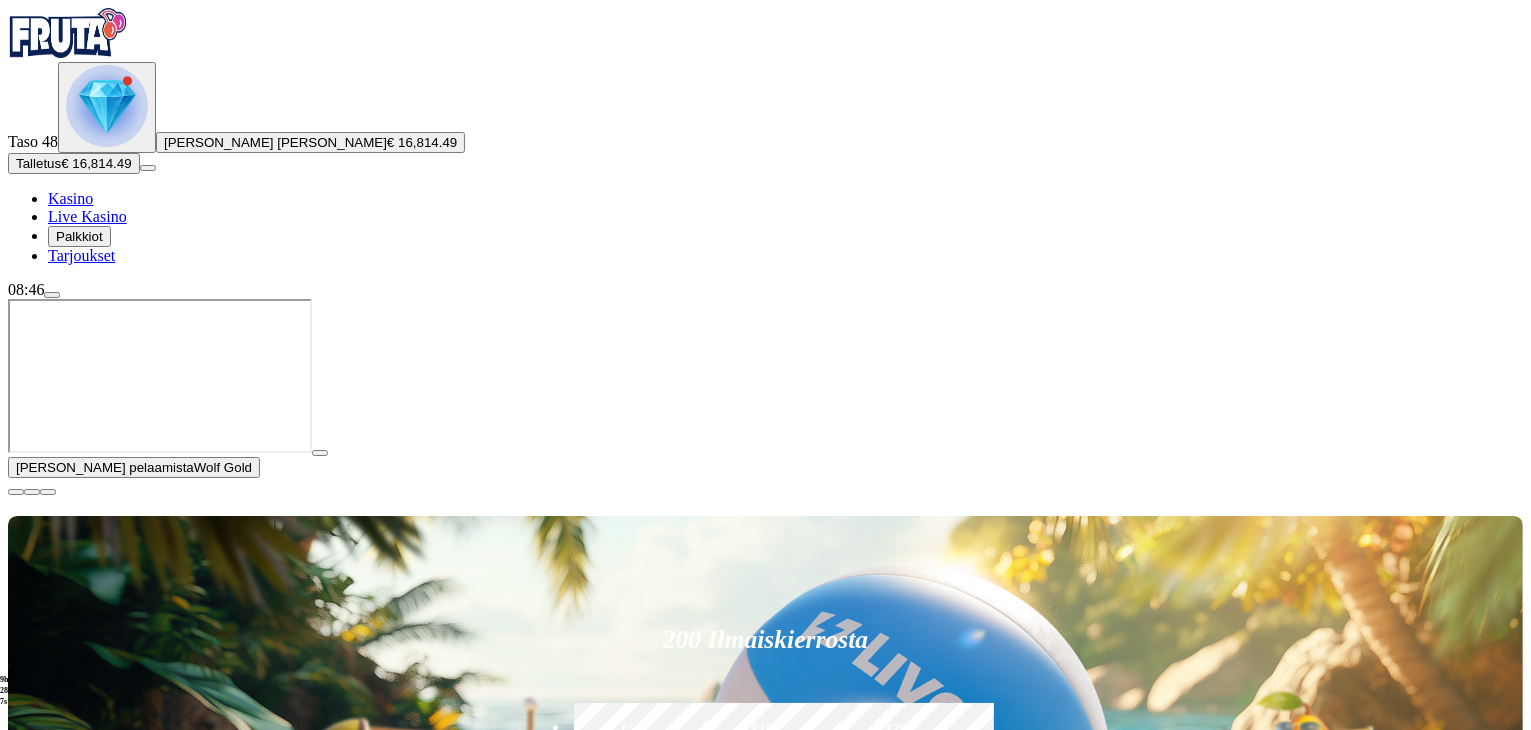 click at bounding box center (16, 492) 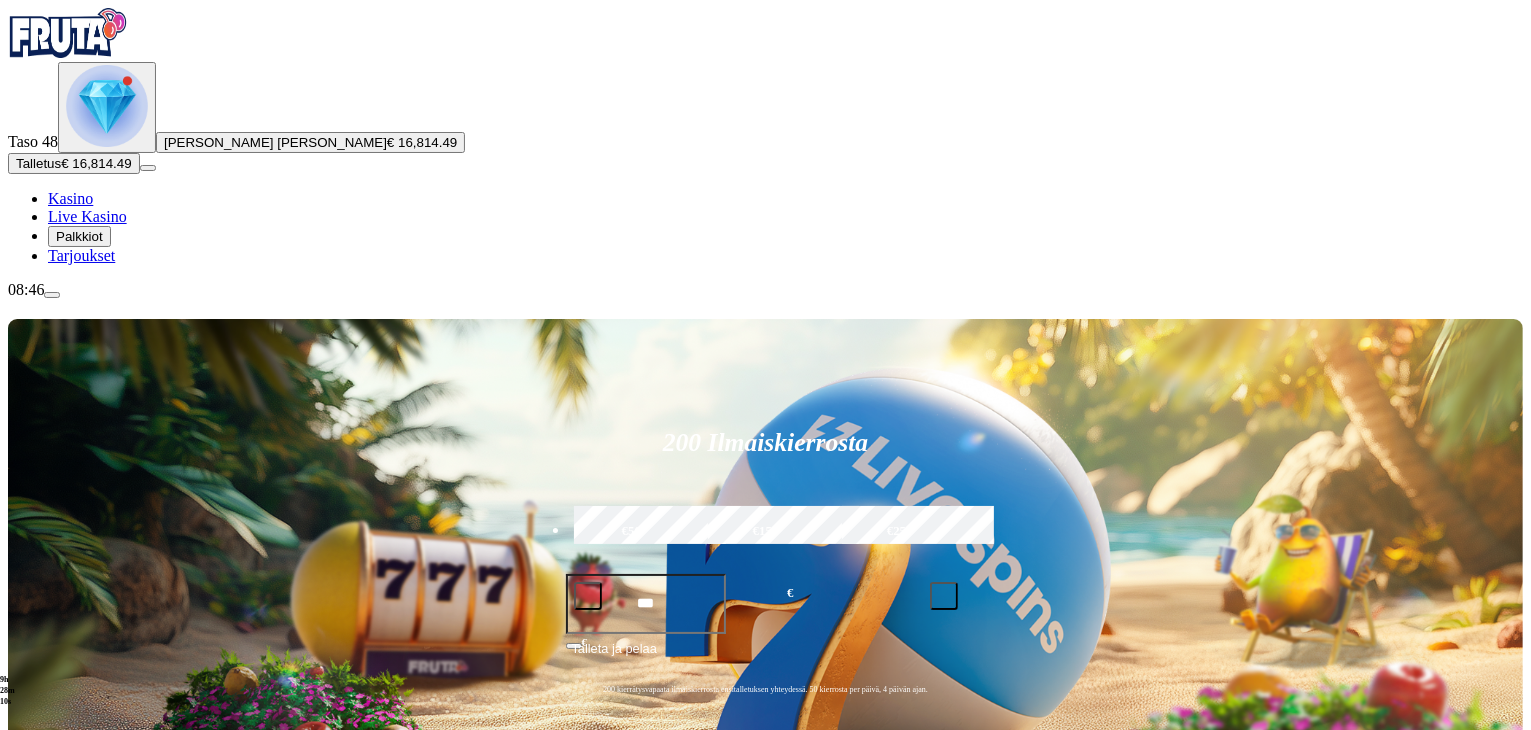 click on "200 Ilmaiskierrosta €50 €150 €250 *** € € Talleta ja pelaa 200 kierrätysvapaata ilmaiskierrosta ensitalletuksen yhteydessä. 50 kierrosta per päivä, 4 päivän ajan. Suositut Kolikkopelit Live Kasino Jackpotit Pöytäpelit Kaikki pelit Viimeksi pelattu Pelaa nyt Gold Blitz Pelaa nyt Wolf Gold Pelaa nyt Wild Wild Riches Pelaa nyt Super Joker Pelaa nyt Aztec Gems Deluxe™ Pelaa nyt Wolf Power: Hold & Win Pelaa nyt Wolf Gold Ultimate Pelaa nyt Brick House Bonanza Pelaa nyt Joker Stoker Pelaa nyt Bustin' Beavers Pelaa nyt Foxy Fortunes Suosituinta alueellasi Näytä kaikki Pelaa nyt Gates of Olympus Super Scatter  Pelaa nyt Cherry Pop Deluxe Pelaa nyt Brute Force Pelaa nyt Wanted Dead or a Wild Pelaa nyt Reactoonz Pelaa nyt Sweet Bonanza Pelaa nyt Barbarossa Pelaa nyt Le Bandit Pelaa nyt Esqueleto Explosivo 2 Pelaa nyt Book of Dead Pelaa nyt Moon Princess 100 Uusia pelejä Näytä kaikki Pelaa nyt Play'n GO Buffalo of Wealth Pelaa nyt Wild Swarm Triple Hive Pelaa nyt Joker Pin the Win Pelaa nyt FAQ" at bounding box center (765, 9314) 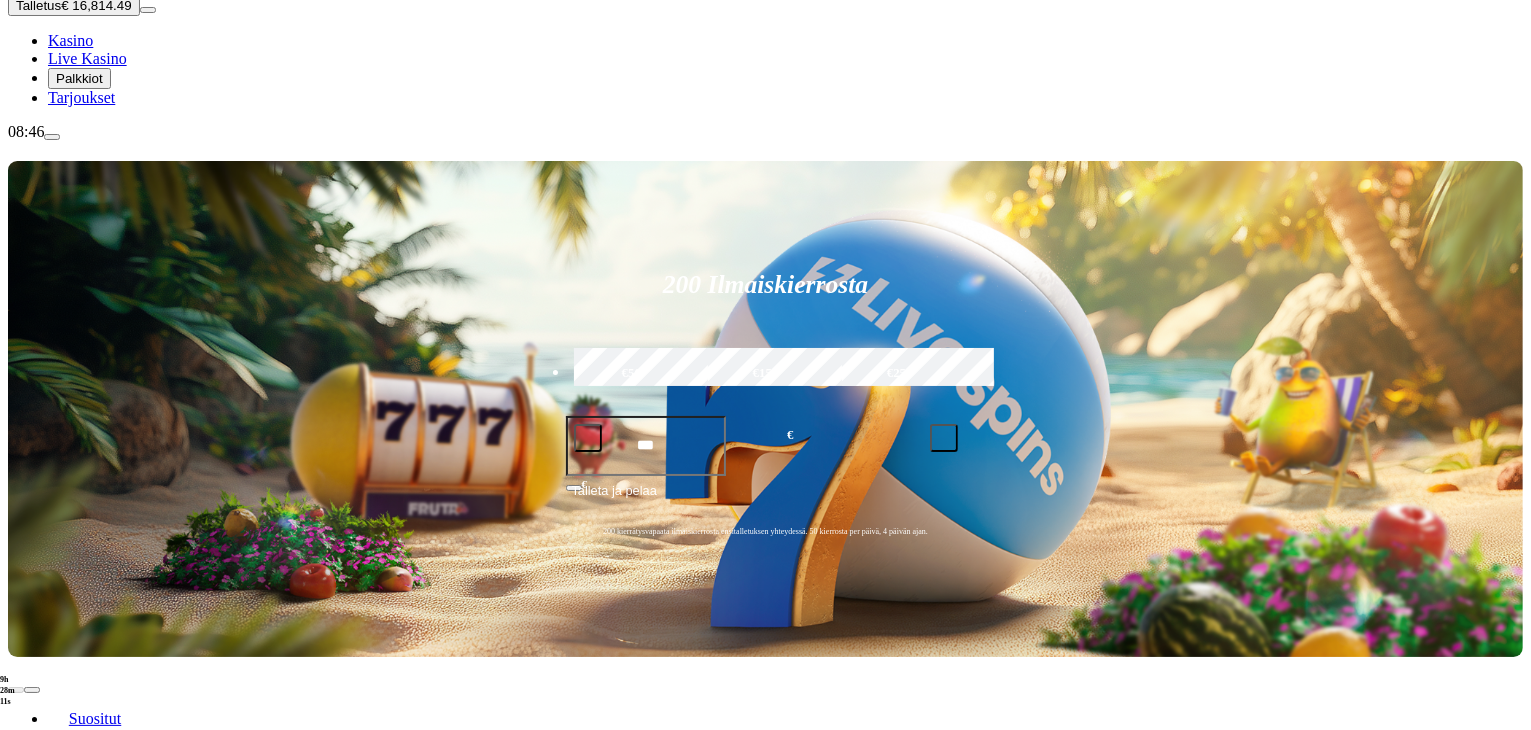 scroll, scrollTop: 160, scrollLeft: 0, axis: vertical 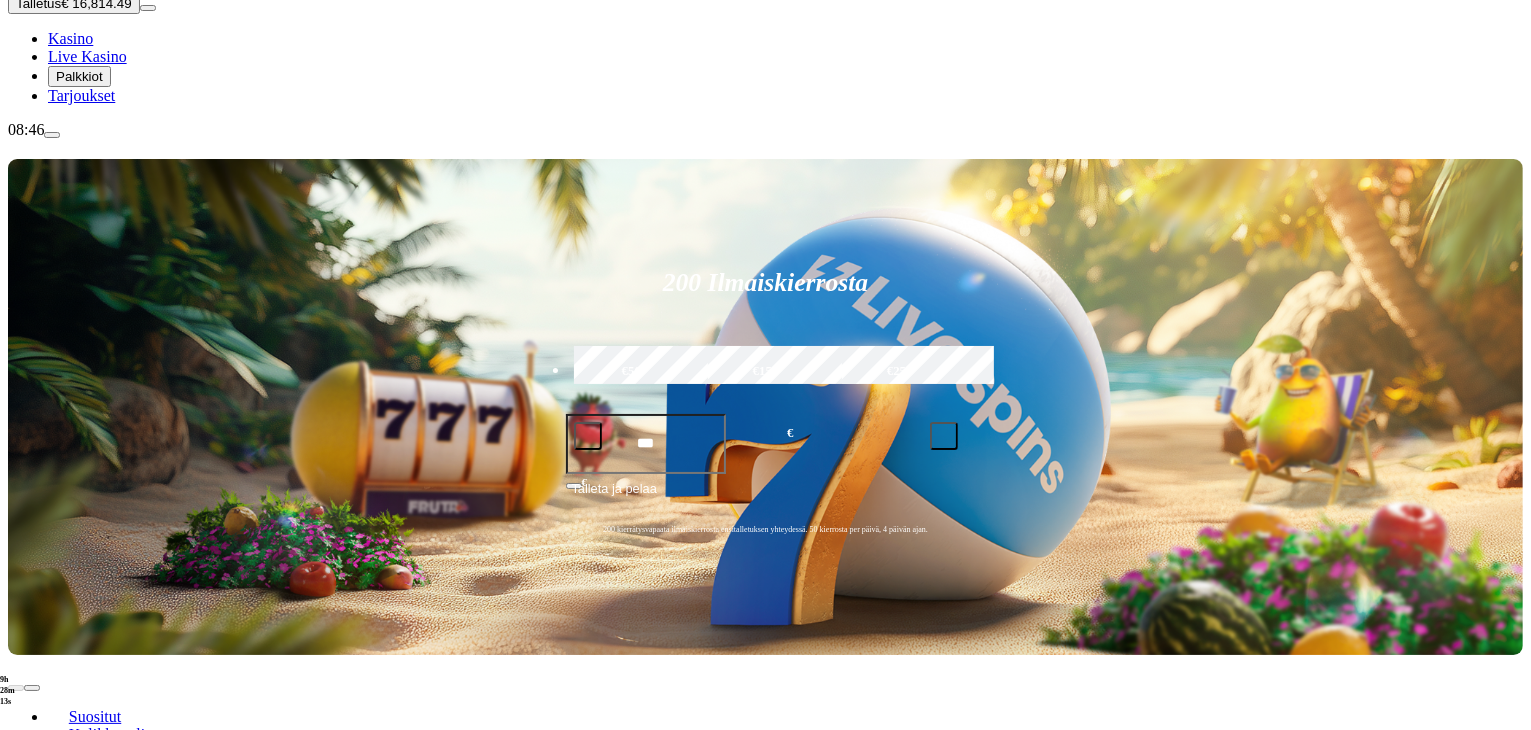 click on "Pelaa nyt" at bounding box center [77, 971] 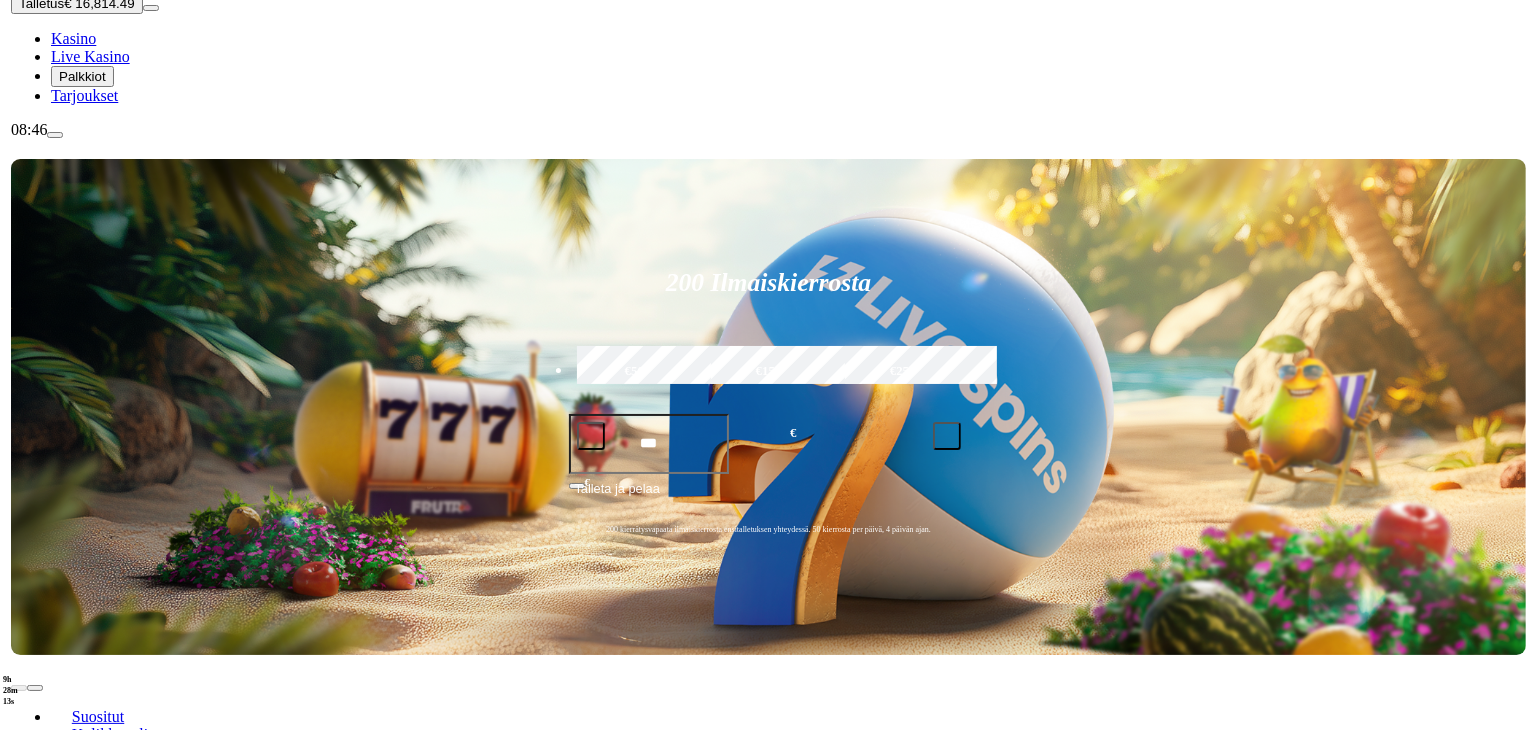scroll, scrollTop: 0, scrollLeft: 0, axis: both 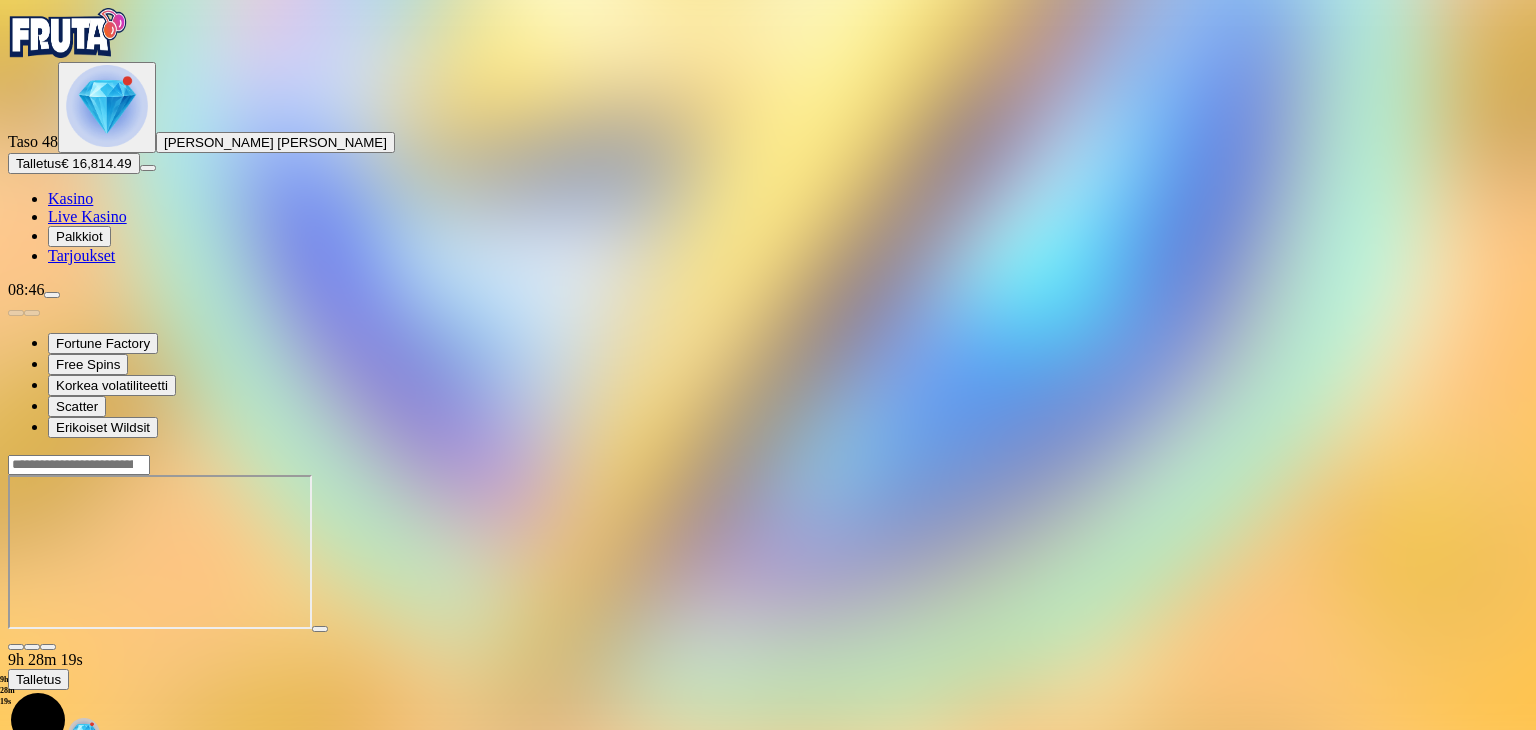 click at bounding box center (768, 552) 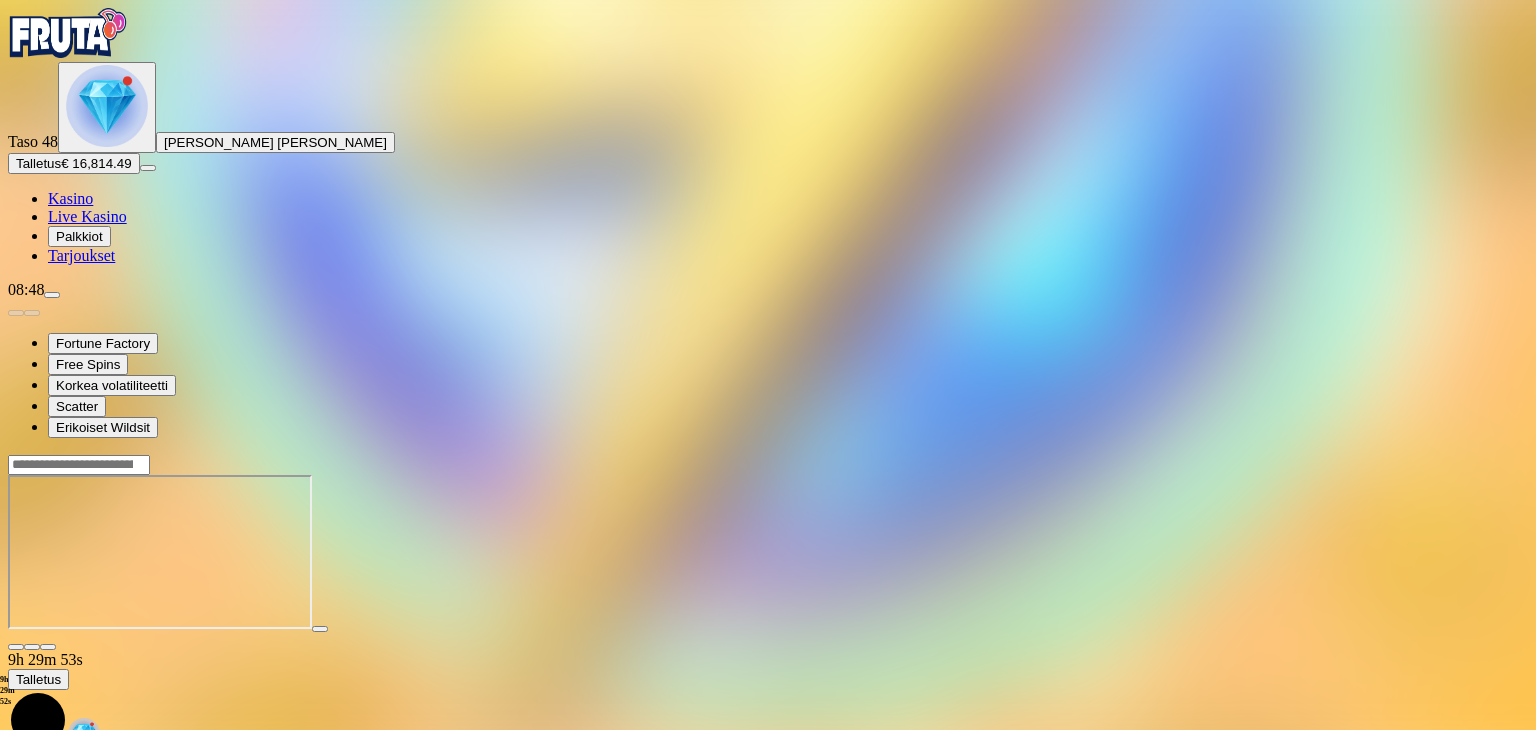 click at bounding box center (768, 554) 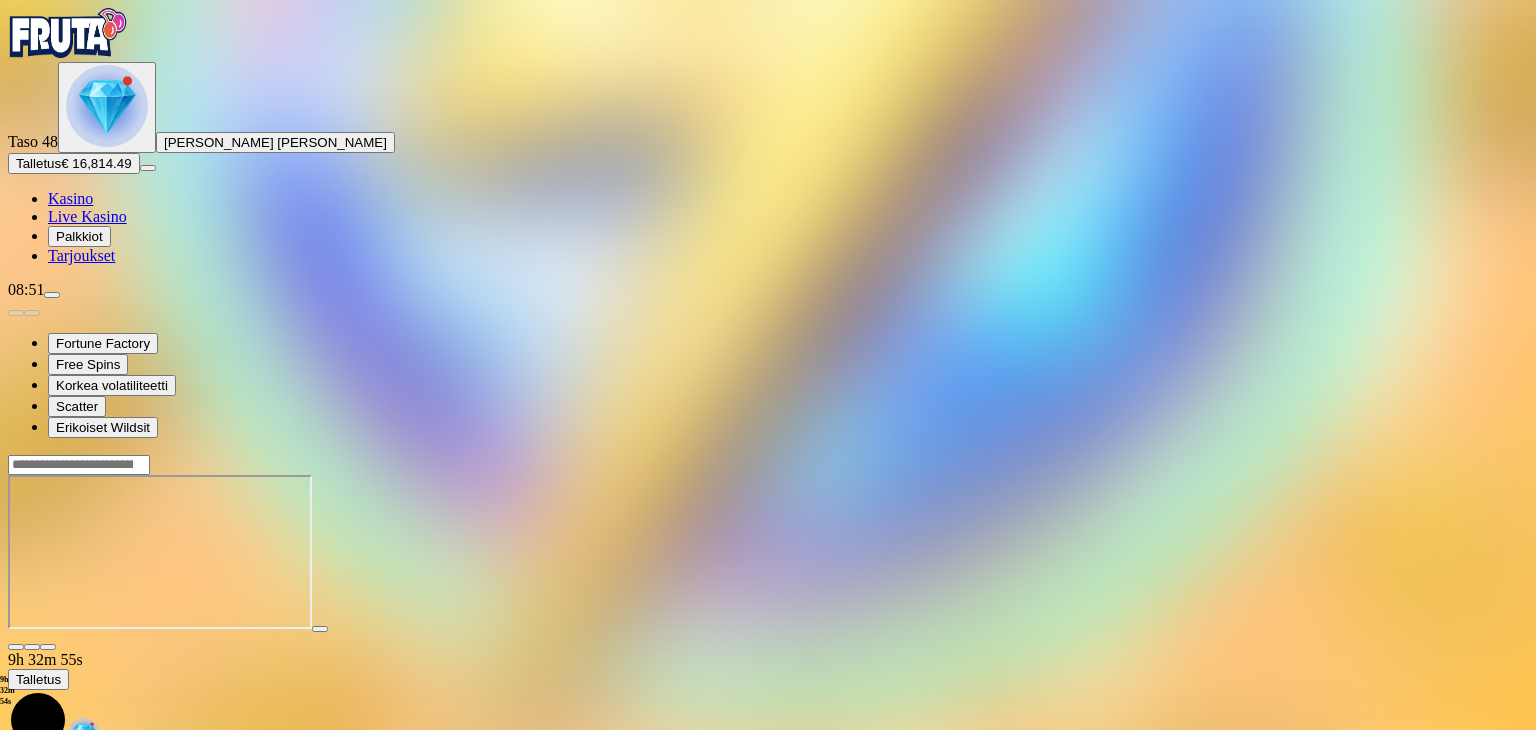 click on "Taso   48 Janita Carolina  Kreivi Talletus € 16,814.49 Kasino Live Kasino Palkkiot Tarjoukset" at bounding box center (768, 163) 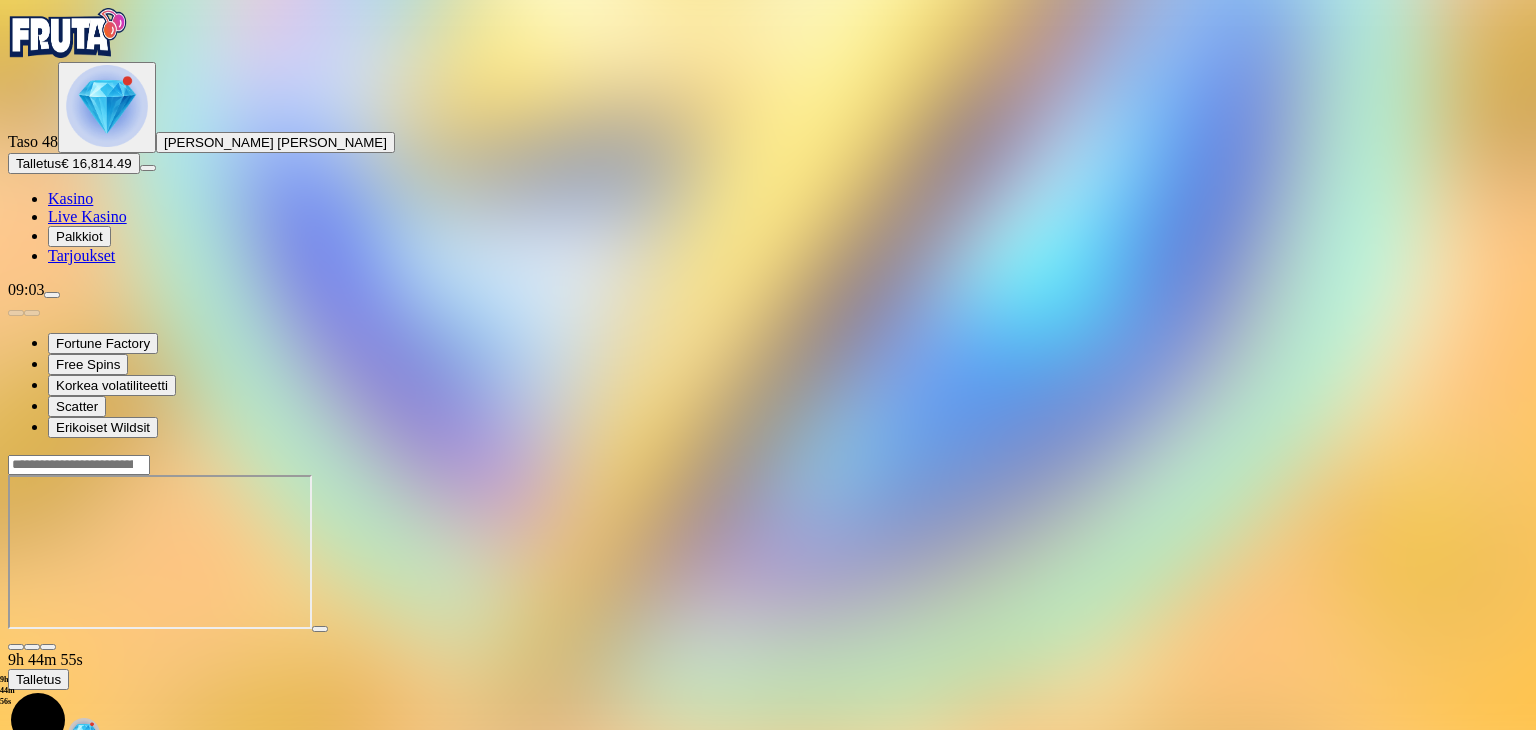 click on "Kasino" at bounding box center (70, 198) 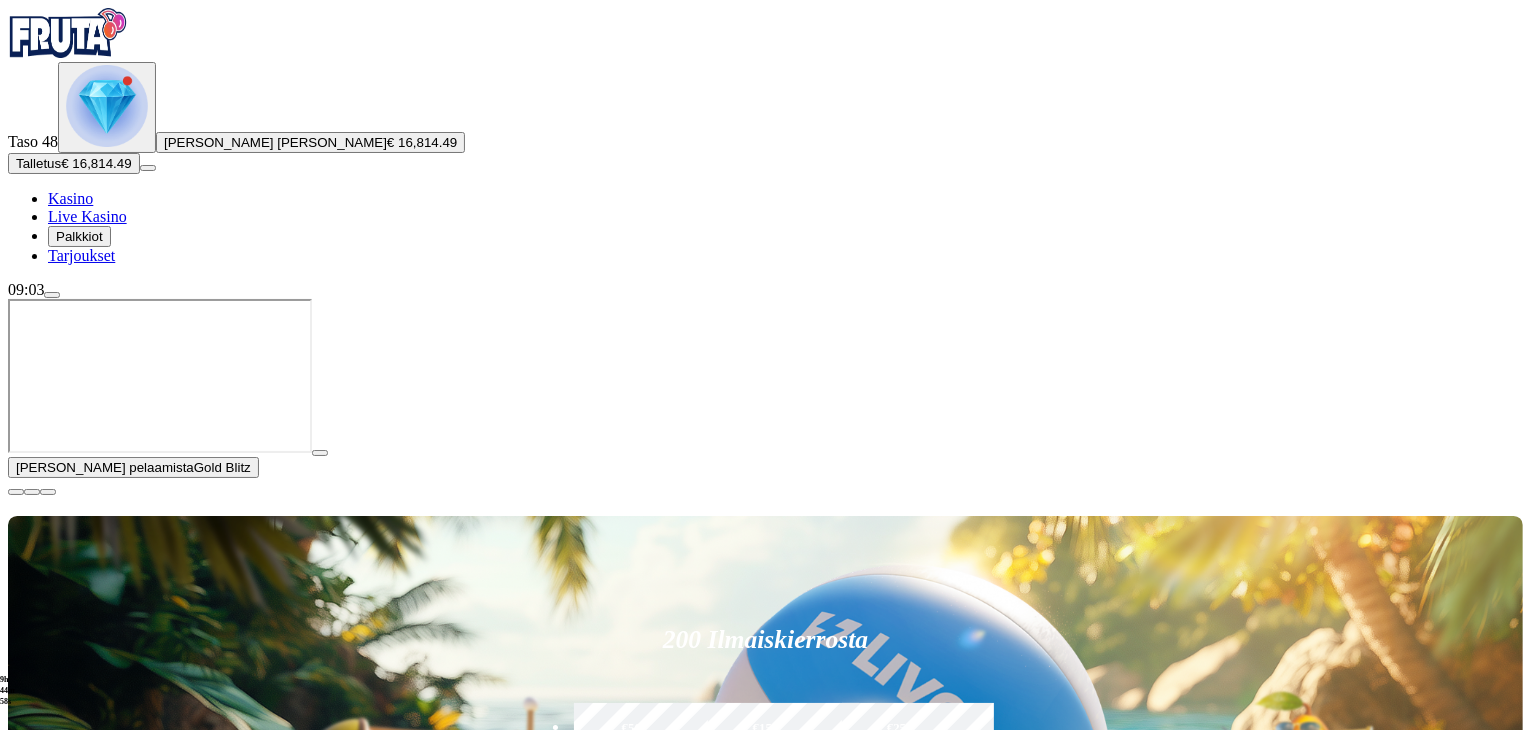 click on "Pelaa nyt" at bounding box center (77, 1710) 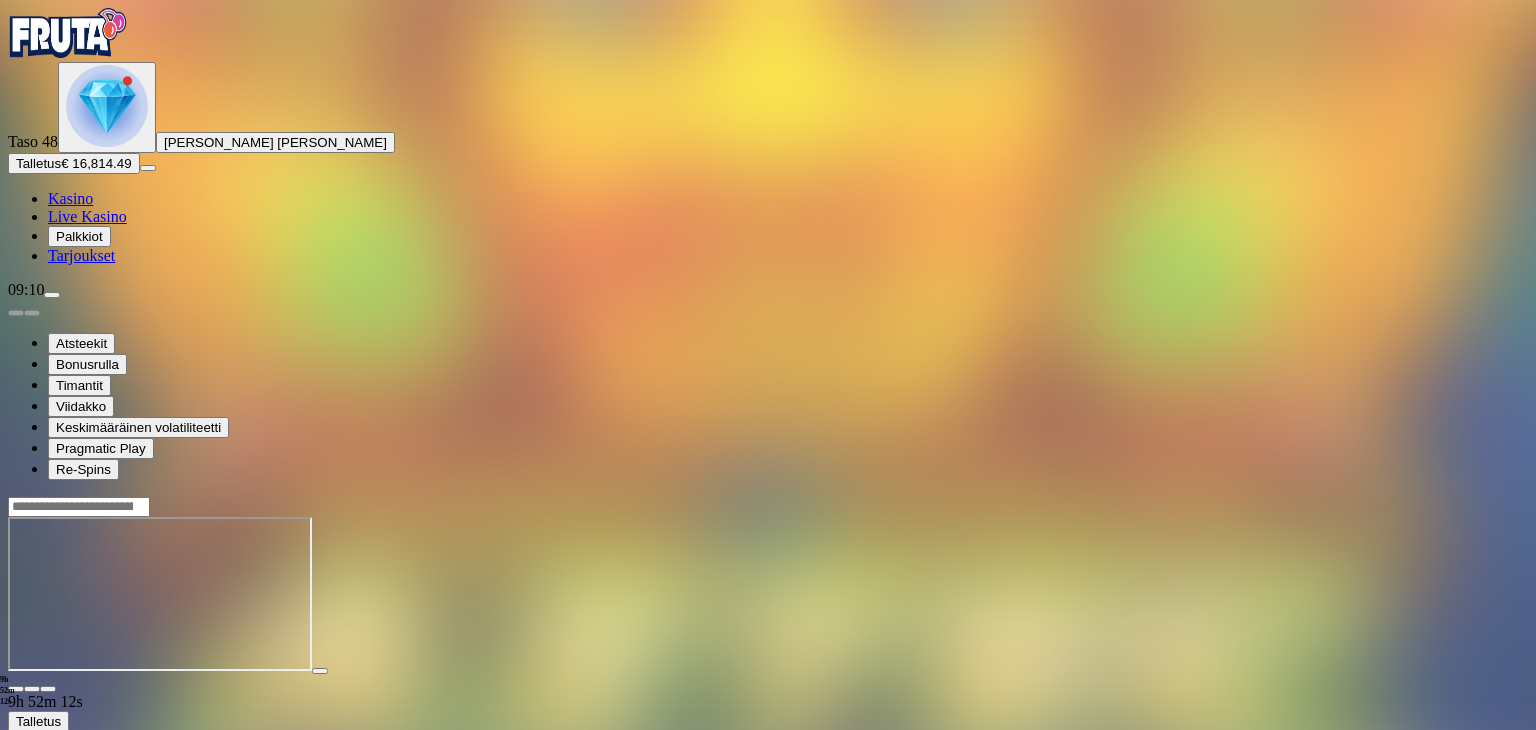 click on "Kasino" at bounding box center [70, 198] 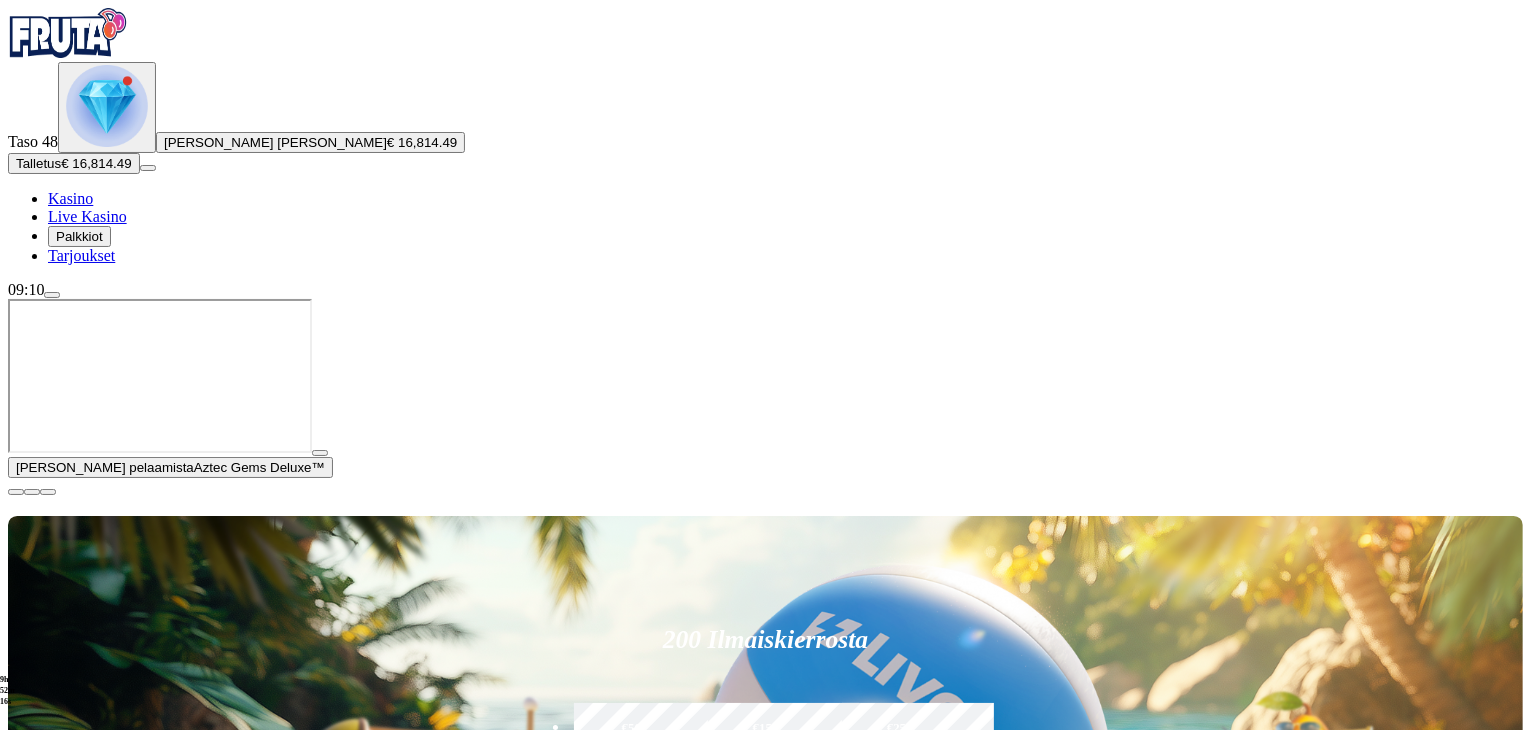 click on "Pelaa nyt" at bounding box center [77, 1615] 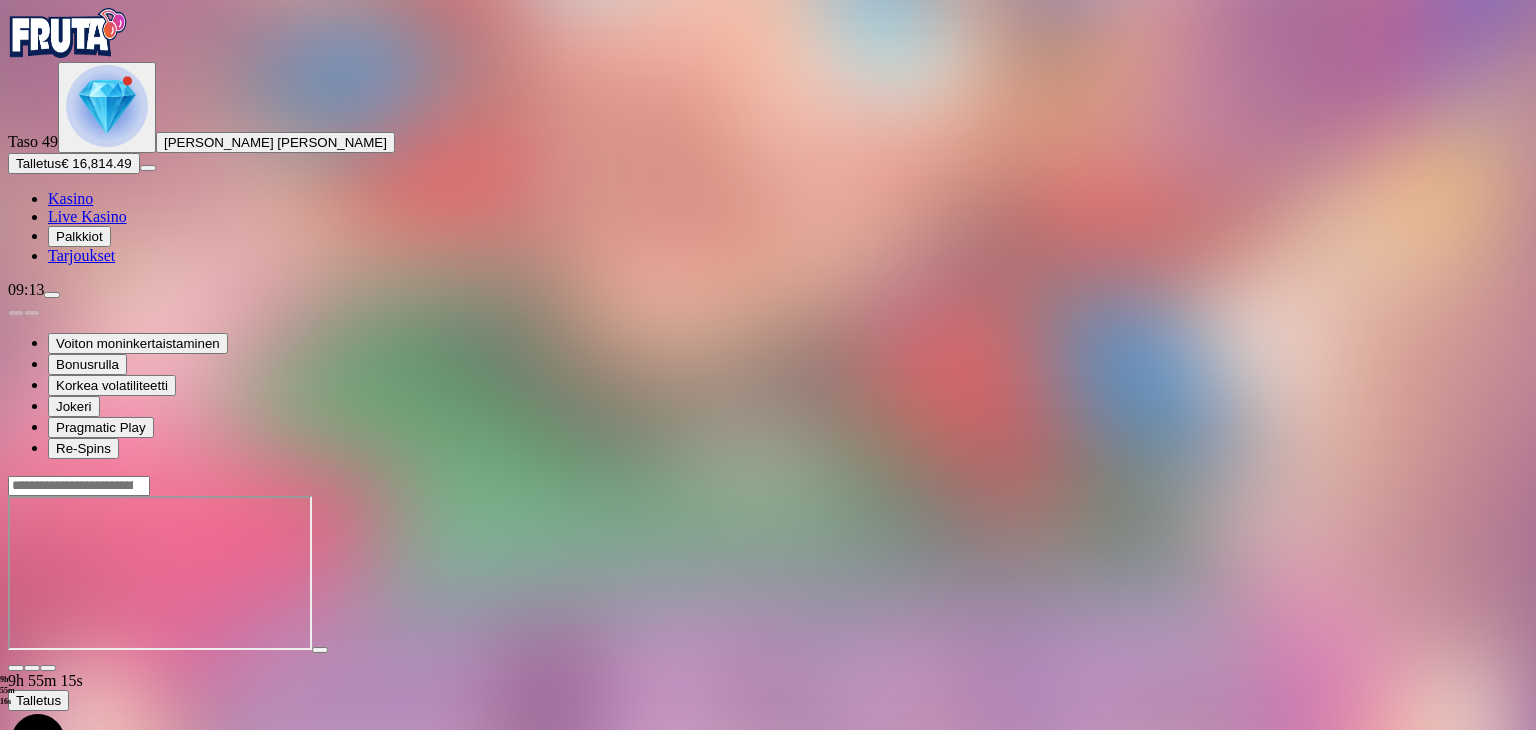 click on "Kasino" at bounding box center [70, 198] 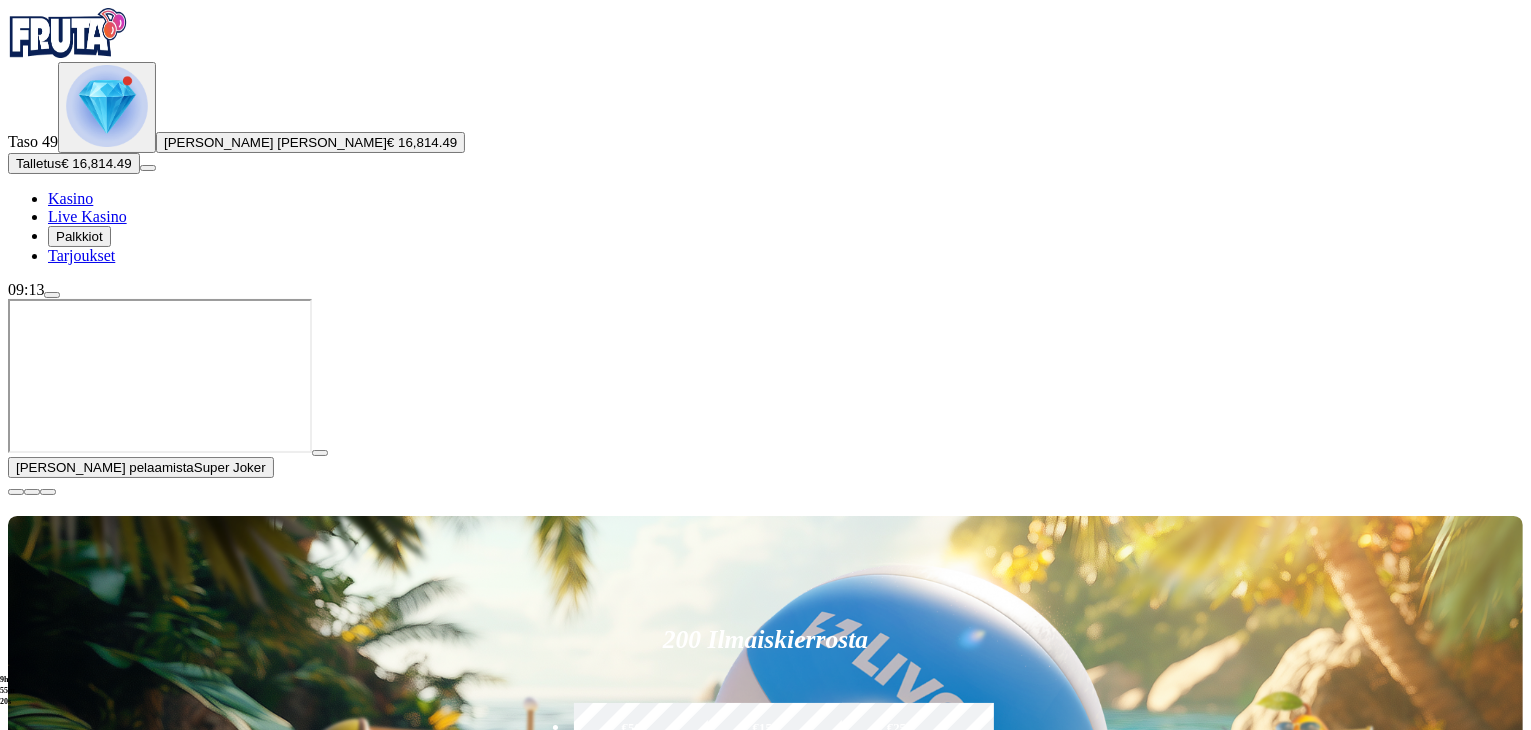 click at bounding box center (16, 492) 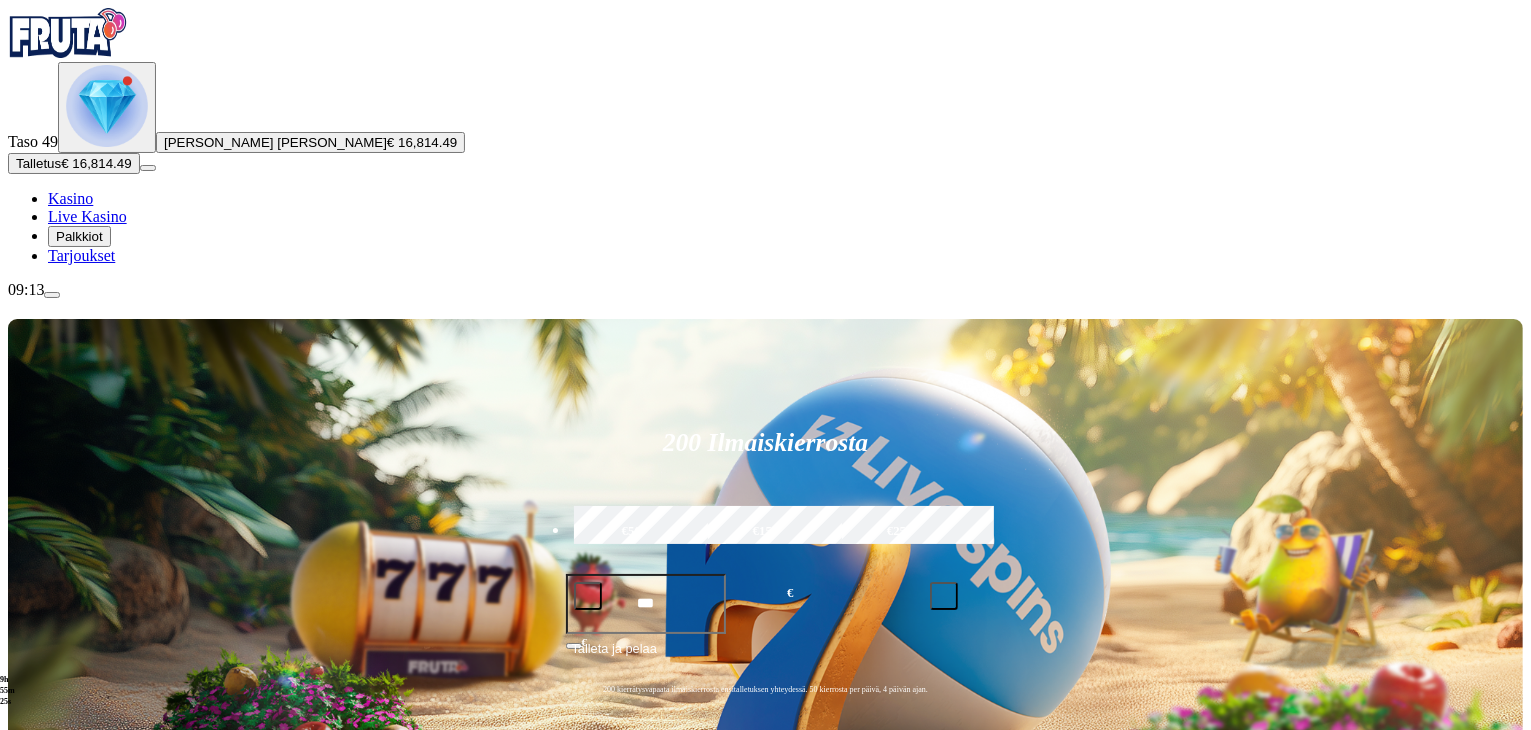 click on "Pelaa nyt" at bounding box center [77, 1513] 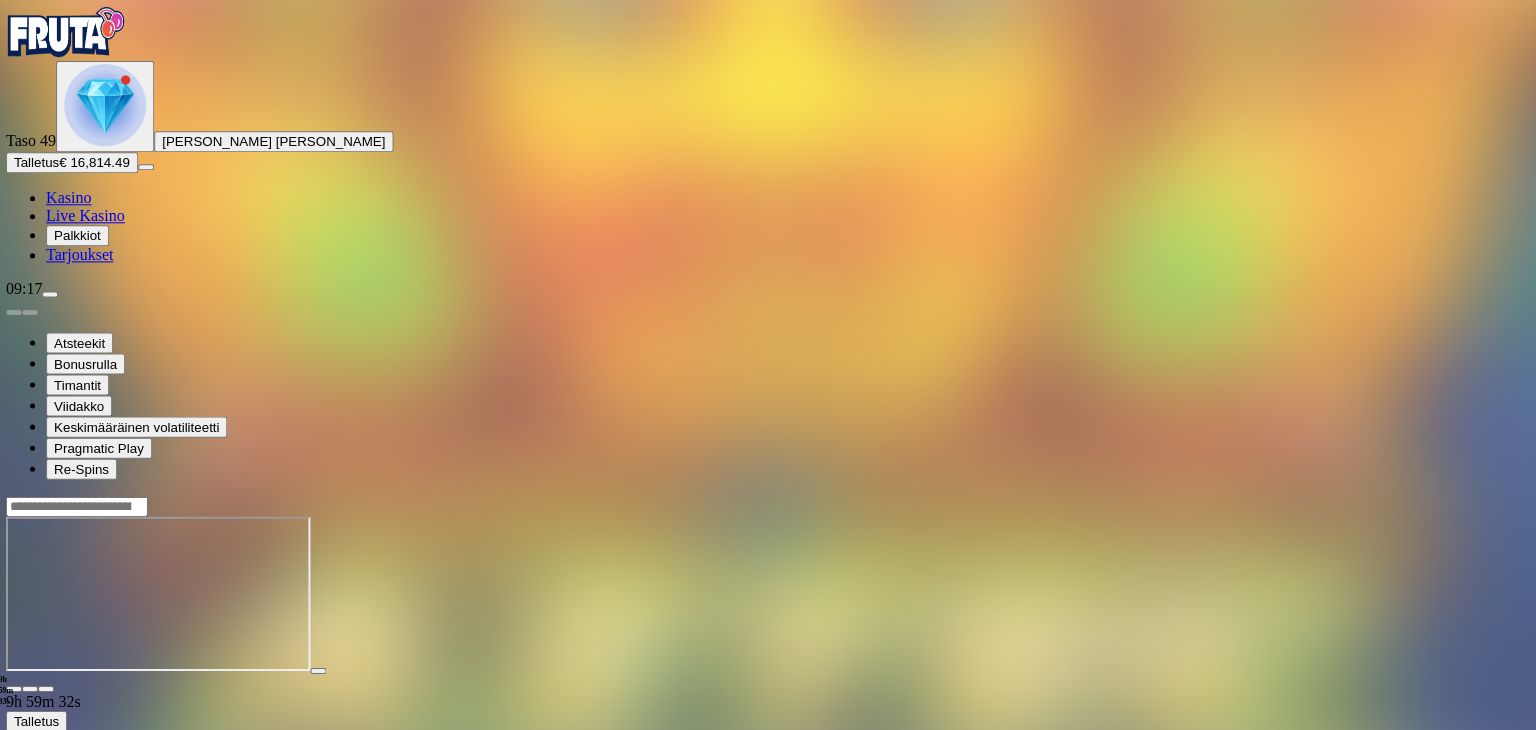 scroll, scrollTop: 0, scrollLeft: 0, axis: both 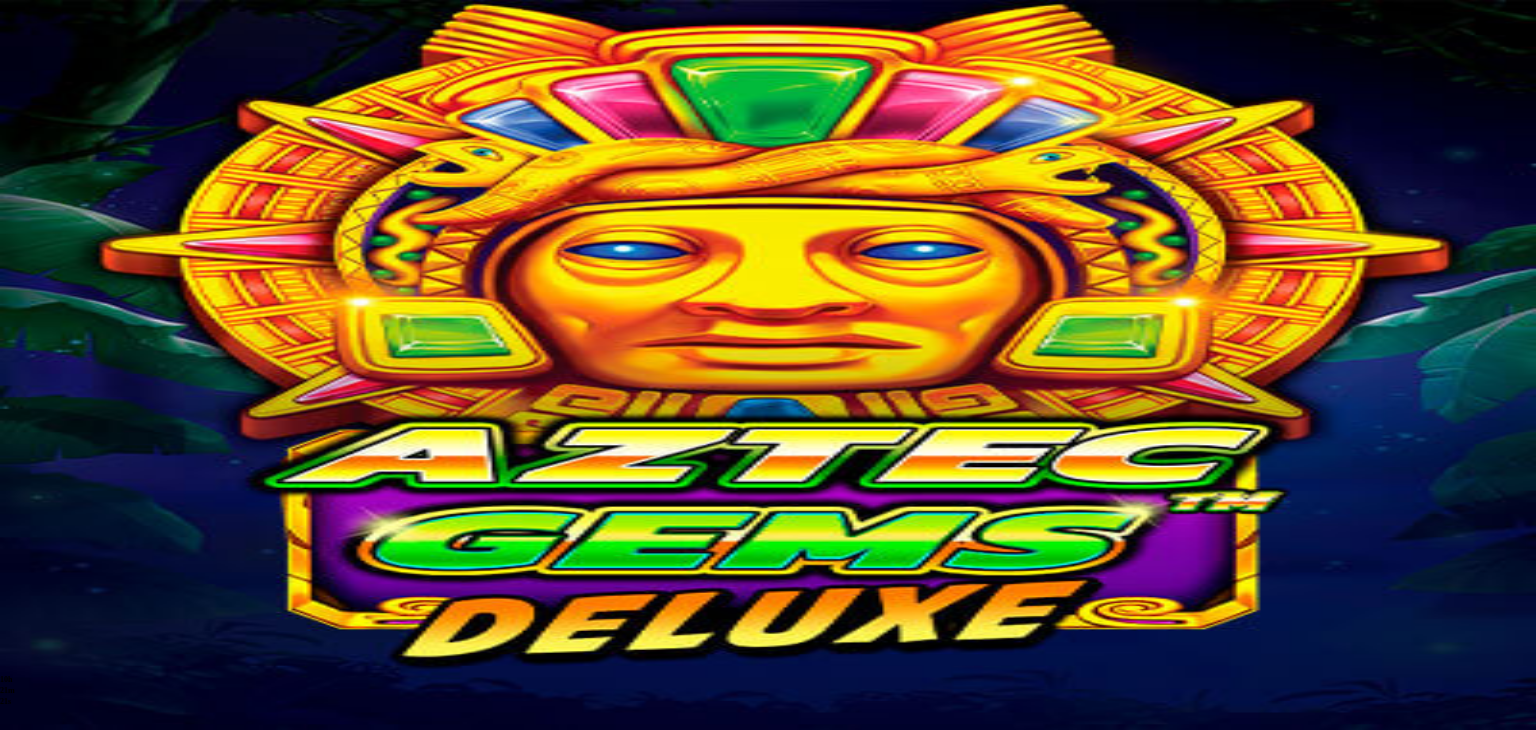 click on "Kasino" at bounding box center [70, 198] 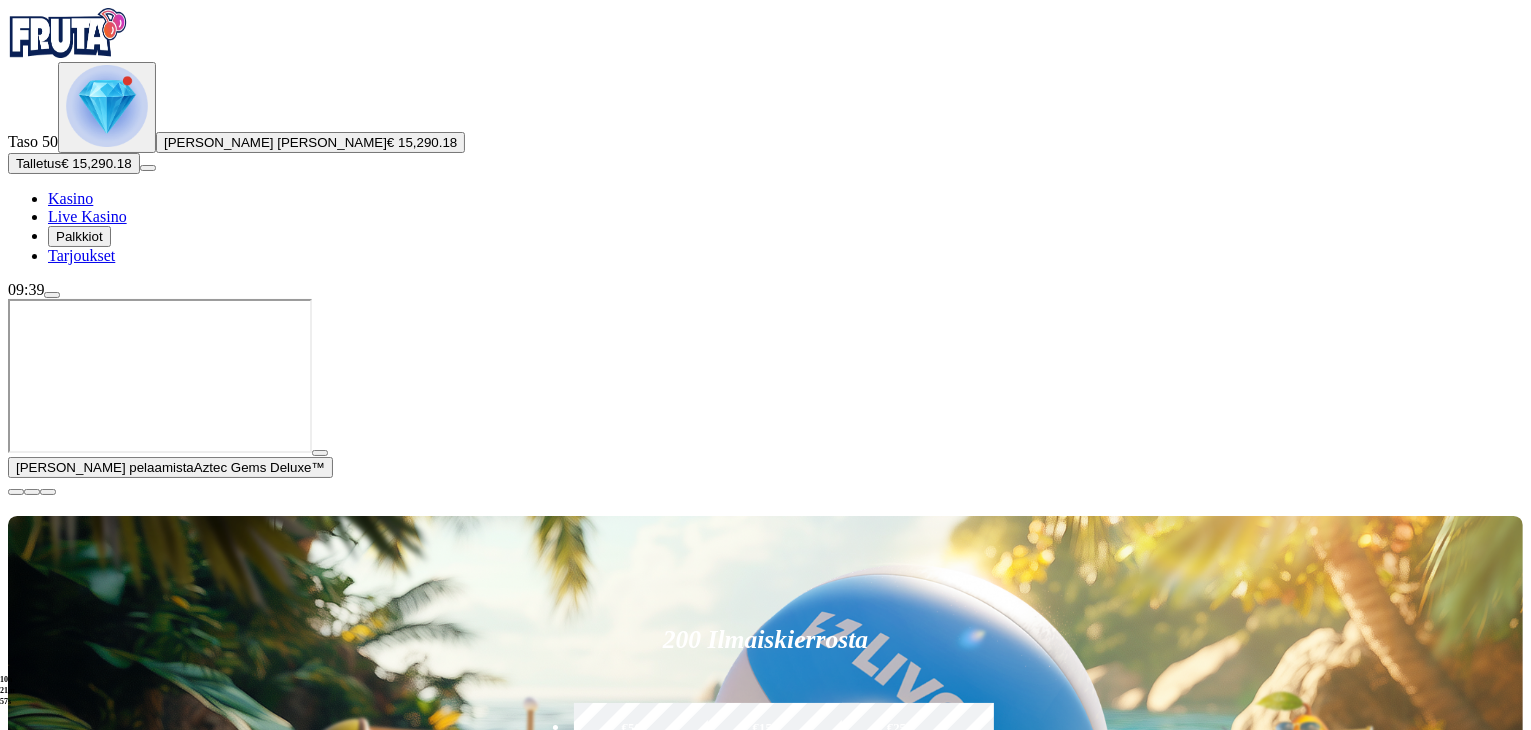 click at bounding box center [16, 492] 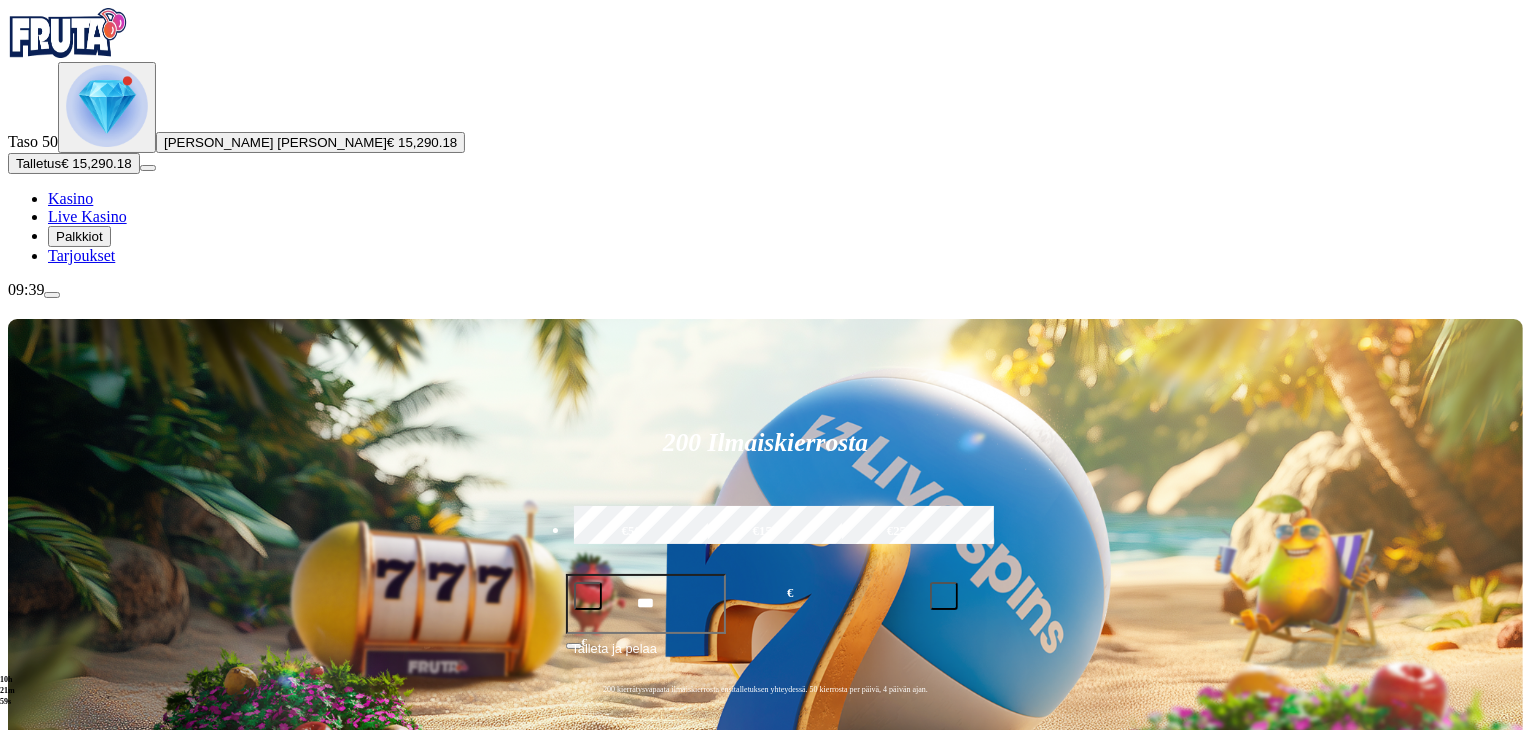 click at bounding box center [32, 1085] 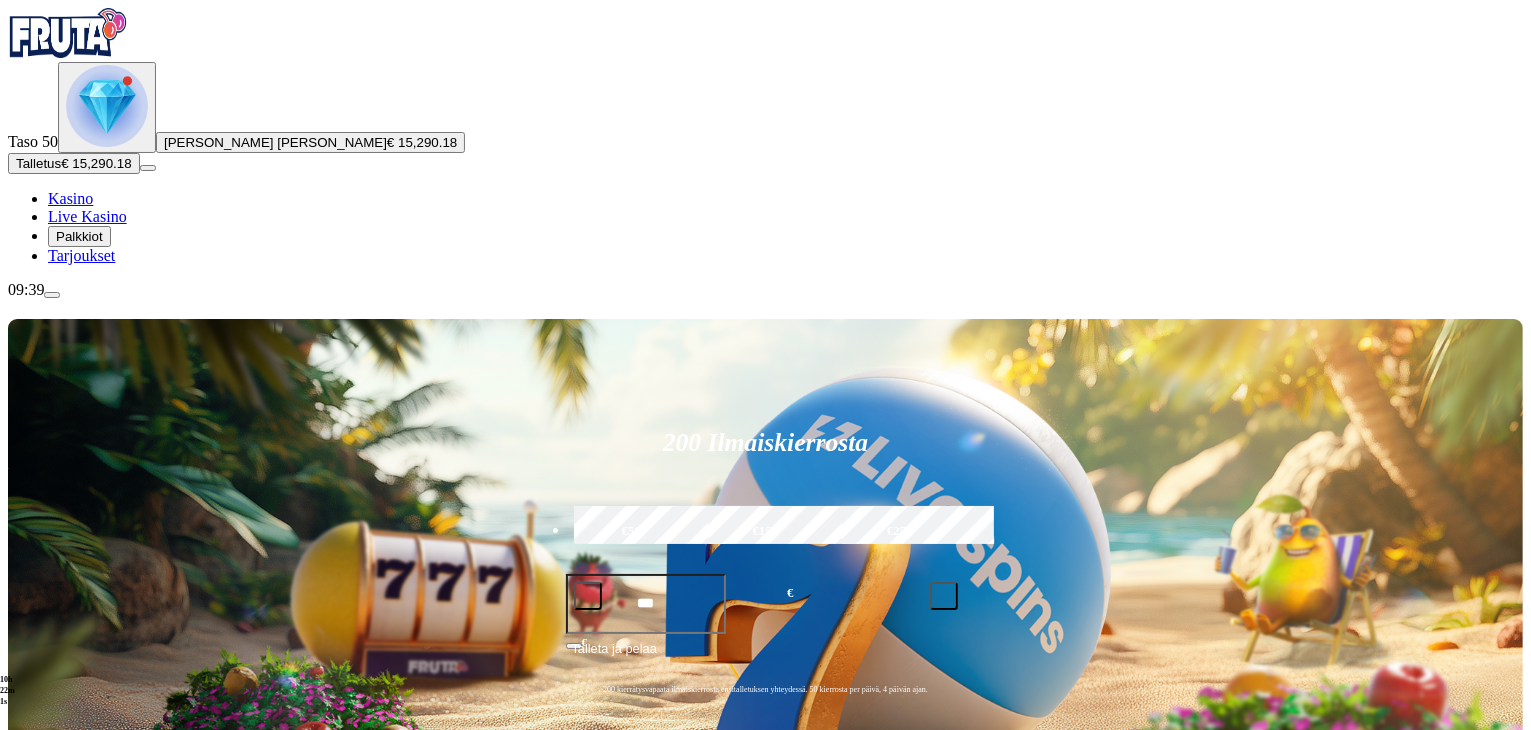 click on "Pelaa nyt" at bounding box center [-899, 1799] 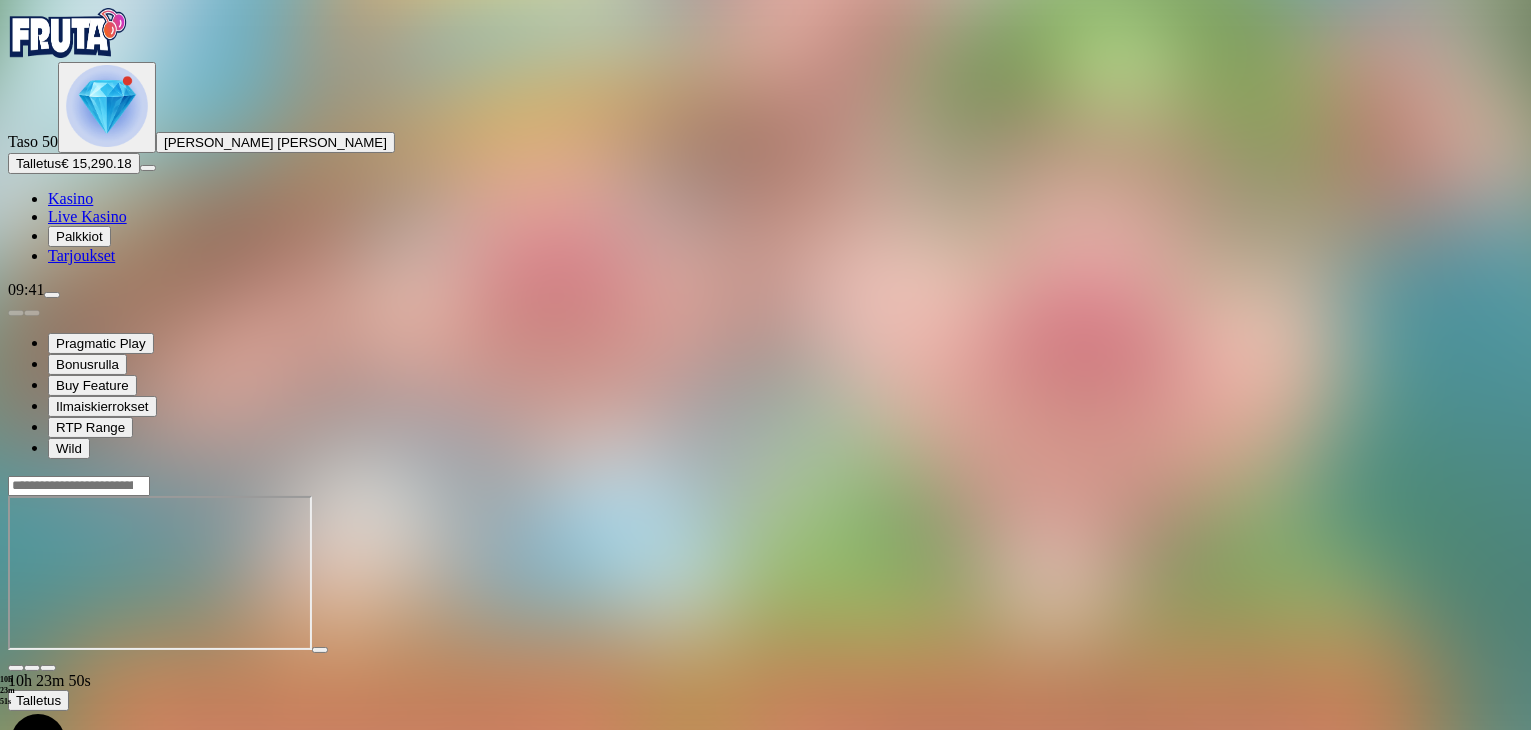 click on "Kasino" at bounding box center (70, 198) 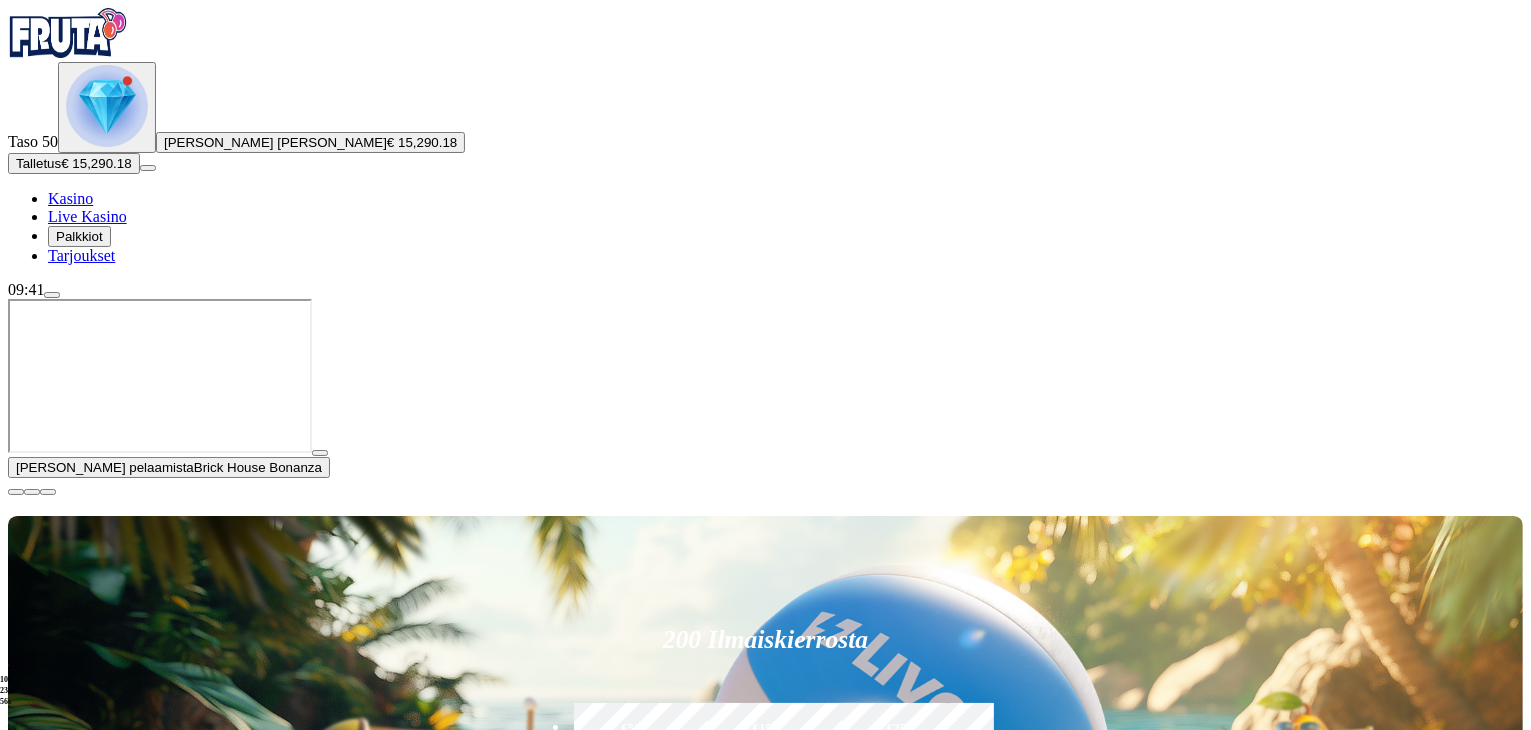 click at bounding box center [16, 492] 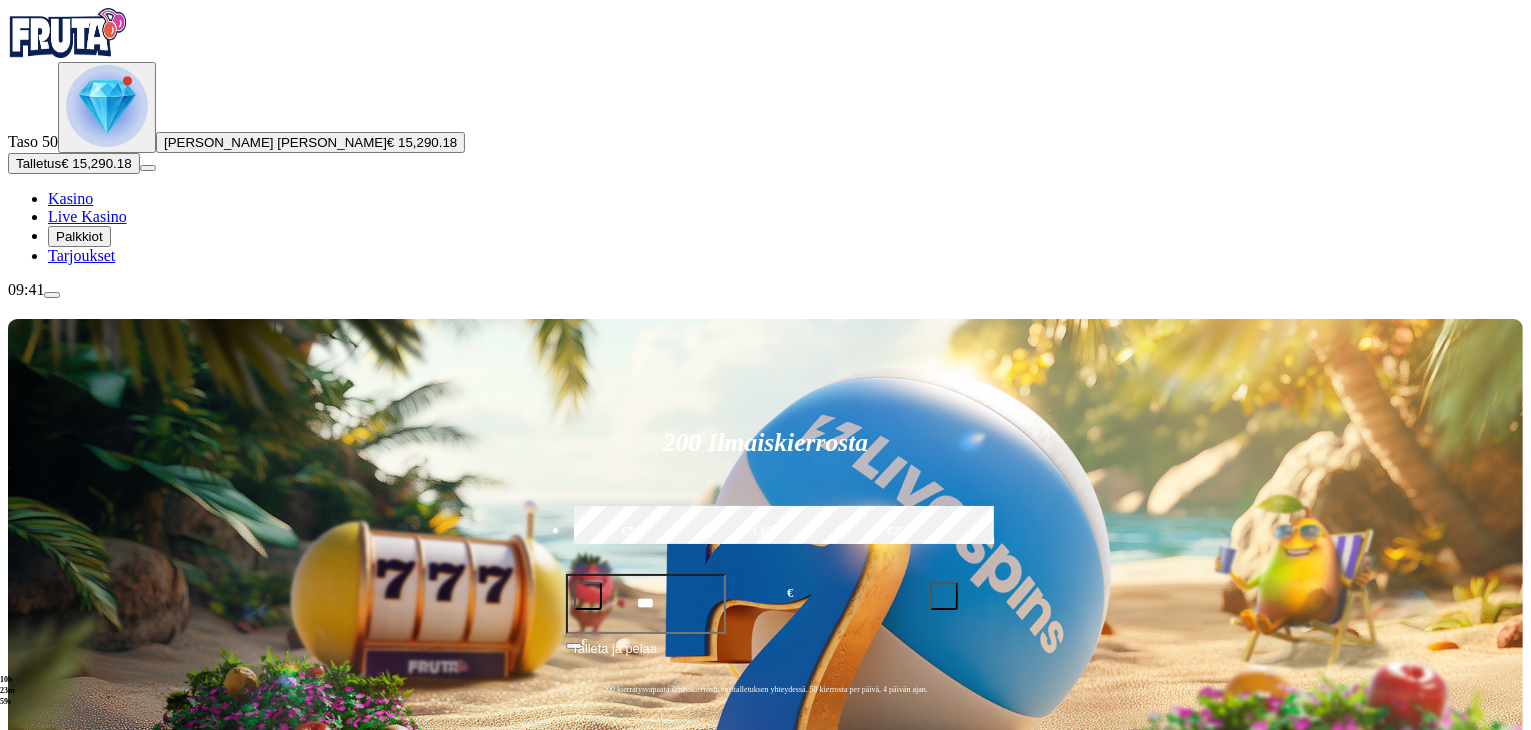 click at bounding box center (32, 1085) 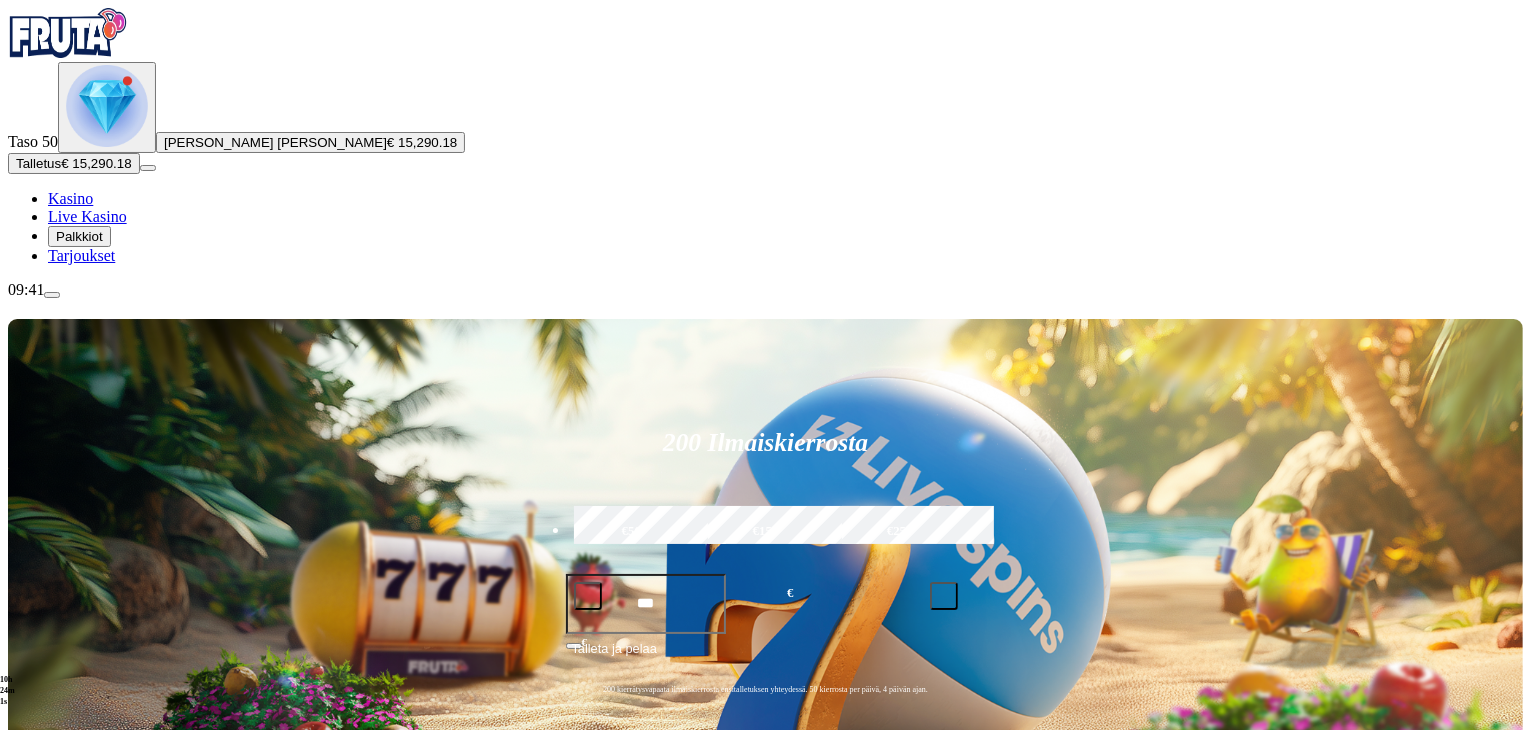 click on "Pelaa nyt" at bounding box center (-899, 1990) 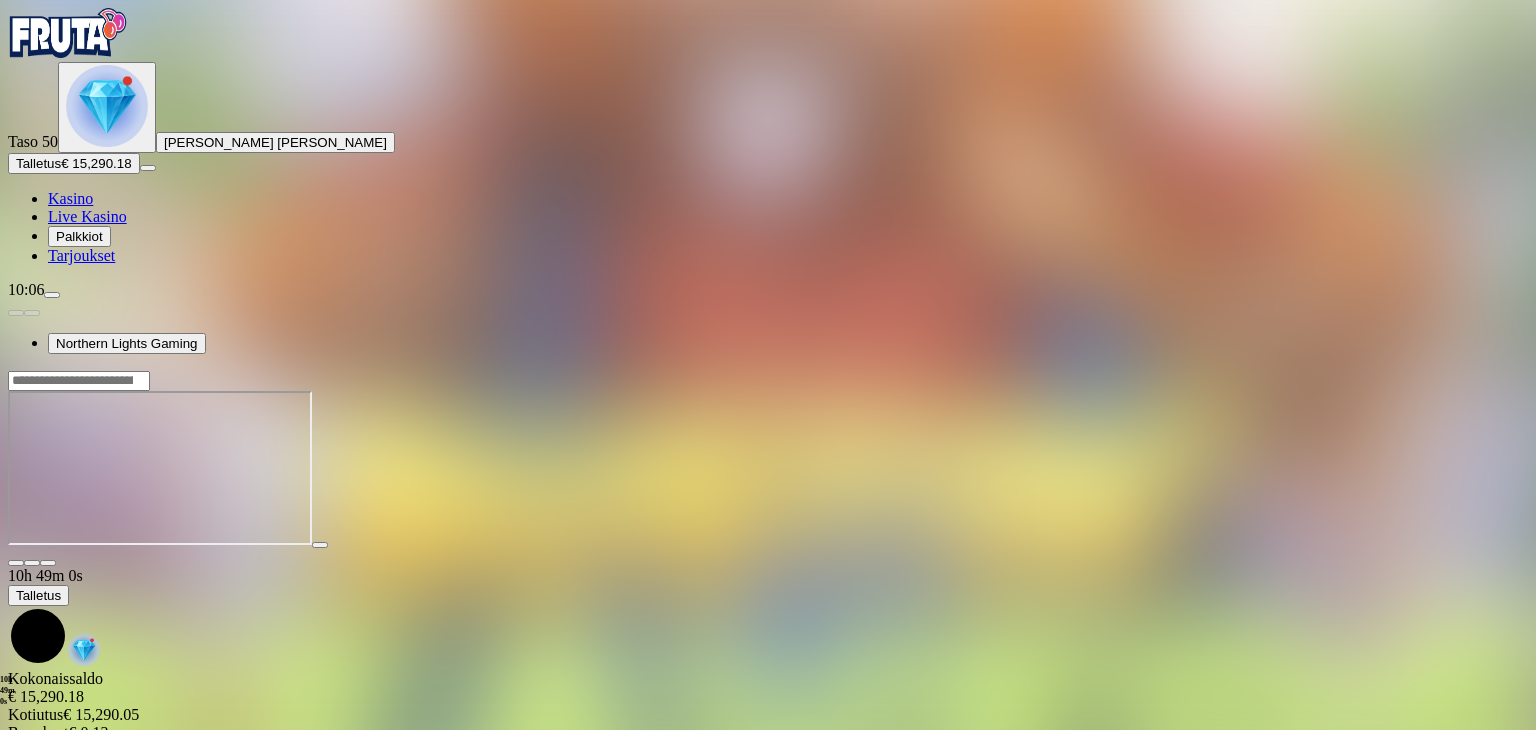 drag, startPoint x: 842, startPoint y: 594, endPoint x: 1466, endPoint y: 300, distance: 689.79126 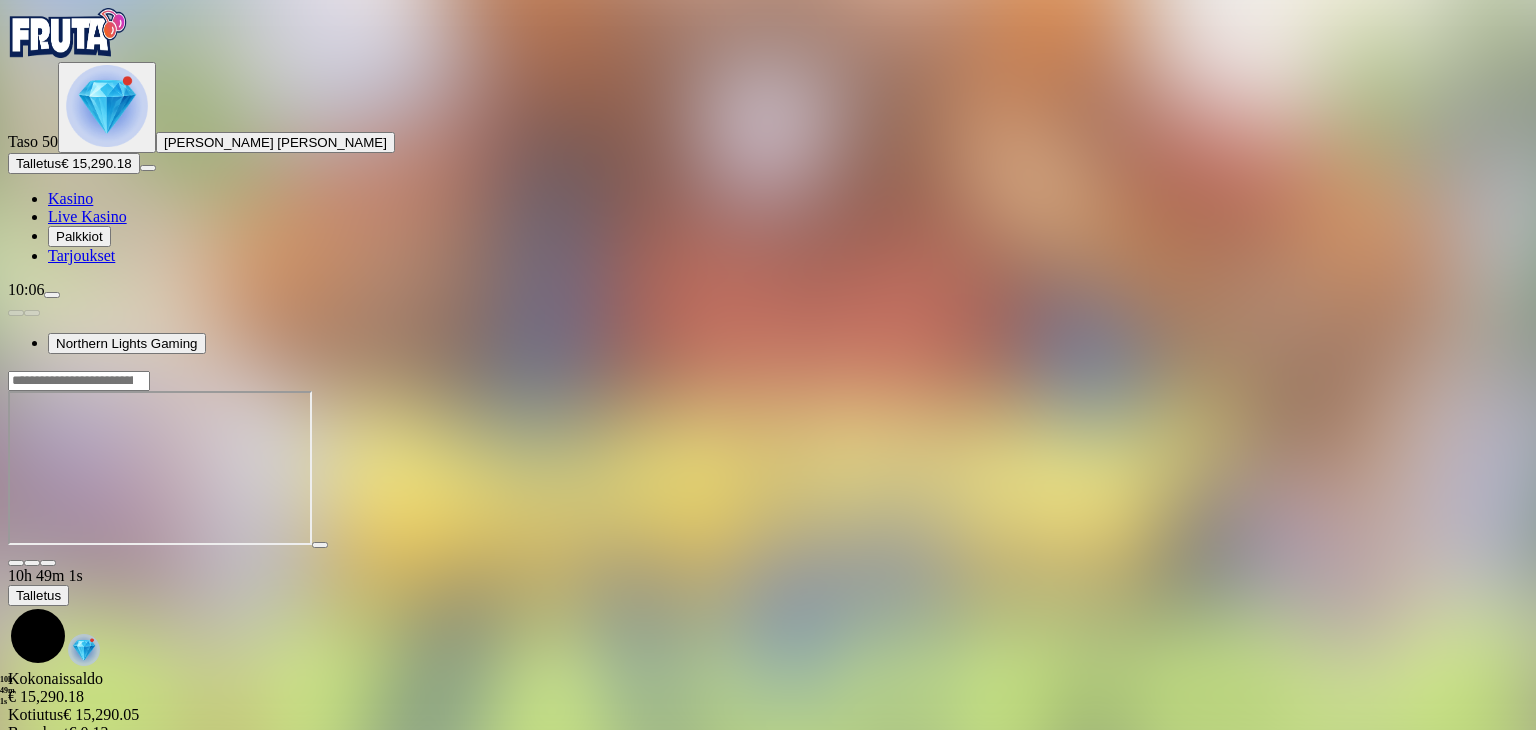 click on "10h 49m 1s Talletus Kokonaissaldo € 15,290.18 Kotiutus € 15,290.05 Bonukset € 0.13 [GEOGRAPHIC_DATA]" at bounding box center (768, 566) 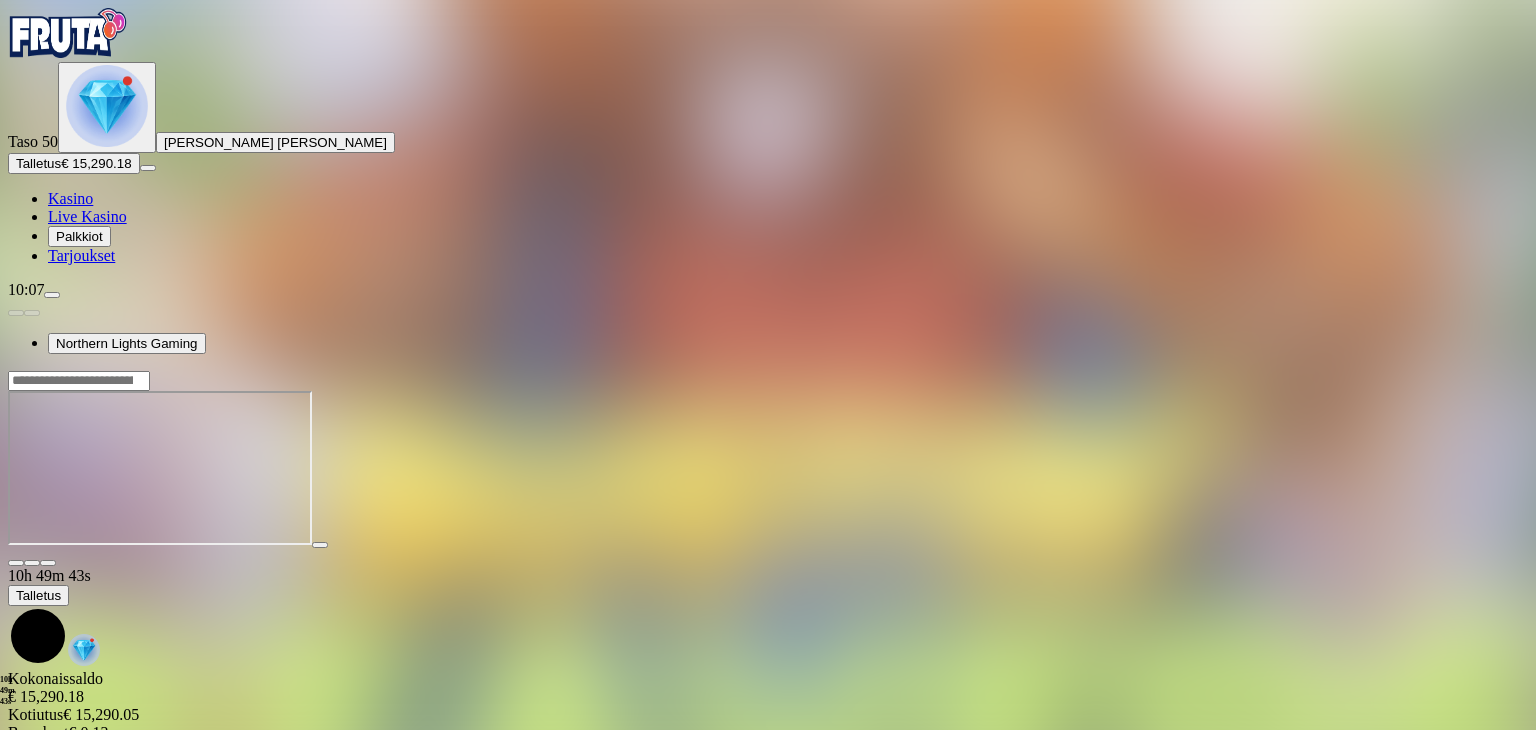 click on "Kasino" at bounding box center [70, 198] 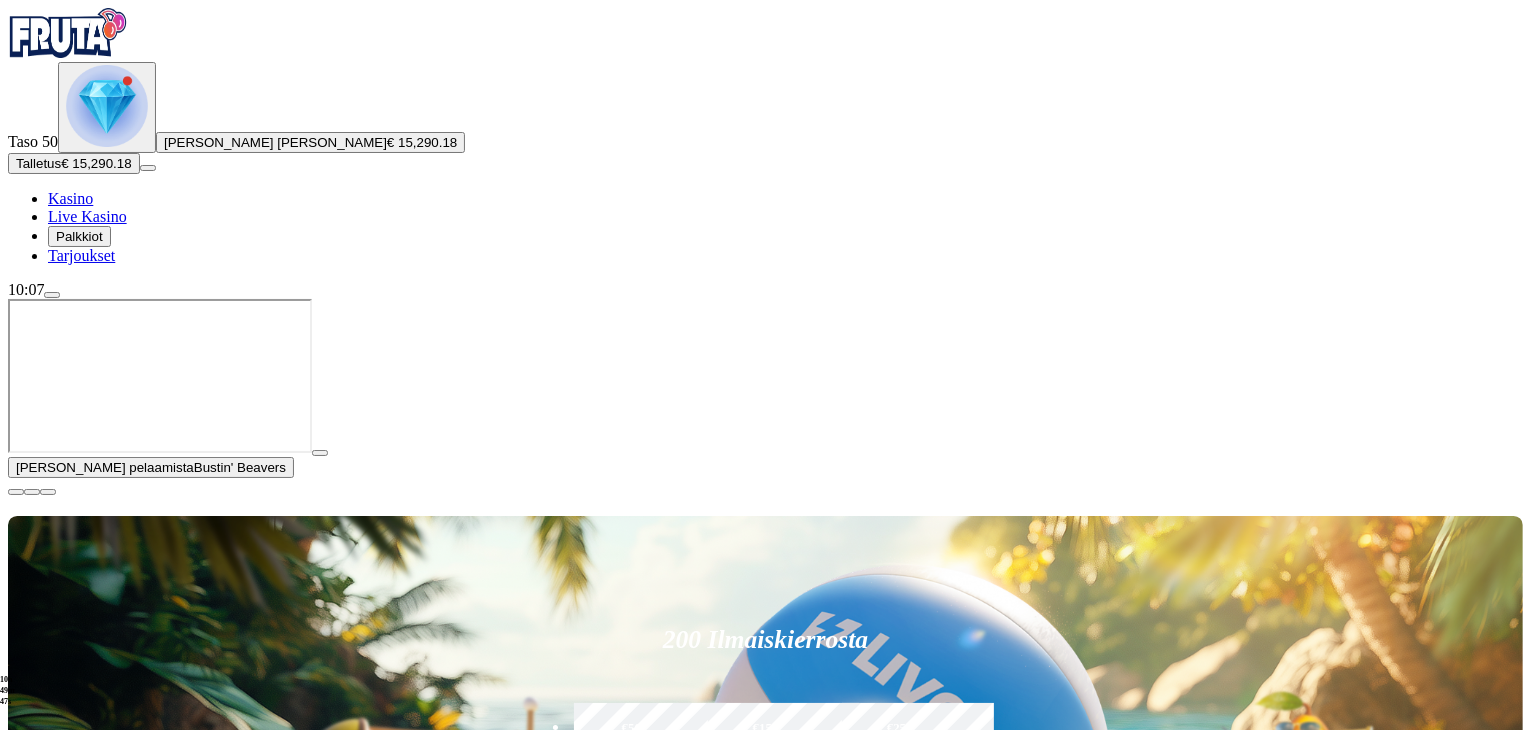 click on "Pelaa nyt" at bounding box center [77, 1710] 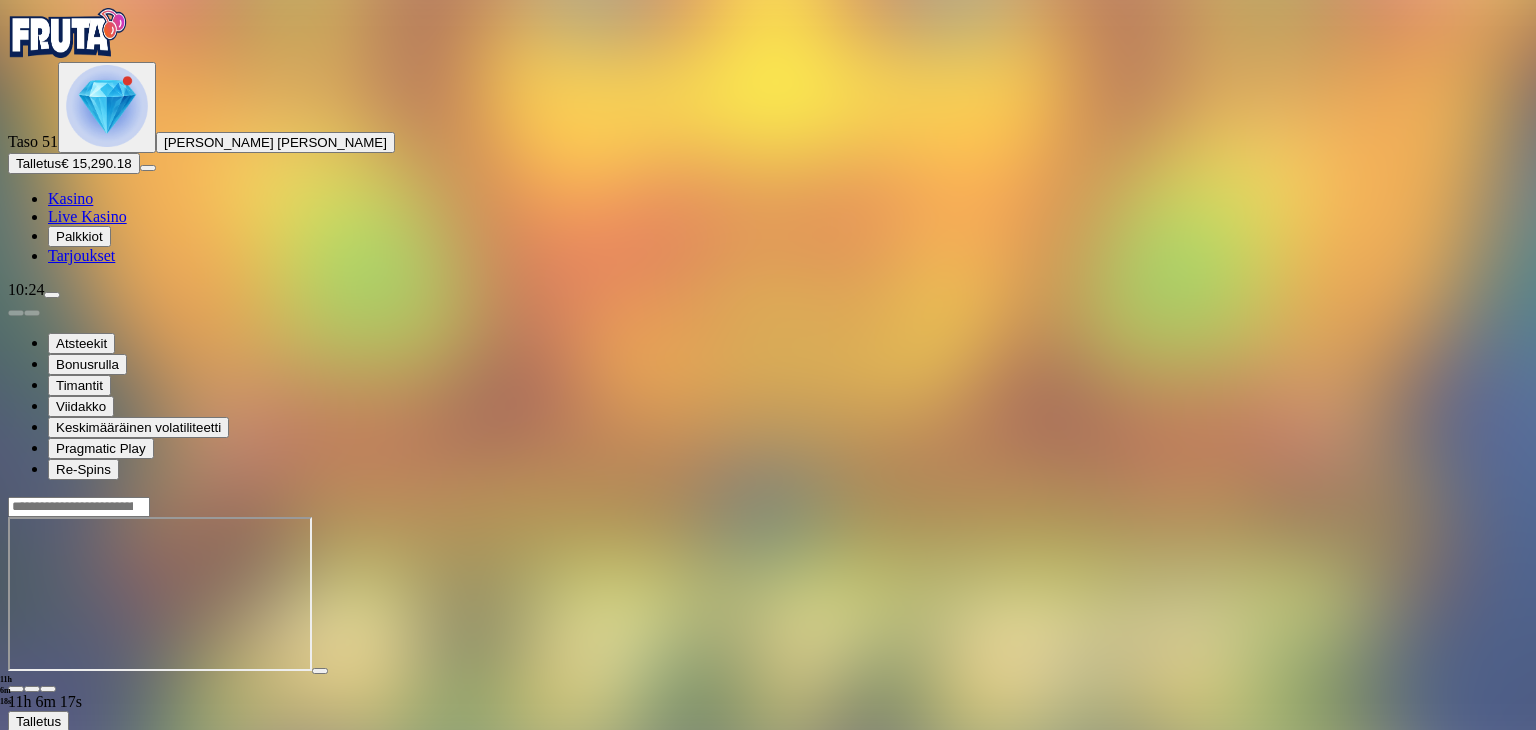 click on "Kasino" at bounding box center [70, 198] 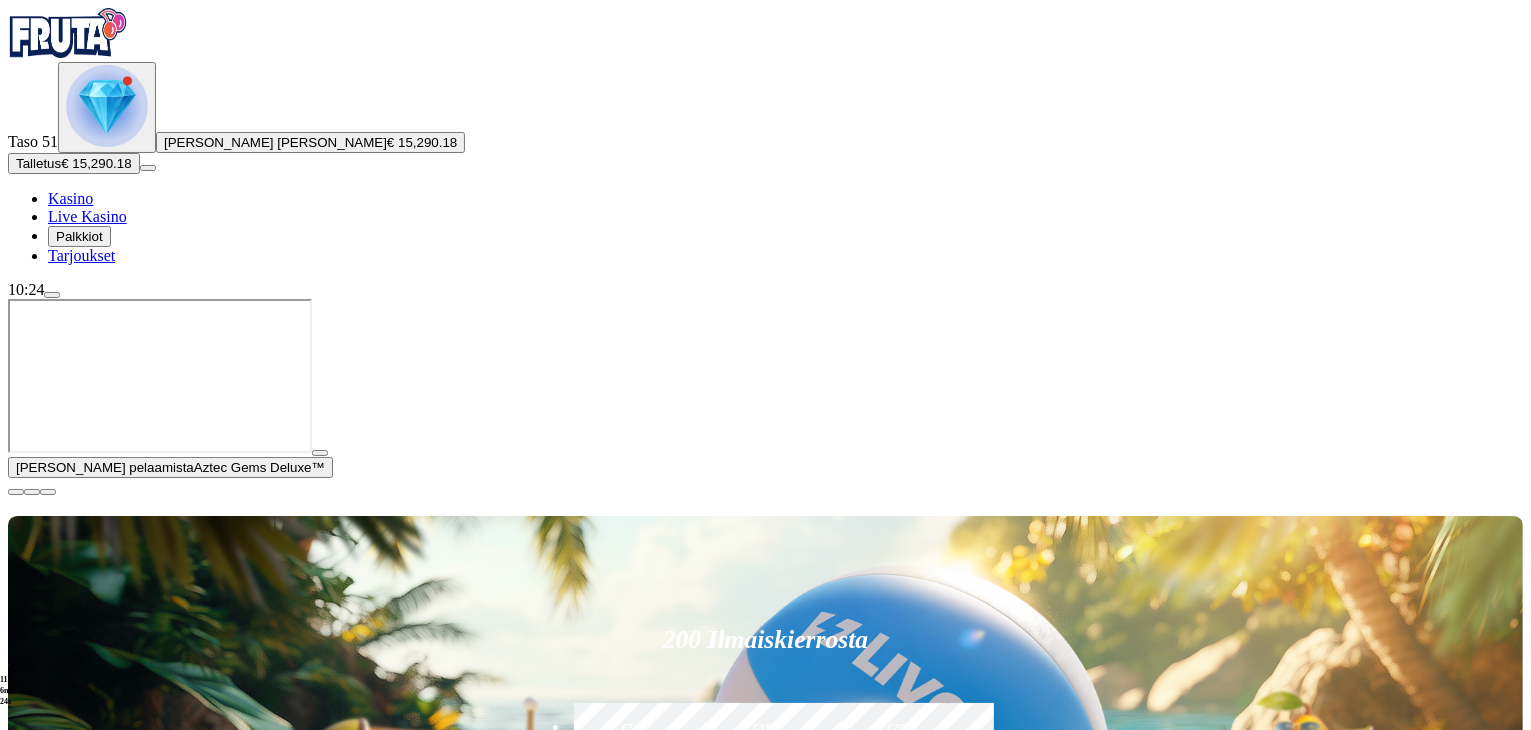 click on "Pelaa nyt" at bounding box center (77, 1615) 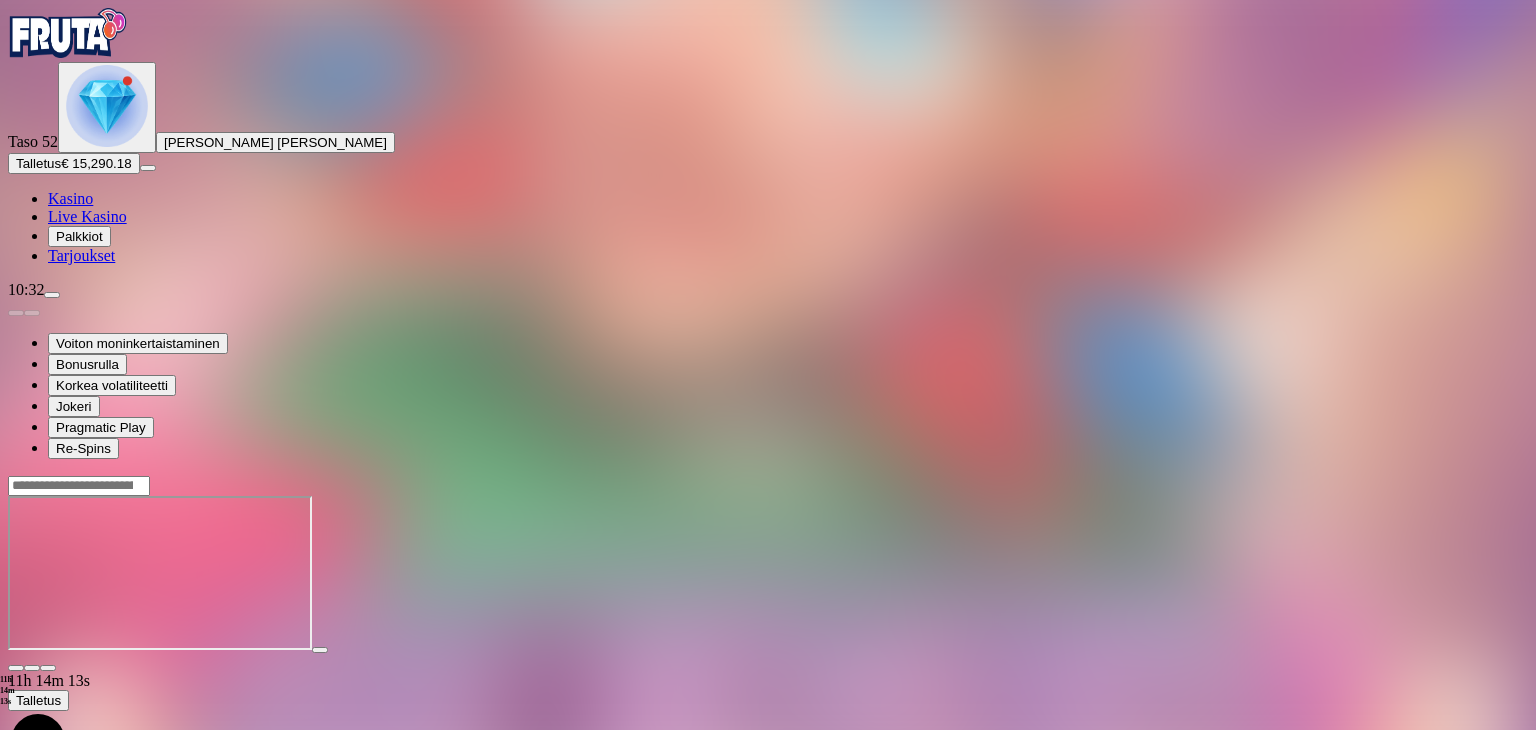 click at bounding box center [768, 575] 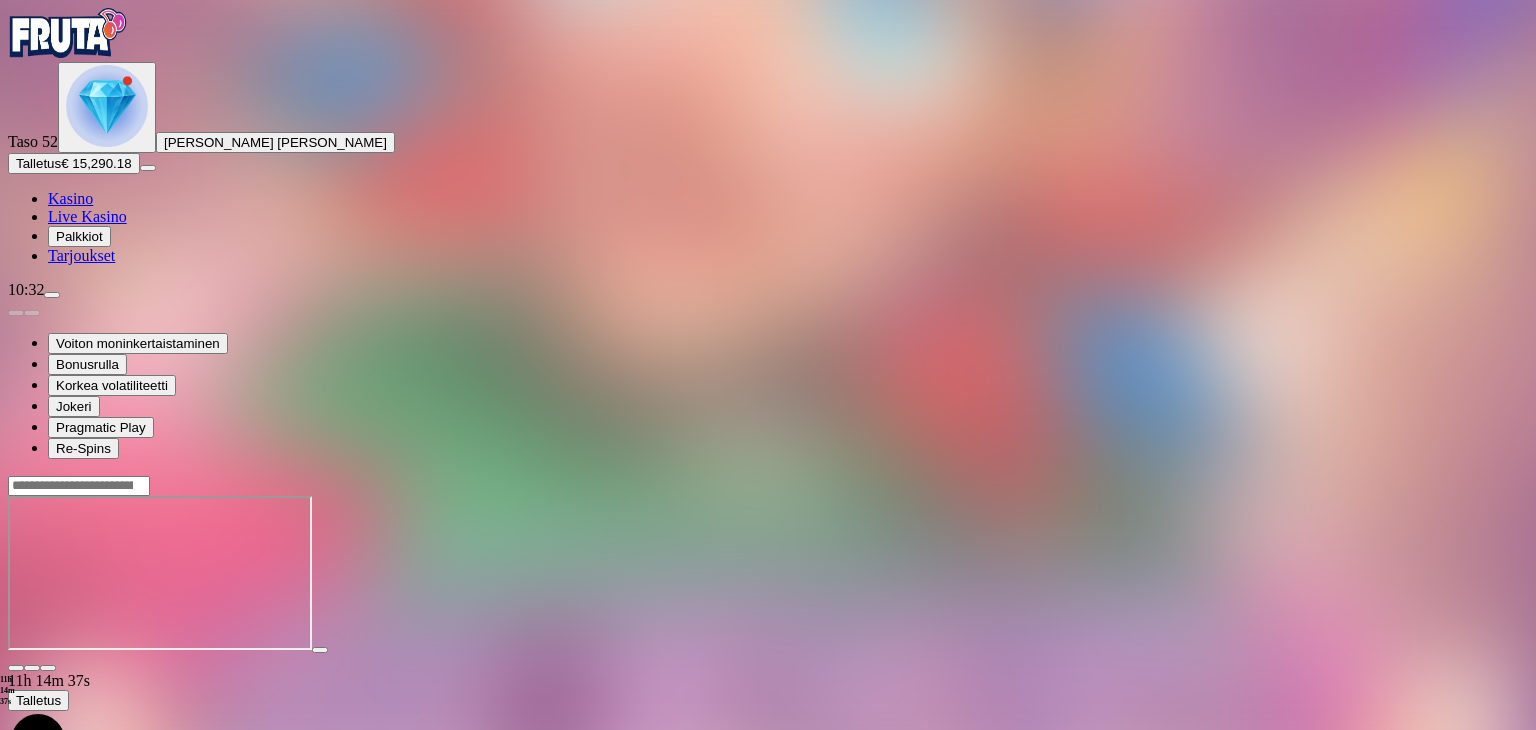 click on "Kasino" at bounding box center [70, 198] 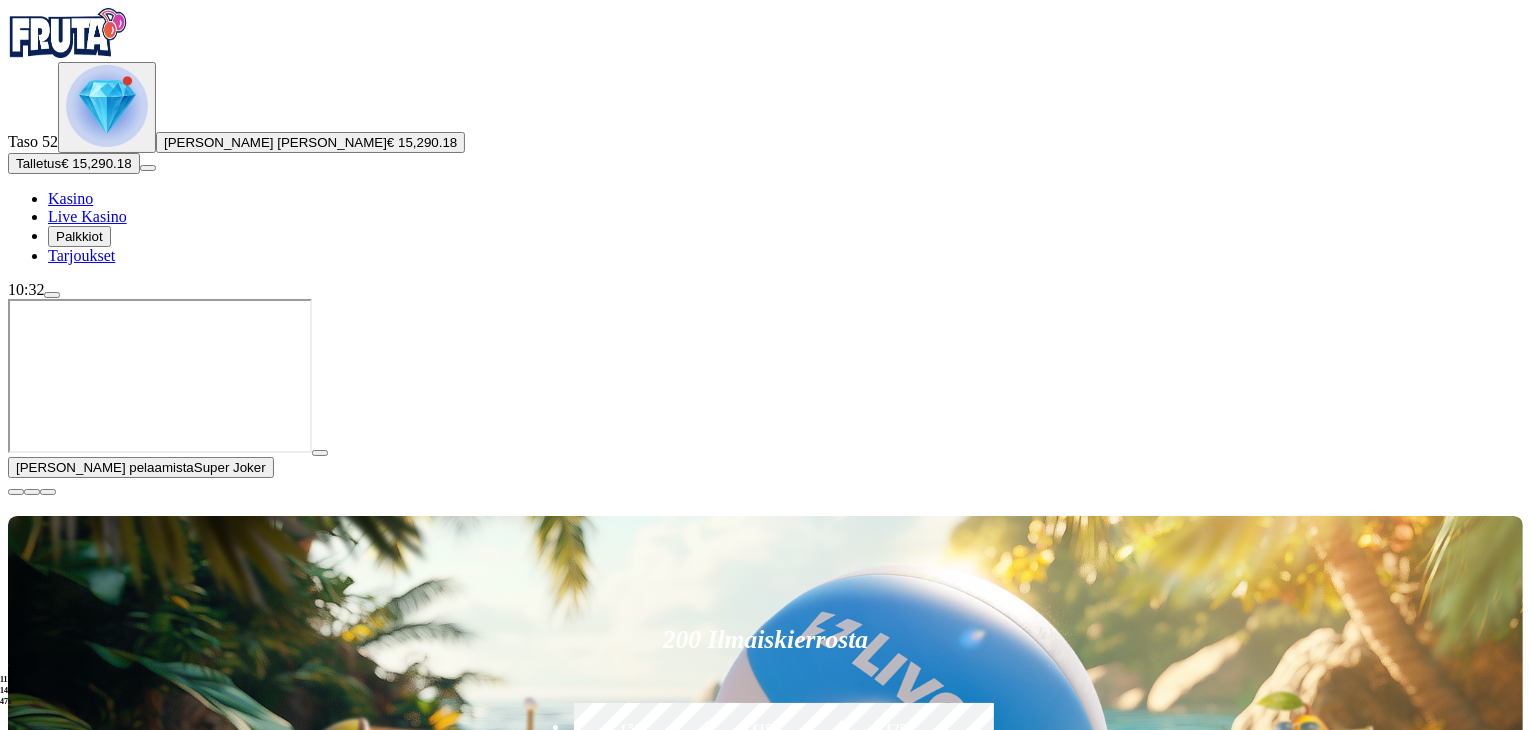 click on "Pelaa nyt" at bounding box center (77, 1710) 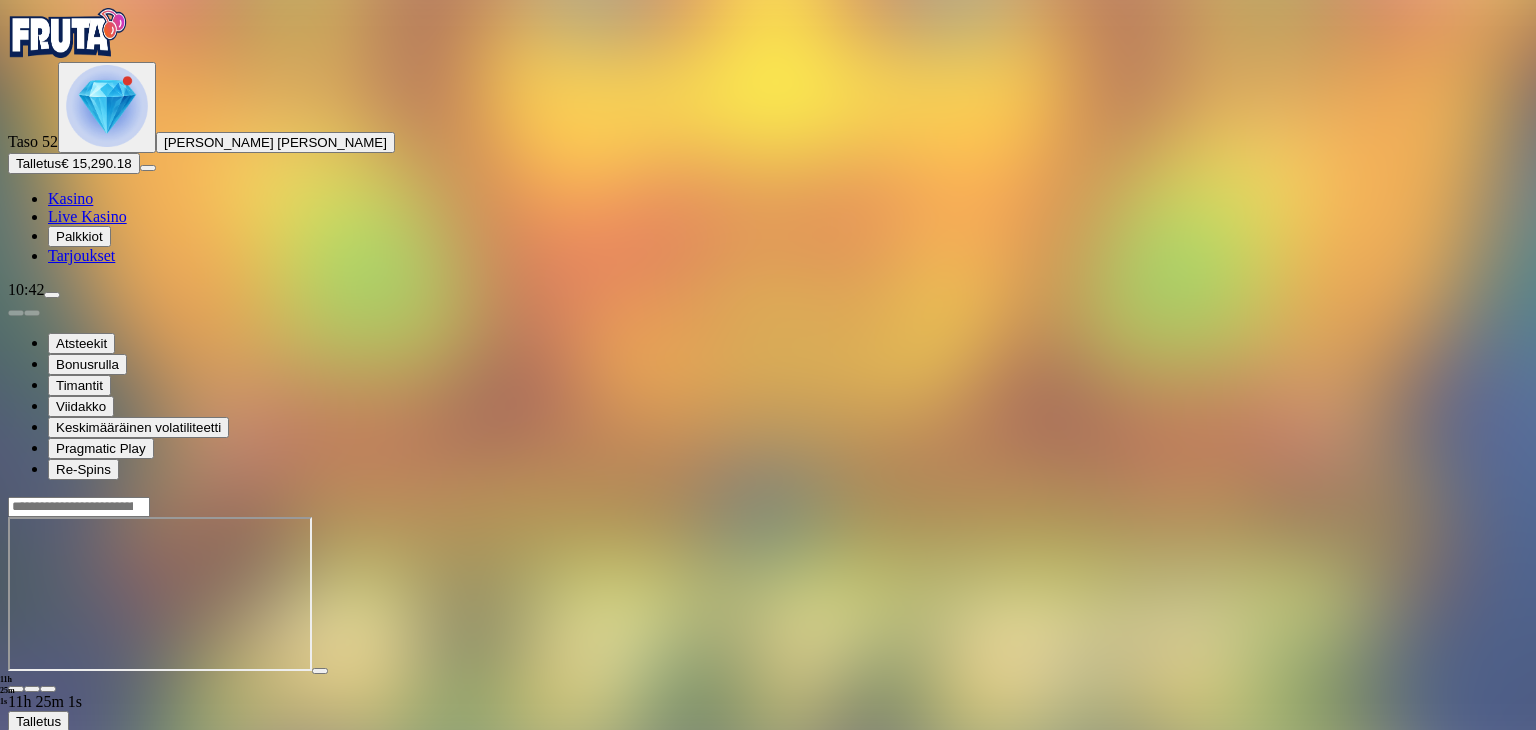 click on "Kasino" at bounding box center (70, 198) 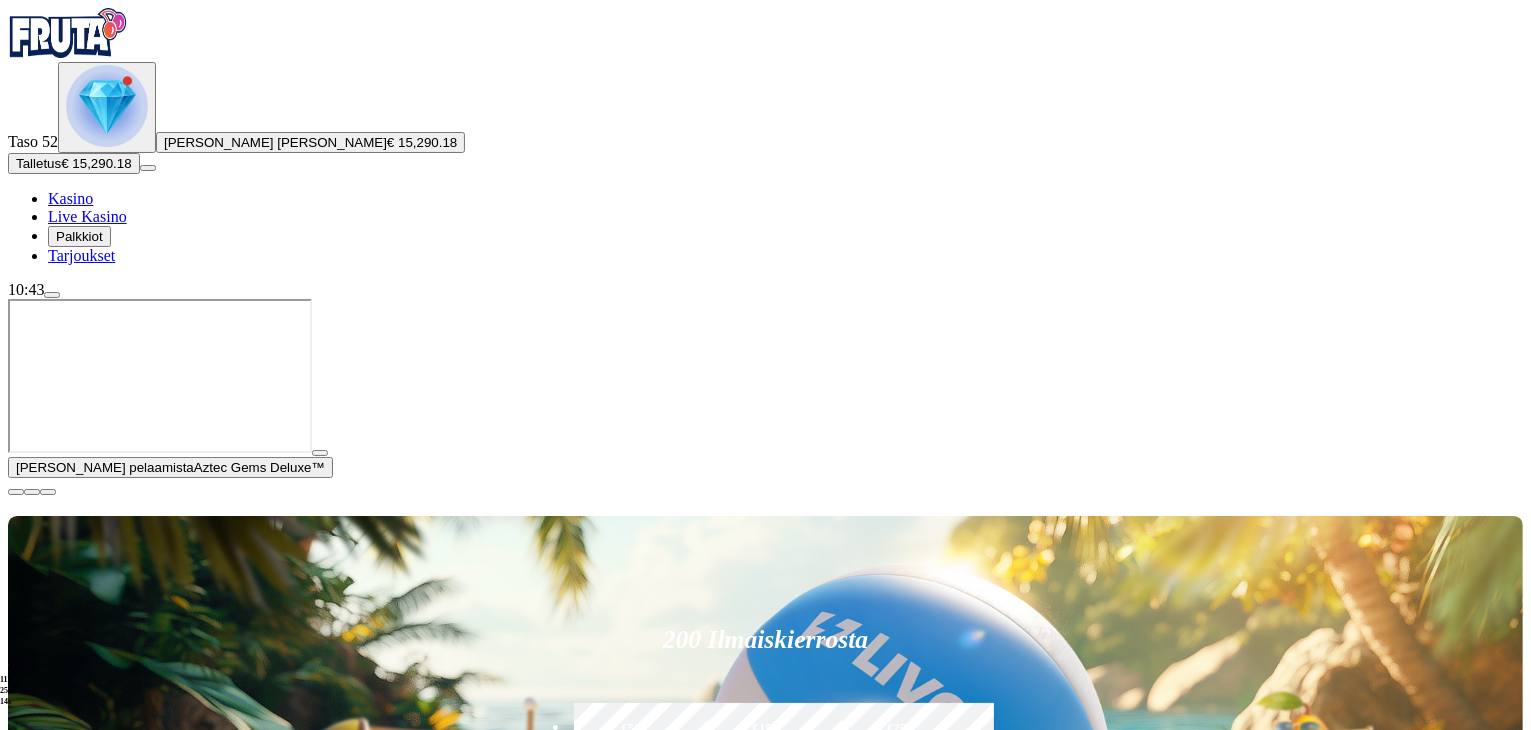 click at bounding box center [16, 492] 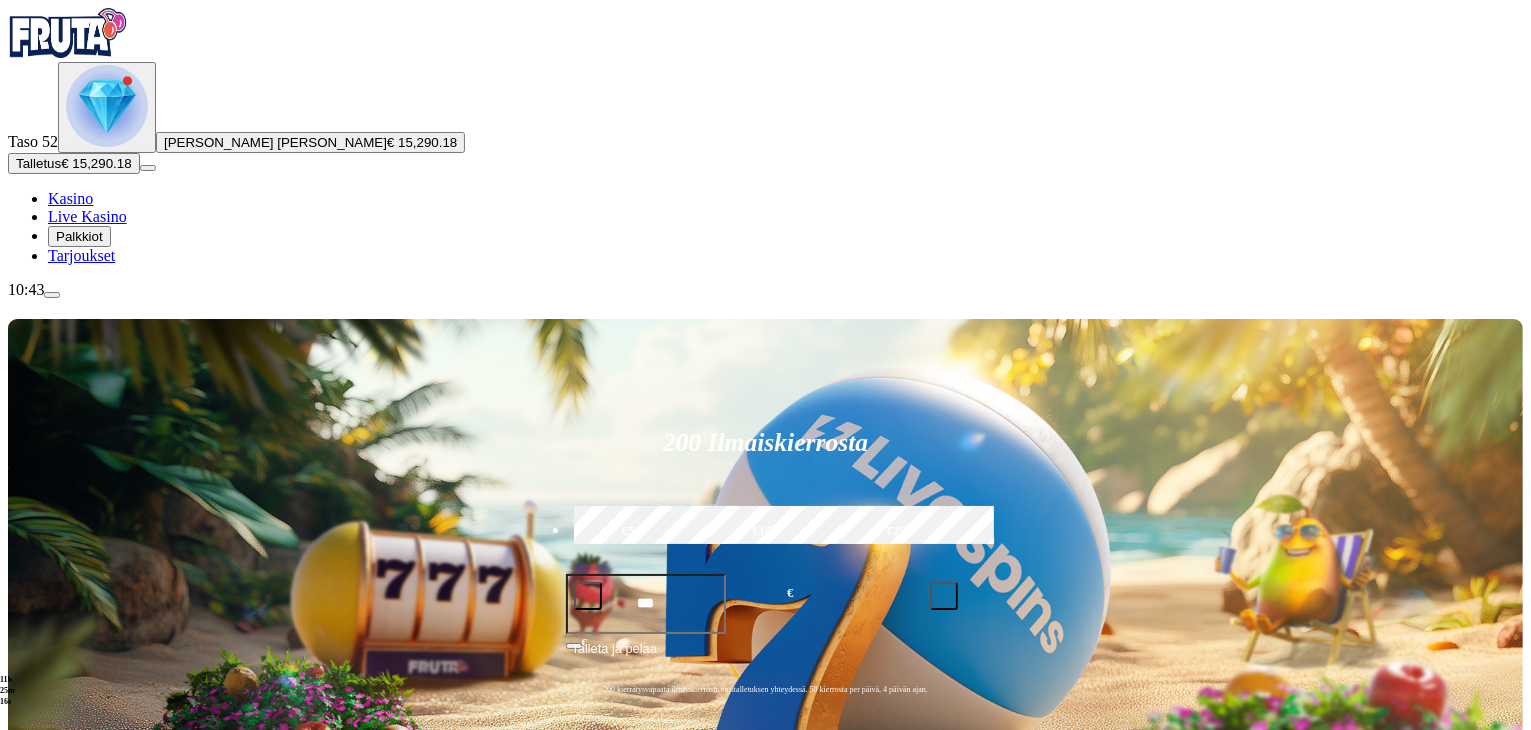 click at bounding box center [32, 1085] 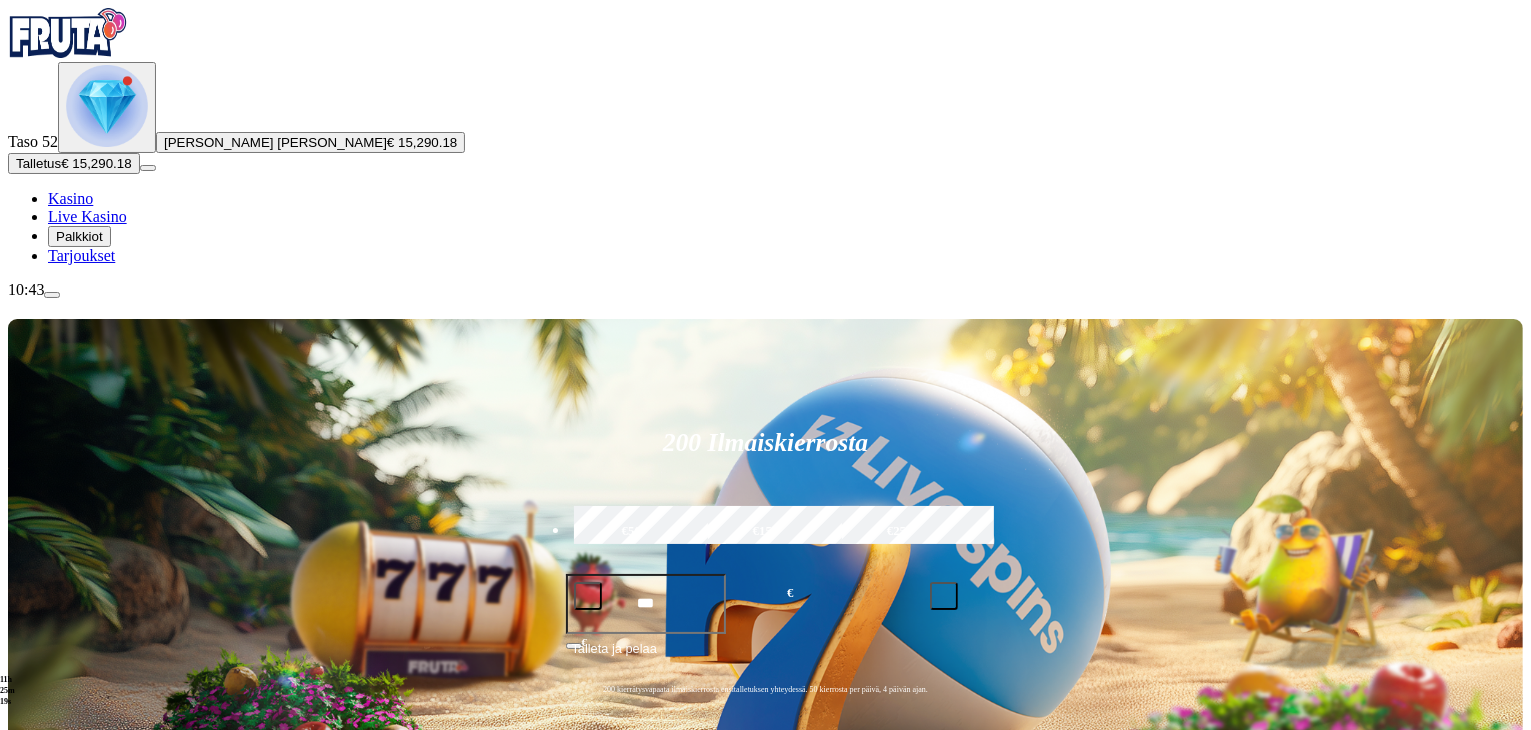 click on "Pelaa nyt" at bounding box center [-899, 1799] 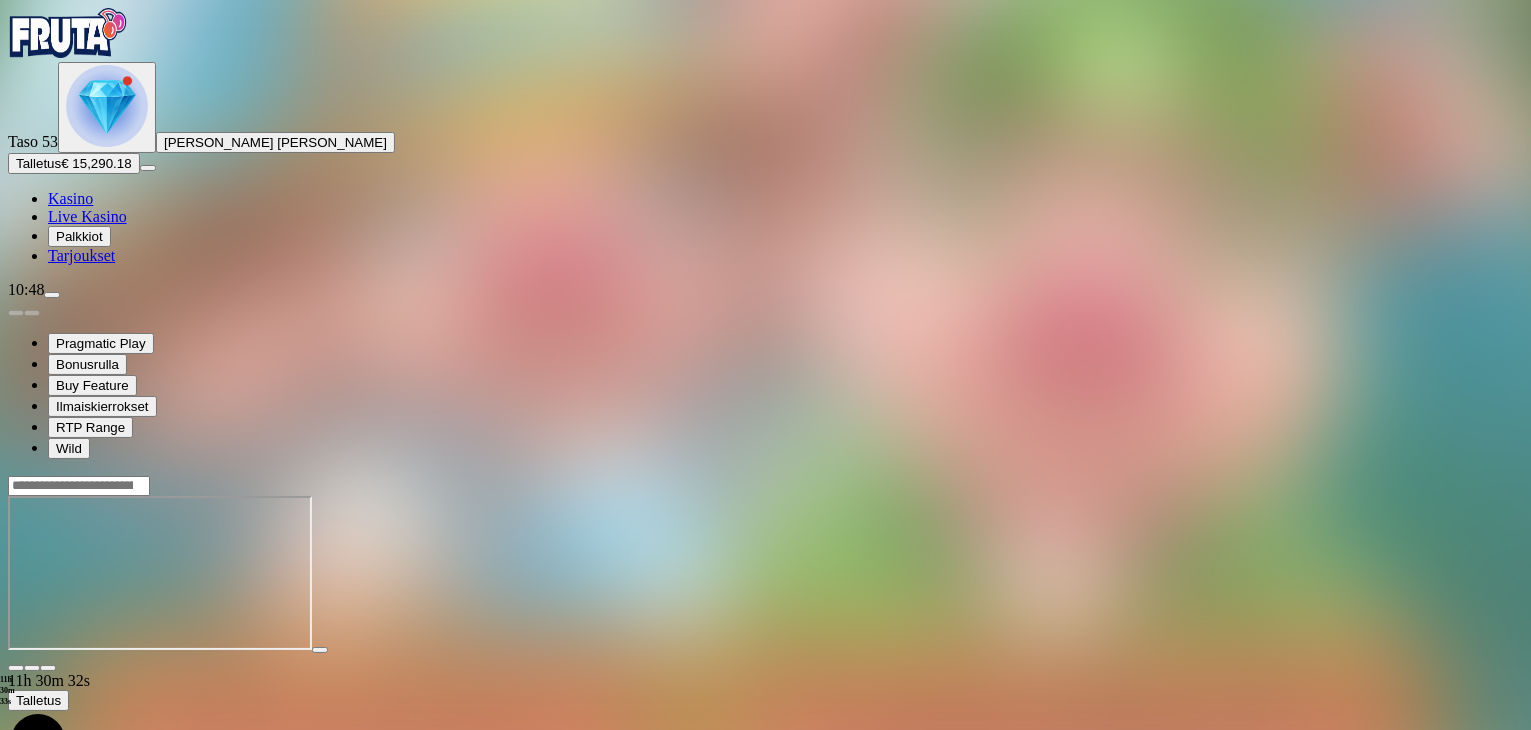 click on "Kasino" at bounding box center [70, 198] 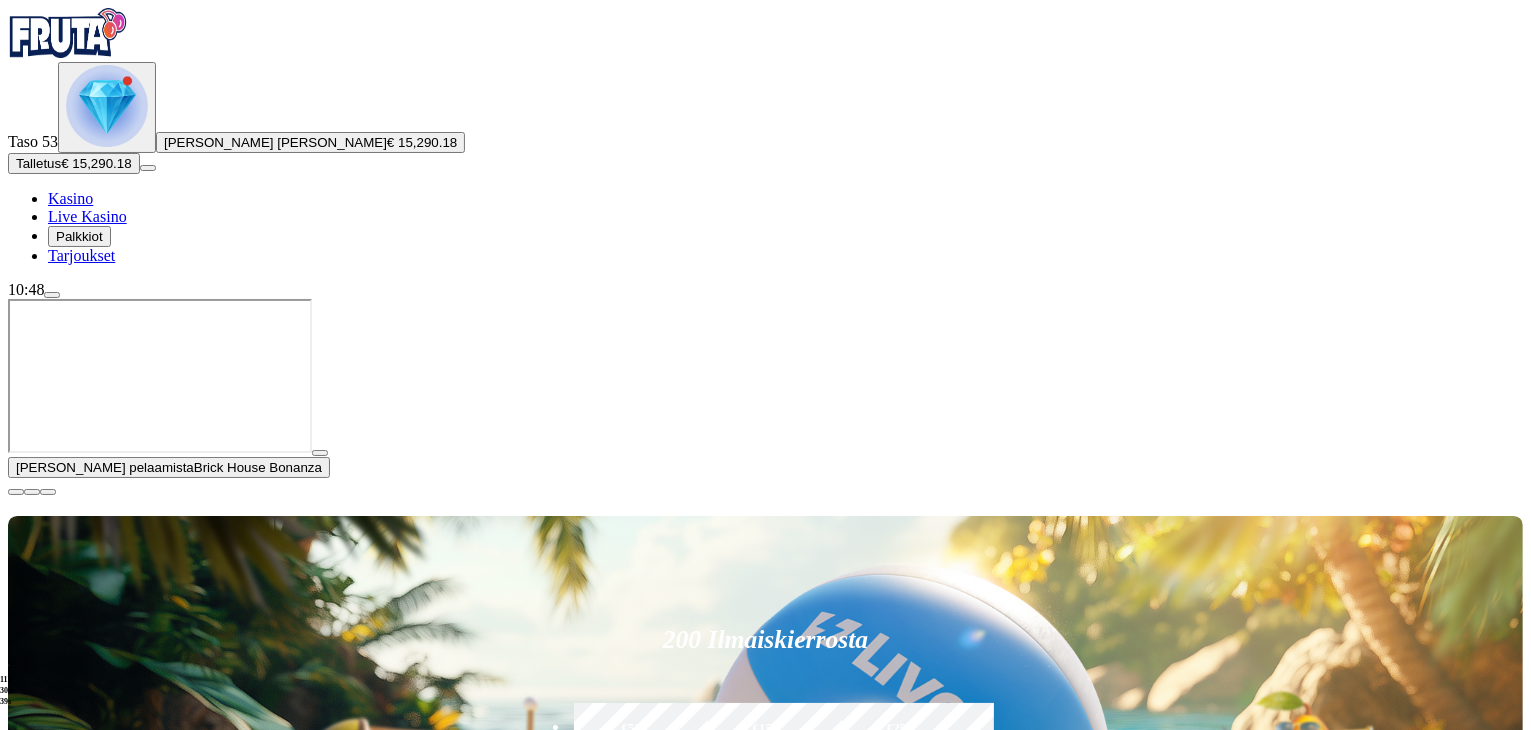 click on "Pelaa nyt" at bounding box center [77, 1710] 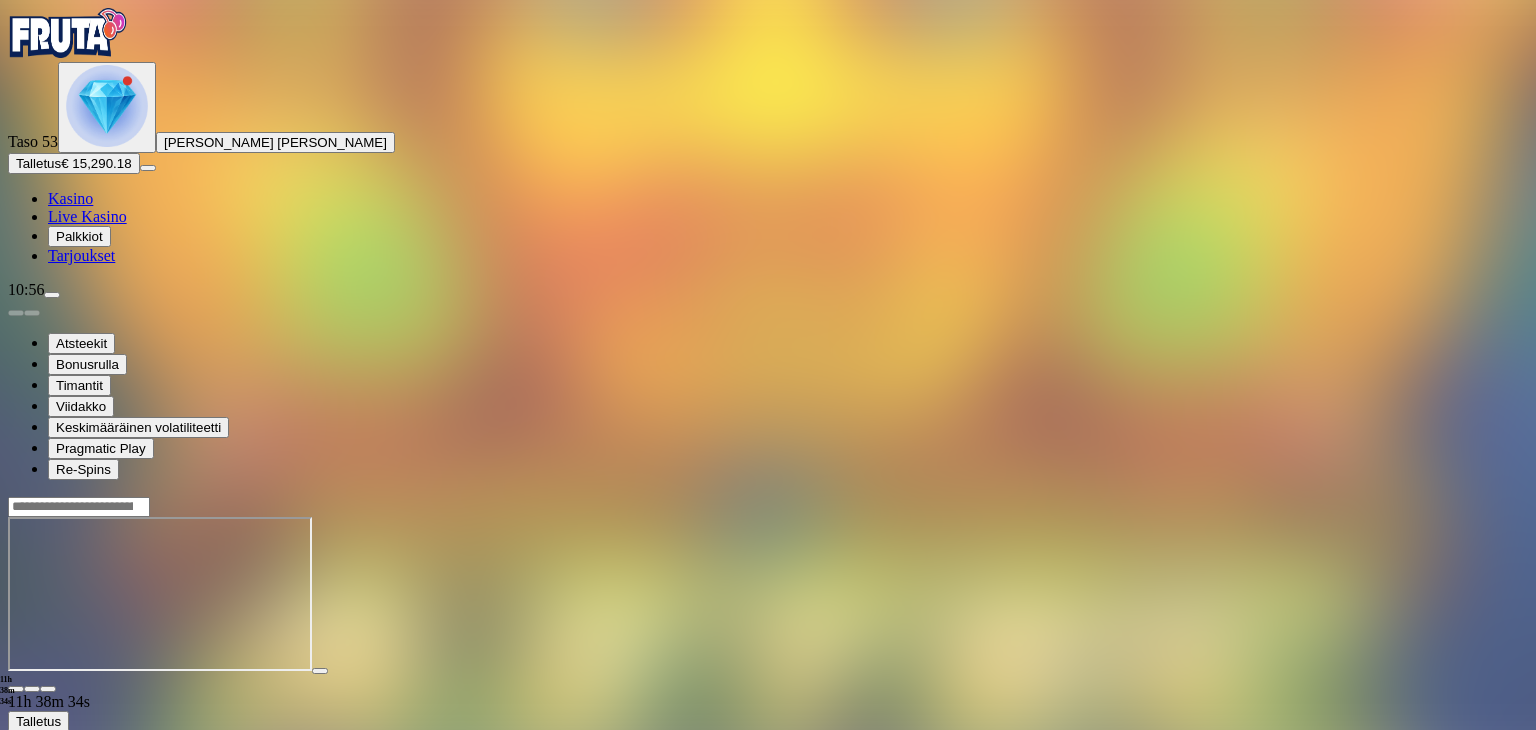 click at bounding box center (68, 33) 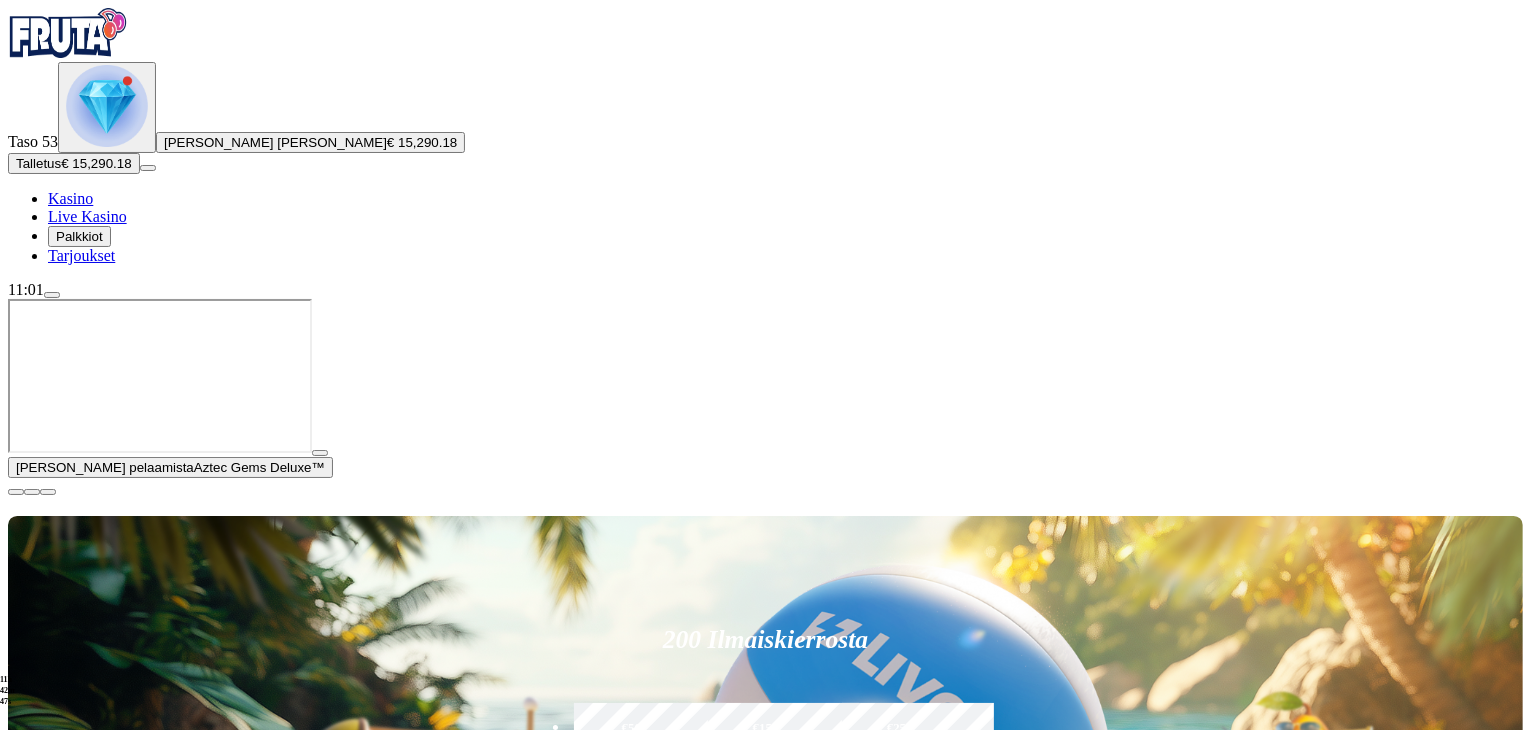click on "Pelaa nyt" at bounding box center (77, 1710) 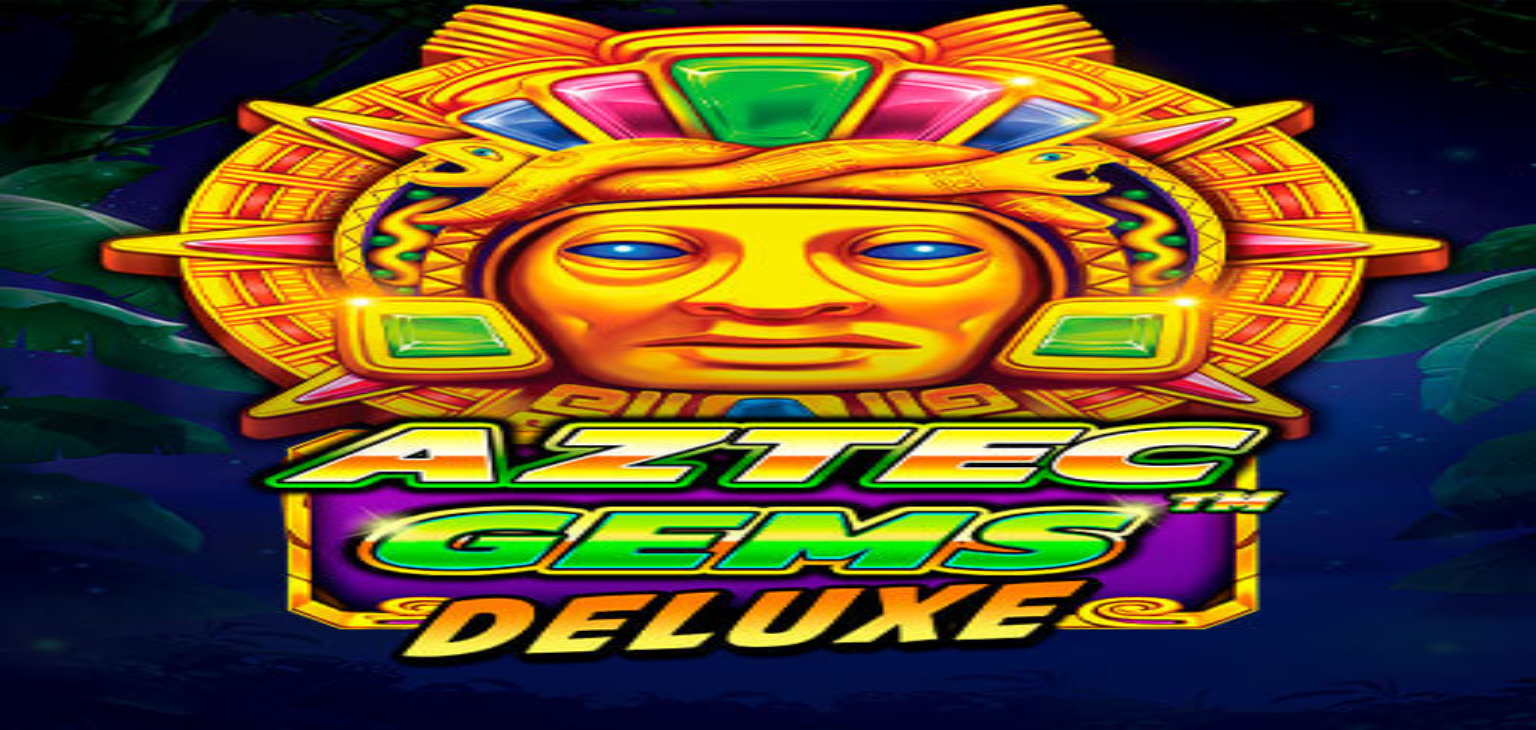 scroll, scrollTop: 0, scrollLeft: 0, axis: both 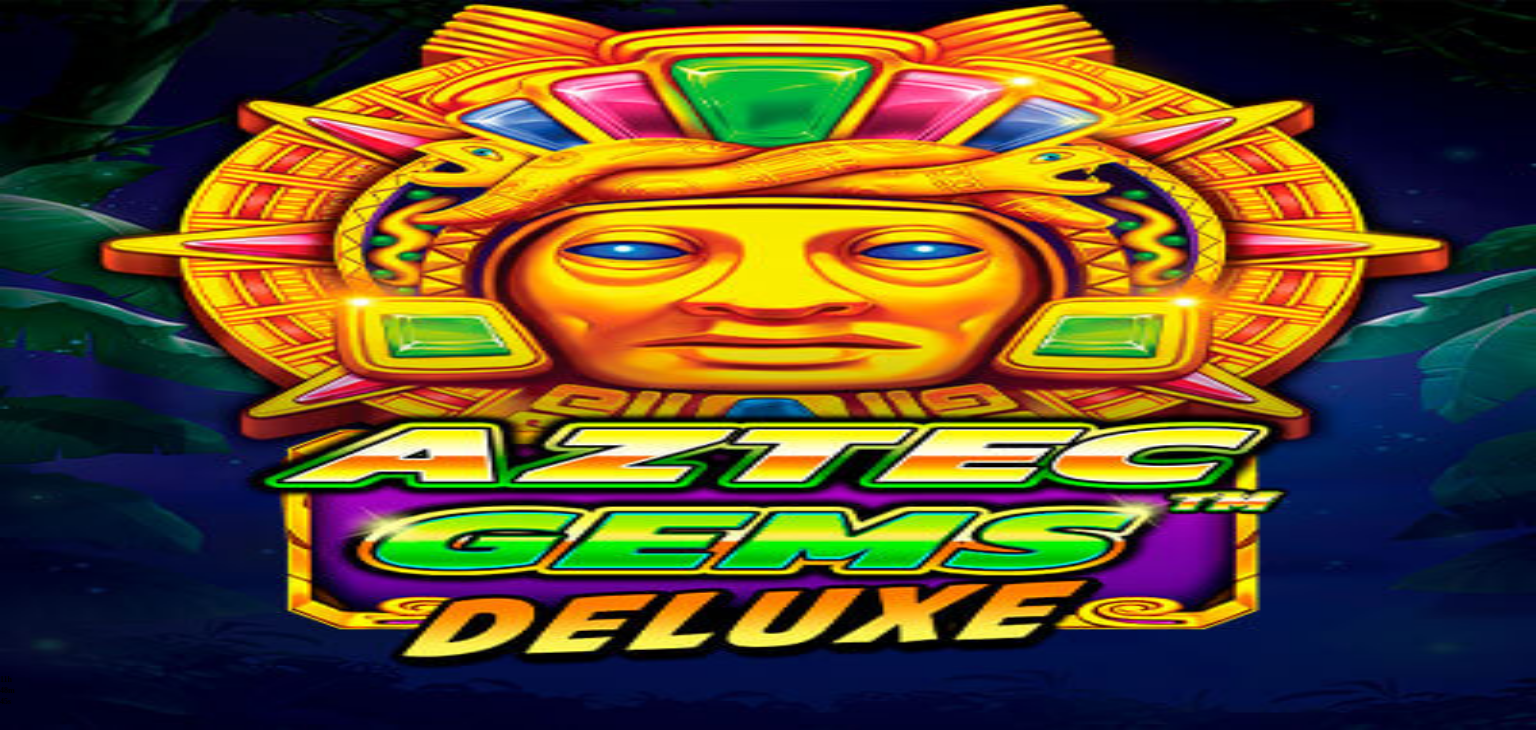 click on "Kasino" at bounding box center [70, 198] 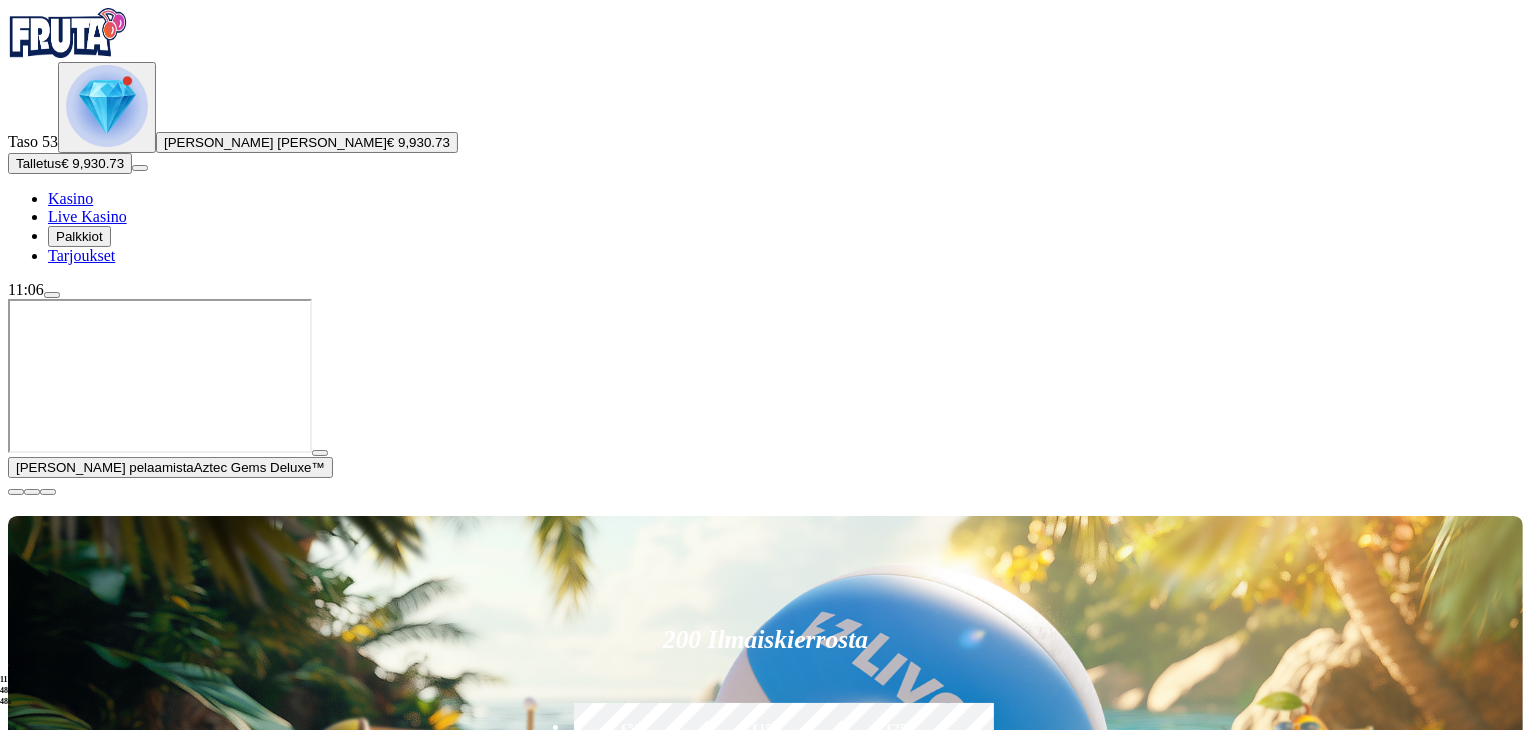 click on "Pelaa nyt" at bounding box center (77, 1615) 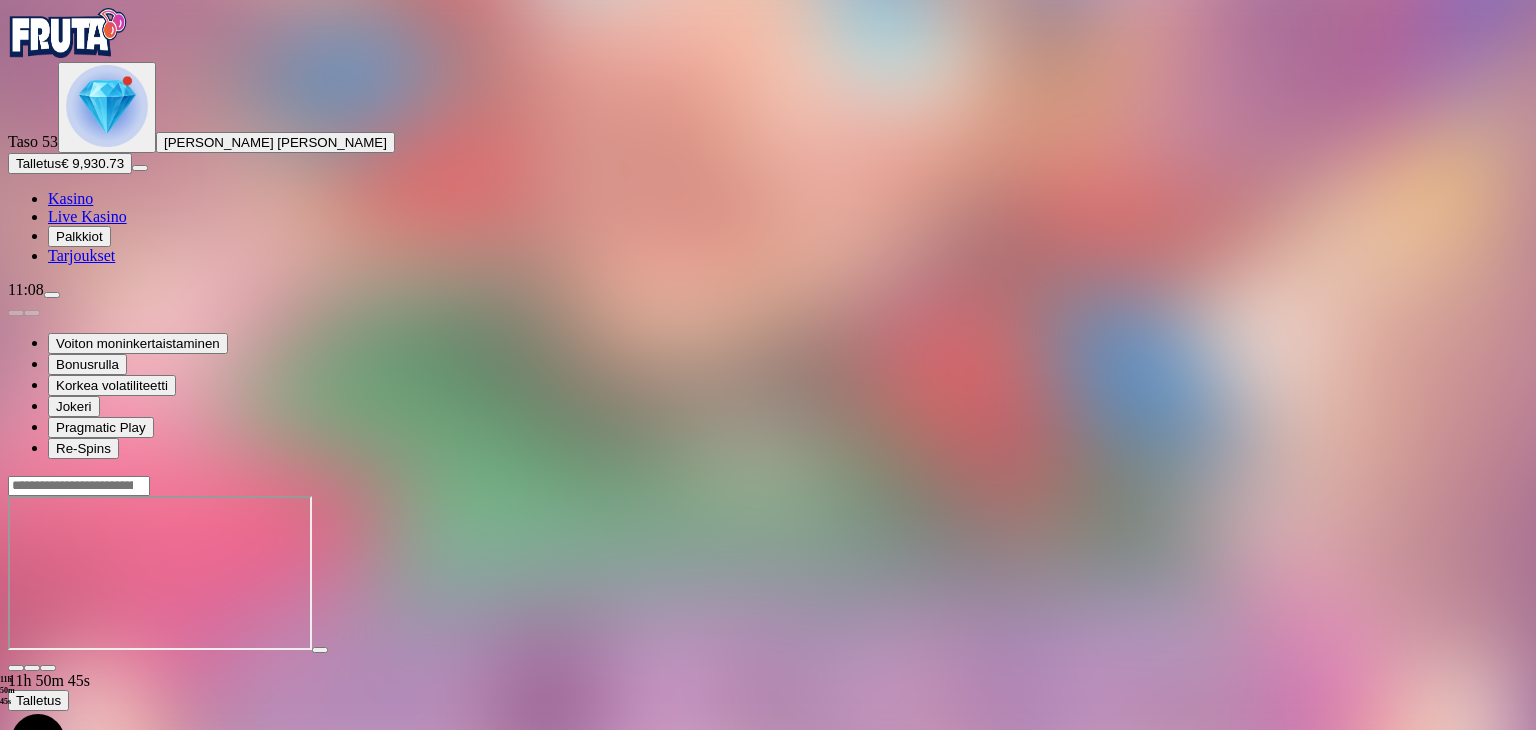 click at bounding box center [768, 575] 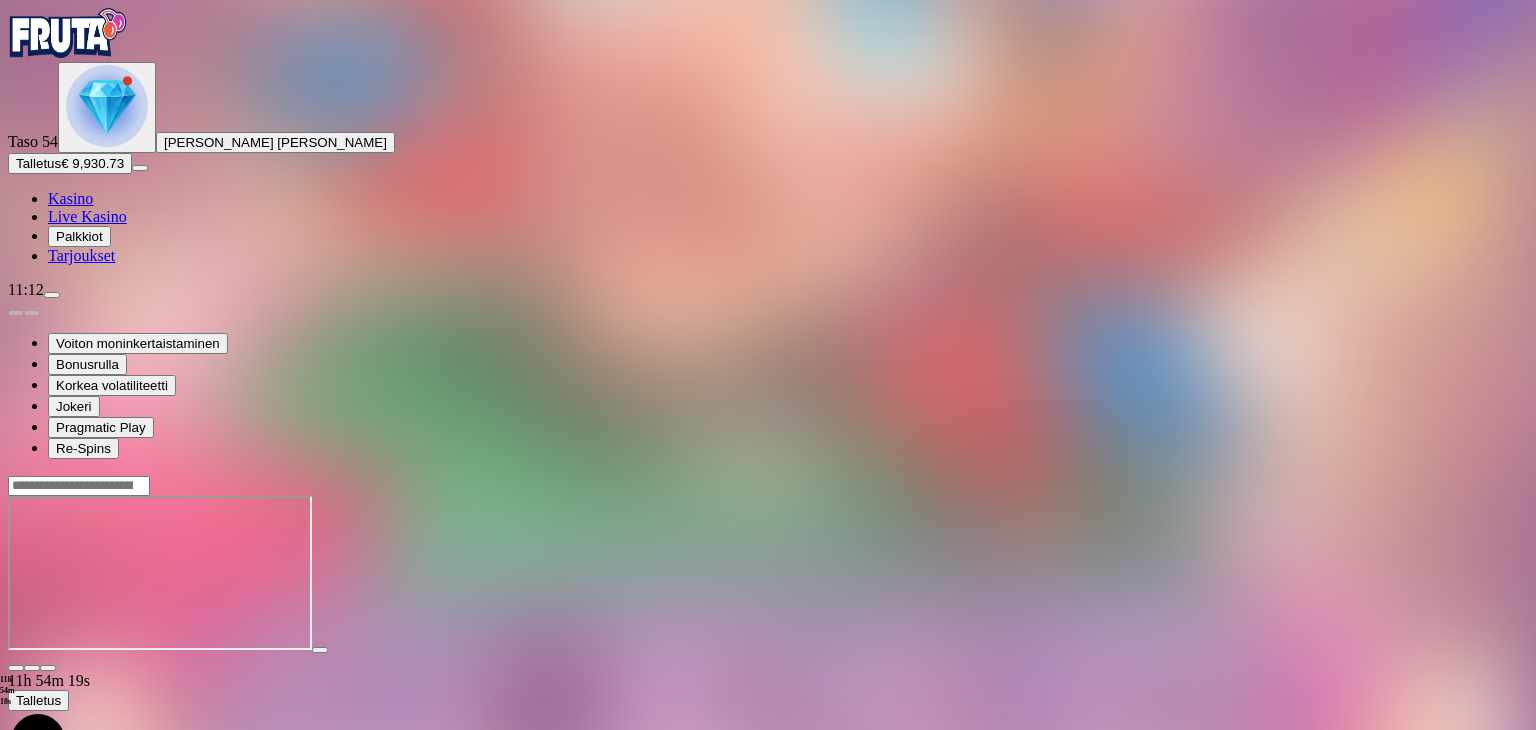 click on "Kasino" at bounding box center (70, 198) 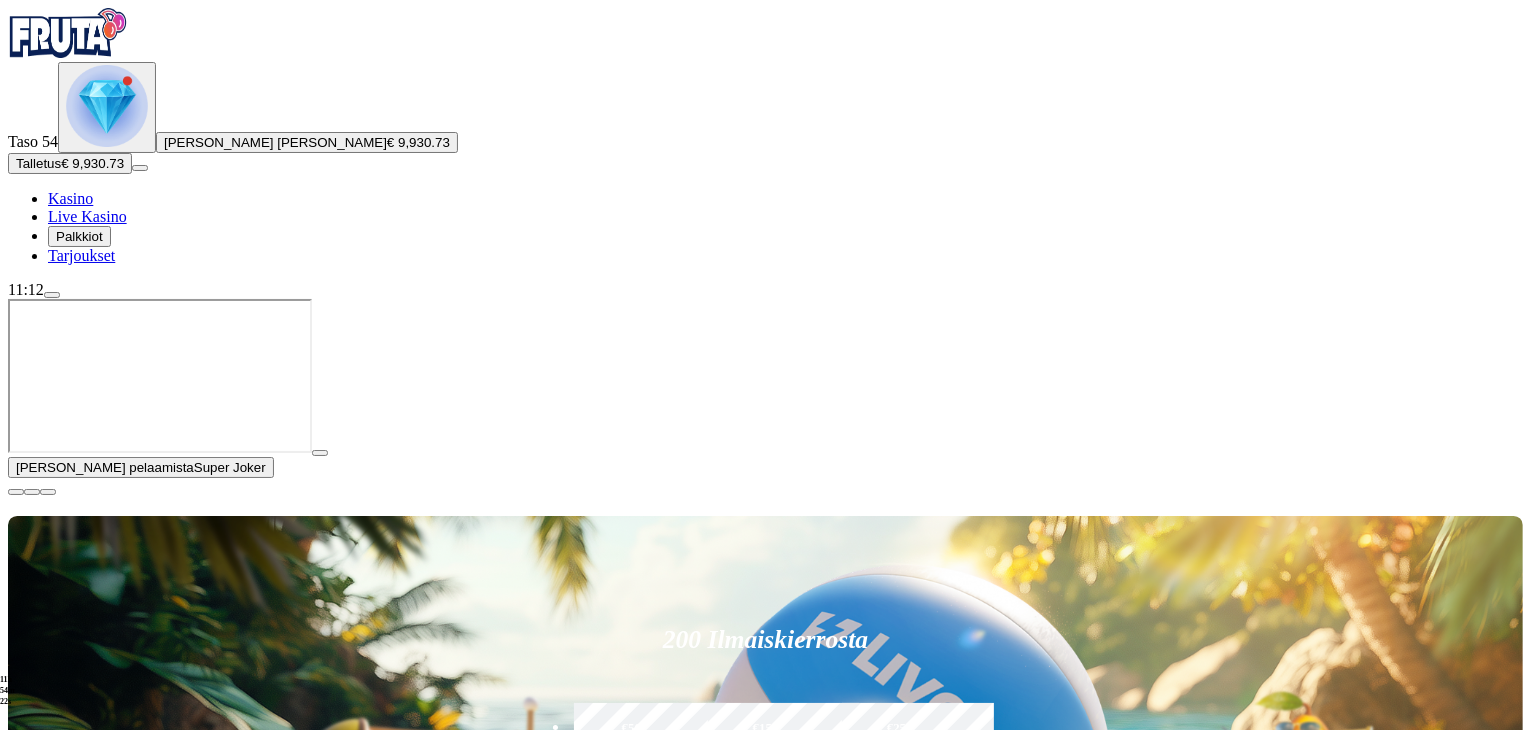 click on "Pelaa nyt" at bounding box center [77, 1710] 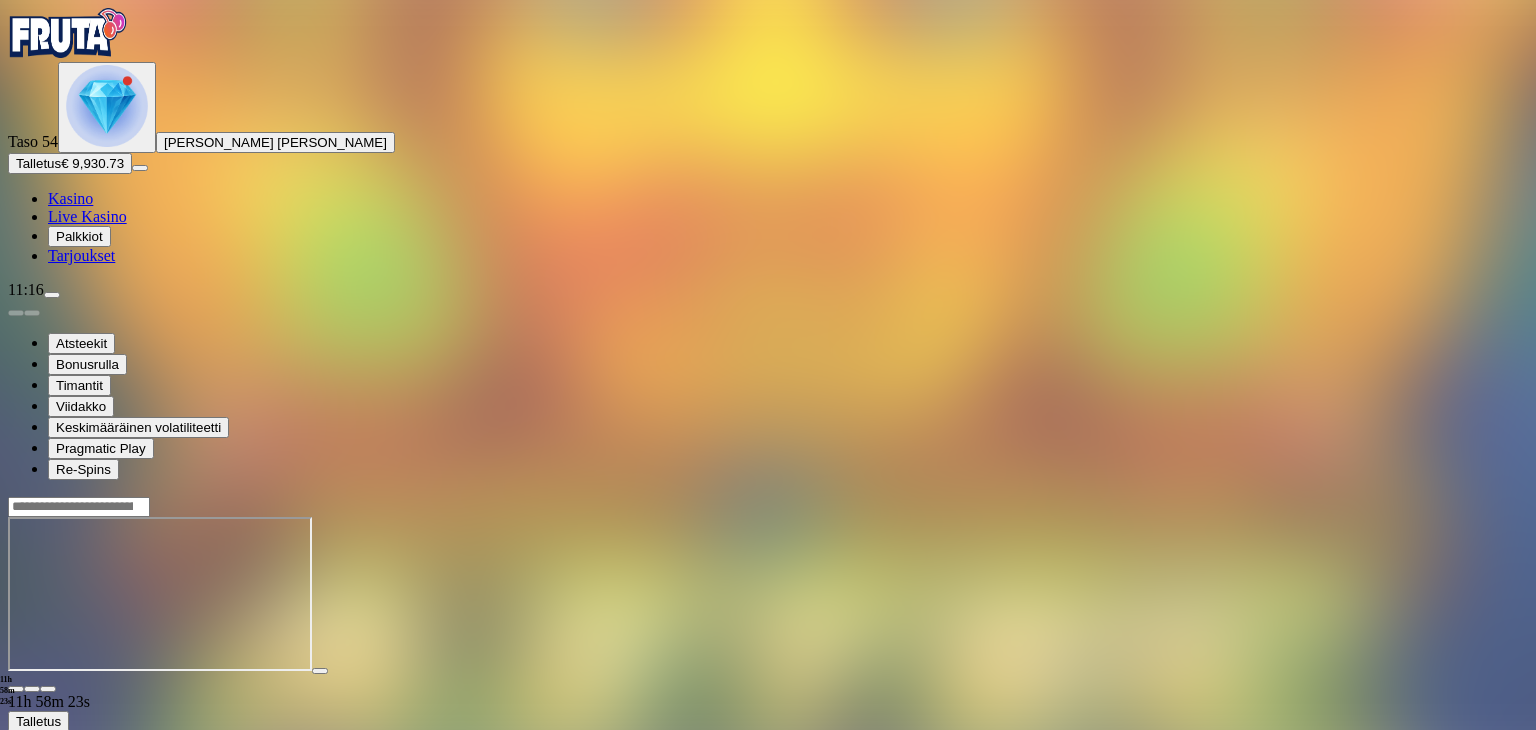 click on "Kasino" at bounding box center (70, 198) 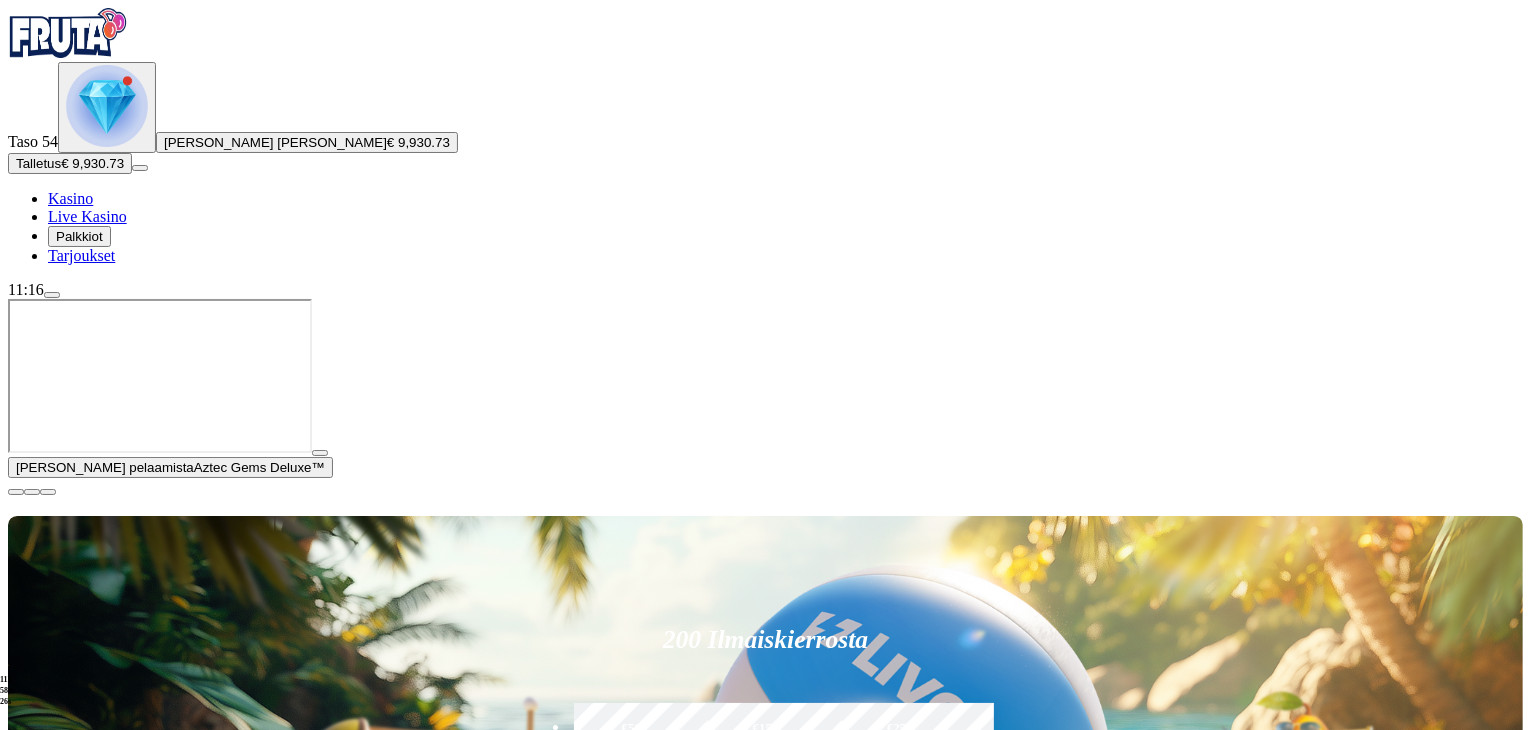 click at bounding box center (16, 492) 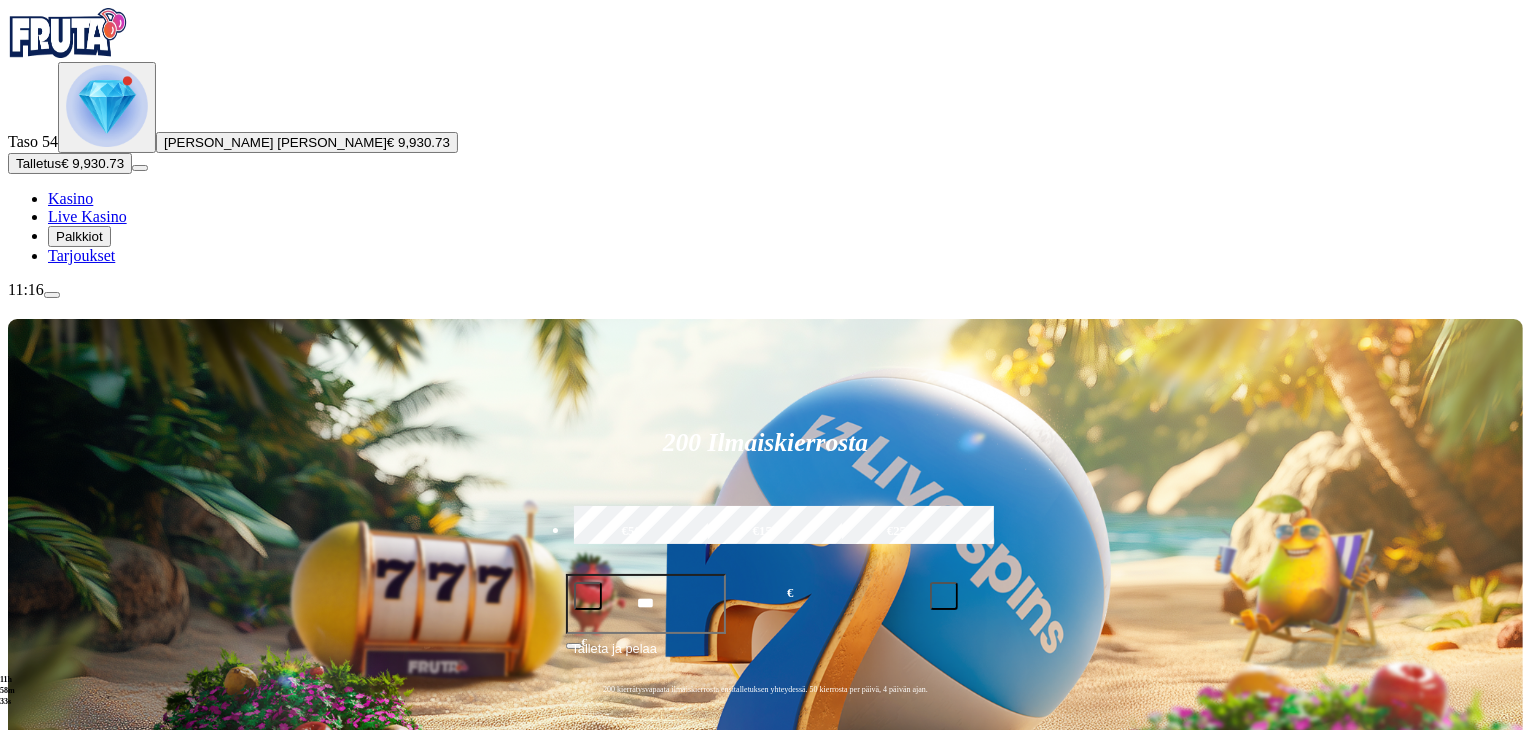 click at bounding box center [32, 1085] 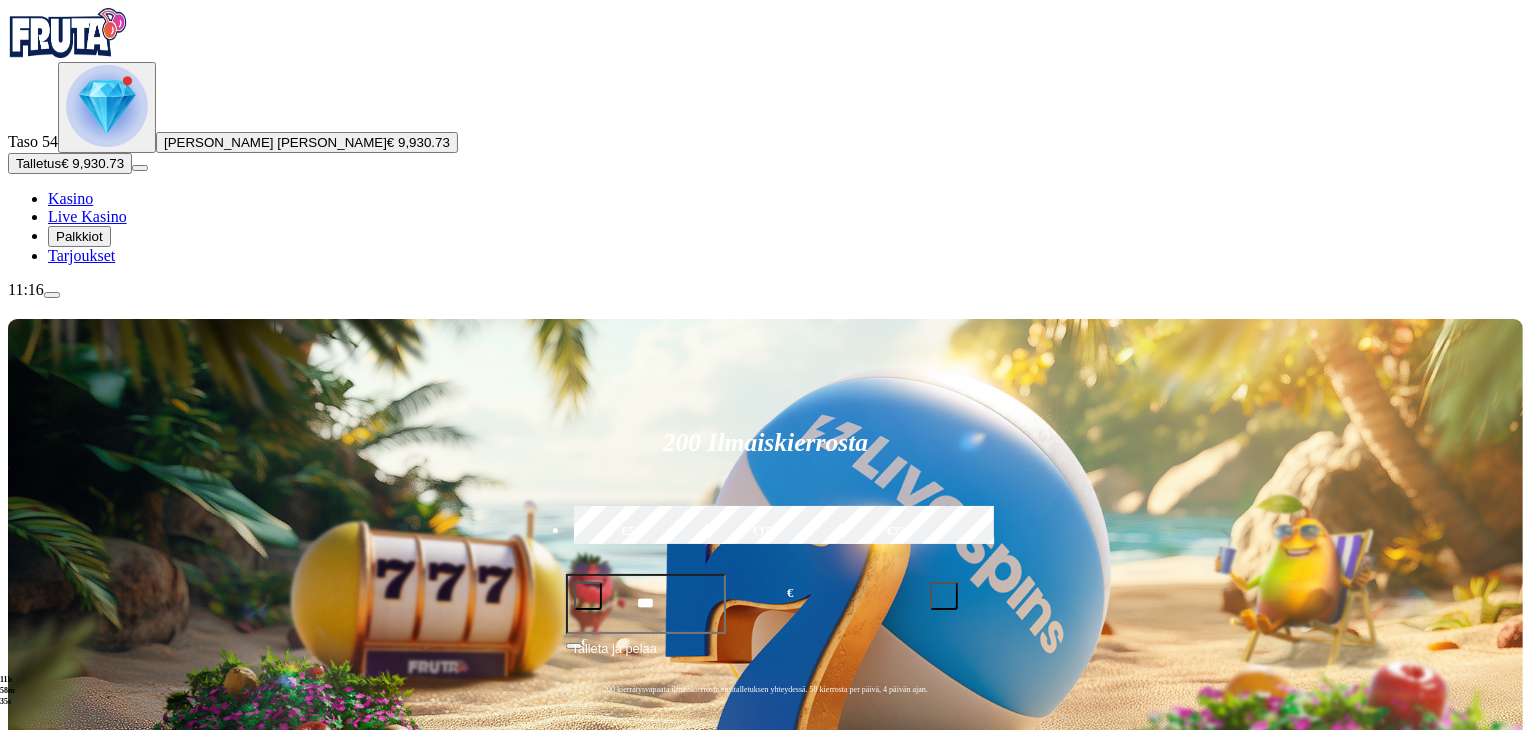 click on "Pelaa nyt" at bounding box center [-899, 1704] 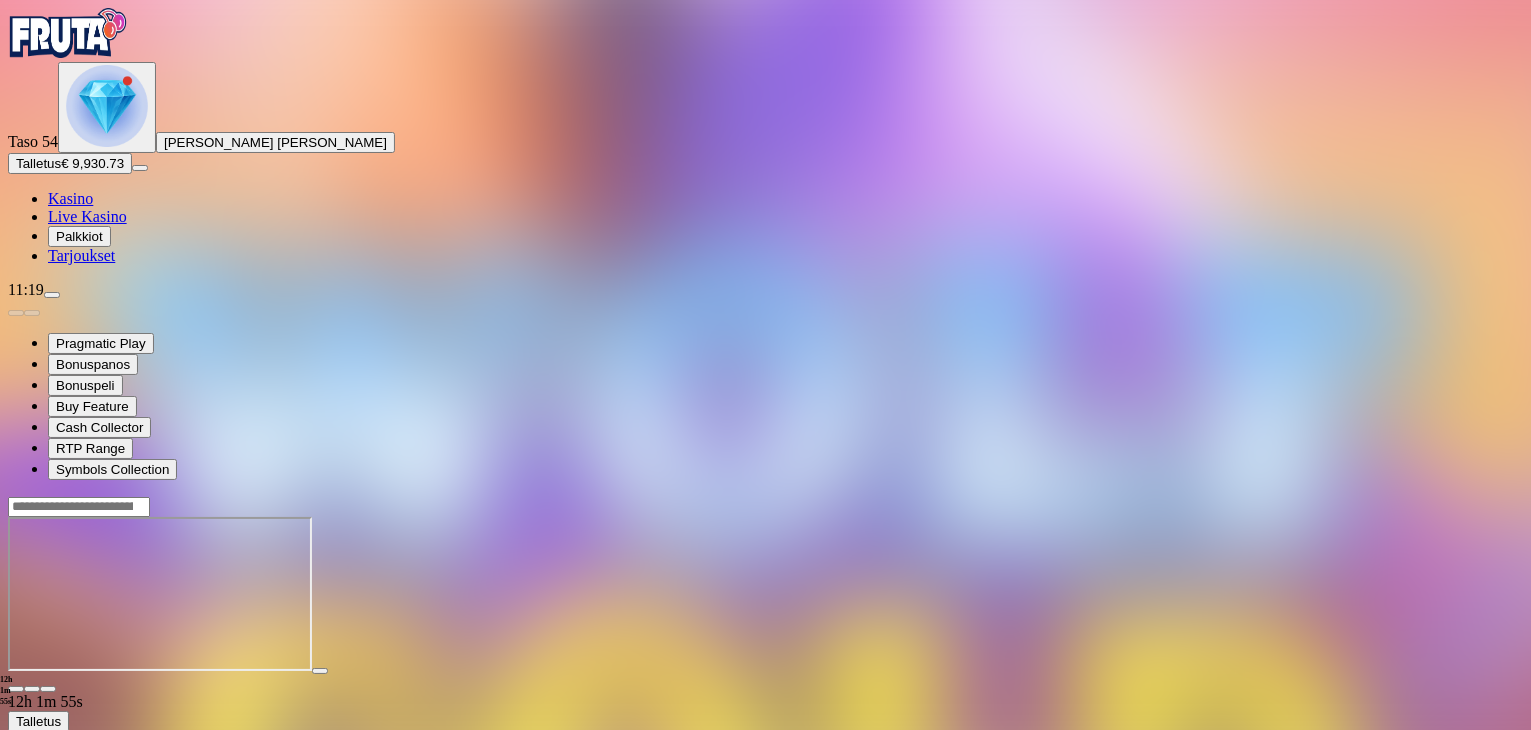 click on "Kasino" at bounding box center [70, 198] 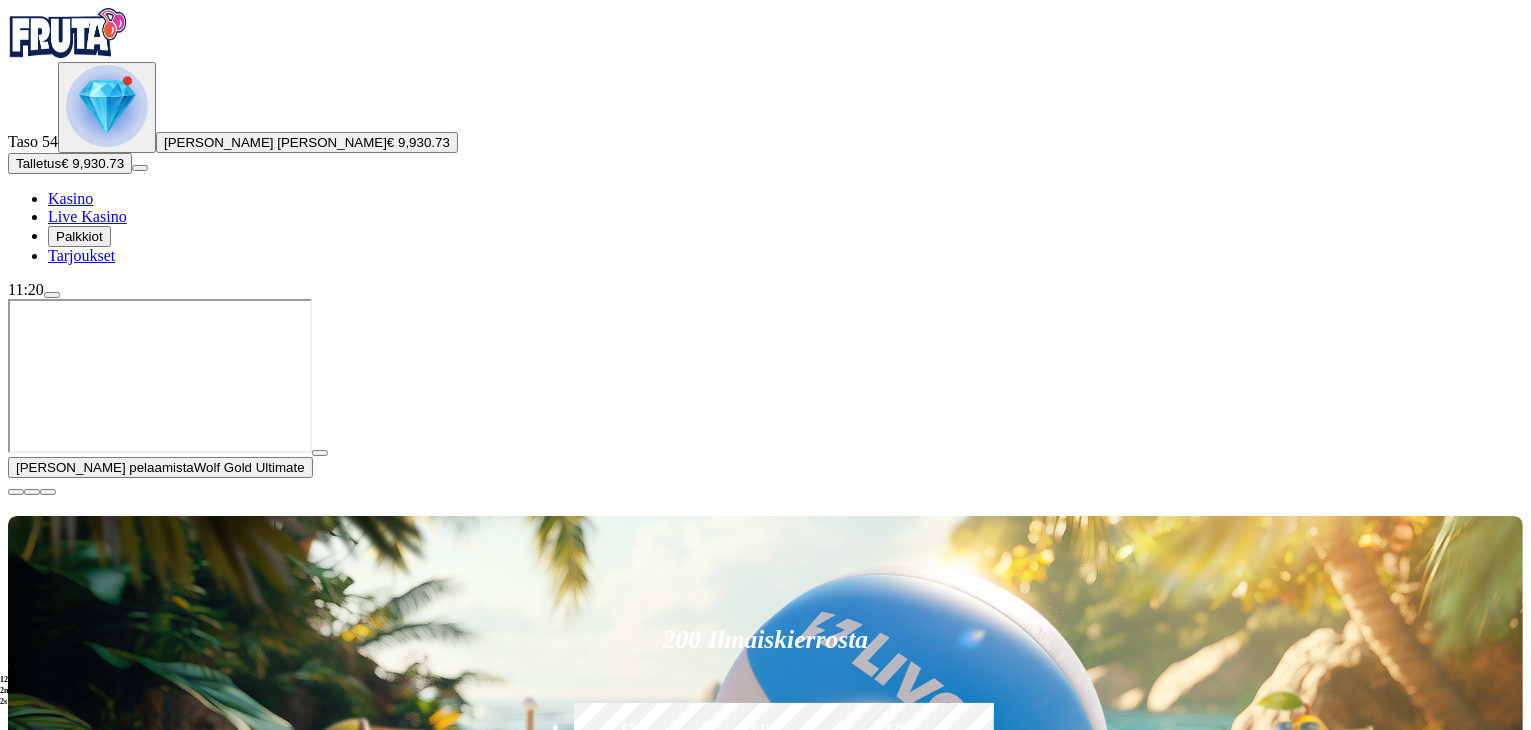 click at bounding box center (16, 492) 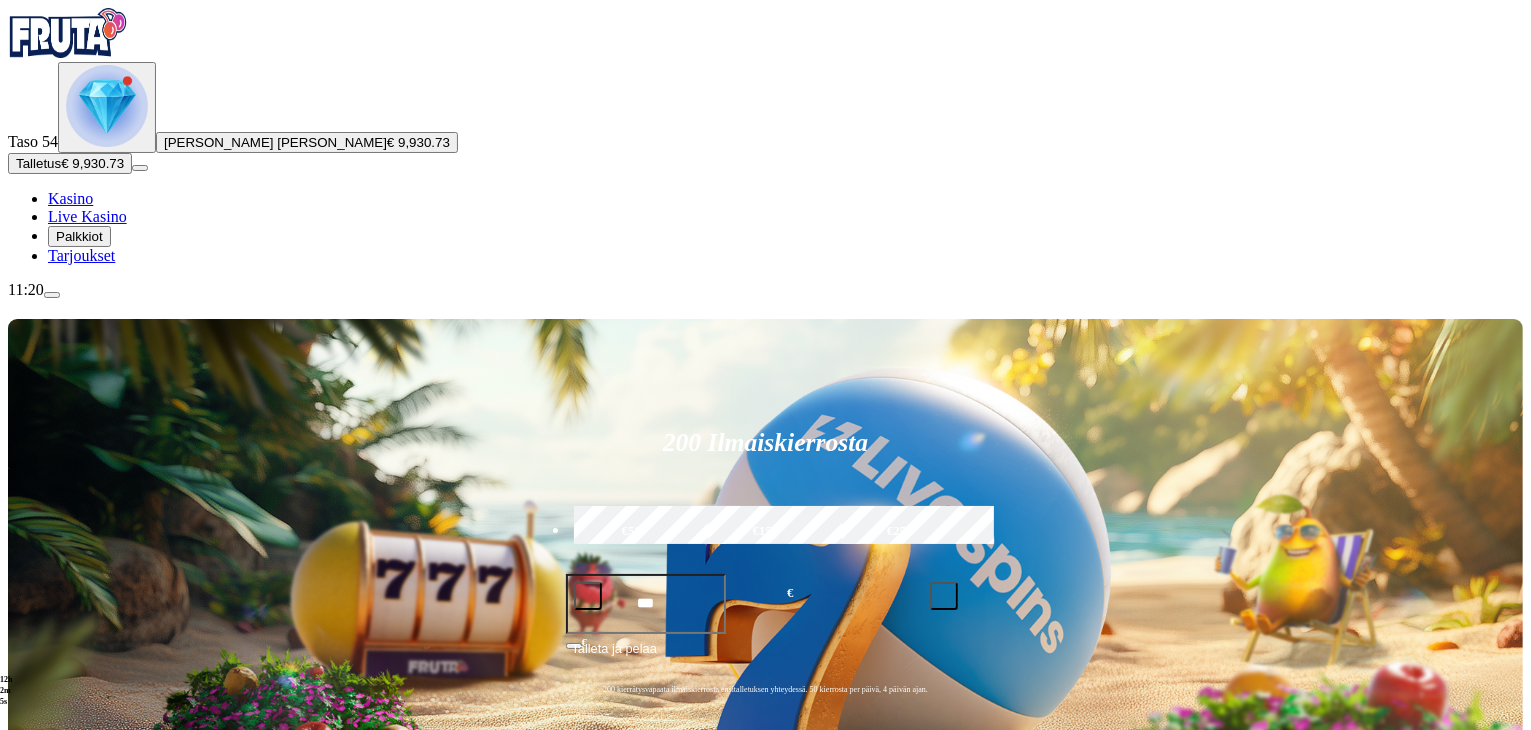 click on "Pelaa nyt" at bounding box center (77, 1131) 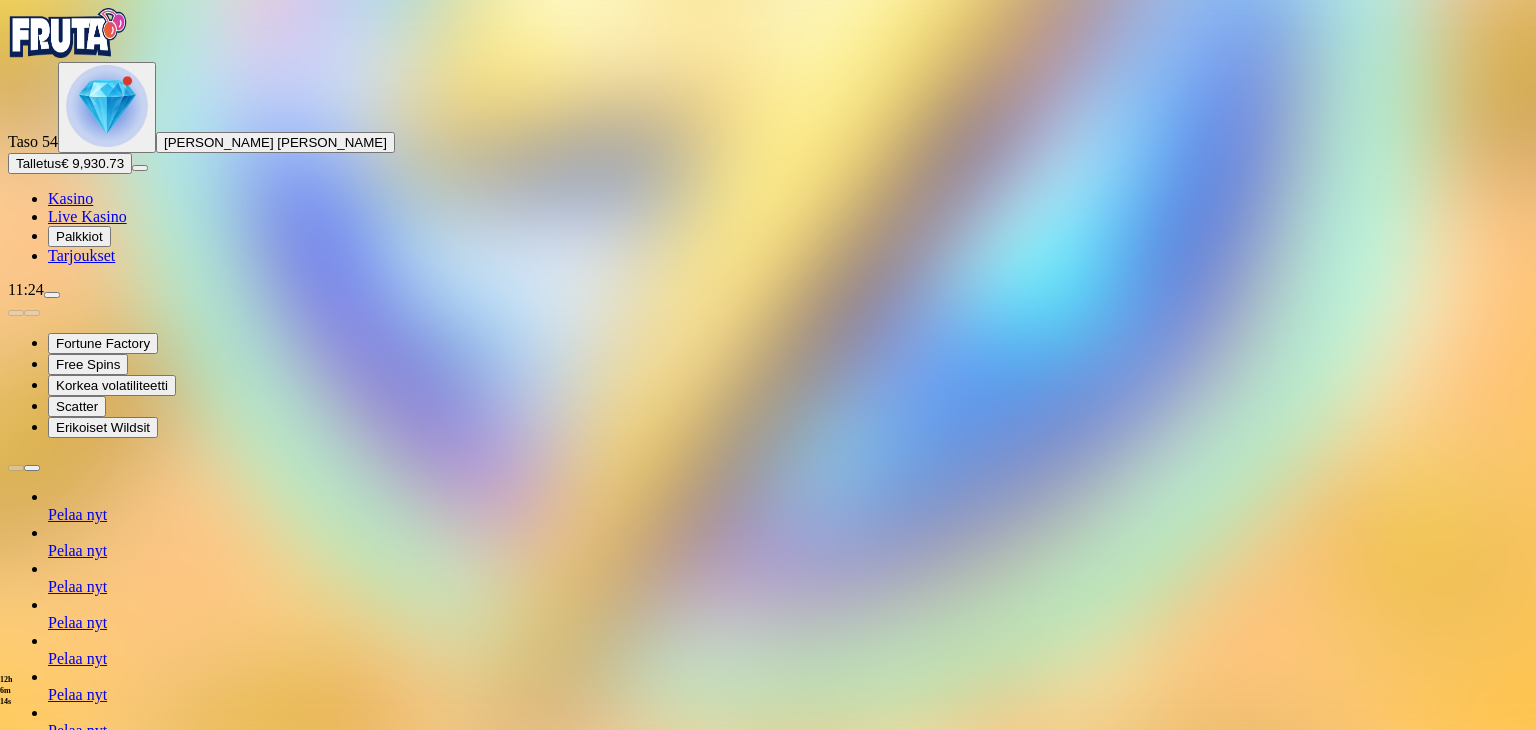 click on "Kasino" at bounding box center [70, 198] 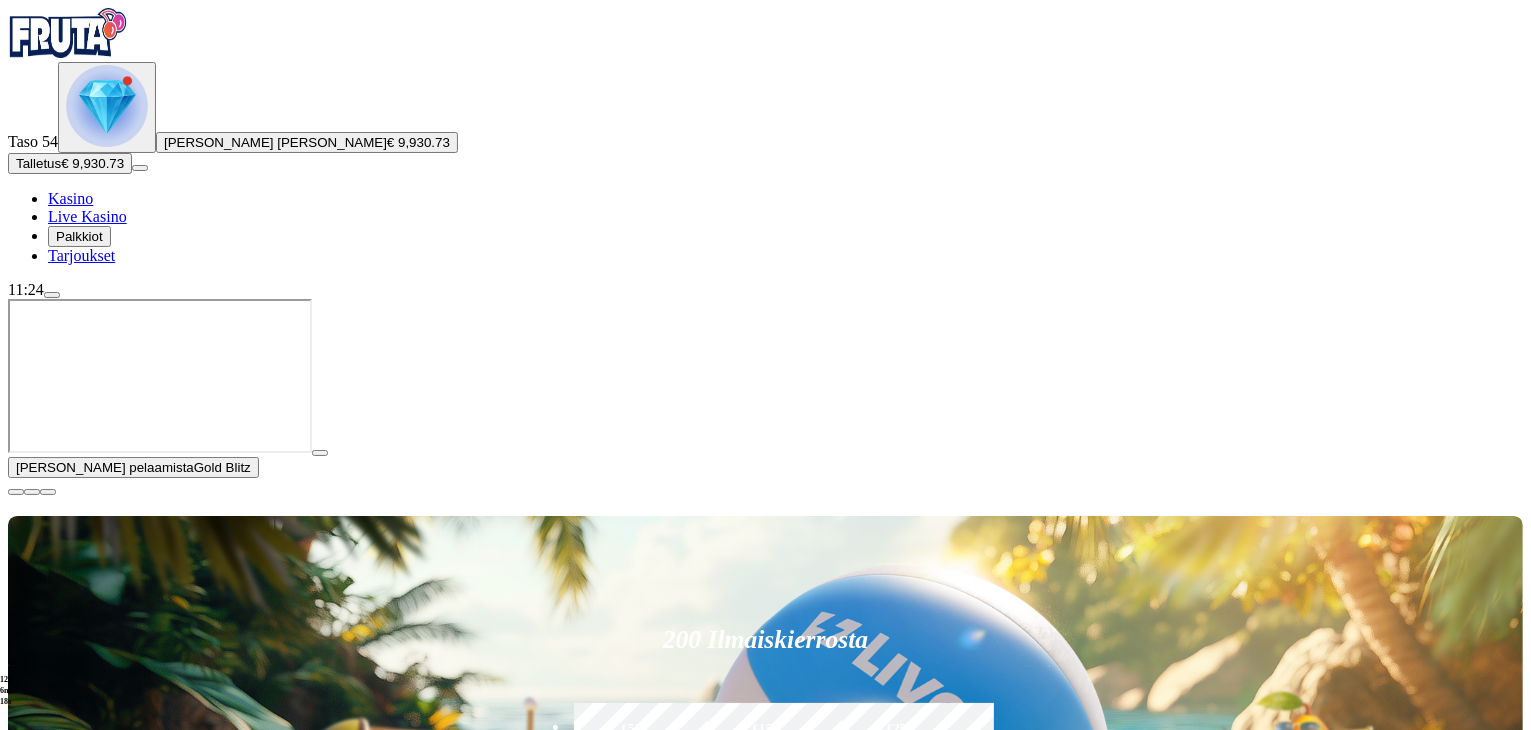click on "Pelaa nyt" at bounding box center [78, 1710] 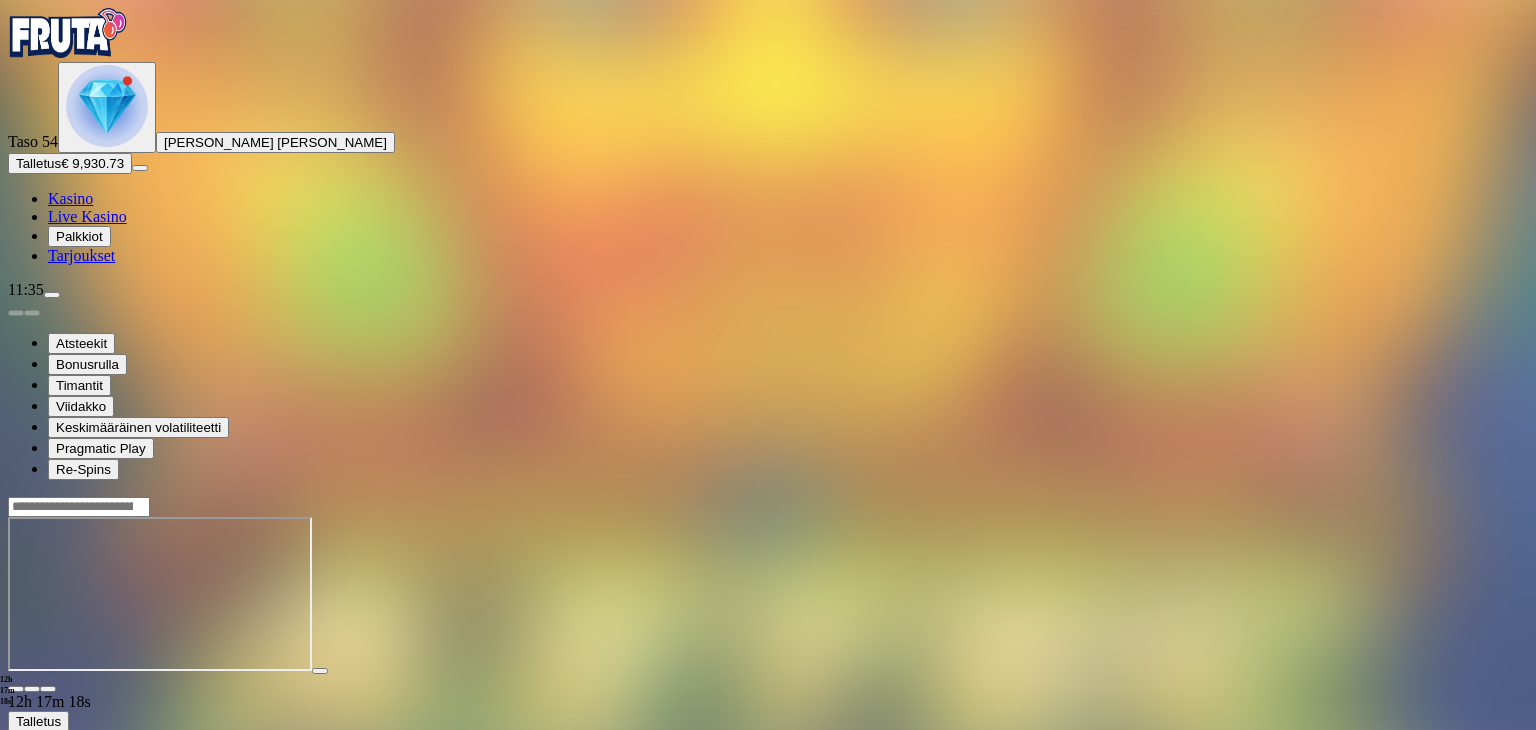 click on "Kasino" at bounding box center (70, 198) 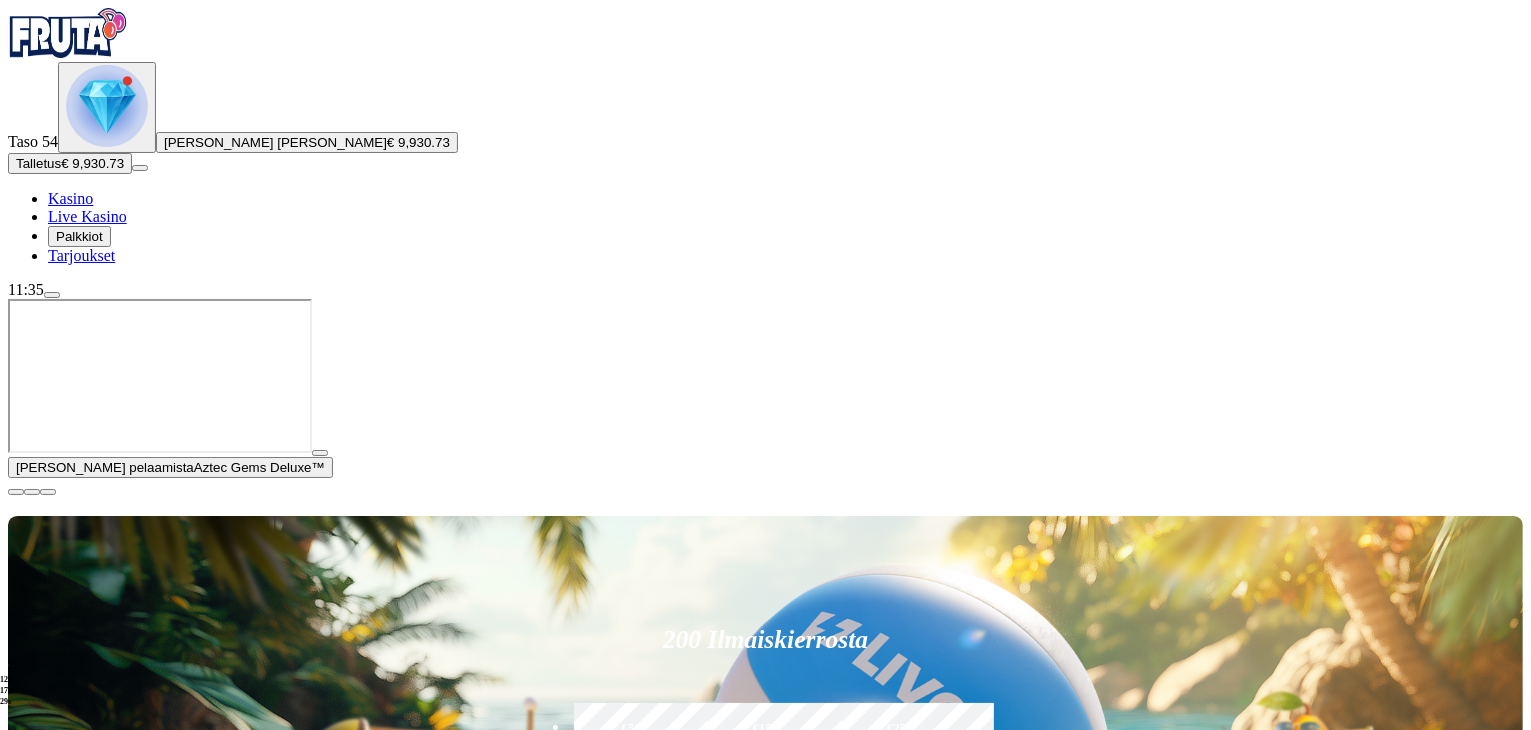 click on "Pelaa nyt" at bounding box center [77, 1615] 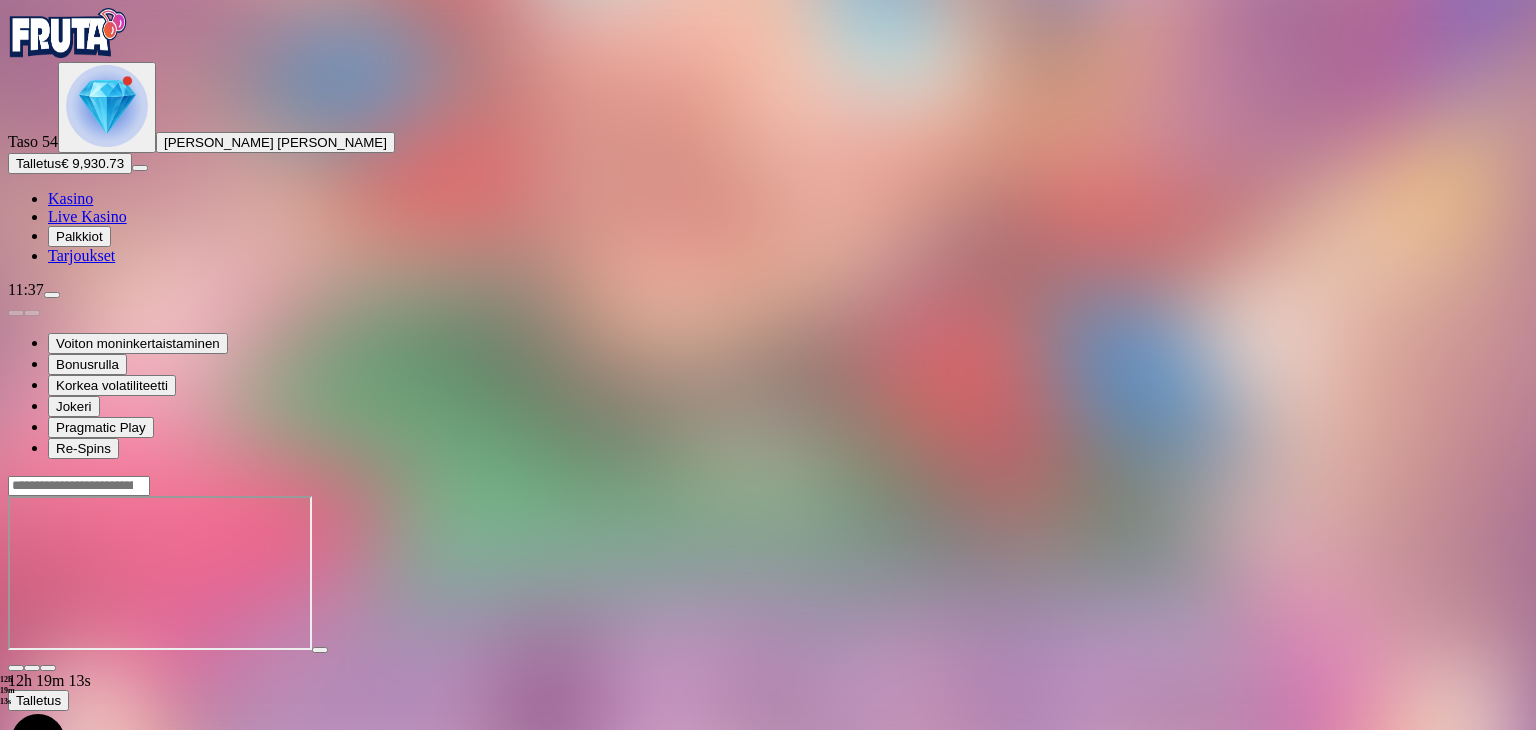 click on "Kasino" at bounding box center [70, 198] 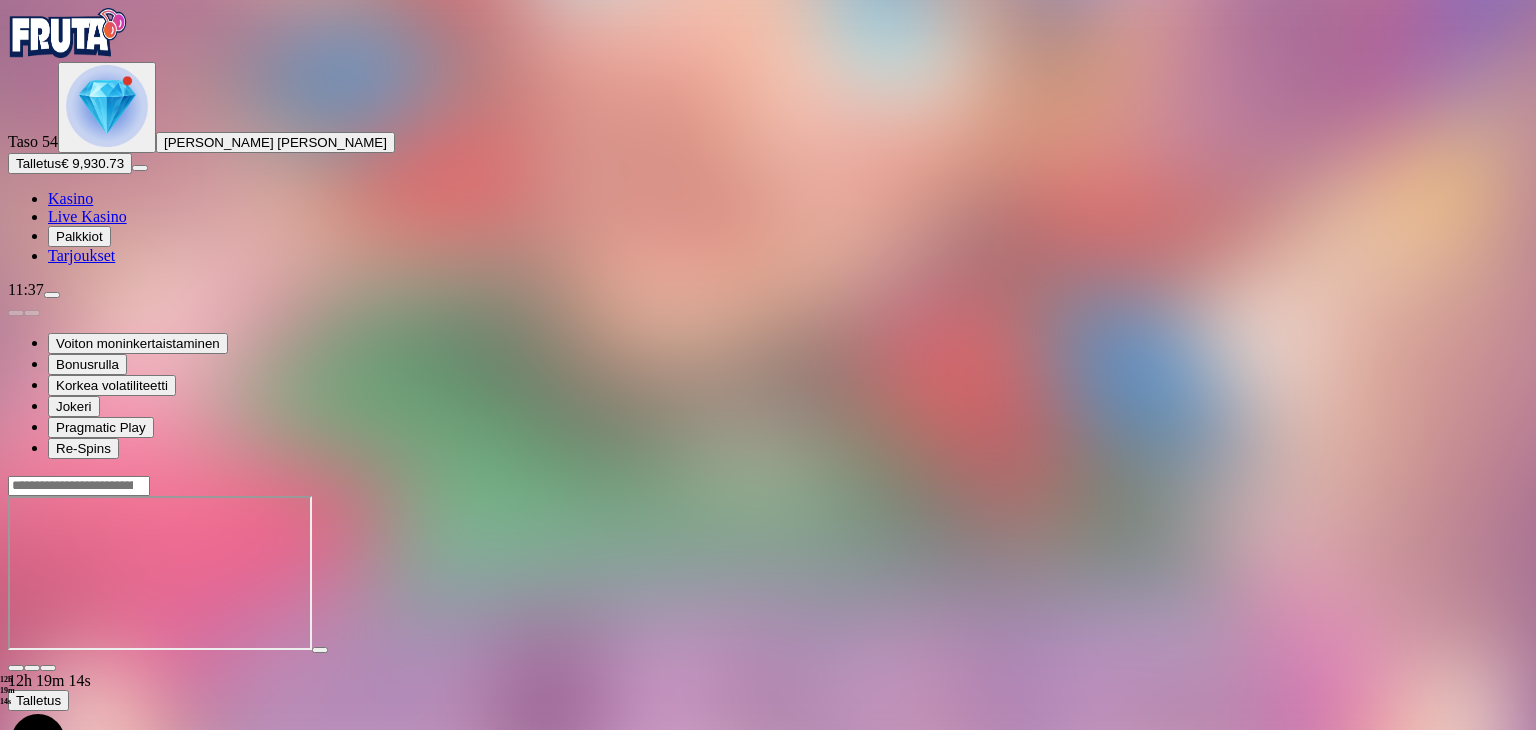 click on "Kasino" at bounding box center [70, 198] 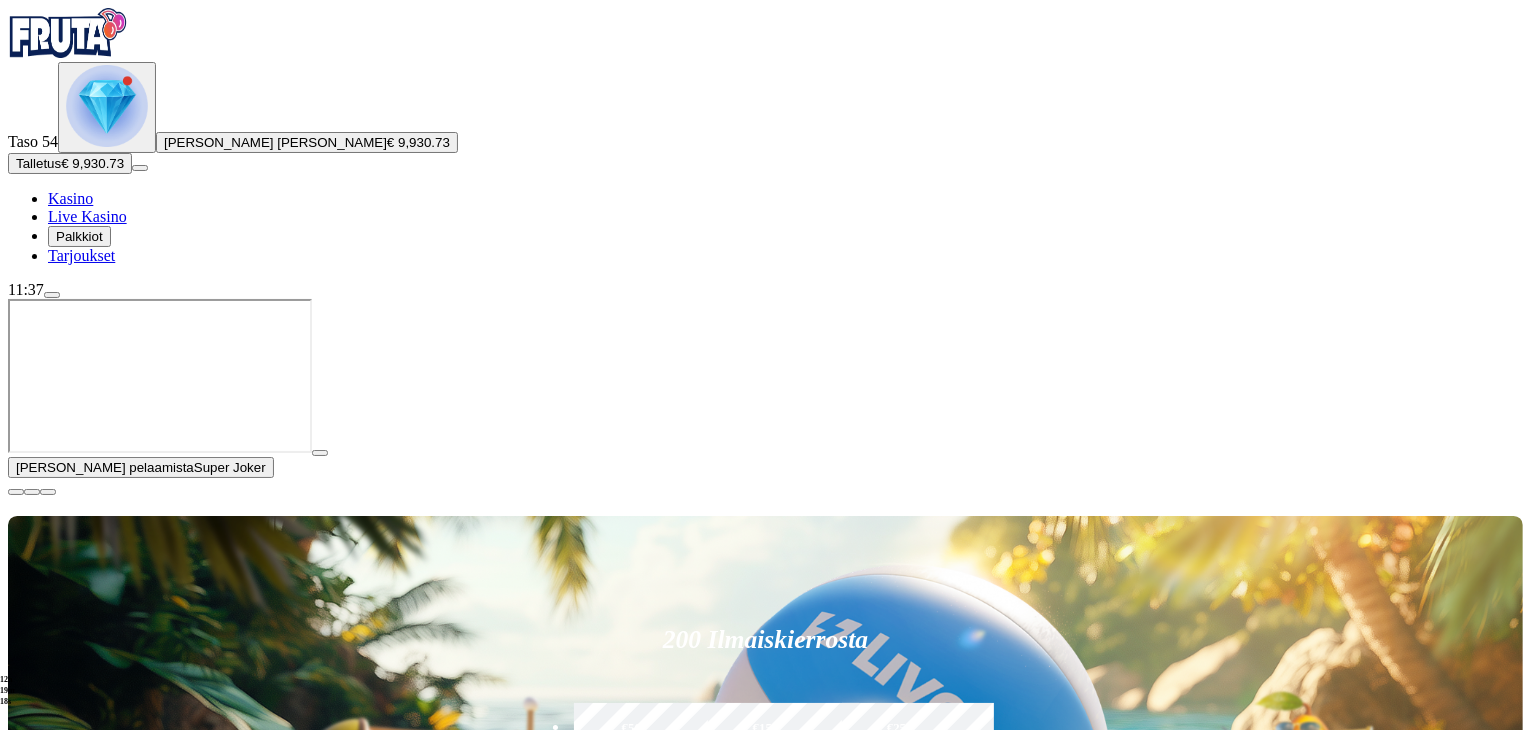 click at bounding box center [16, 492] 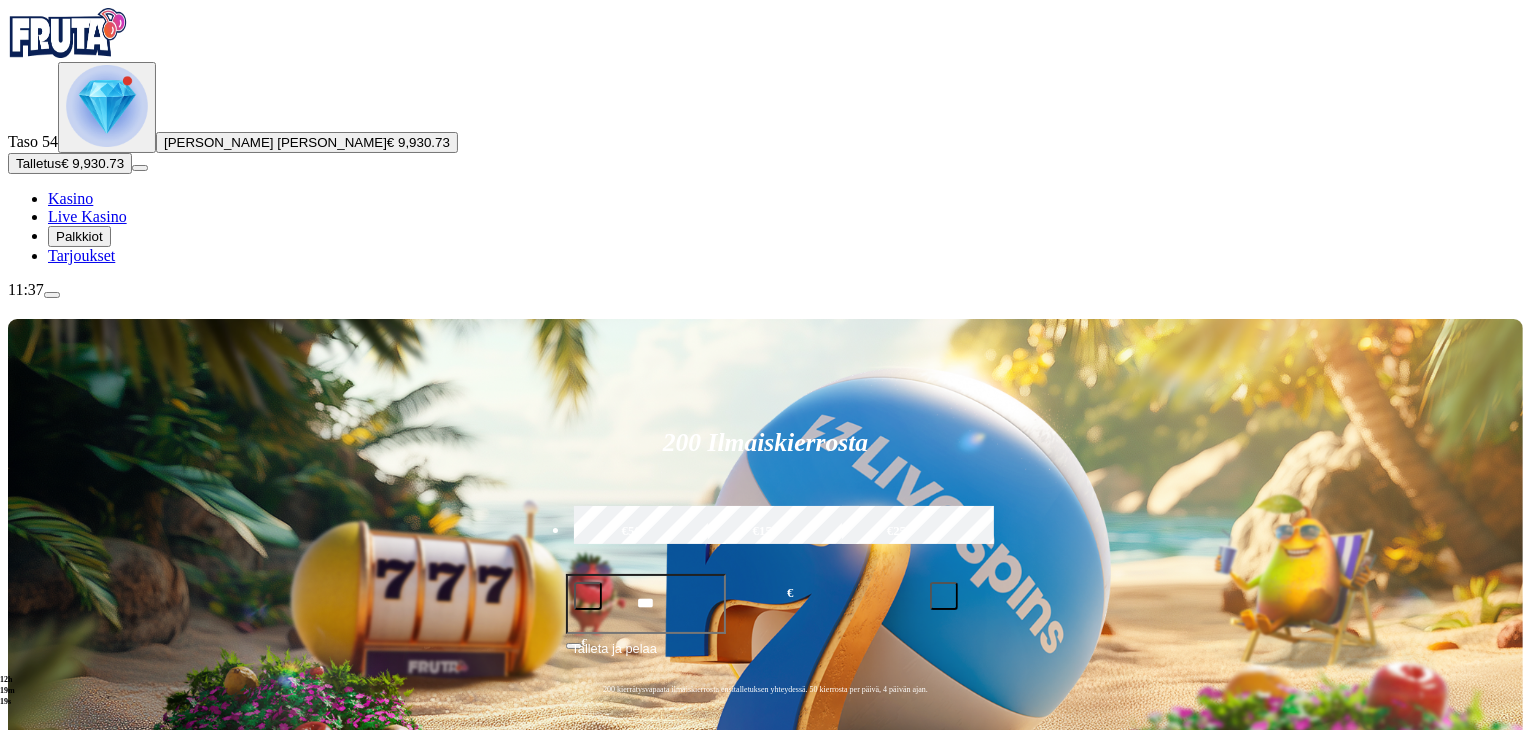 click at bounding box center (32, 1085) 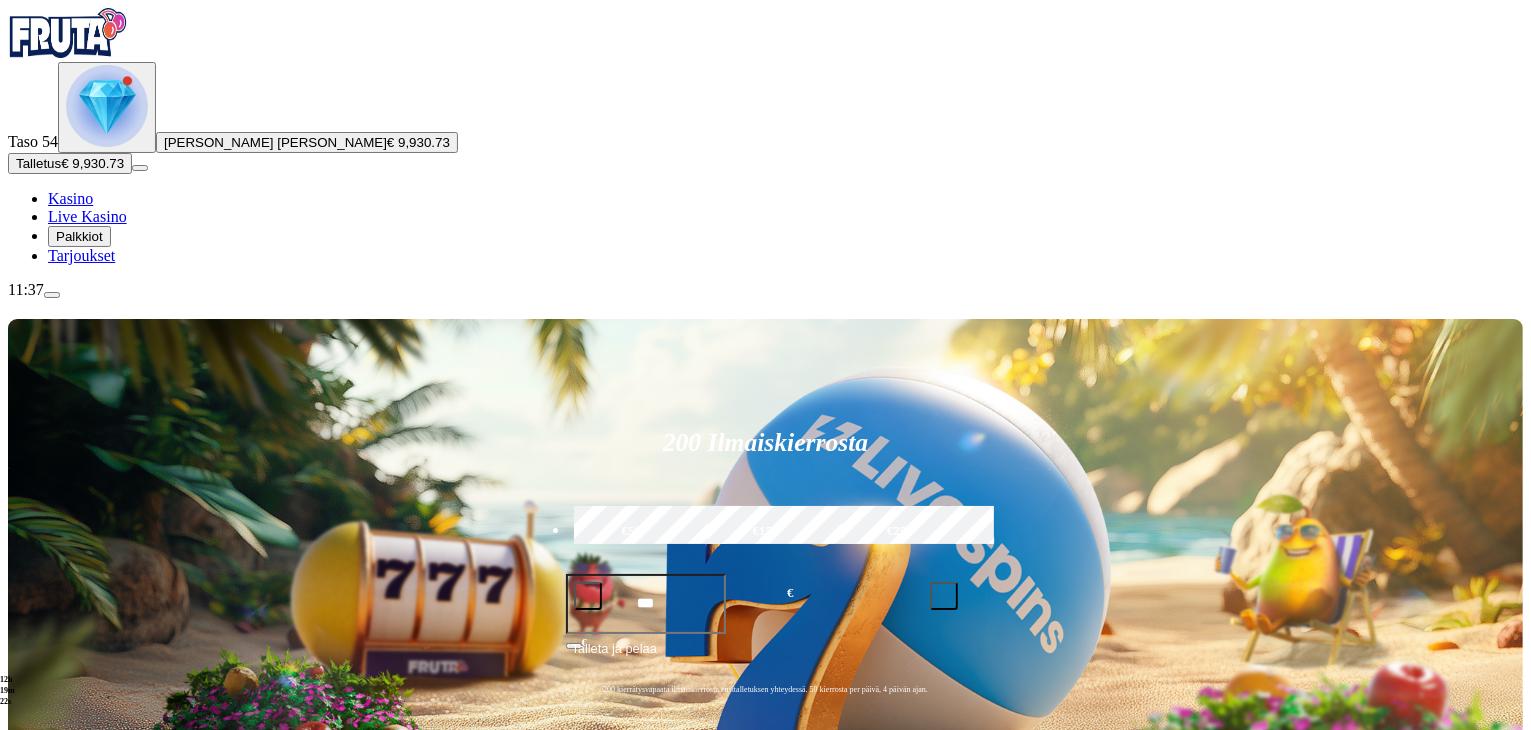 click on "Pelaa nyt" at bounding box center (-899, 1799) 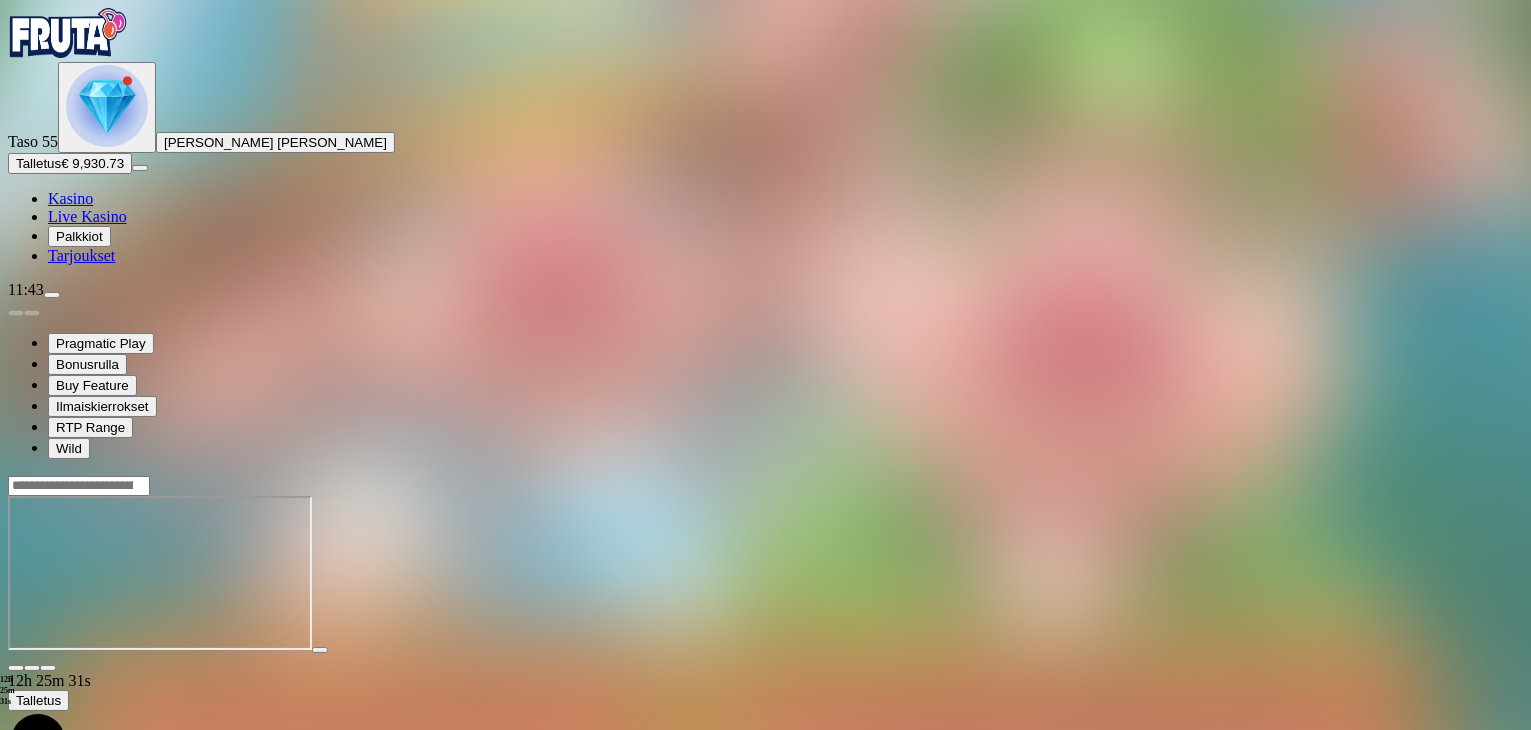 click at bounding box center [765, 485] 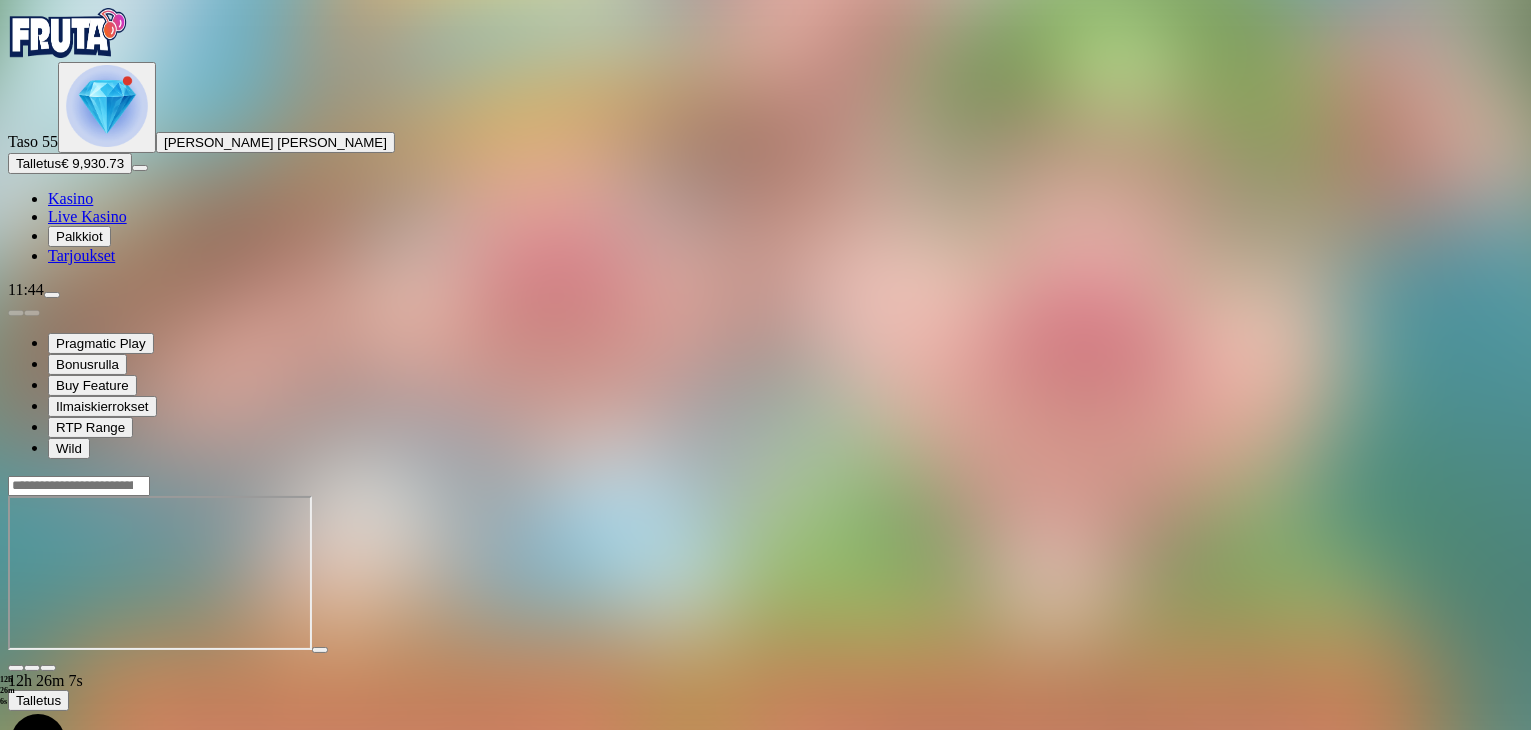 click at bounding box center (68, 33) 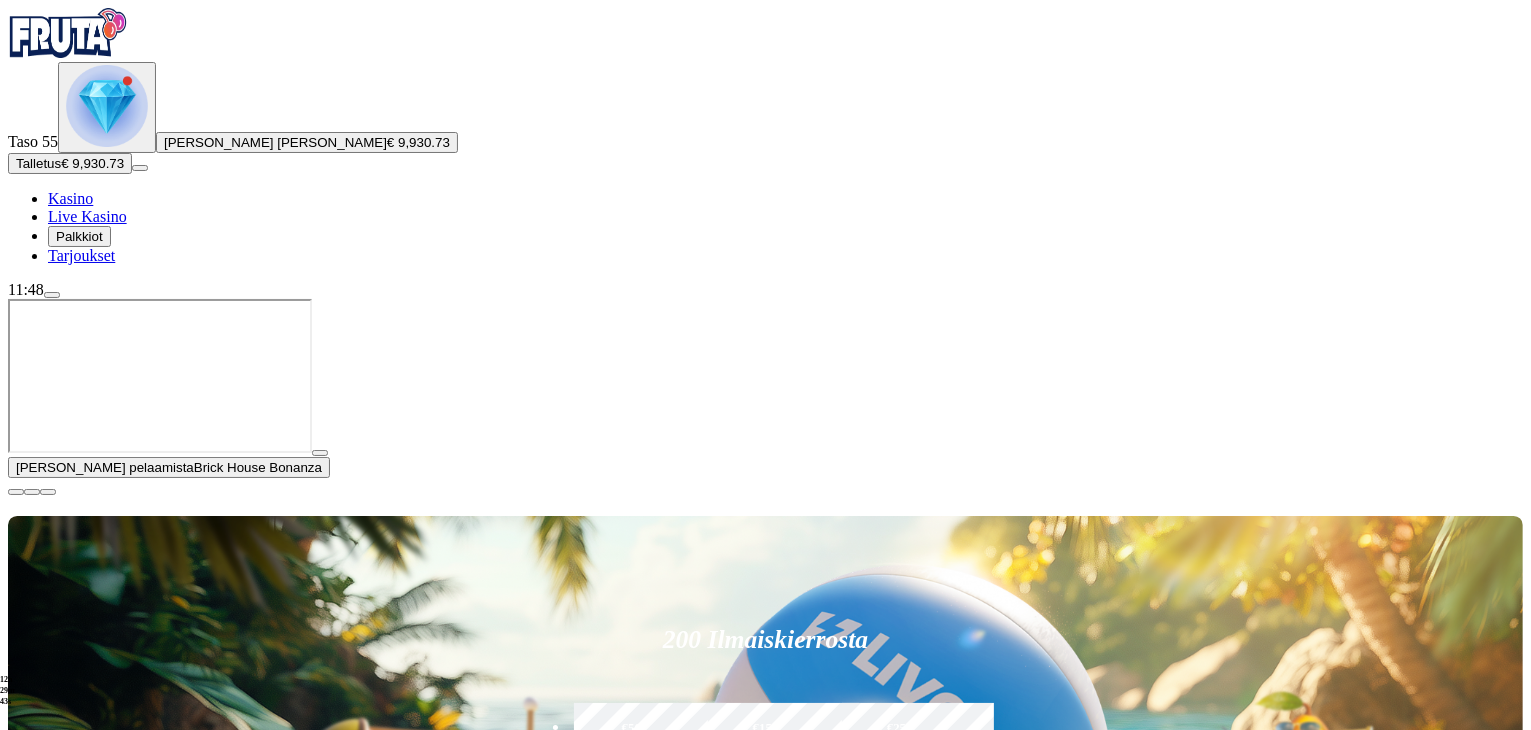 click at bounding box center [16, 492] 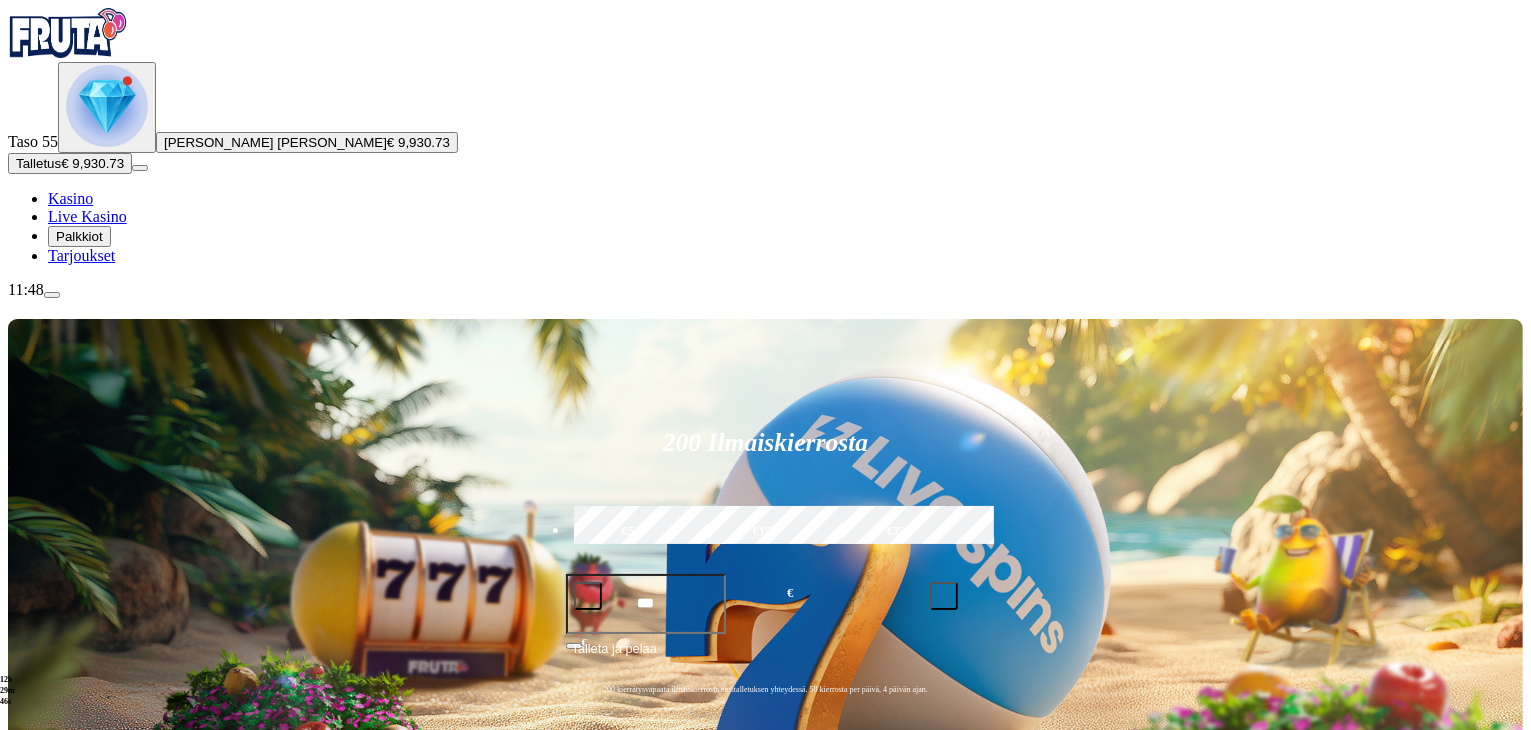 click on "Pelaa nyt" at bounding box center (77, 1513) 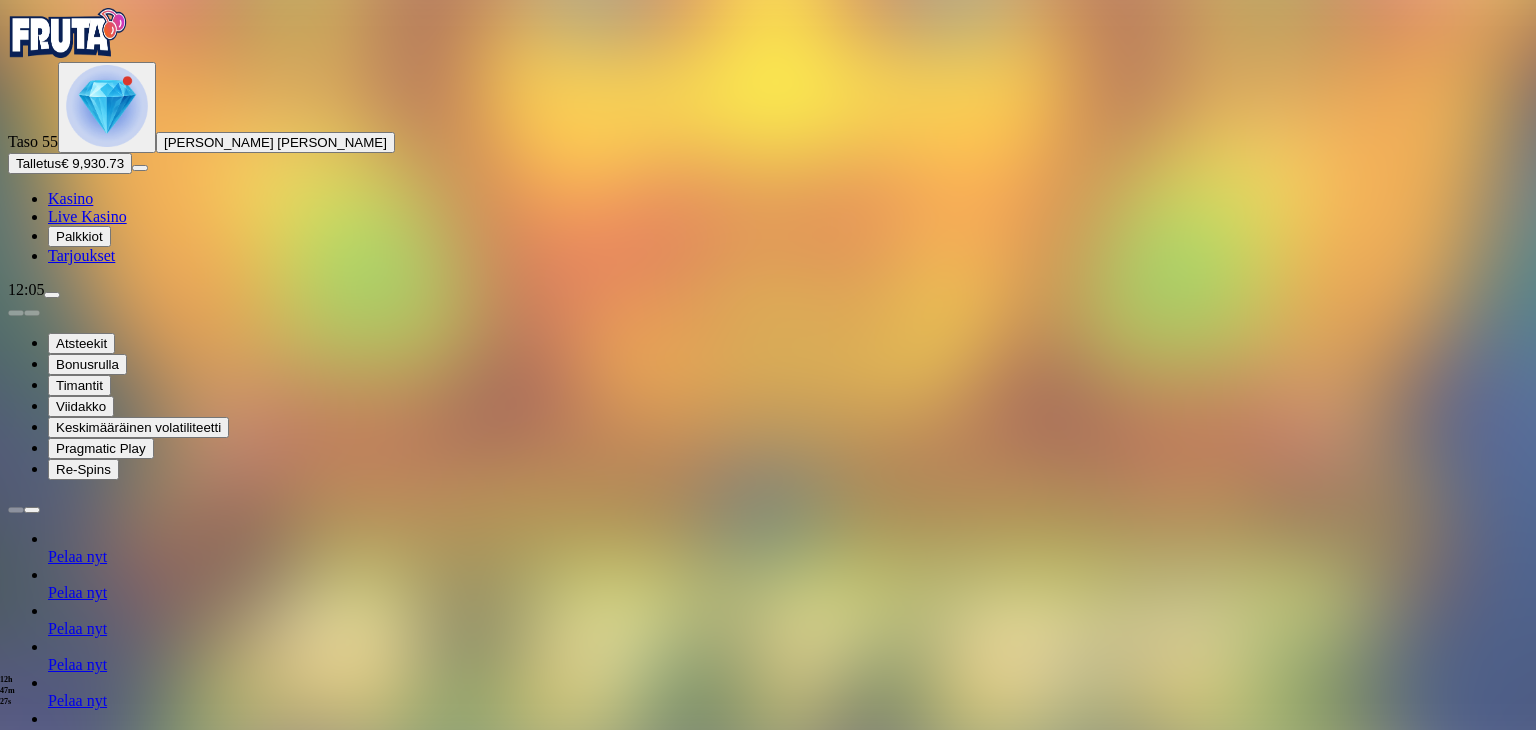 click on "Talletus € 9,930.73" at bounding box center (70, 163) 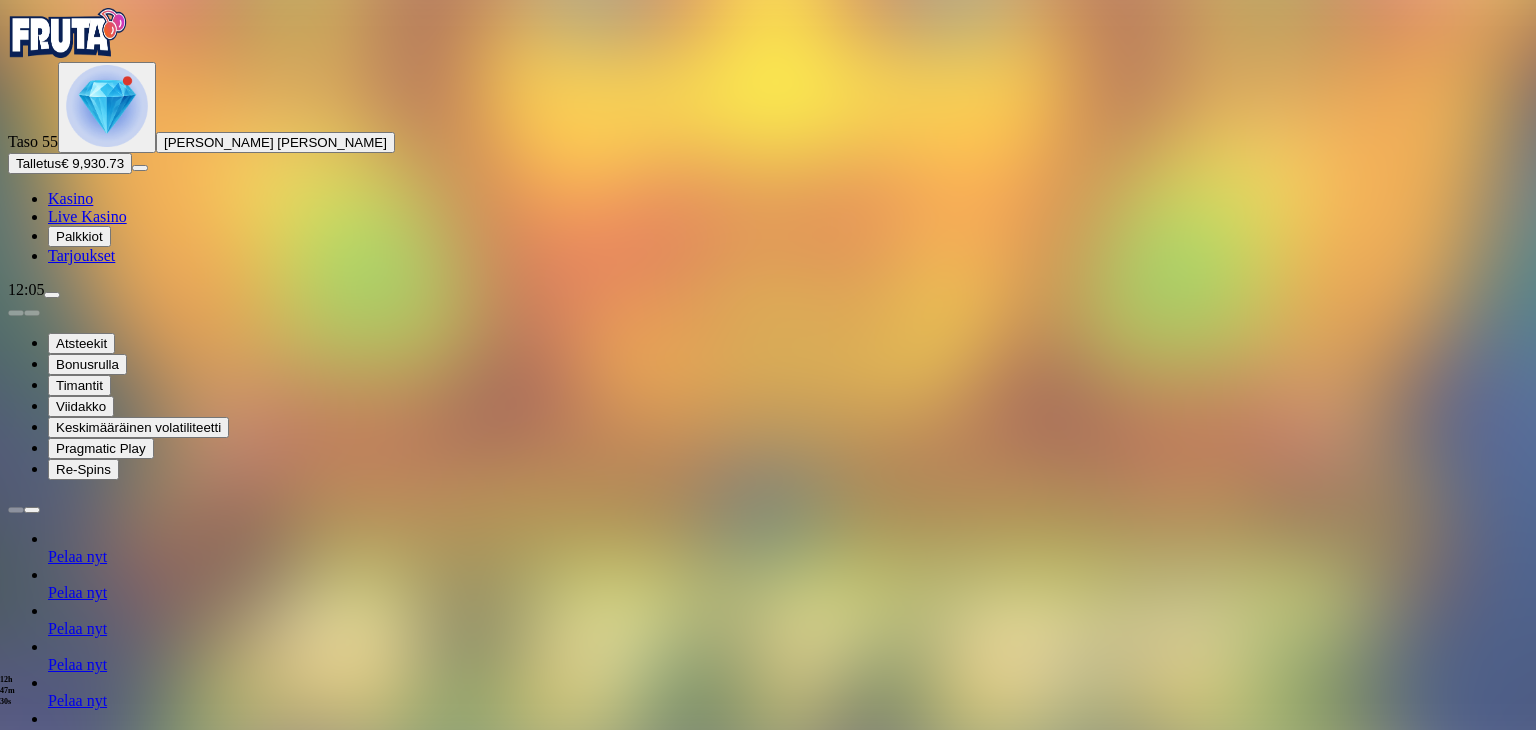 click at bounding box center [107, 106] 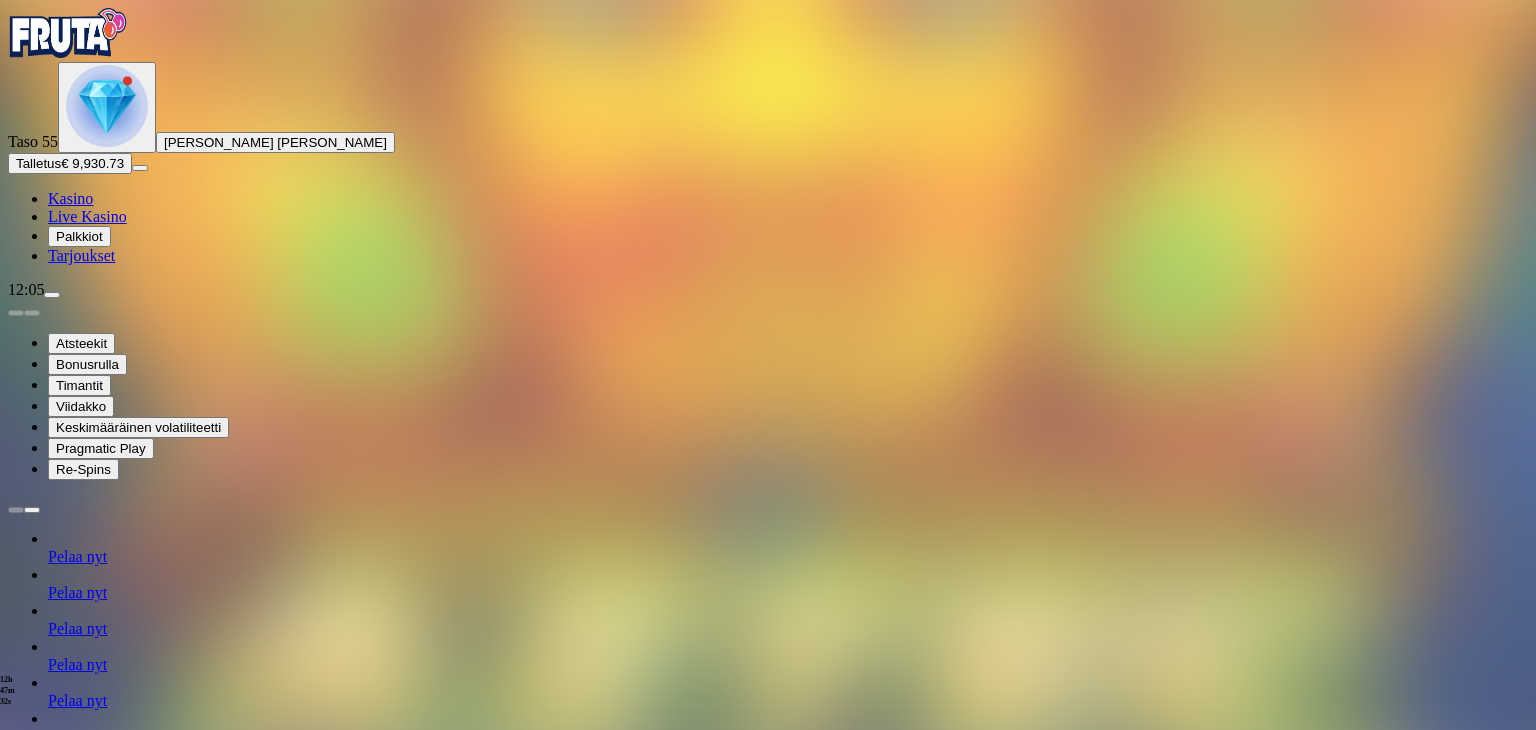 click at bounding box center (68, 33) 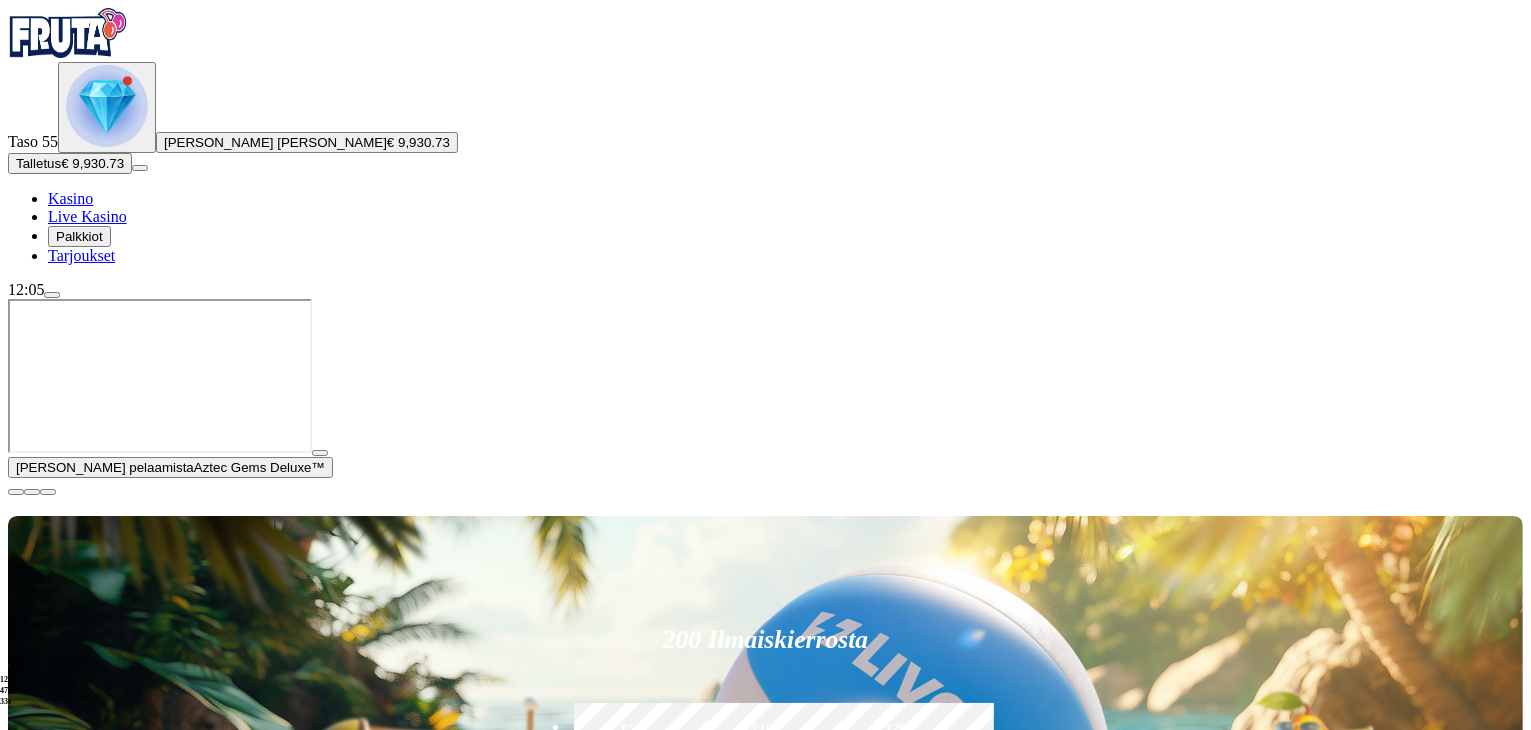 click at bounding box center (68, 33) 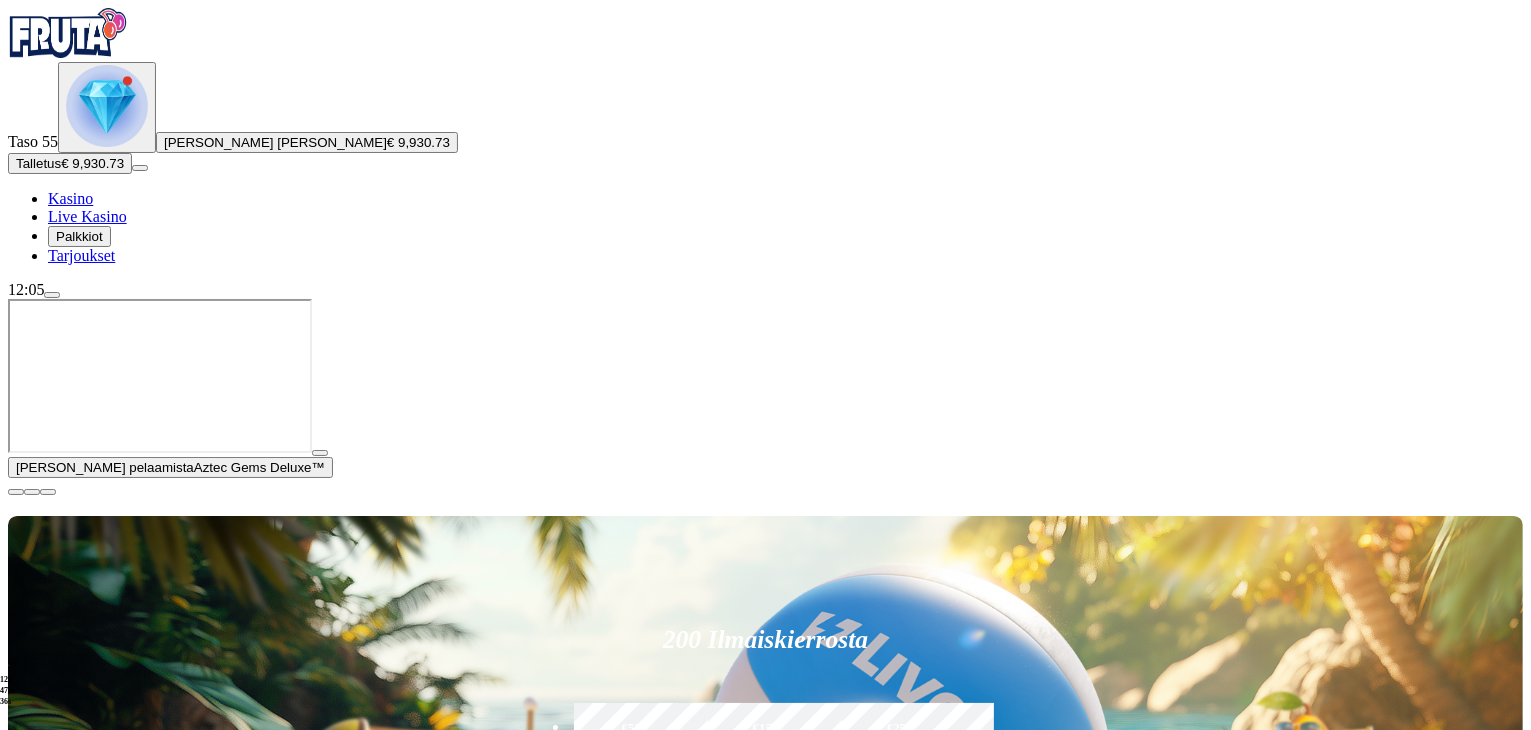 click on "[PERSON_NAME] [PERSON_NAME]" at bounding box center [275, 142] 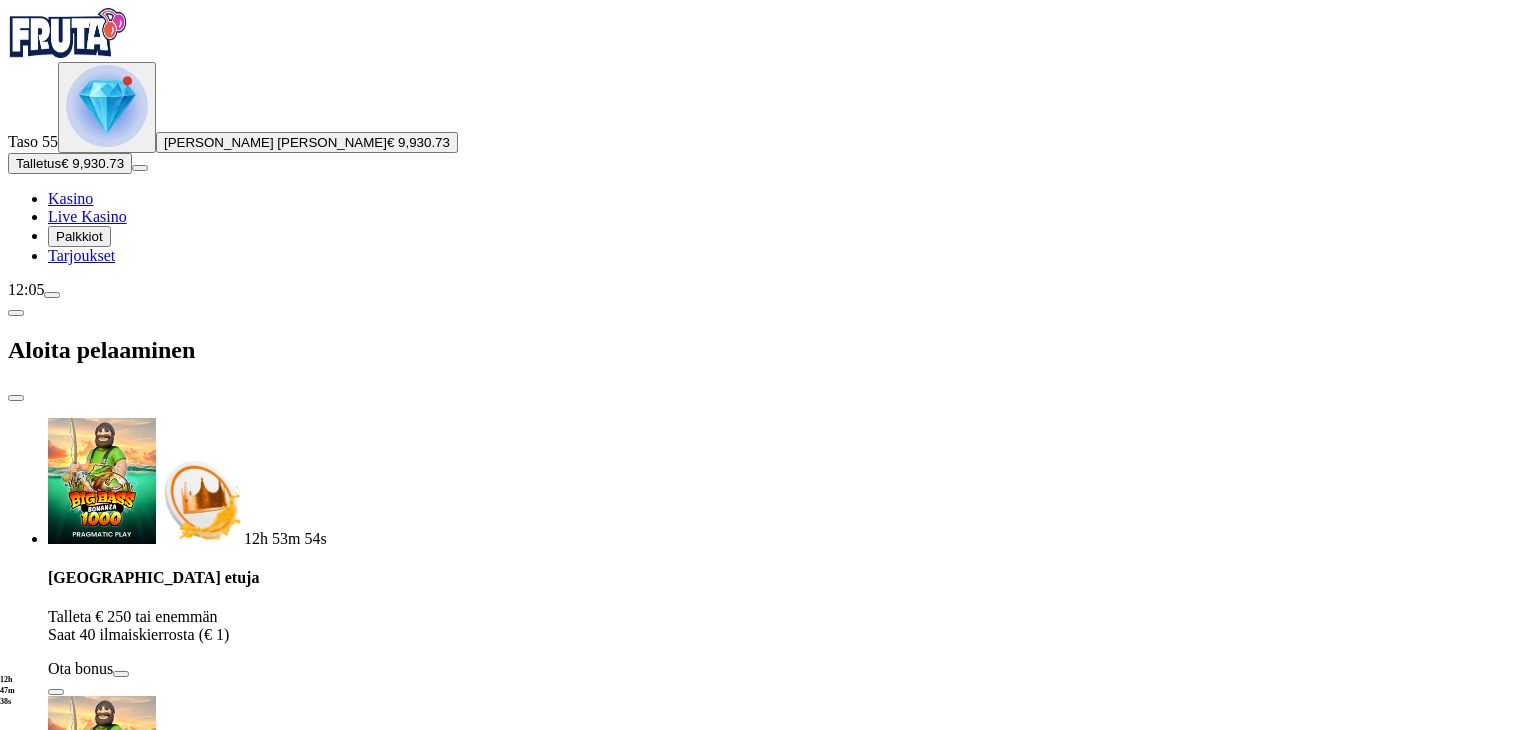 click on "Talletus" at bounding box center (38, 163) 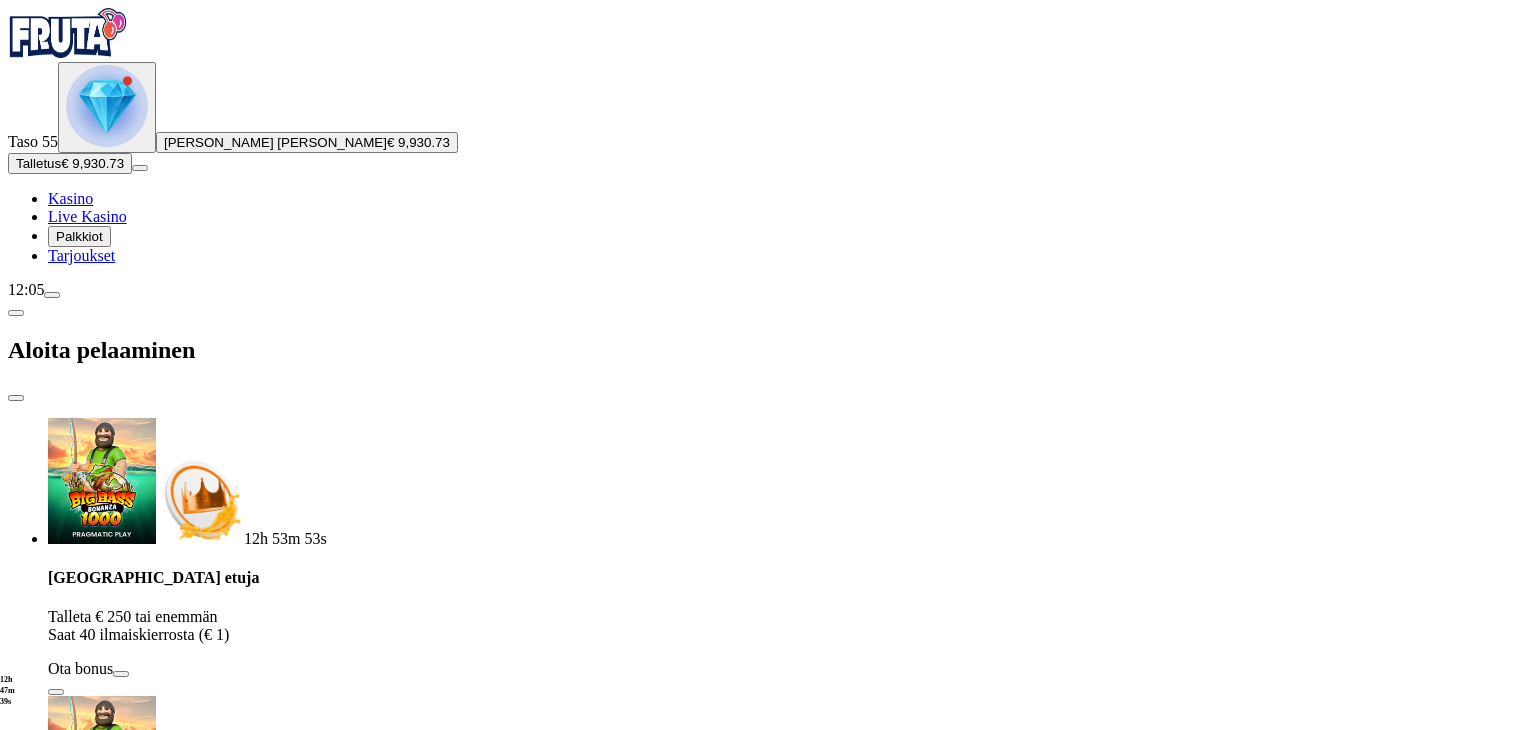 click on "€ 9,930.73" at bounding box center (418, 142) 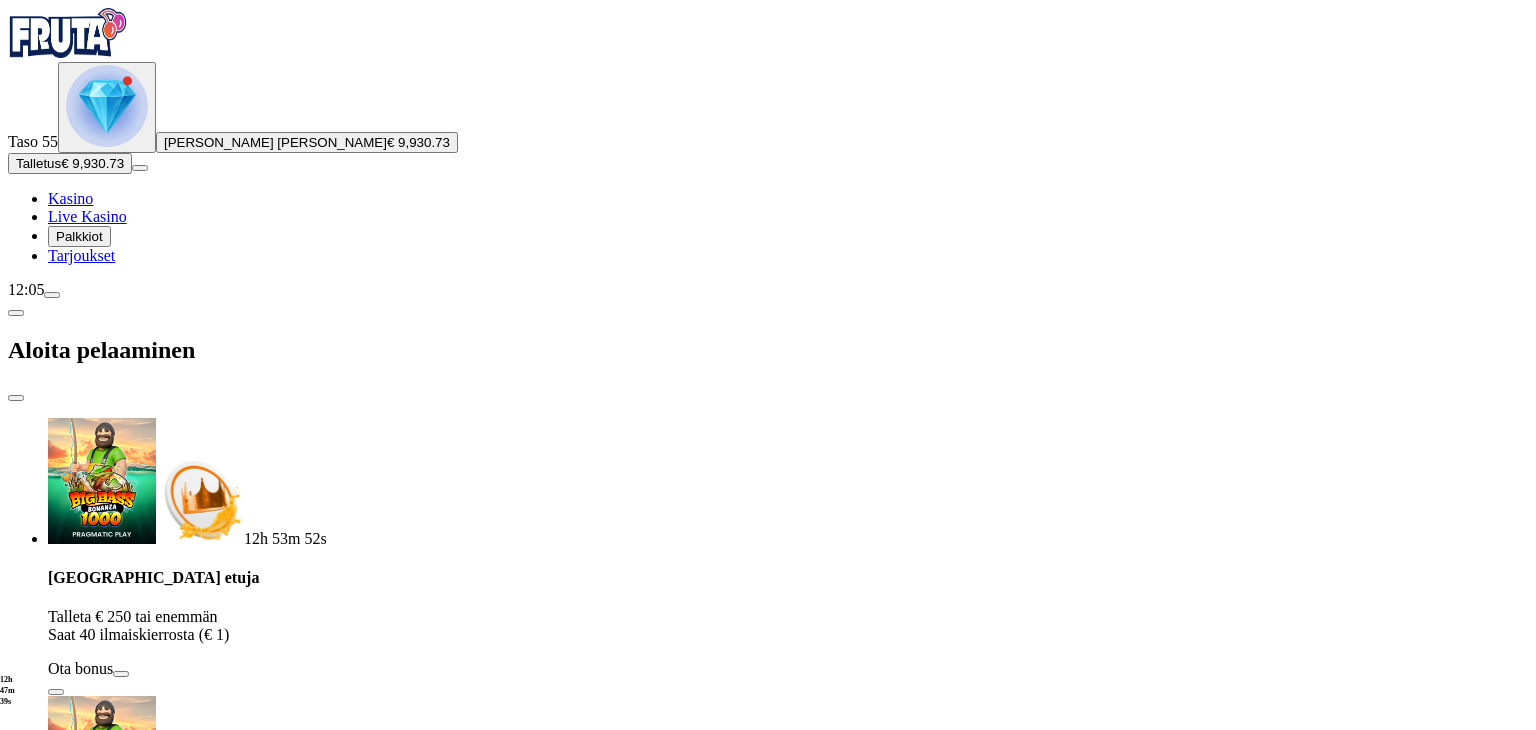 click on "€ 9,930.73" at bounding box center (418, 142) 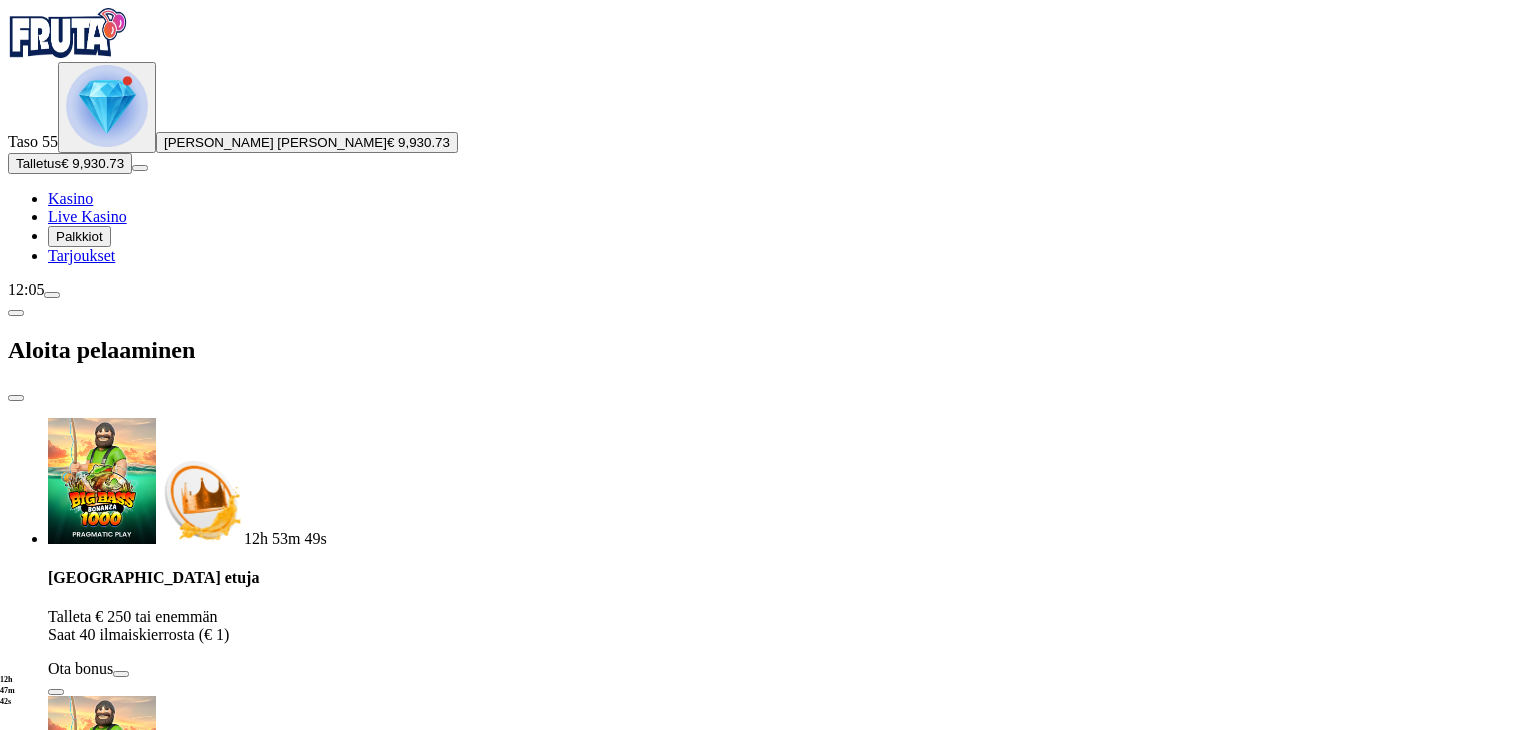 click at bounding box center [52, 295] 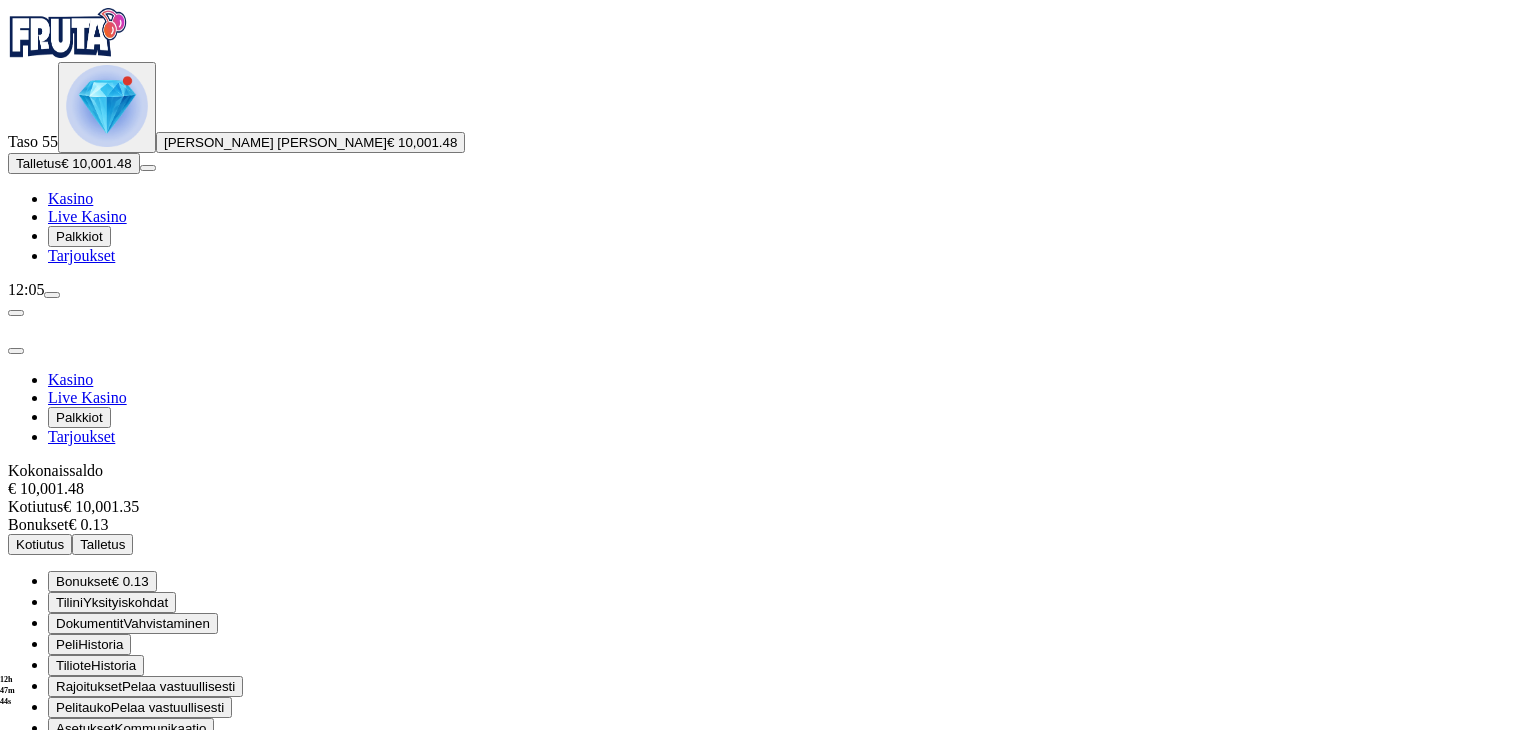 click on "Kotiutus" at bounding box center [40, 544] 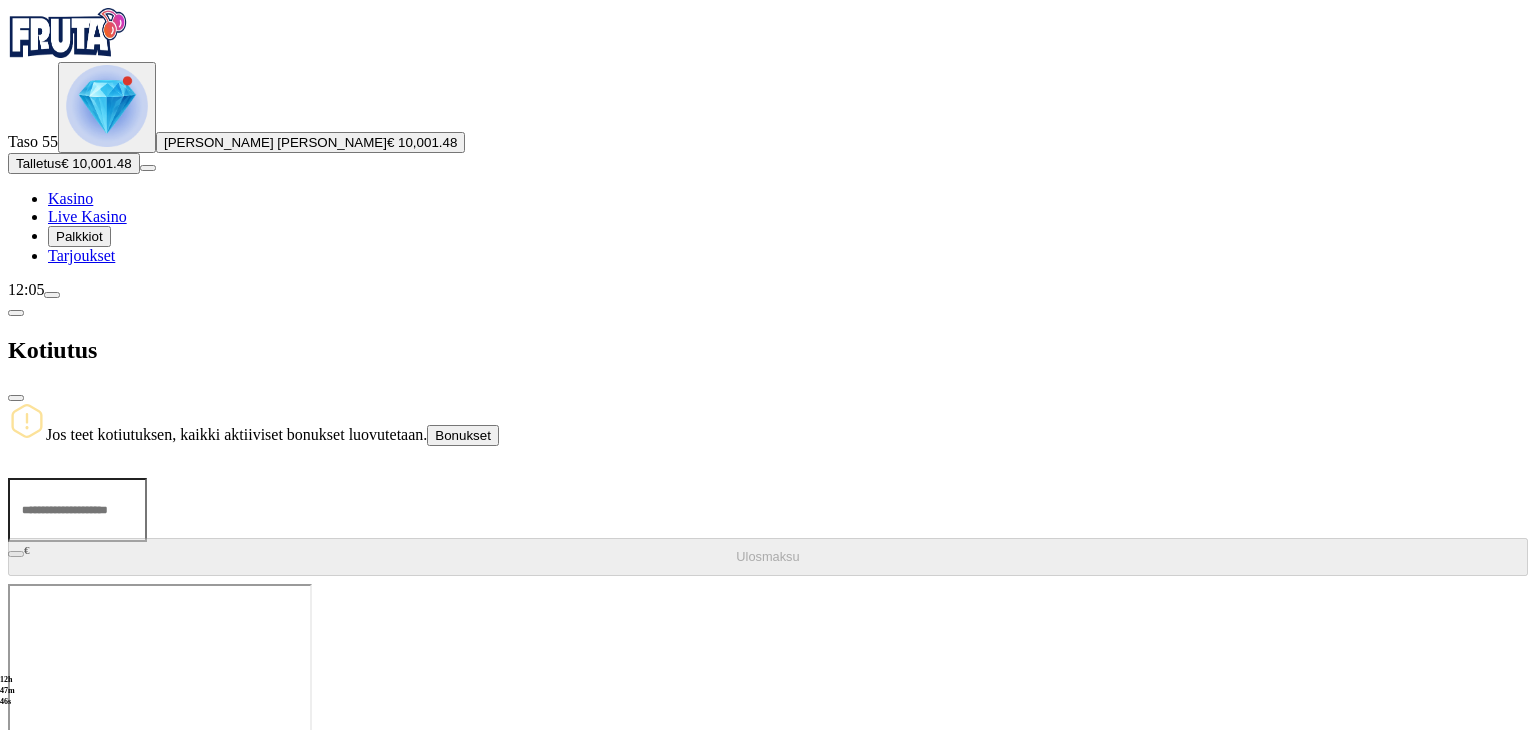 click at bounding box center [77, 510] 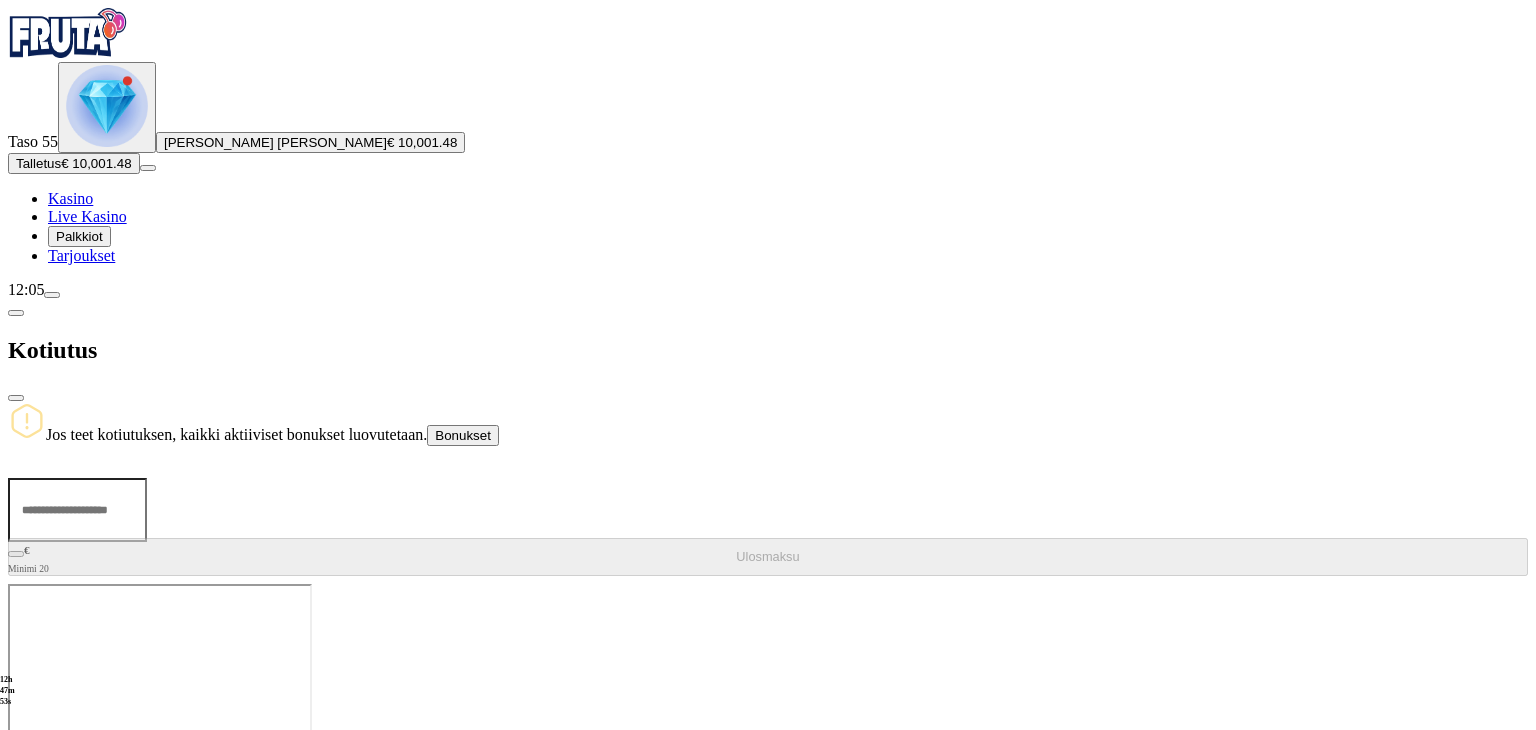 type on "*" 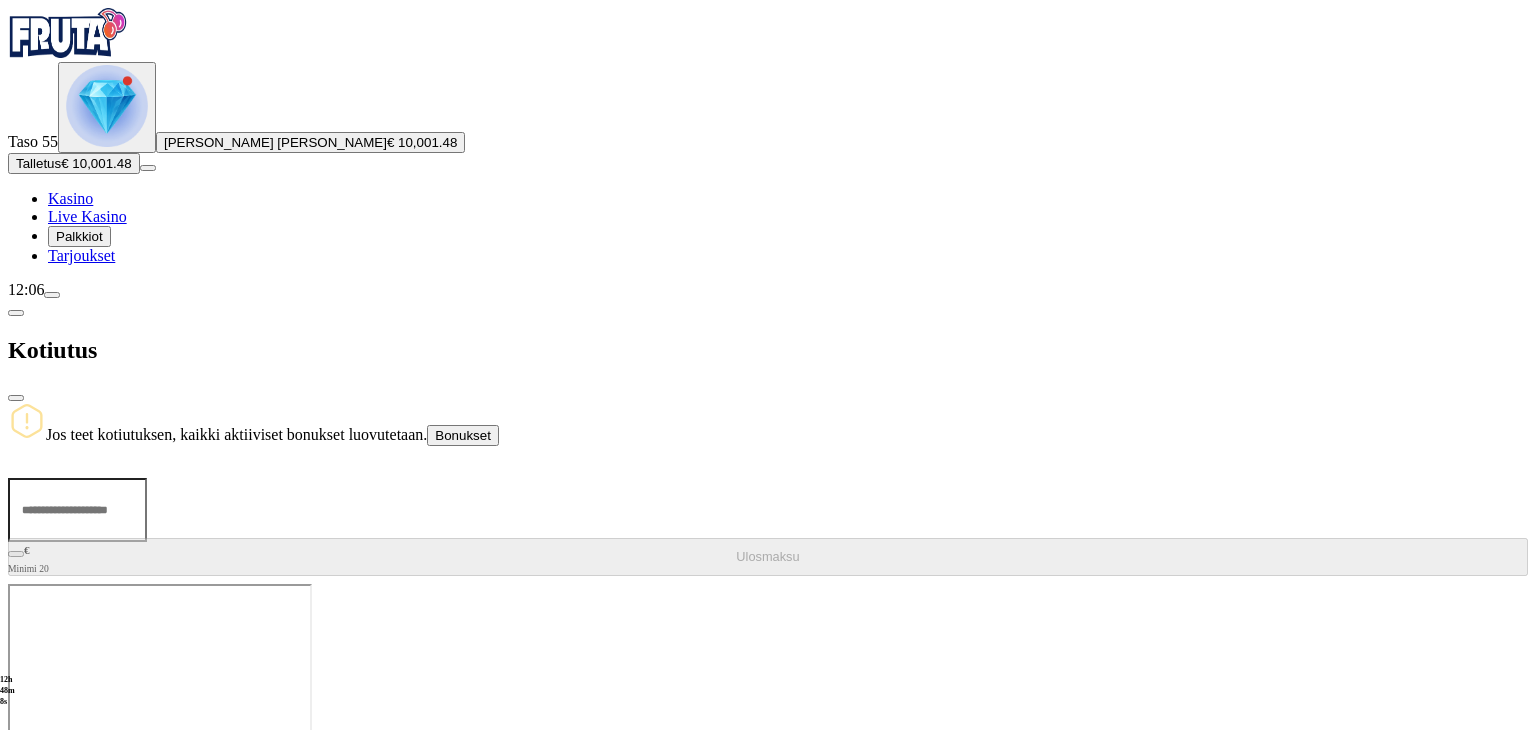 type on "*" 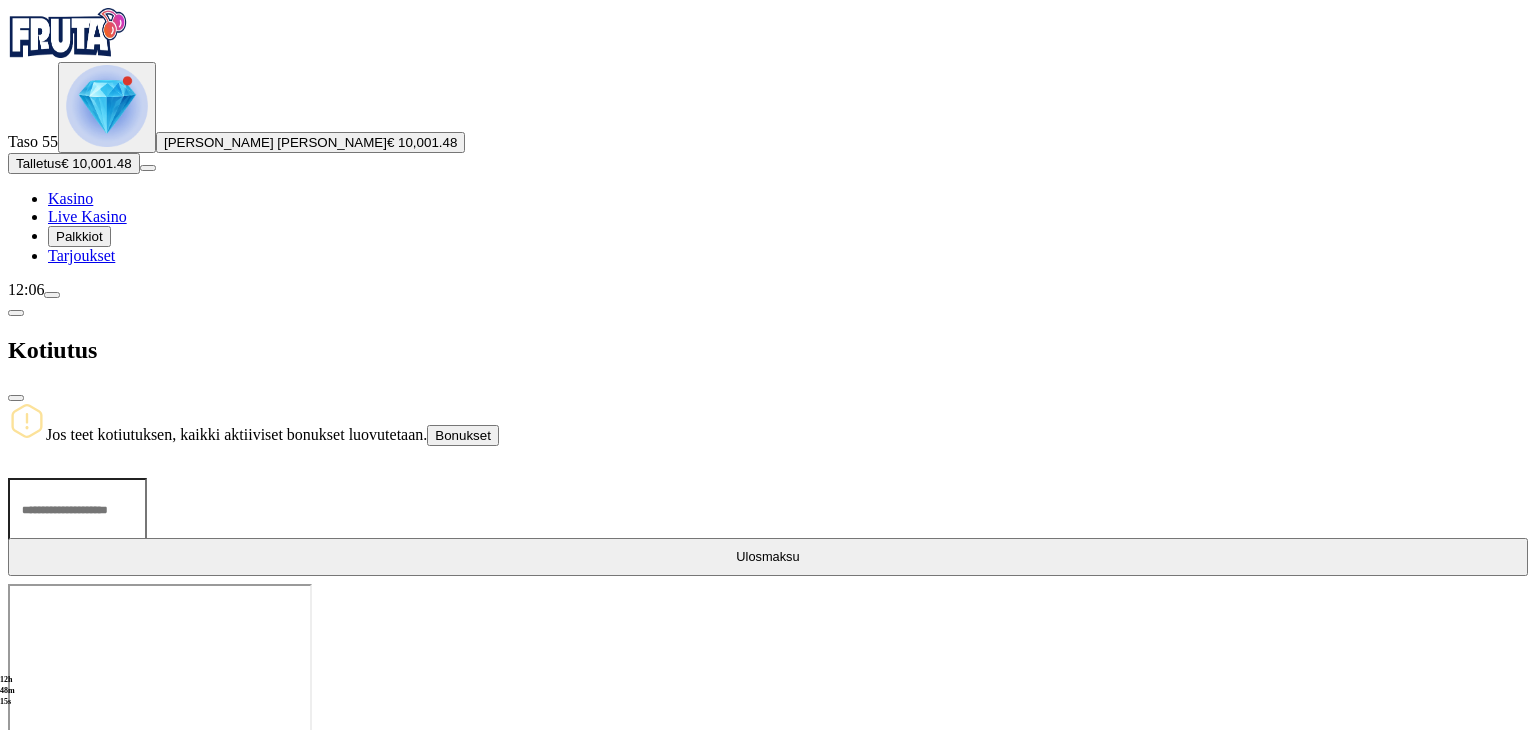 type on "*" 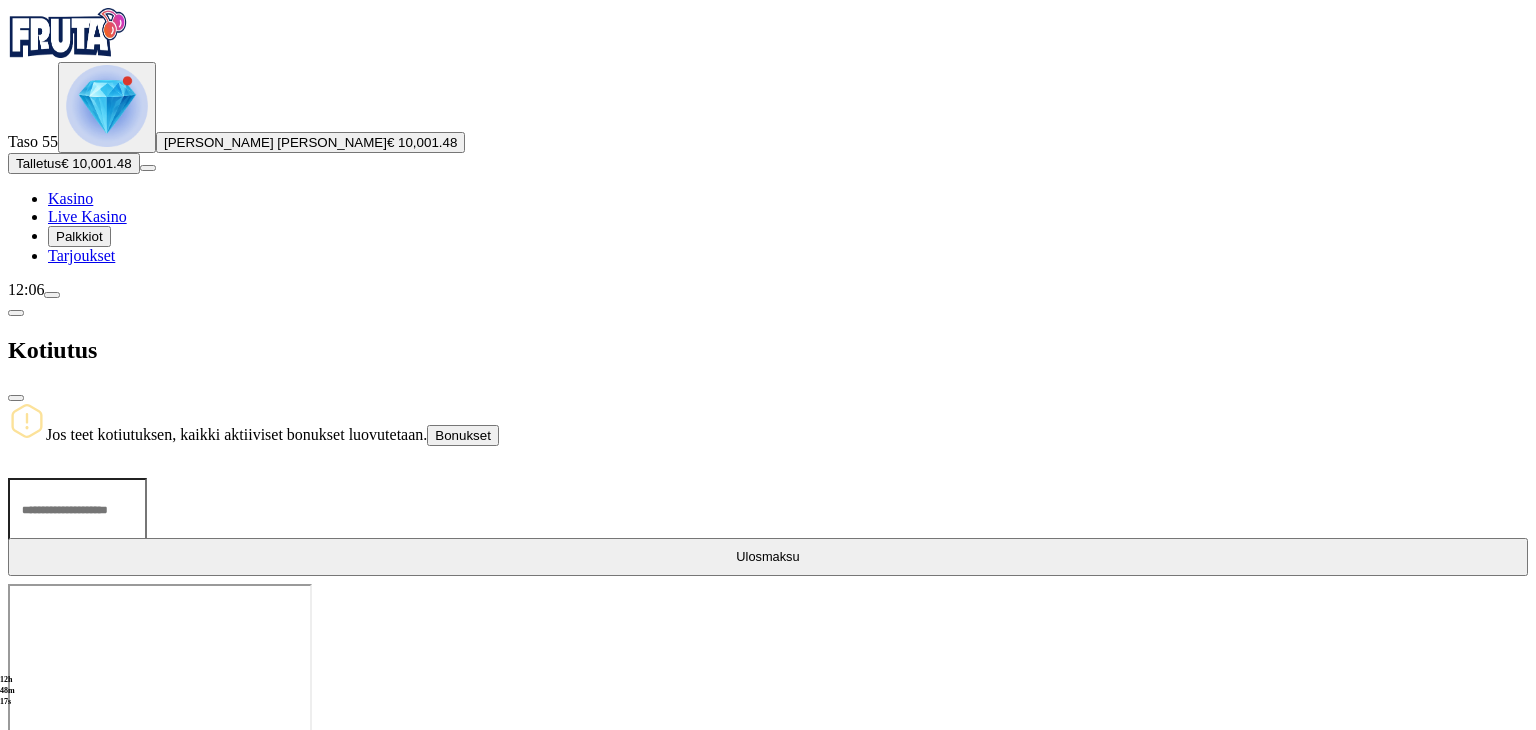 type on "****" 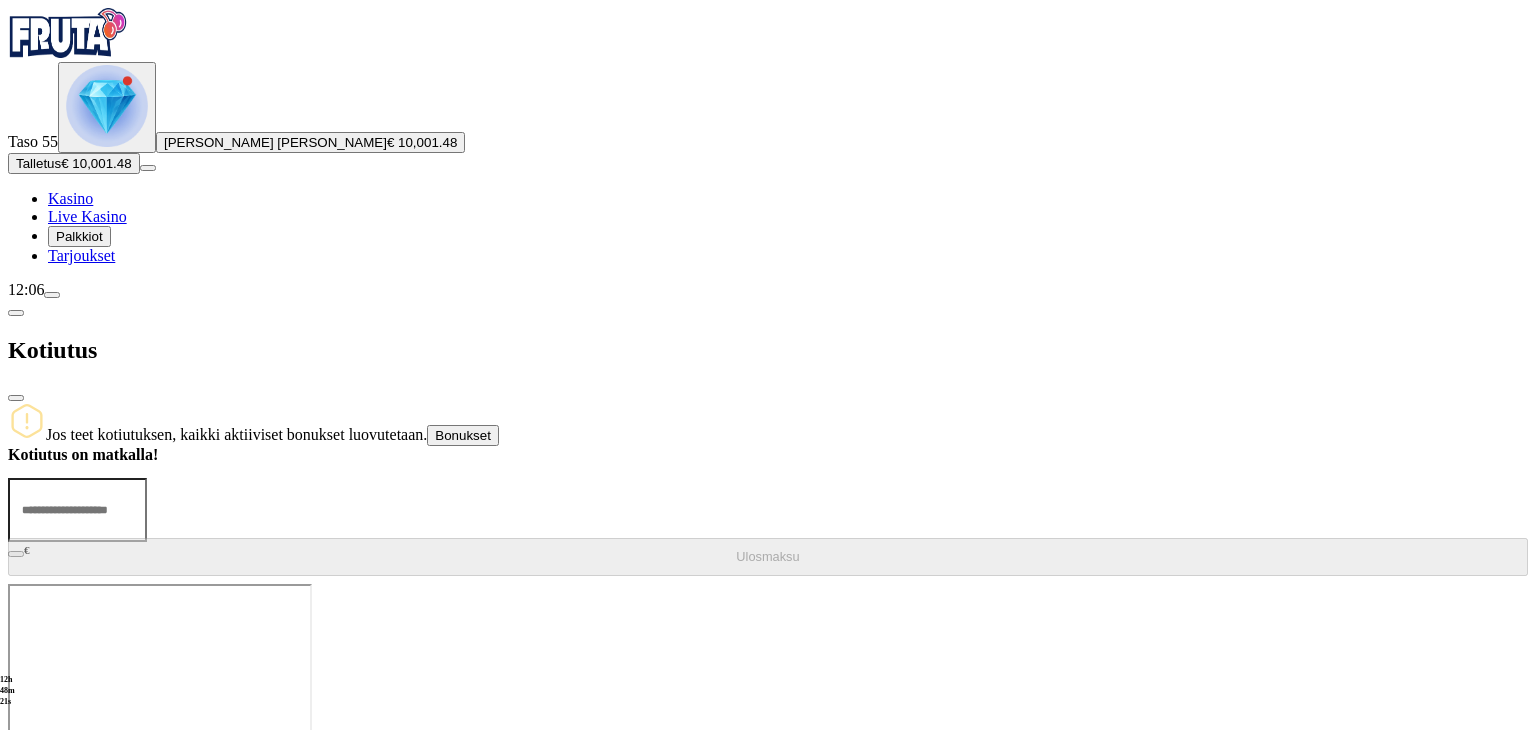 click at bounding box center (77, 510) 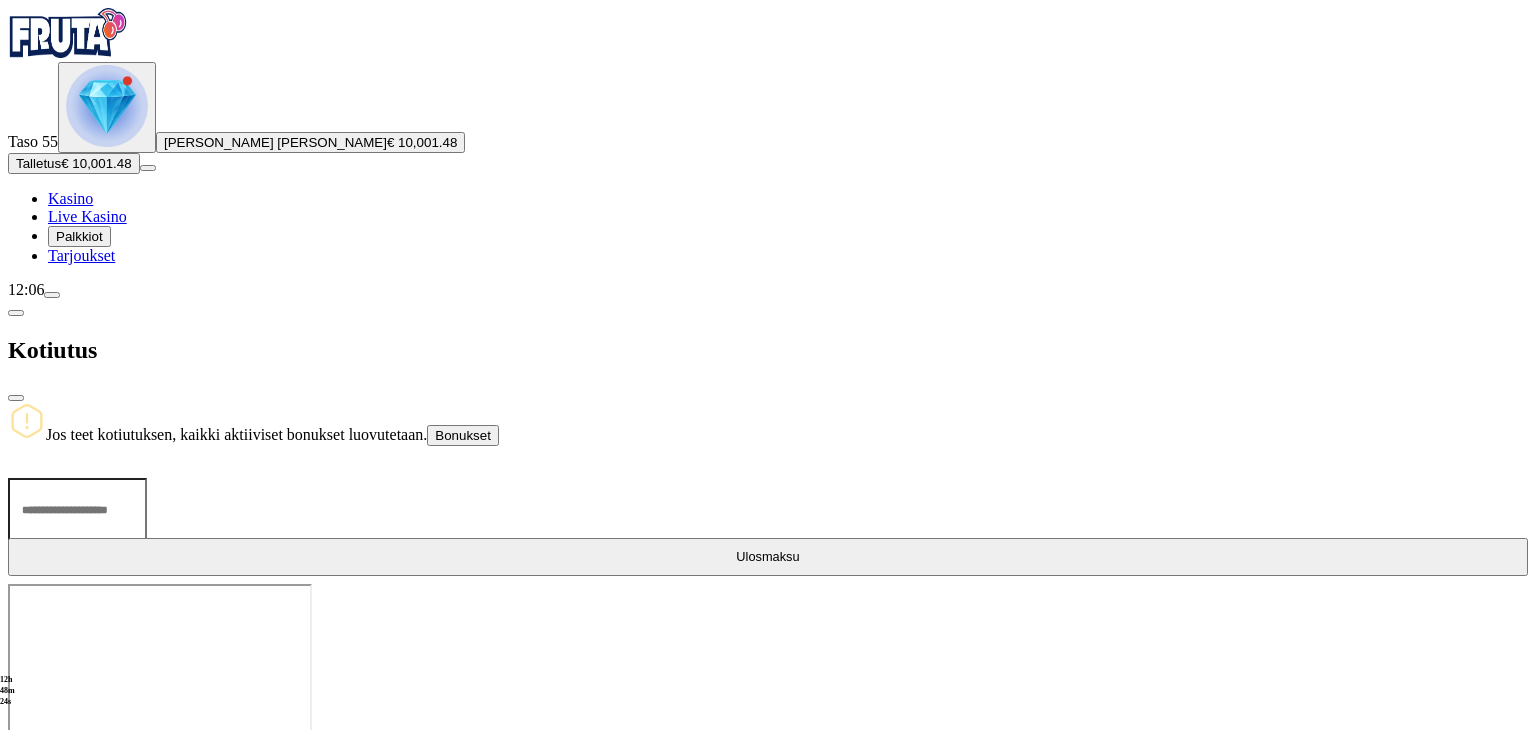 type on "****" 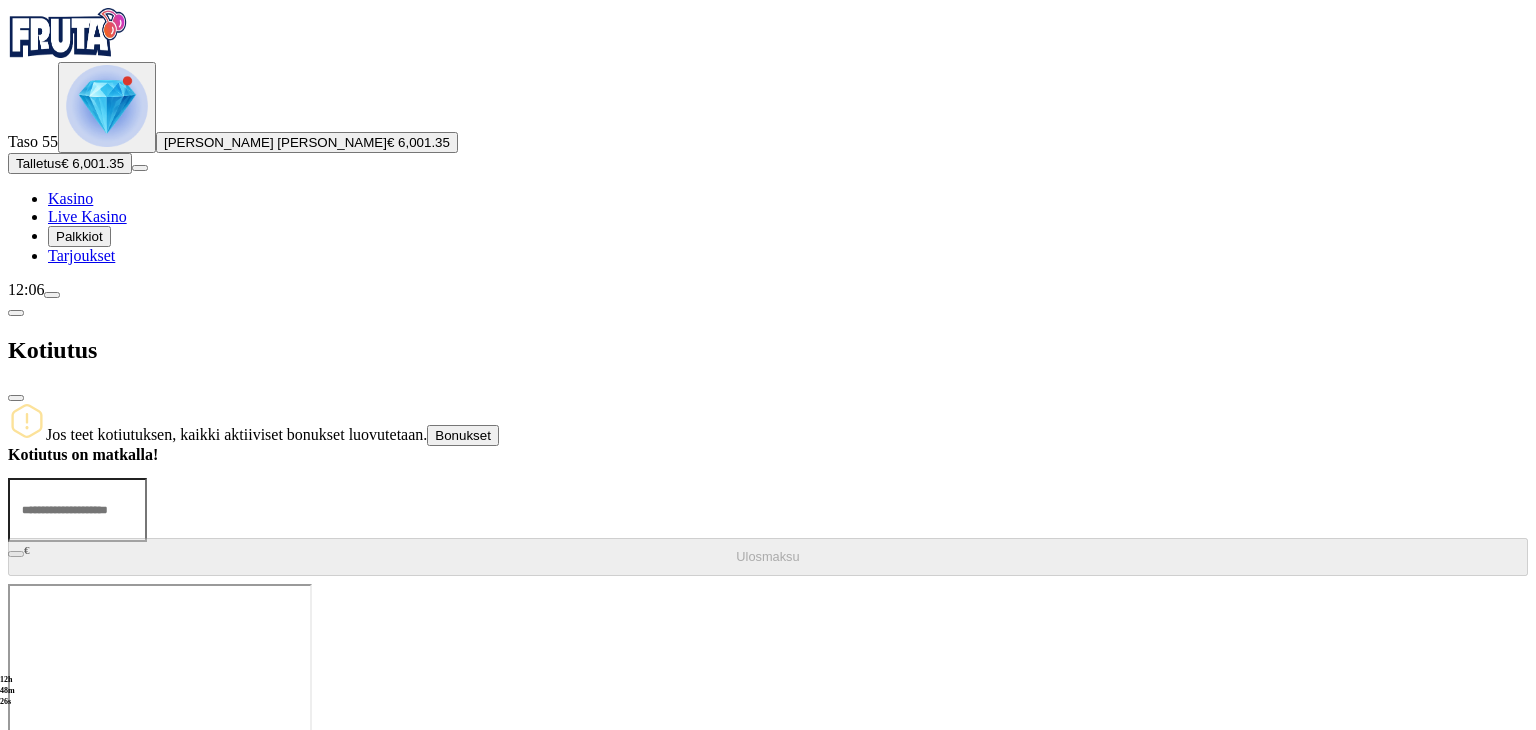 click at bounding box center [77, 510] 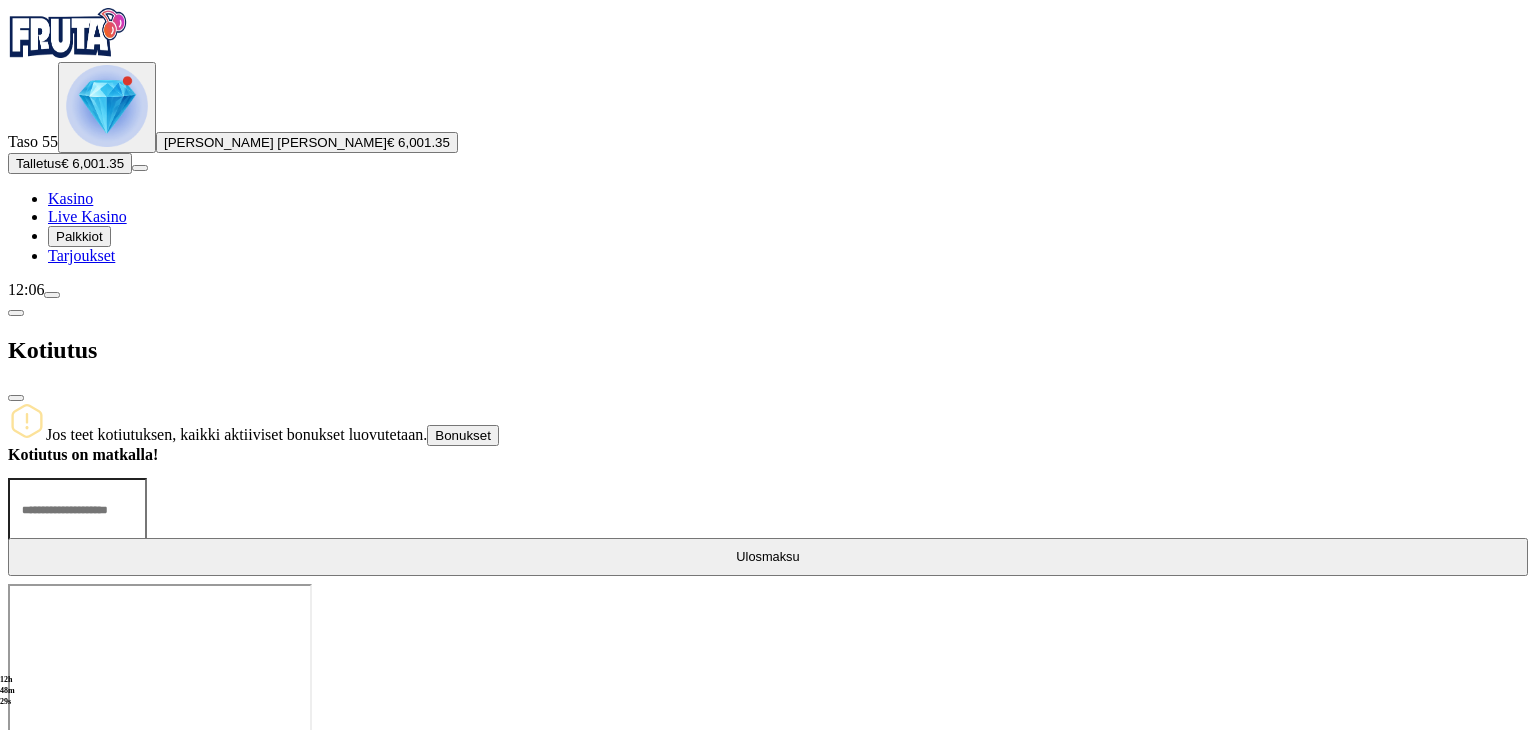 type on "****" 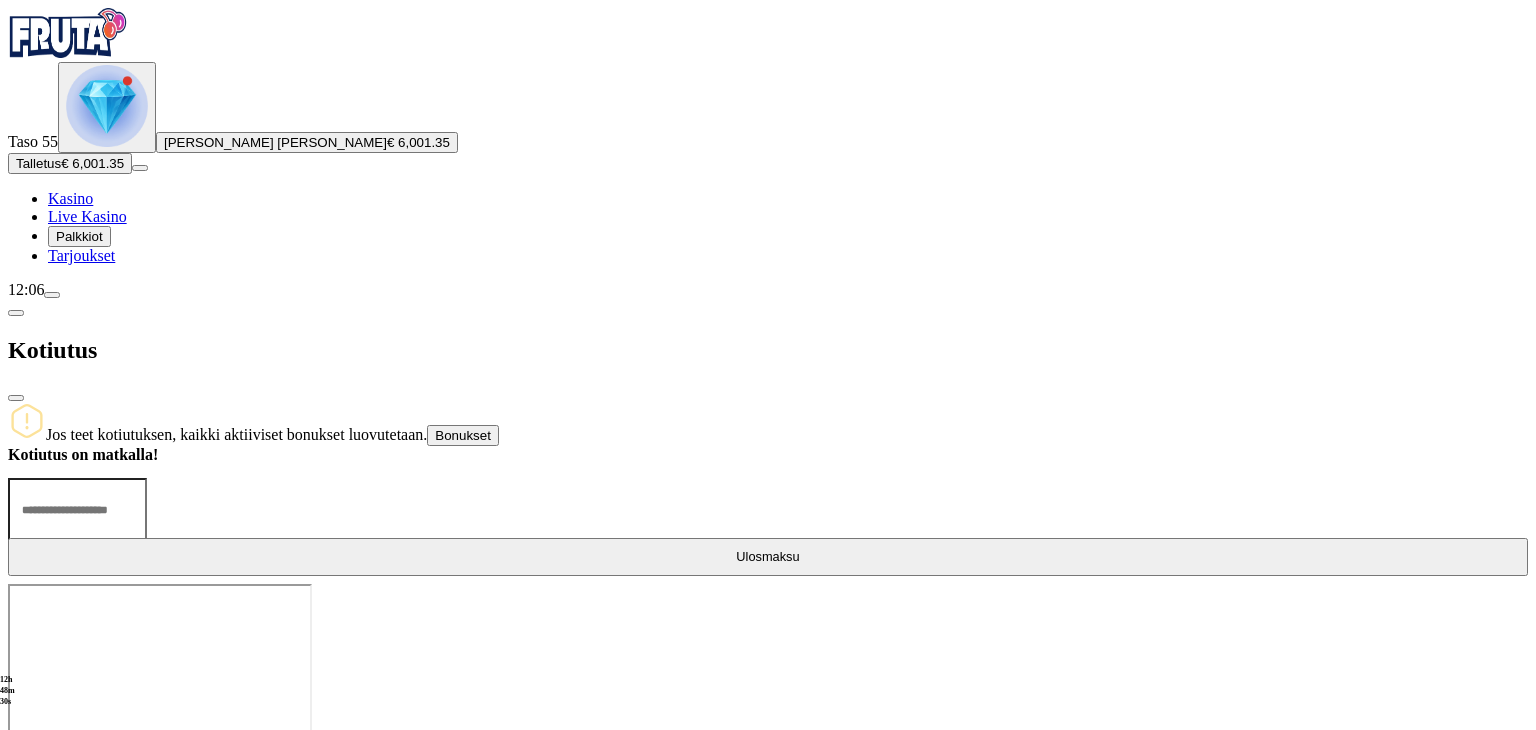 type 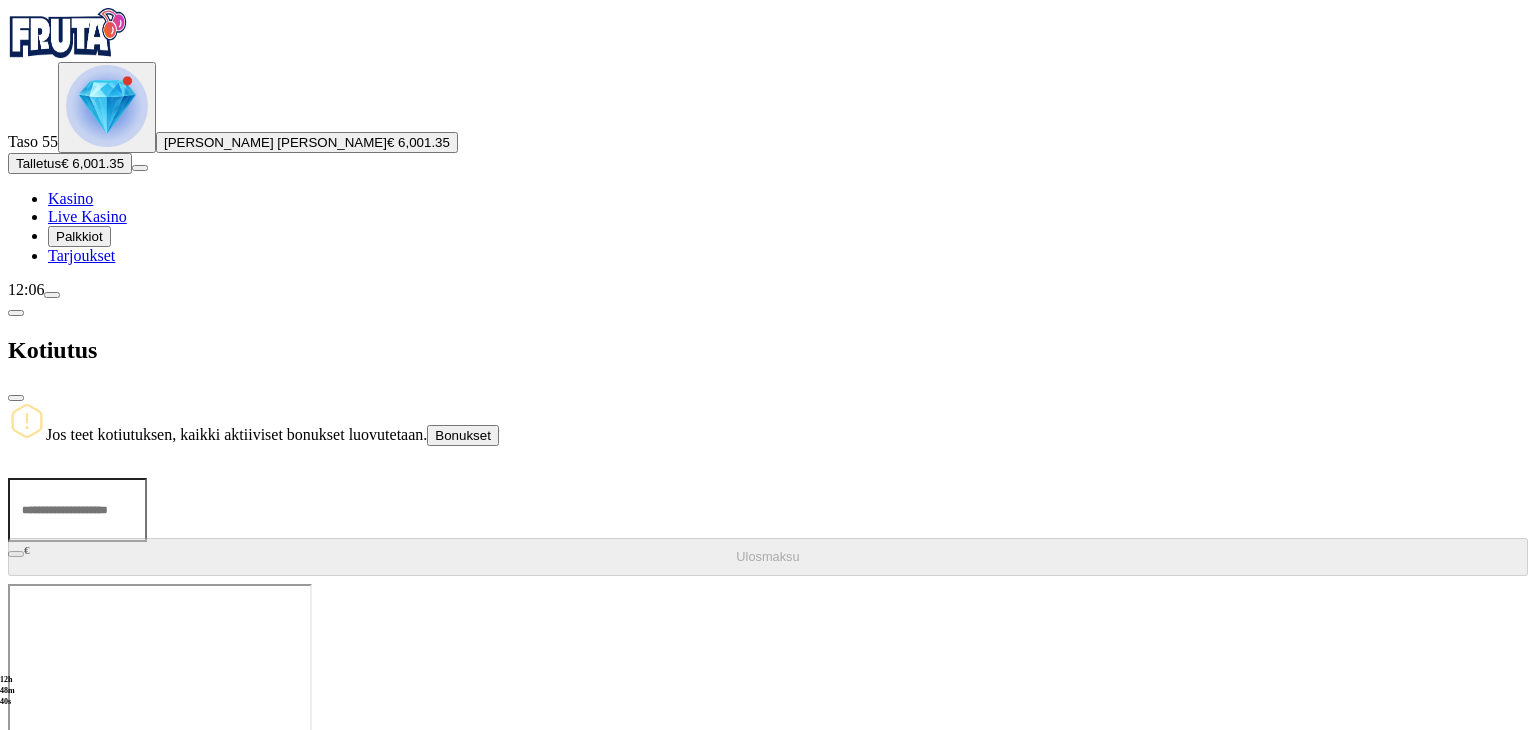 click at bounding box center (16, 313) 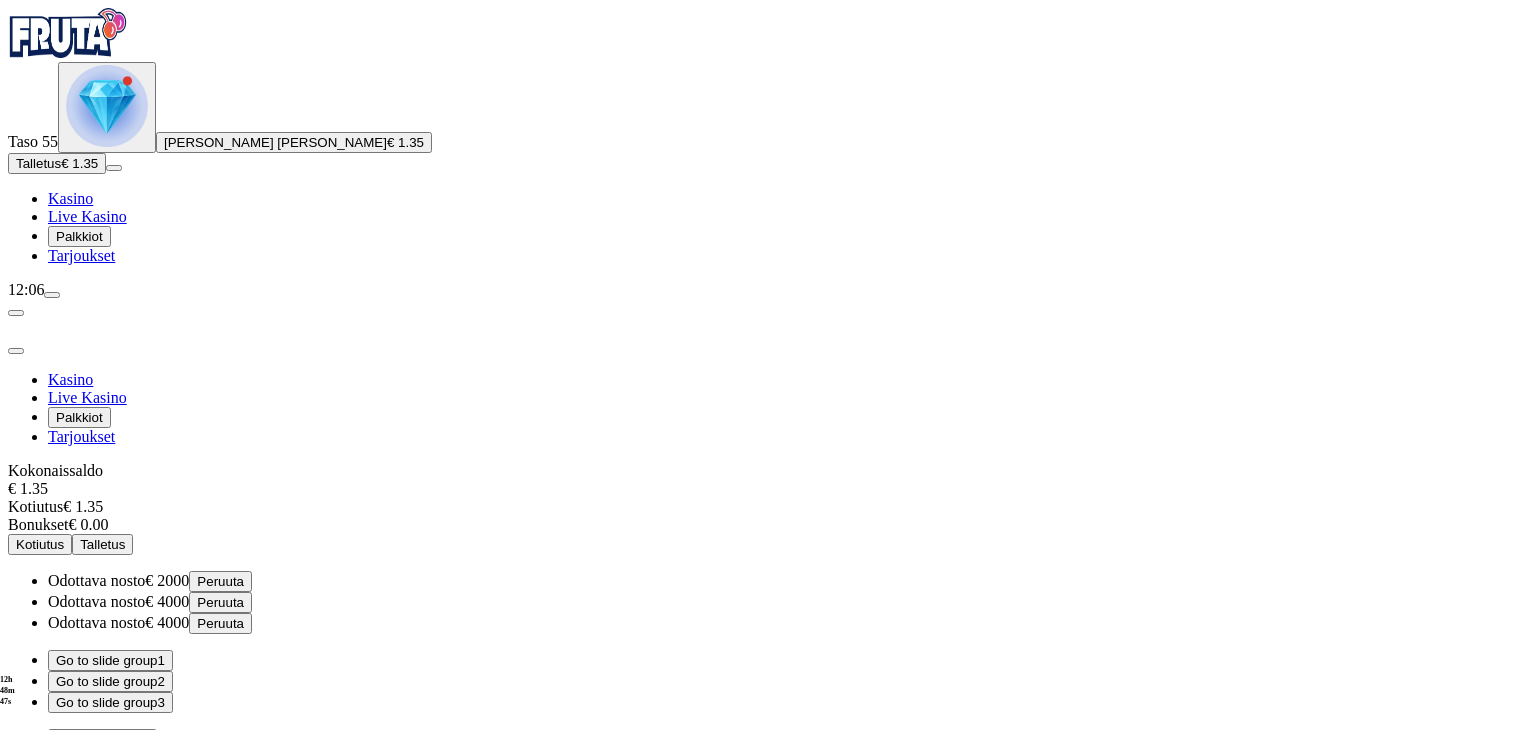 click on "€ 2000" at bounding box center [167, 580] 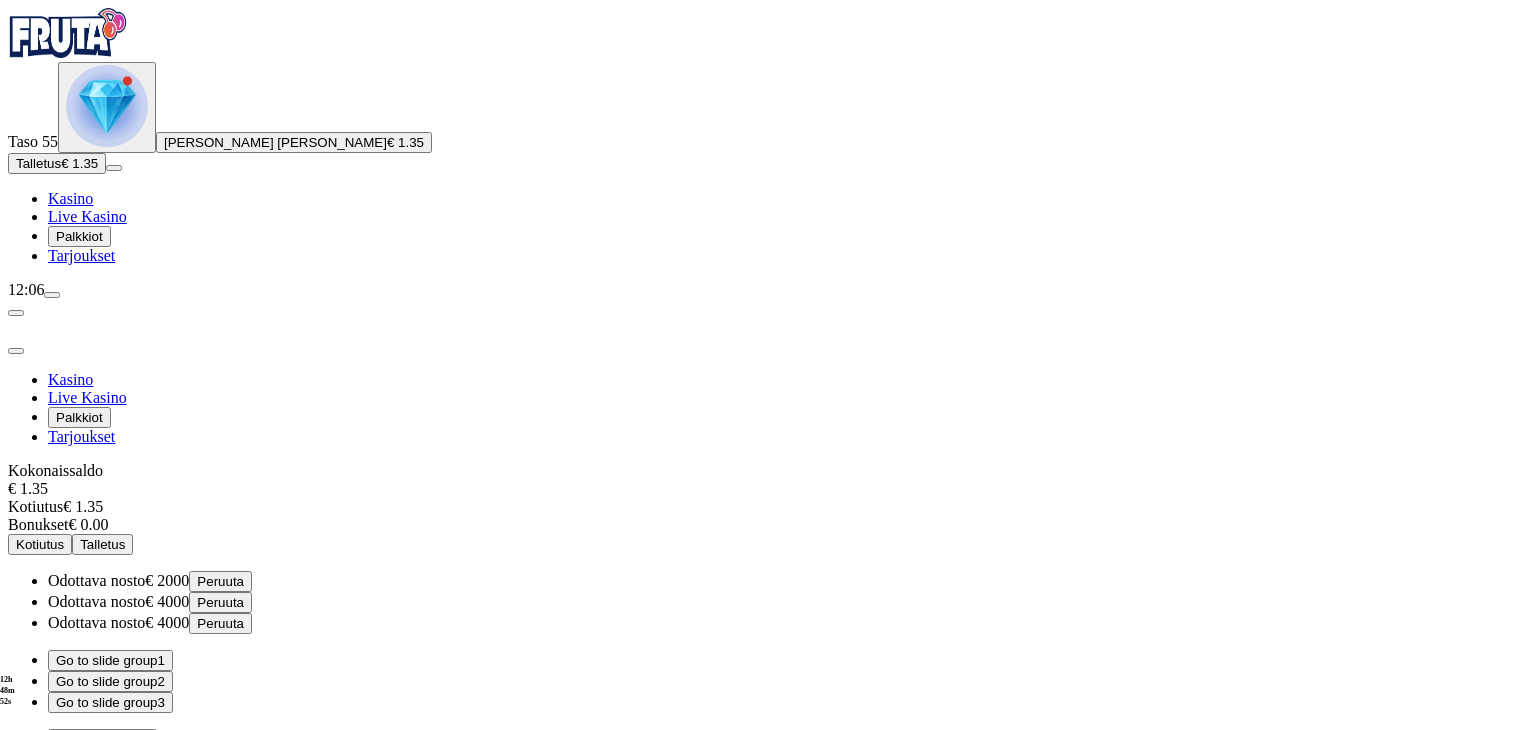 click on "Tilini" at bounding box center (69, 760) 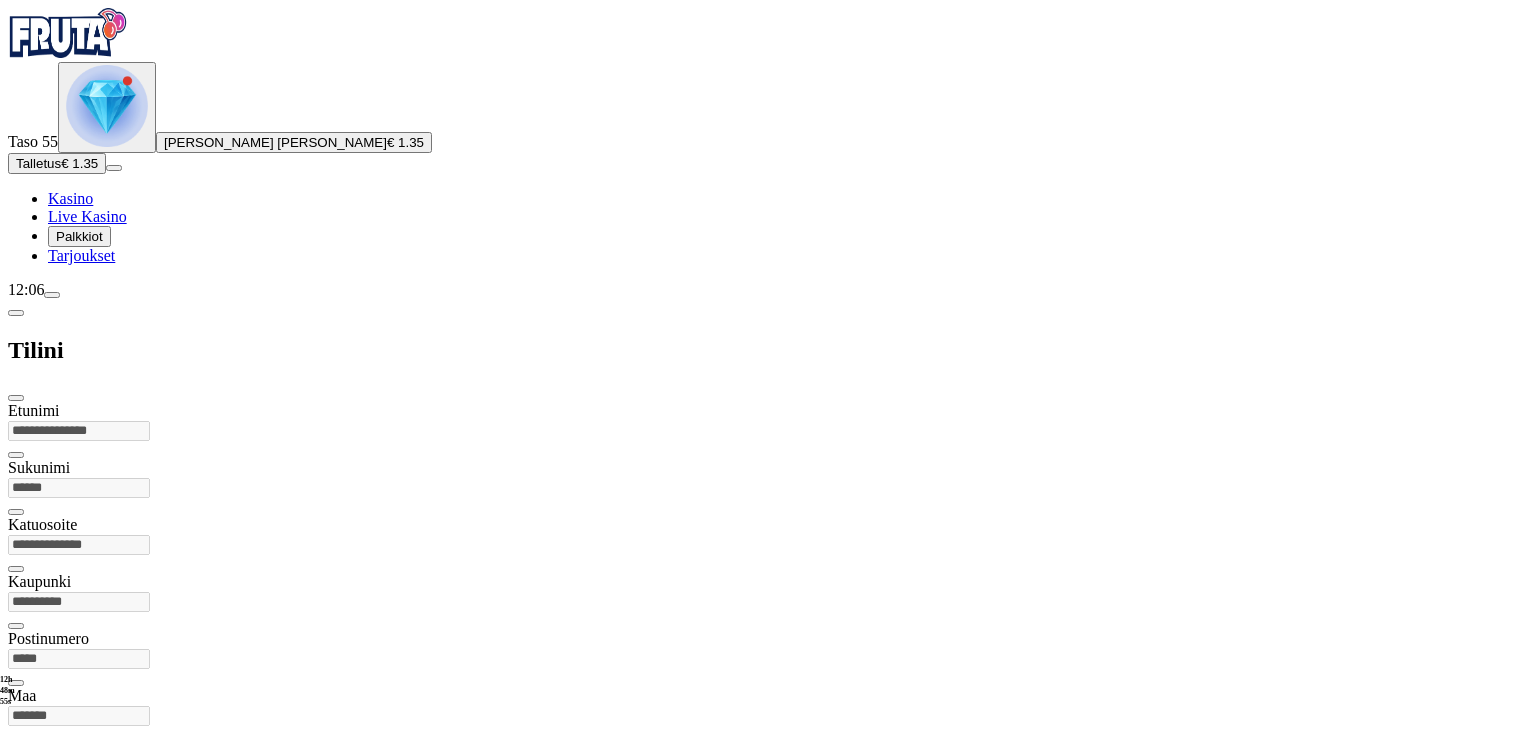 click at bounding box center (16, 313) 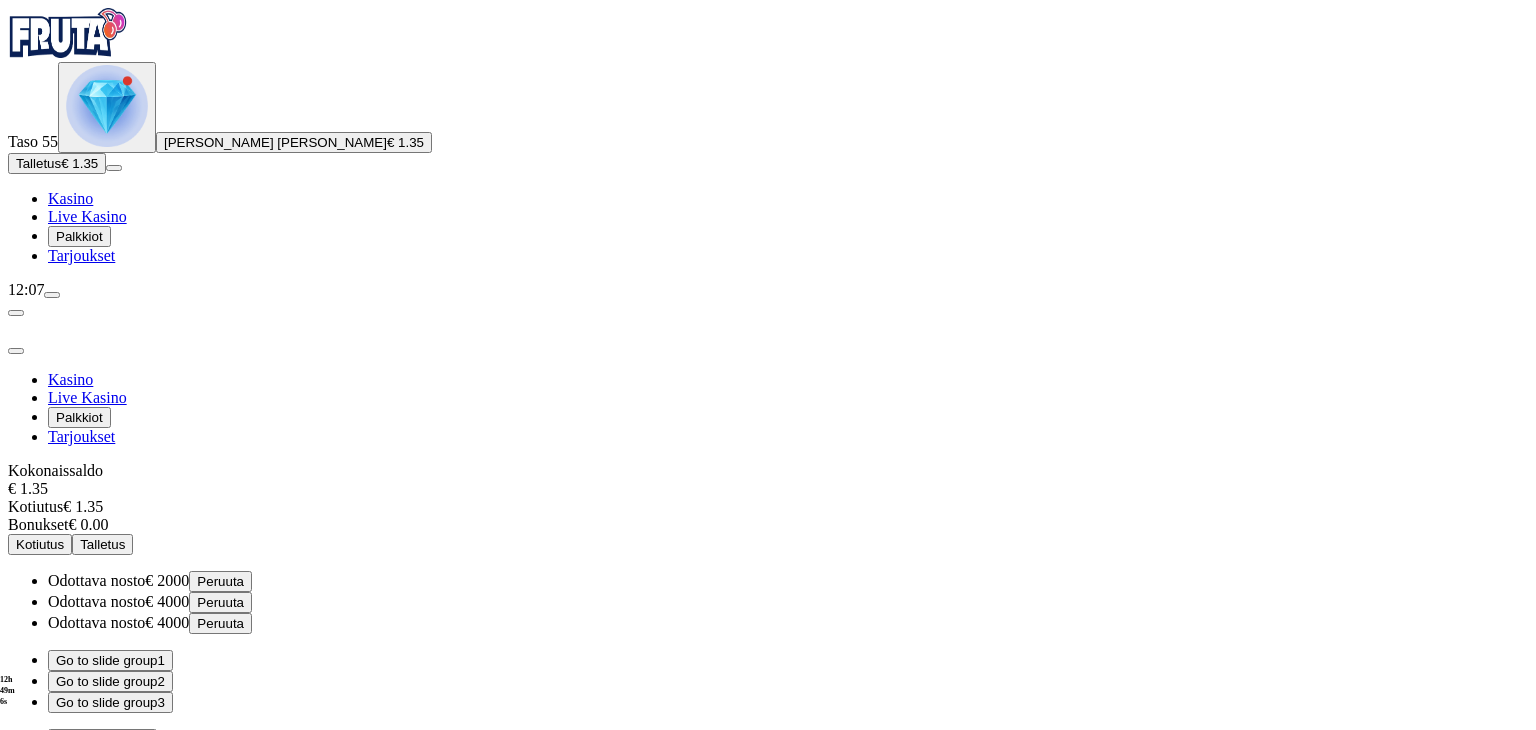 drag, startPoint x: 1535, startPoint y: 153, endPoint x: 1502, endPoint y: 324, distance: 174.1551 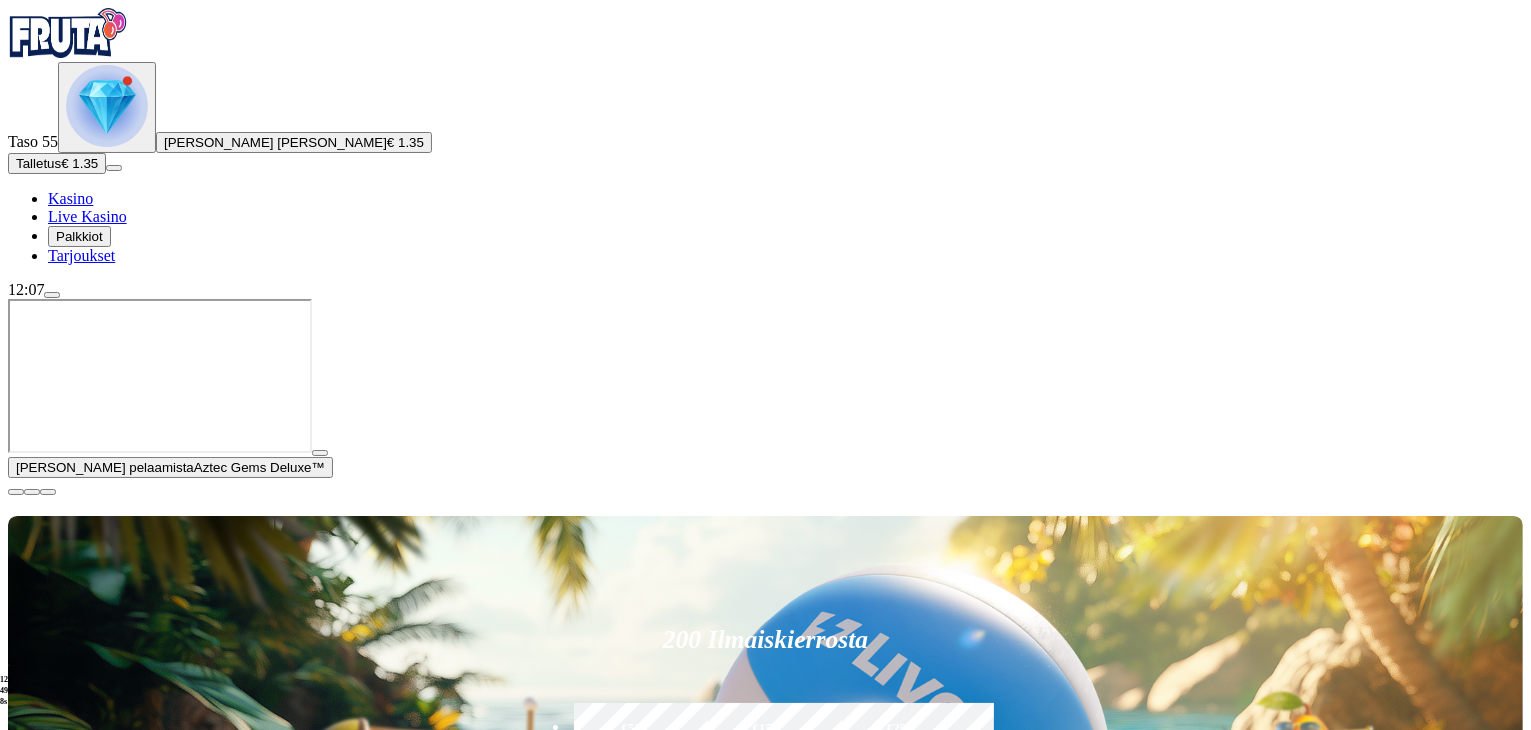 click at bounding box center [52, 295] 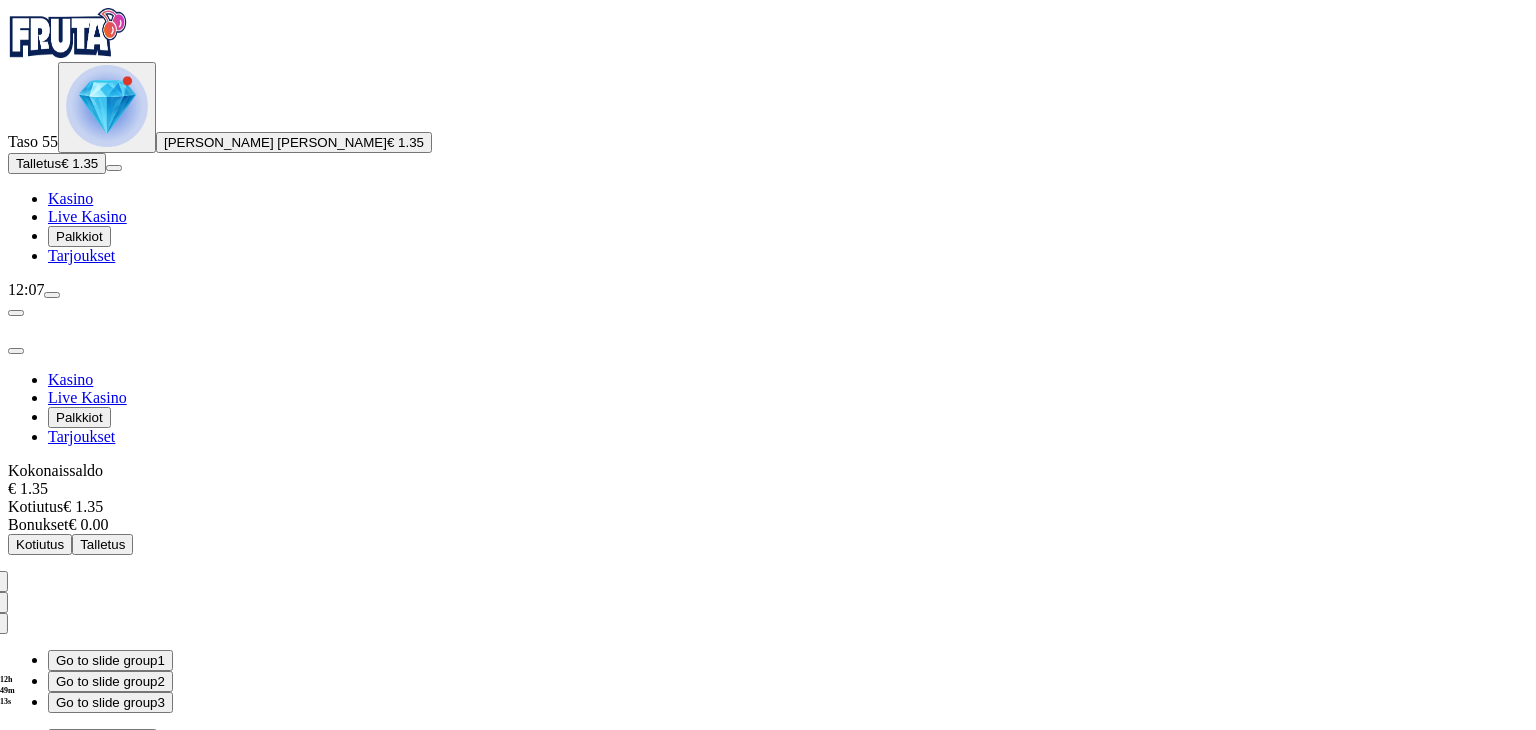 drag, startPoint x: 564, startPoint y: 326, endPoint x: 320, endPoint y: 340, distance: 244.4013 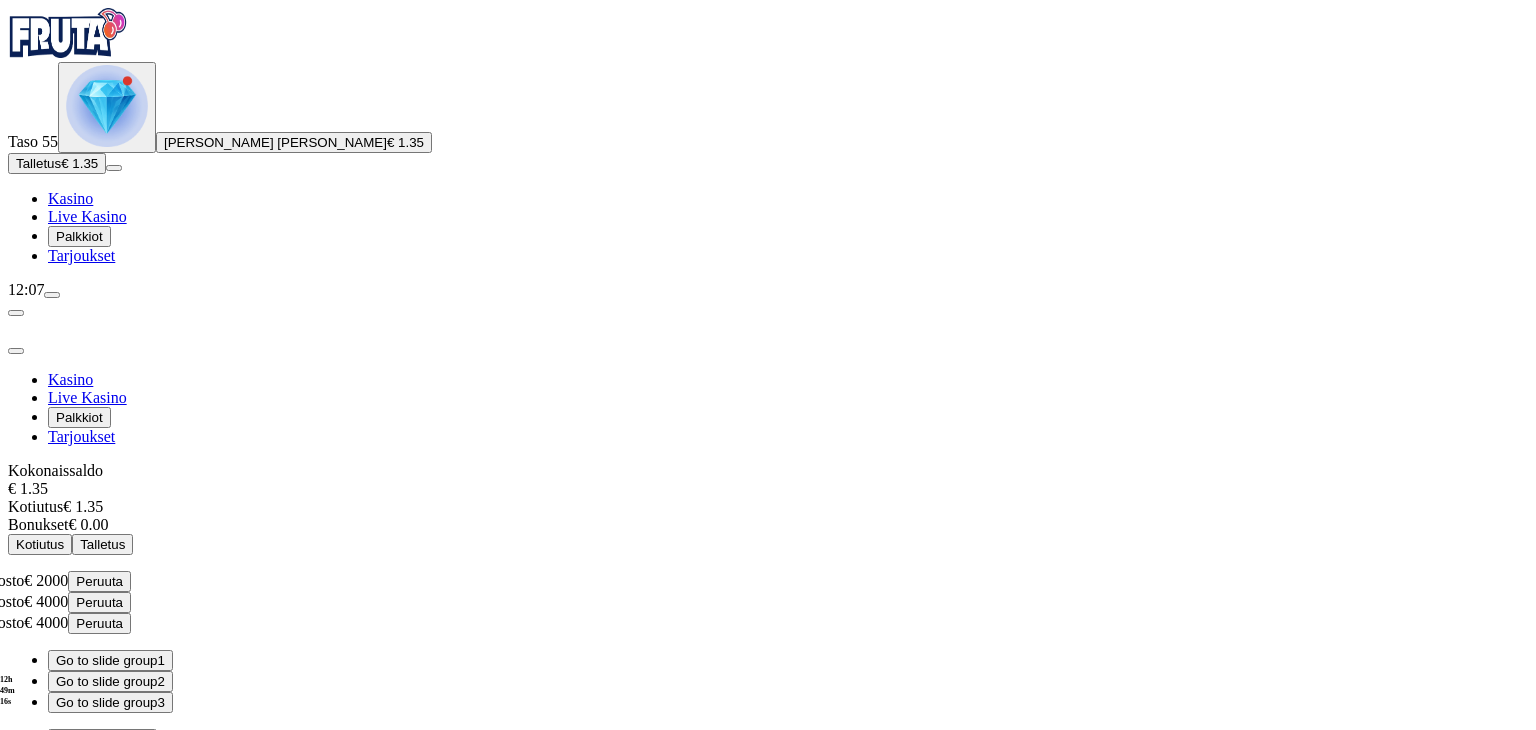 drag, startPoint x: 396, startPoint y: 306, endPoint x: 621, endPoint y: 266, distance: 228.5279 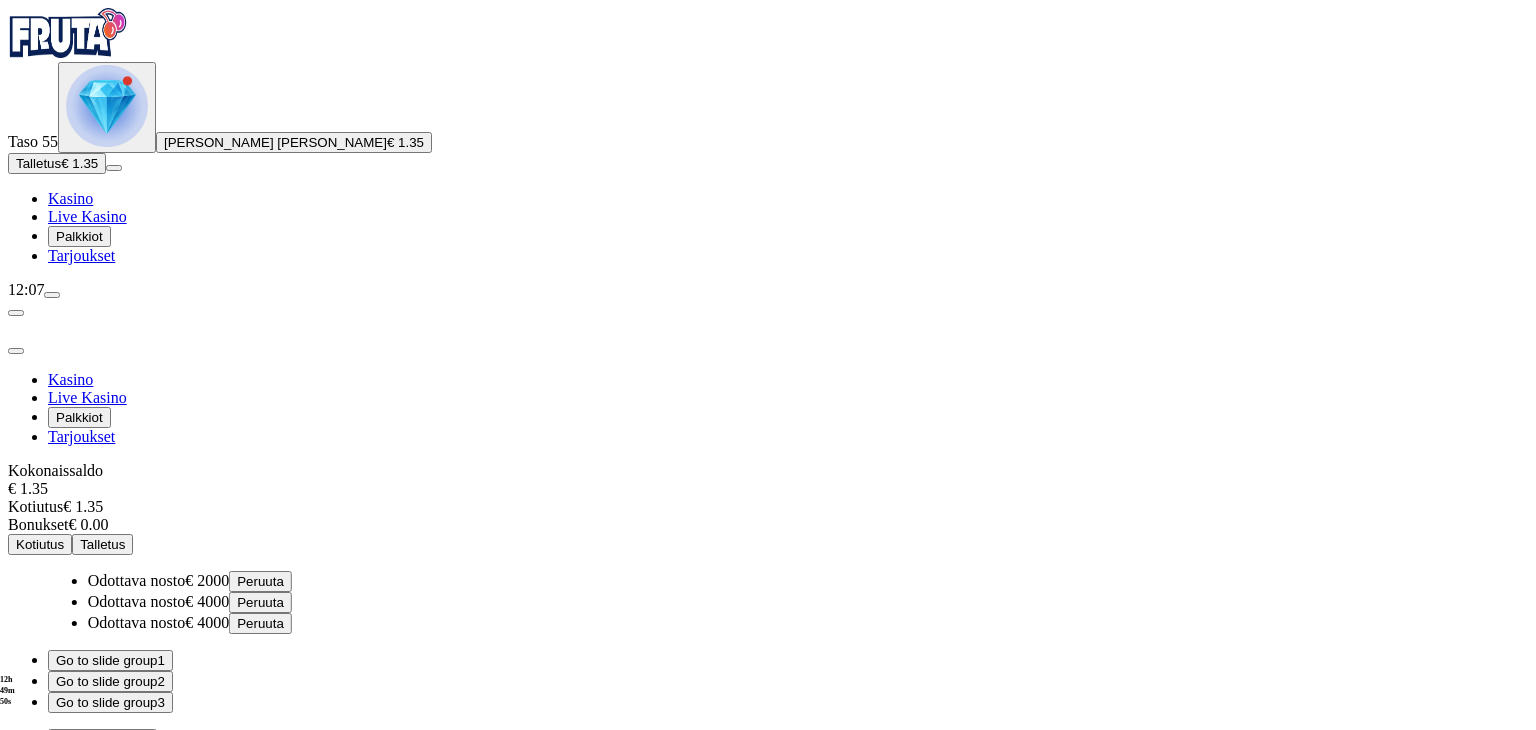 drag, startPoint x: 436, startPoint y: 310, endPoint x: 472, endPoint y: 283, distance: 45 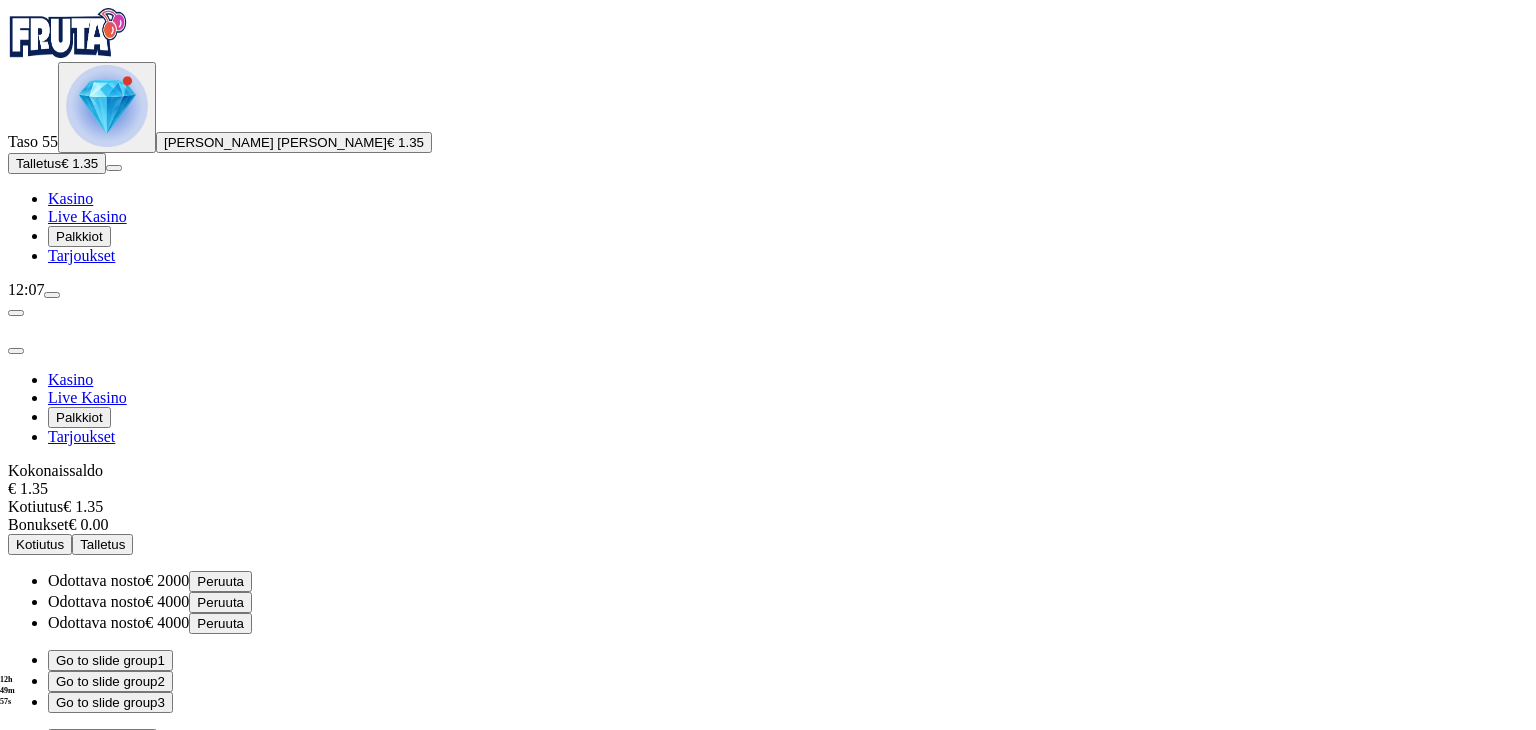 click at bounding box center (16, 351) 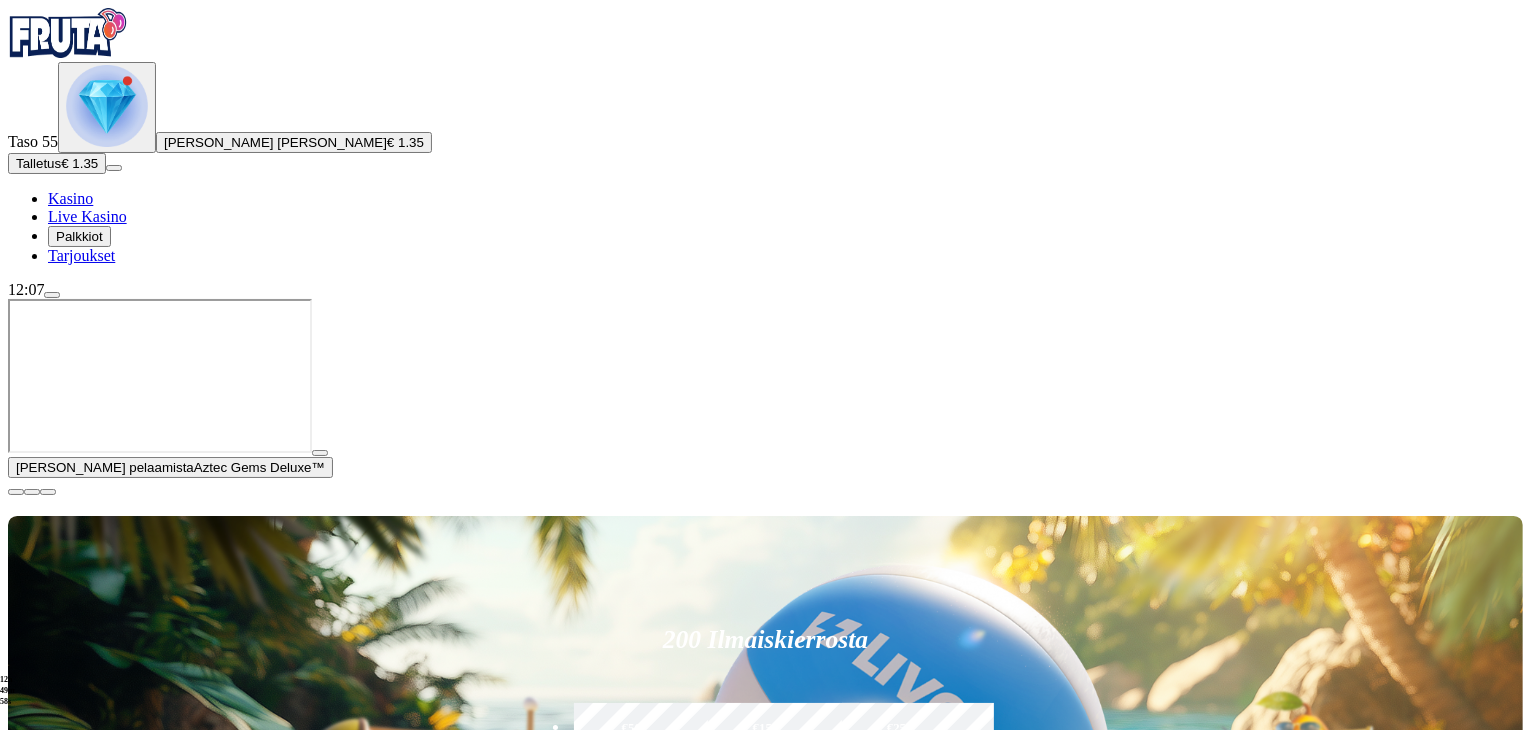 click at bounding box center [68, 33] 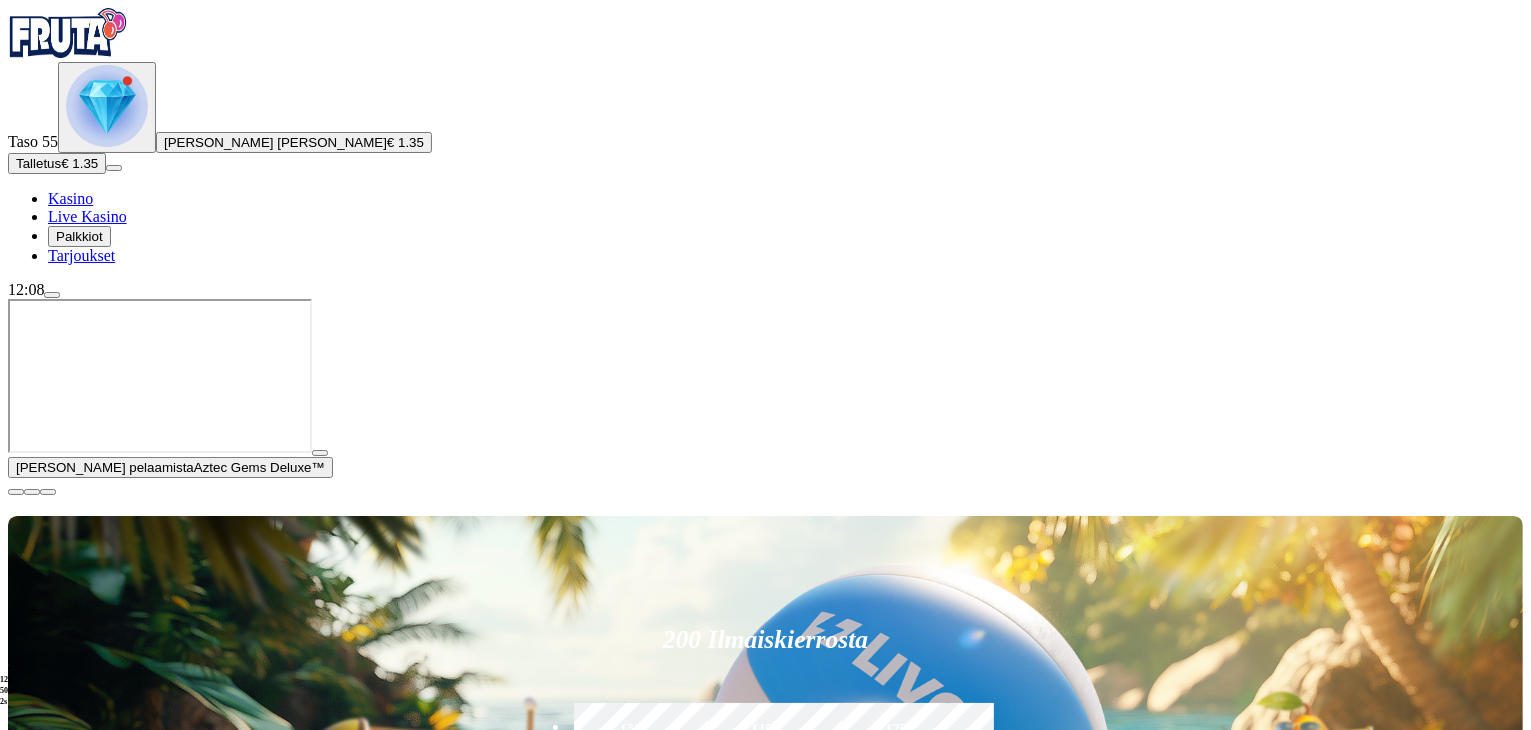 click at bounding box center [52, 295] 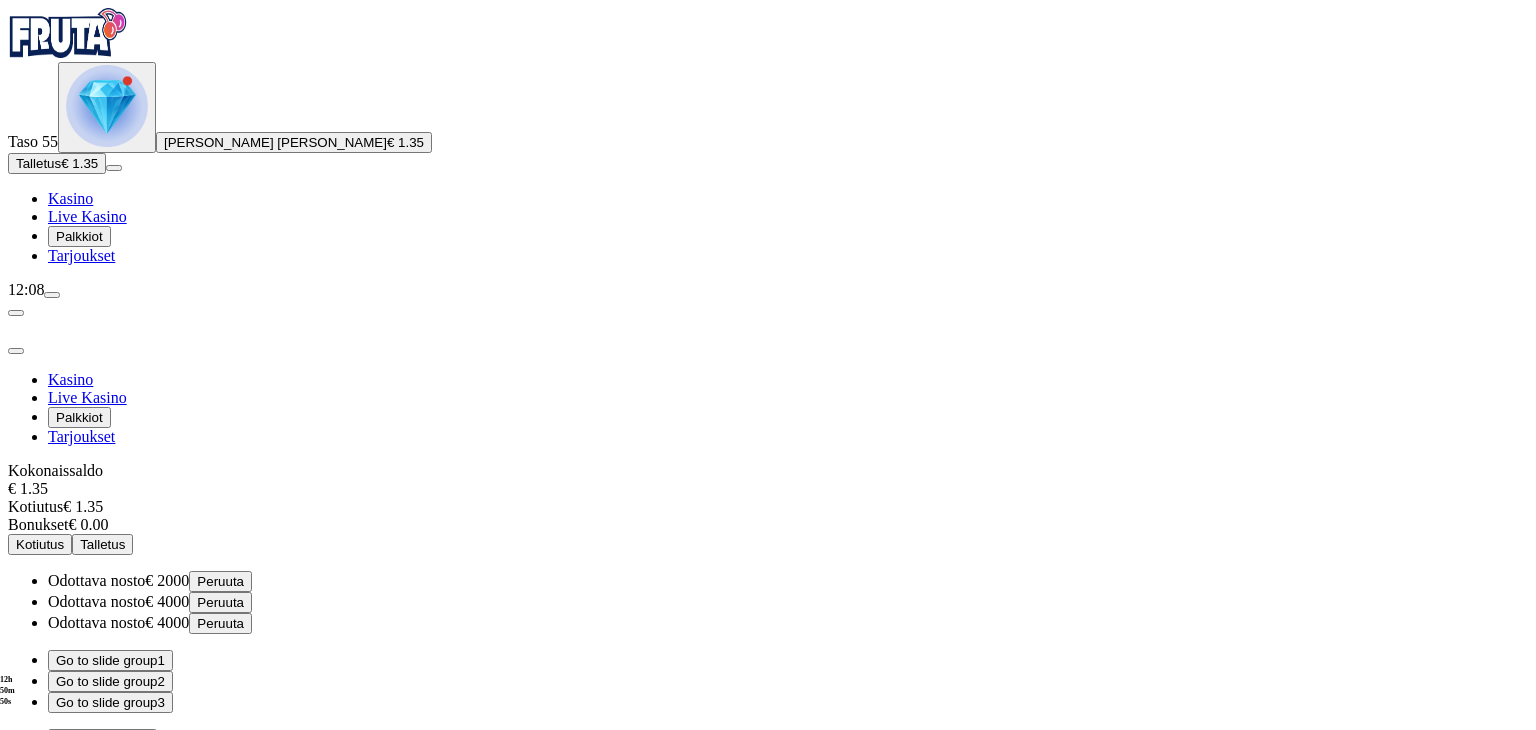 click at bounding box center [52, 295] 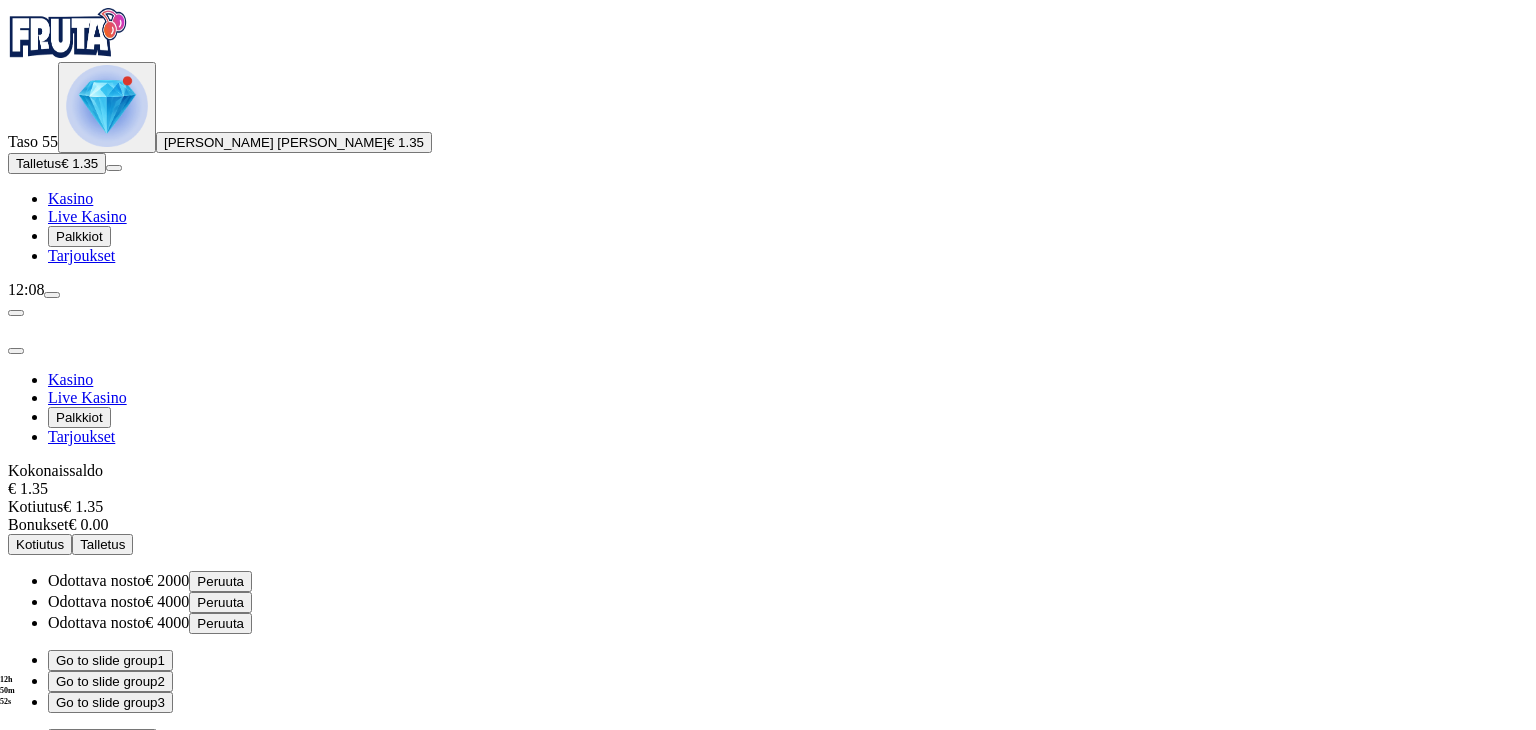 click on "Kysy apua" at bounding box center (87, 907) 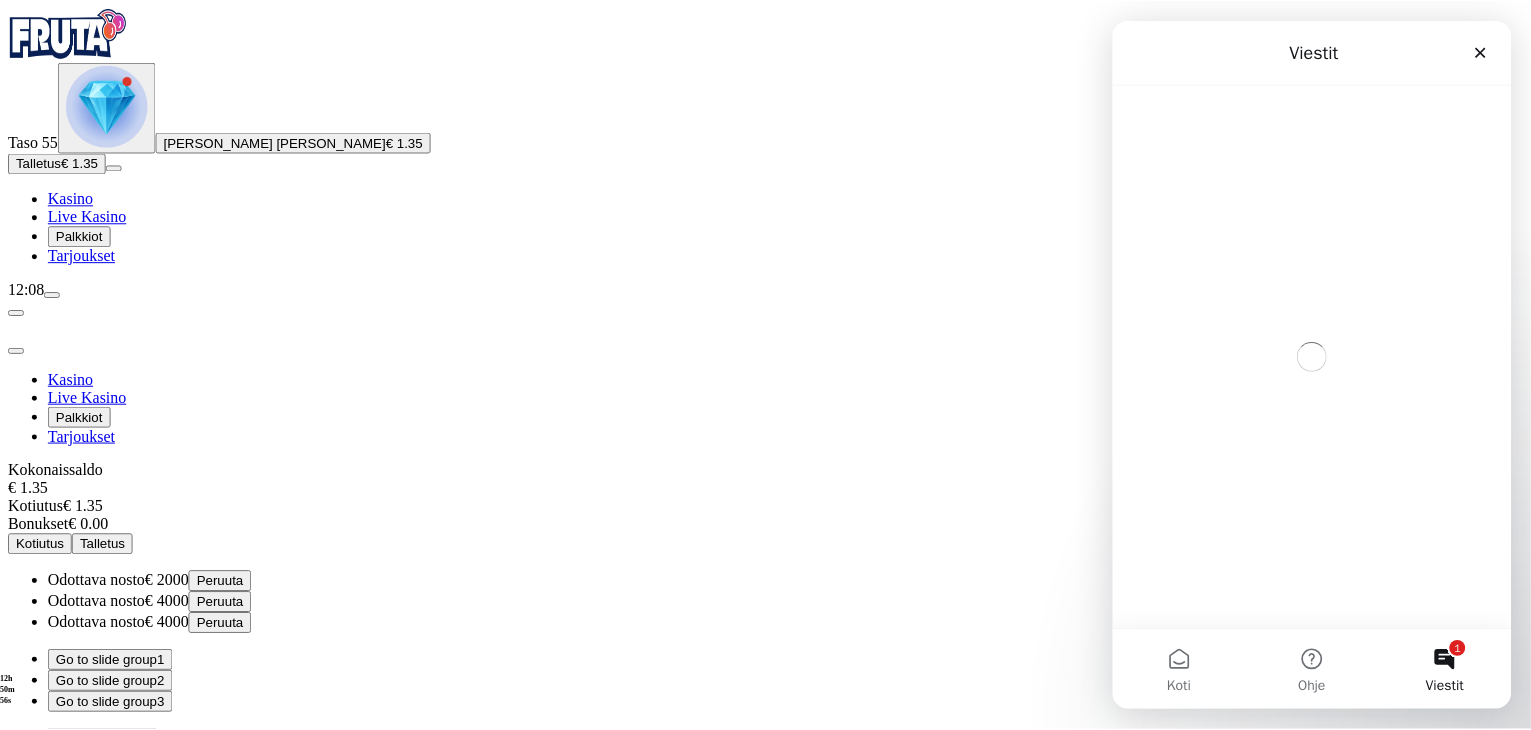 scroll, scrollTop: 0, scrollLeft: 0, axis: both 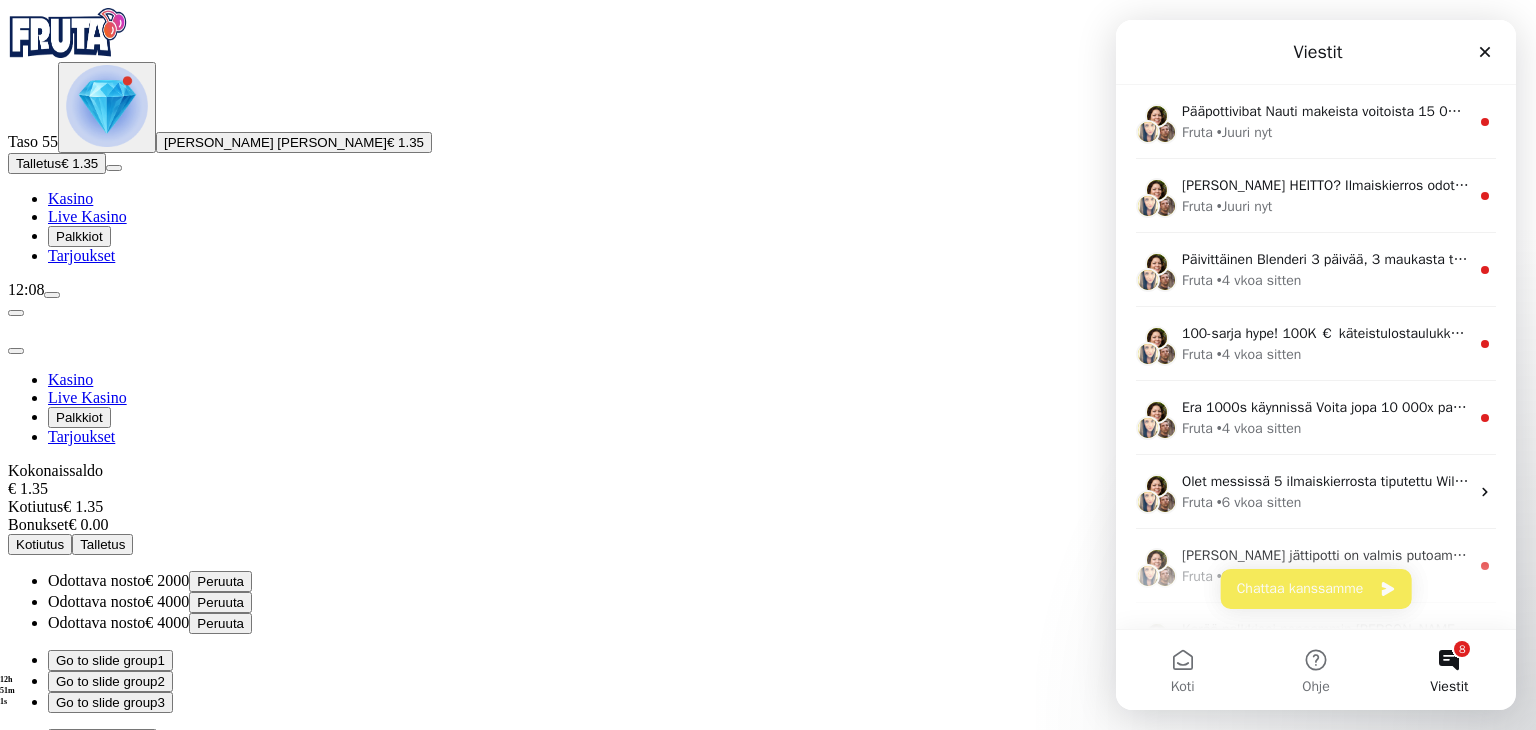 click at bounding box center [768, 955] 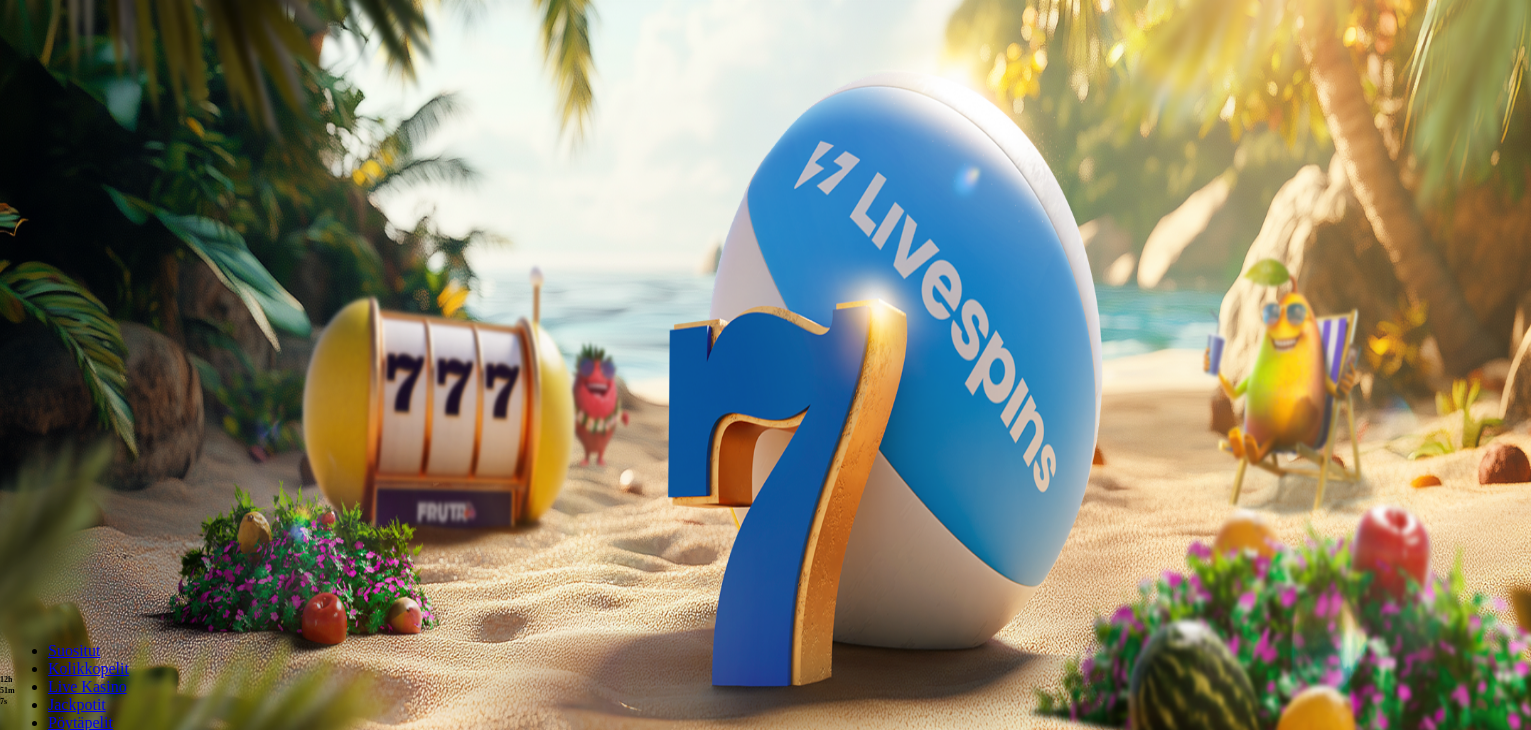 scroll, scrollTop: 0, scrollLeft: 0, axis: both 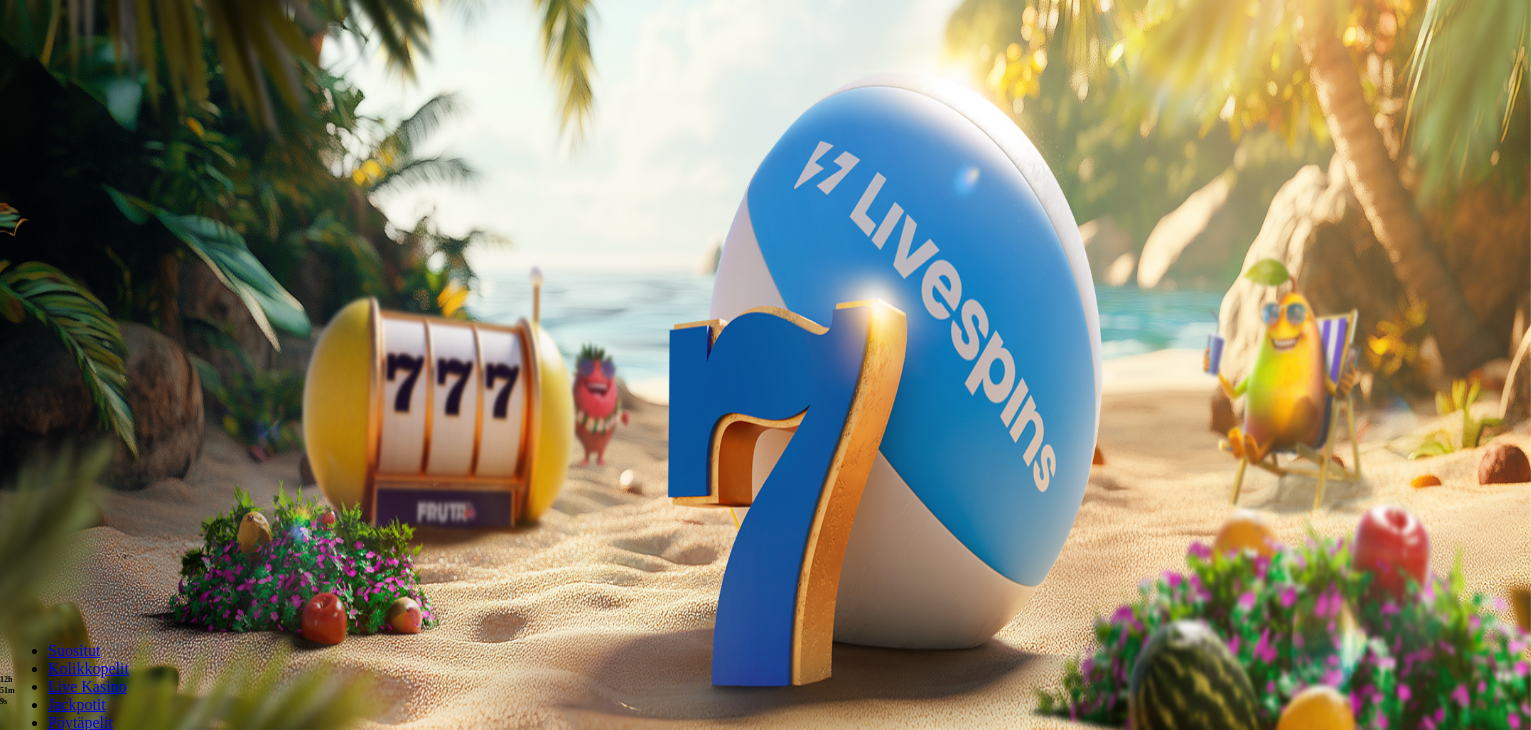 click at bounding box center (52, 295) 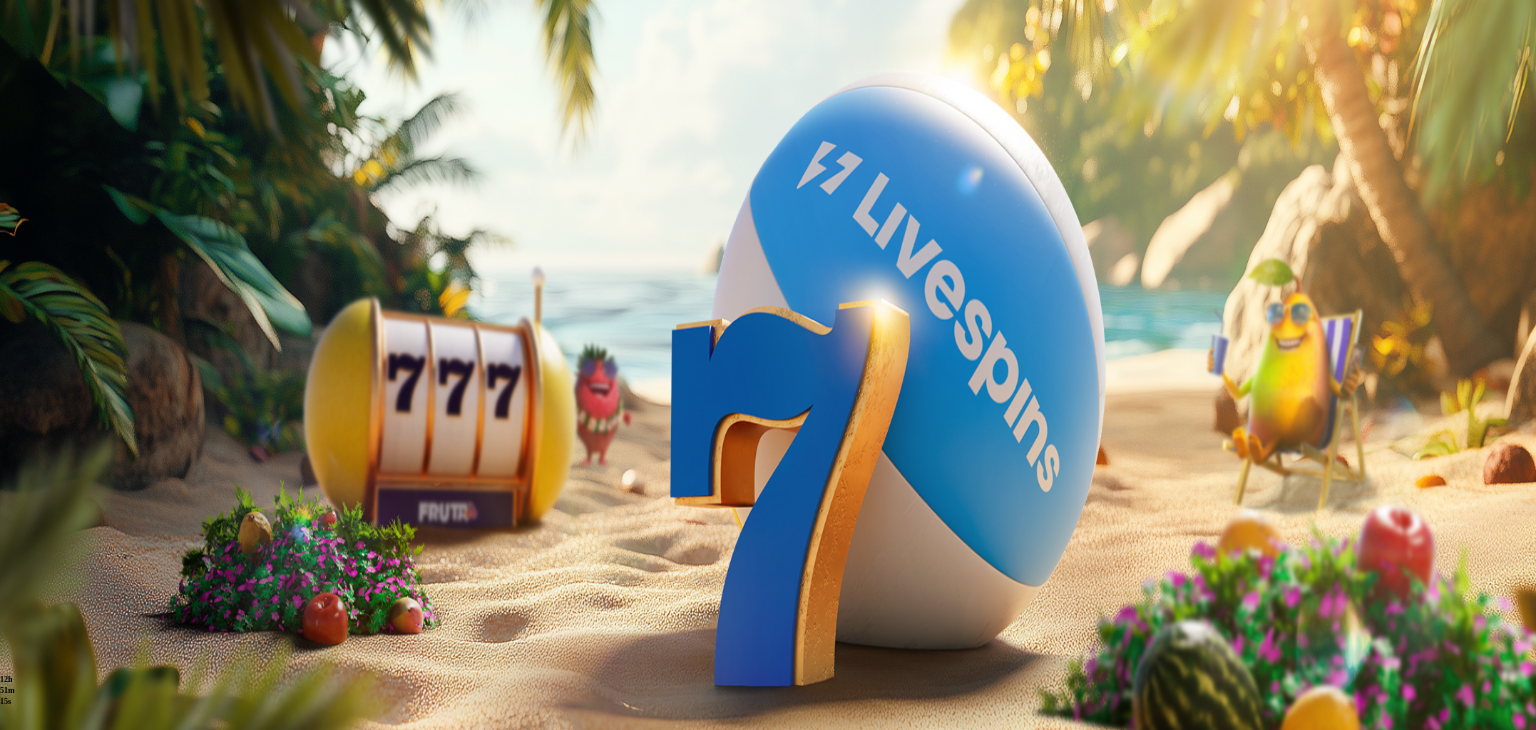 click on "Go to slide group  3" at bounding box center [110, 702] 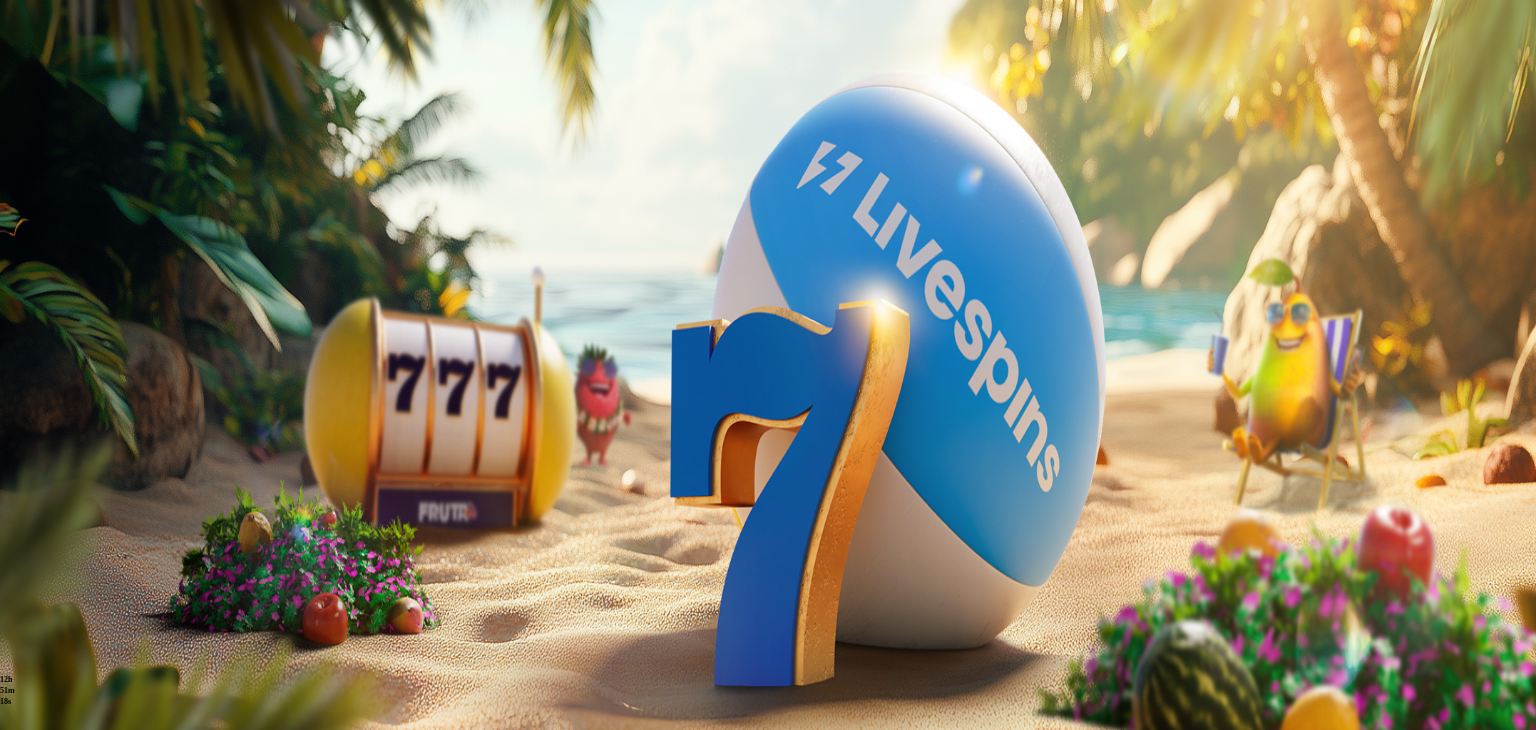 click on "Go to slide group  1 Go to slide group  2 Go to slide group  3" at bounding box center [768, 681] 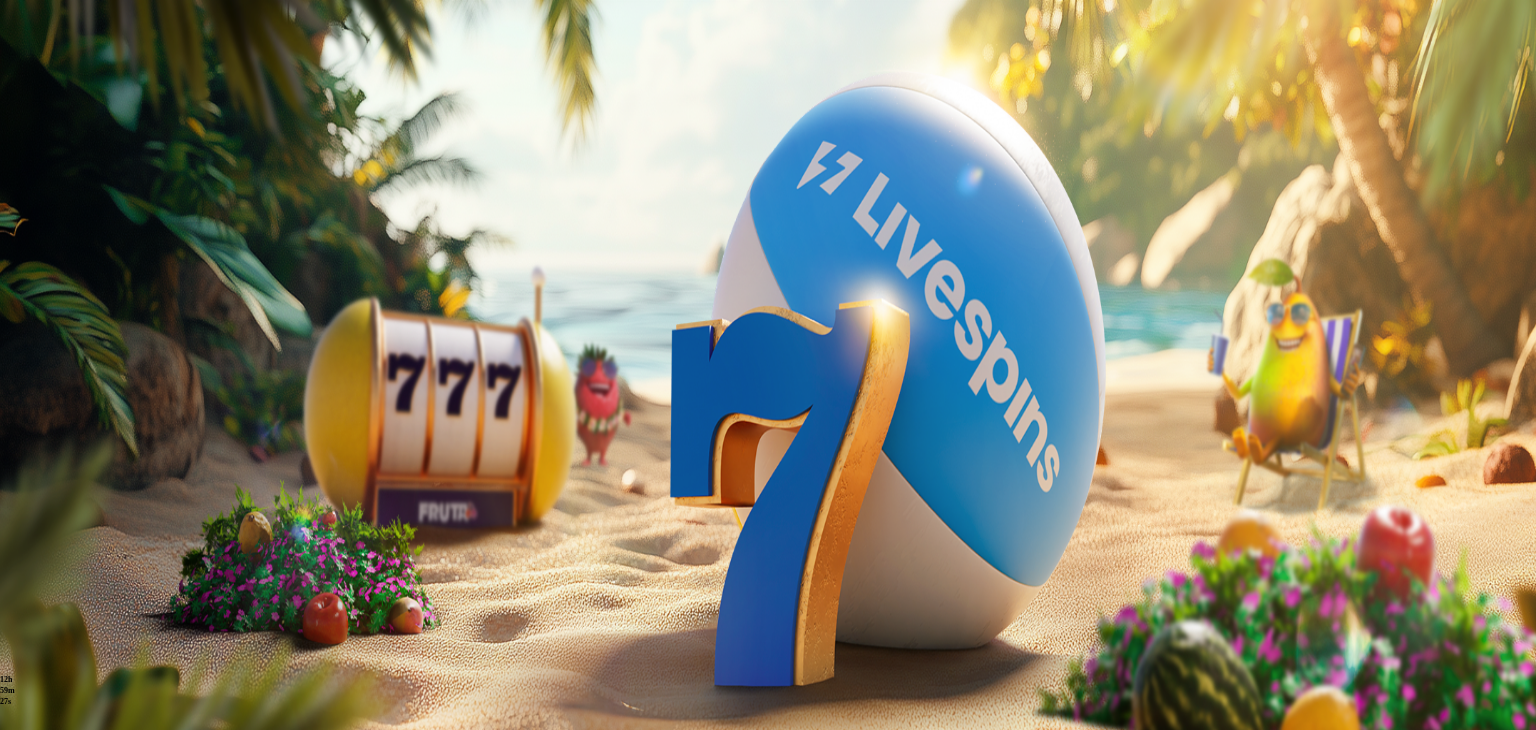 click at bounding box center (16, 351) 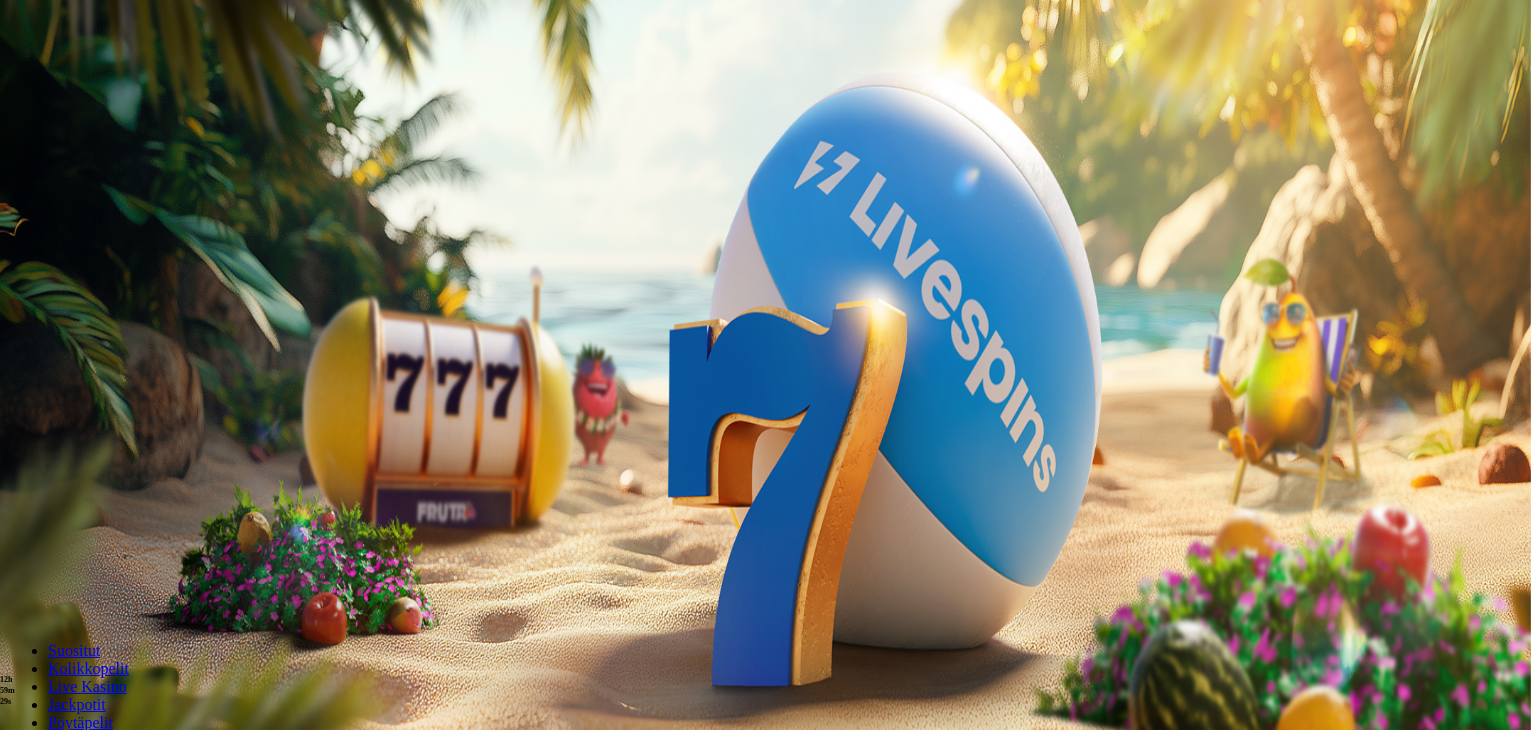 click at bounding box center (68, 33) 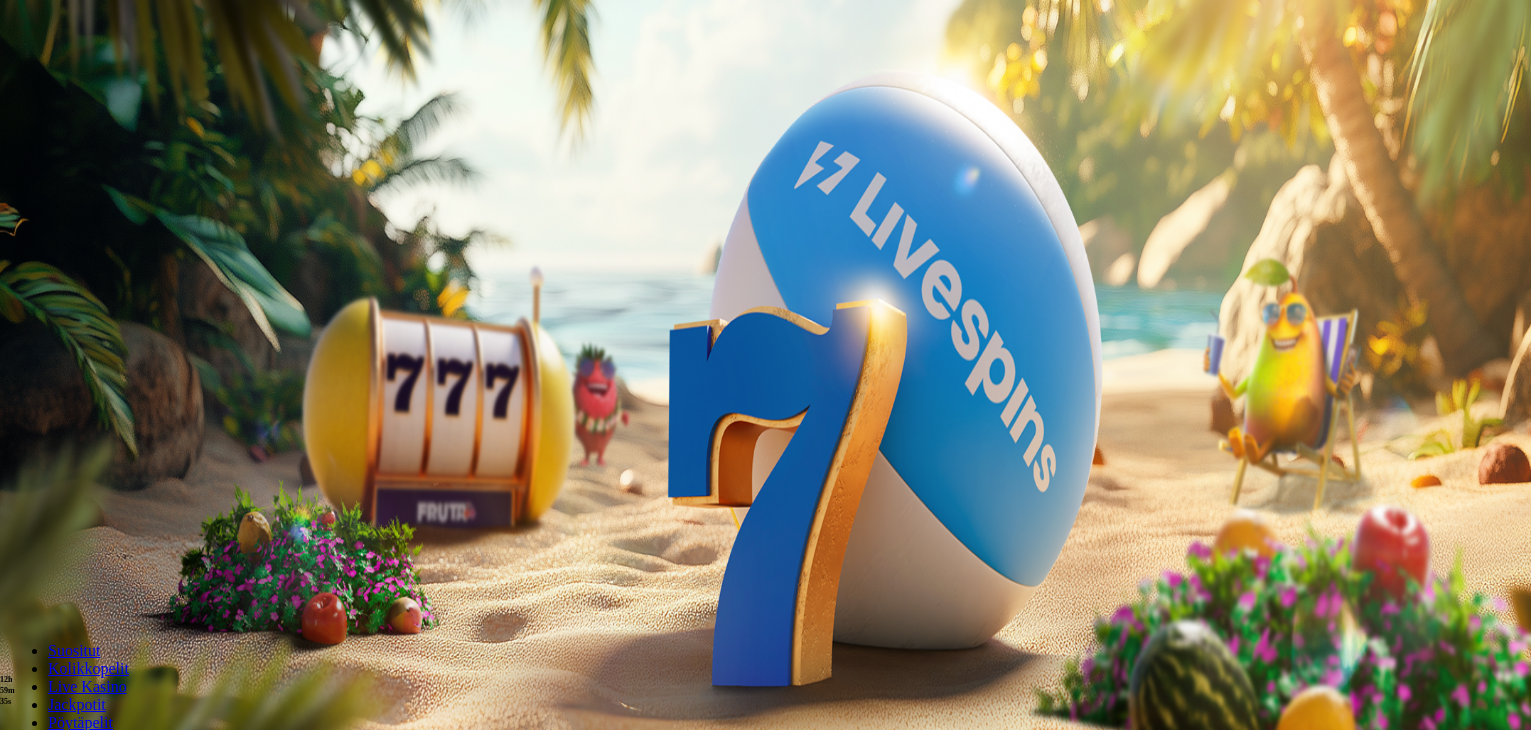 scroll, scrollTop: 0, scrollLeft: 0, axis: both 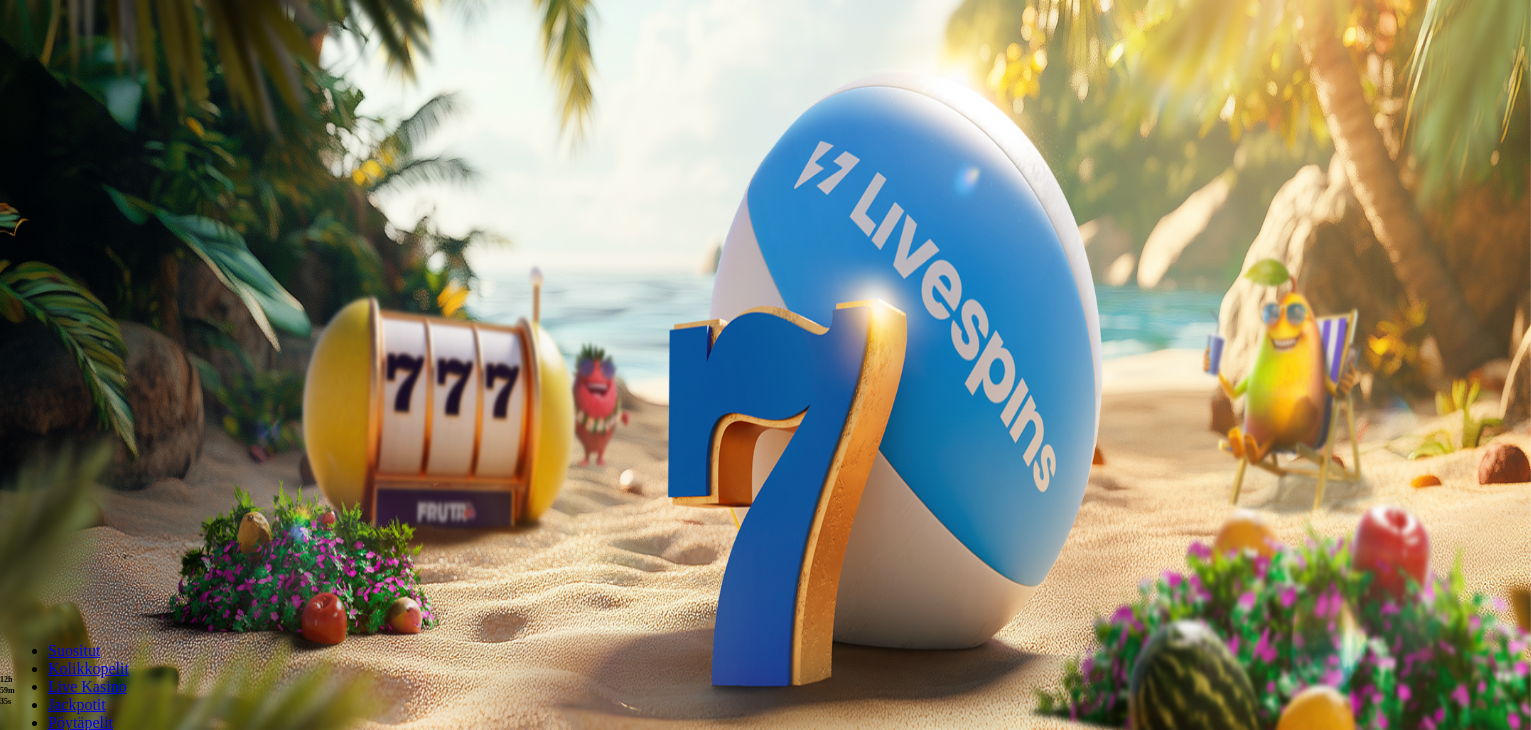 click at bounding box center (52, 295) 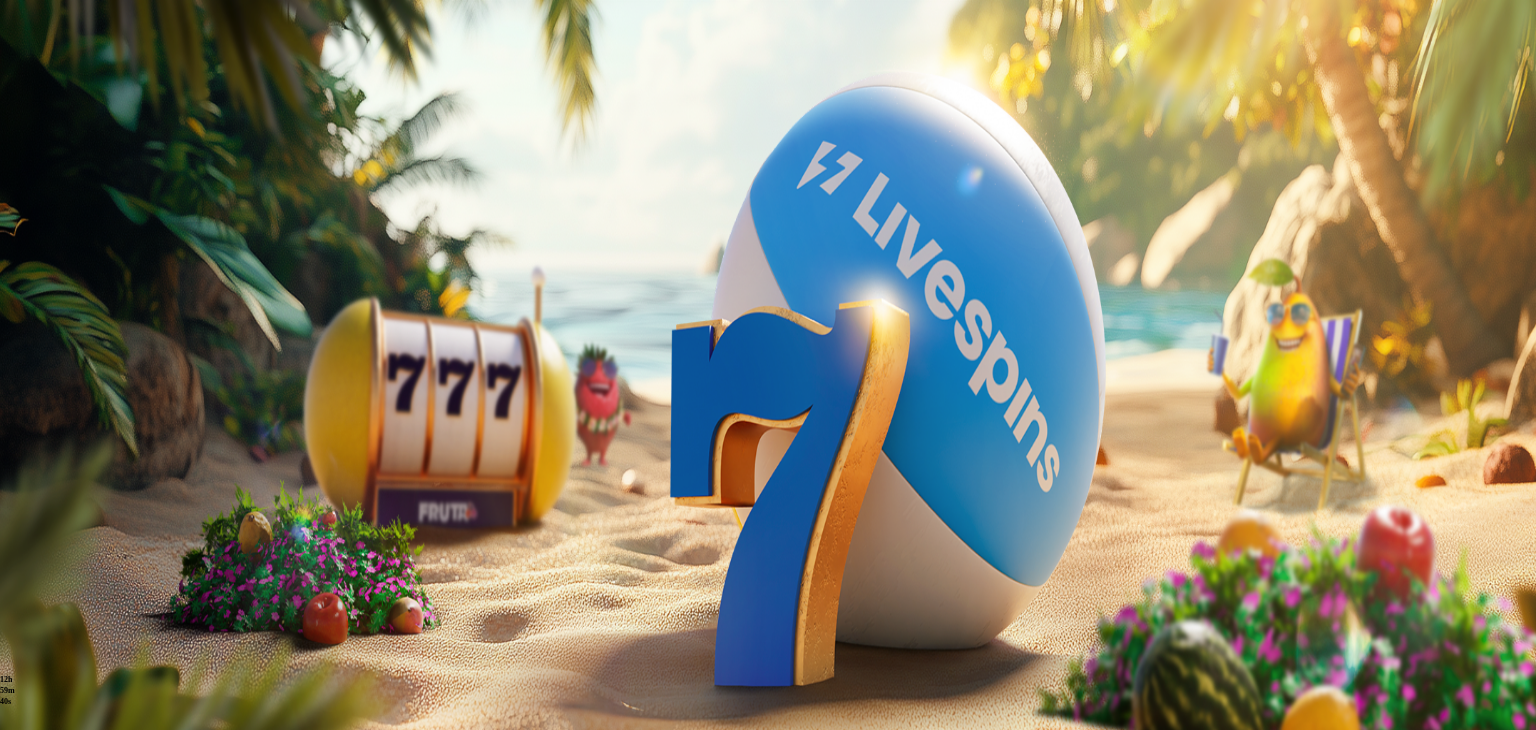 click on "Go to slide group  3" at bounding box center (110, 702) 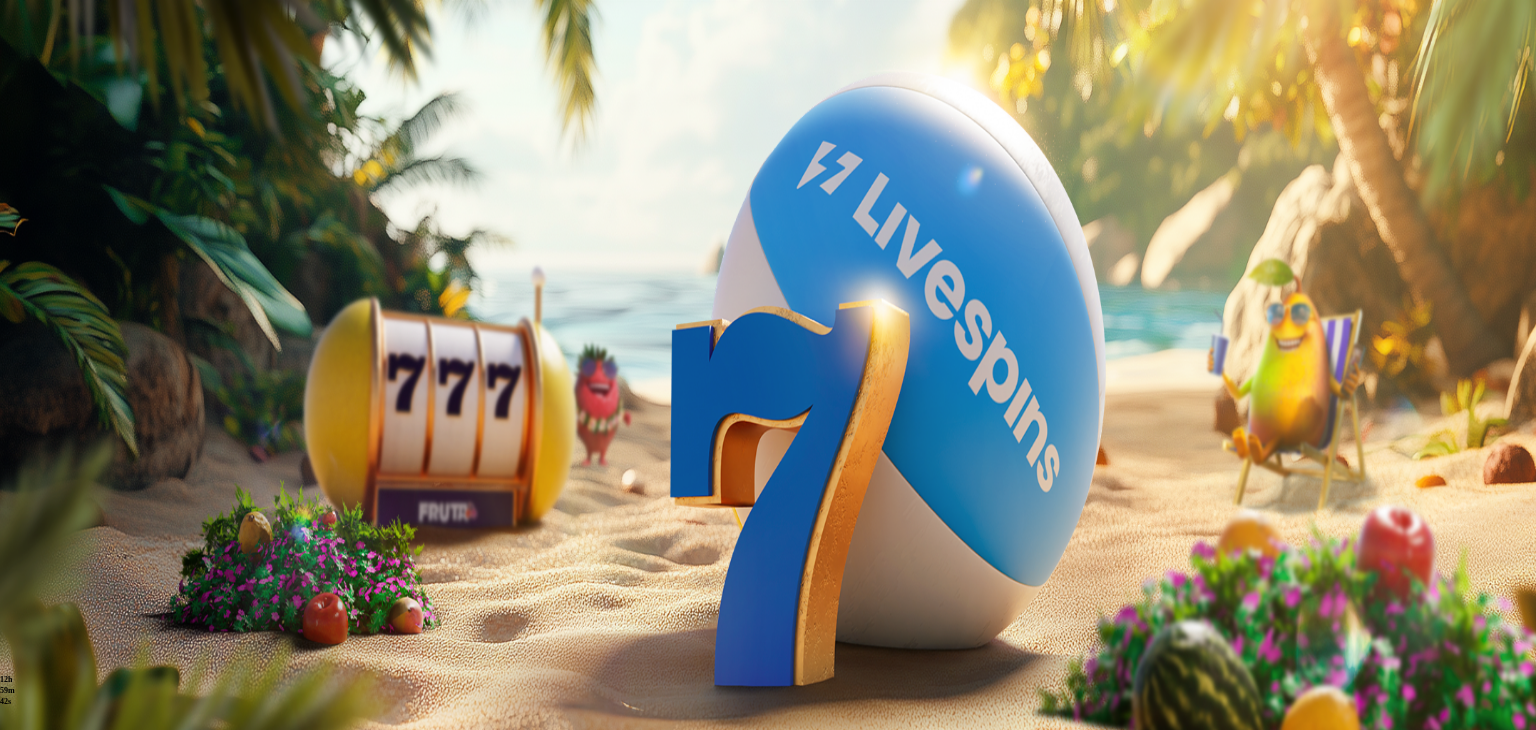 click on "Go to slide group  2" at bounding box center (110, 681) 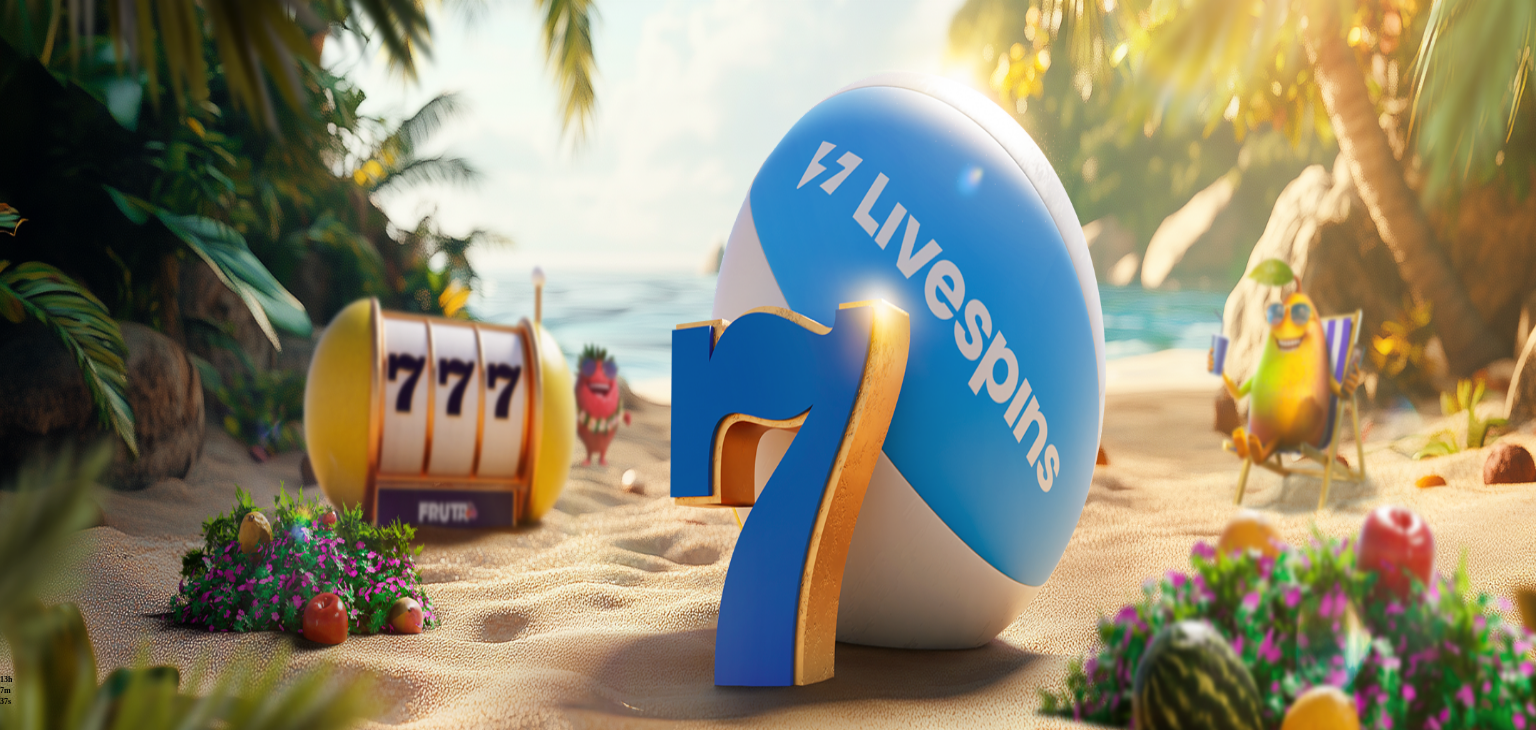 click at bounding box center [16, 351] 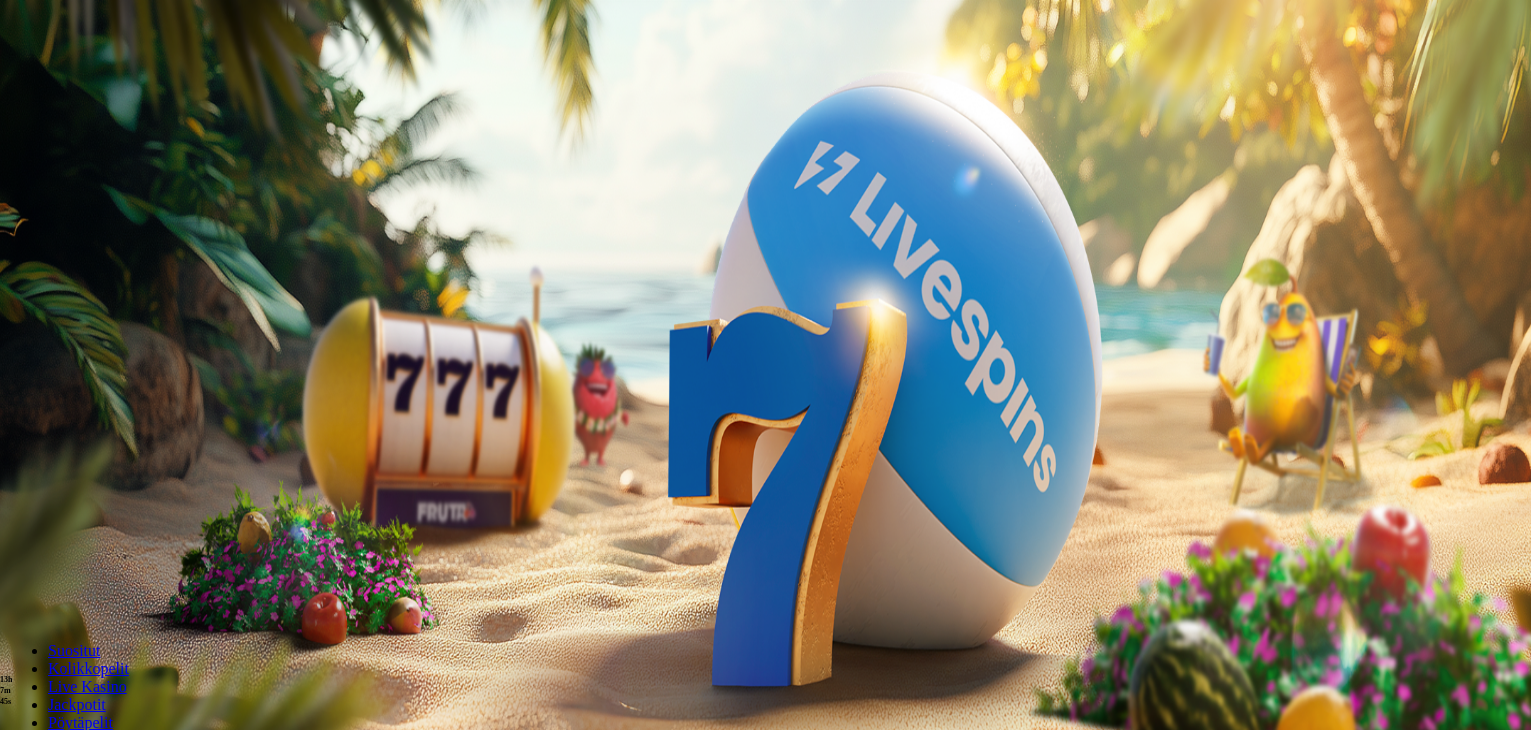 scroll, scrollTop: 0, scrollLeft: 0, axis: both 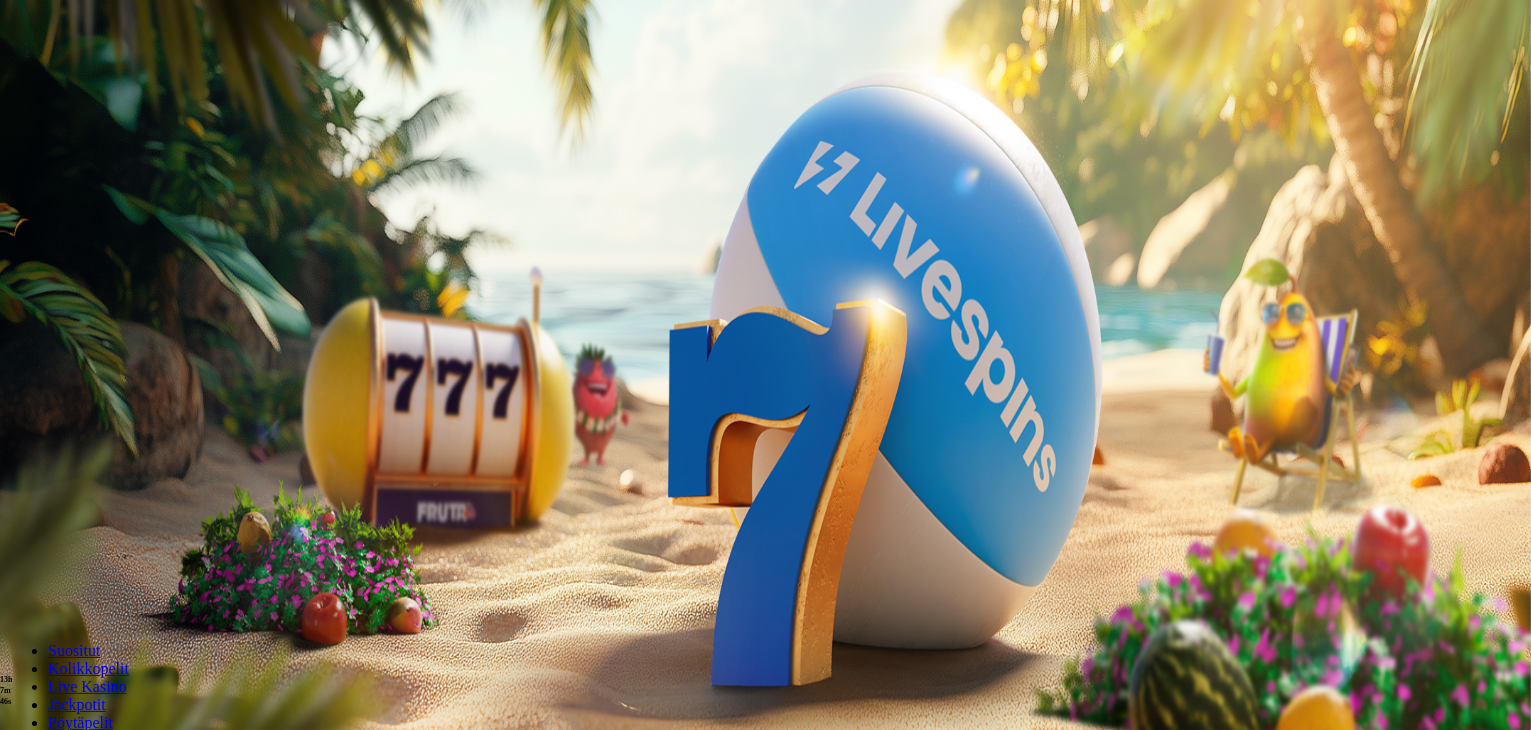 click at bounding box center [52, 295] 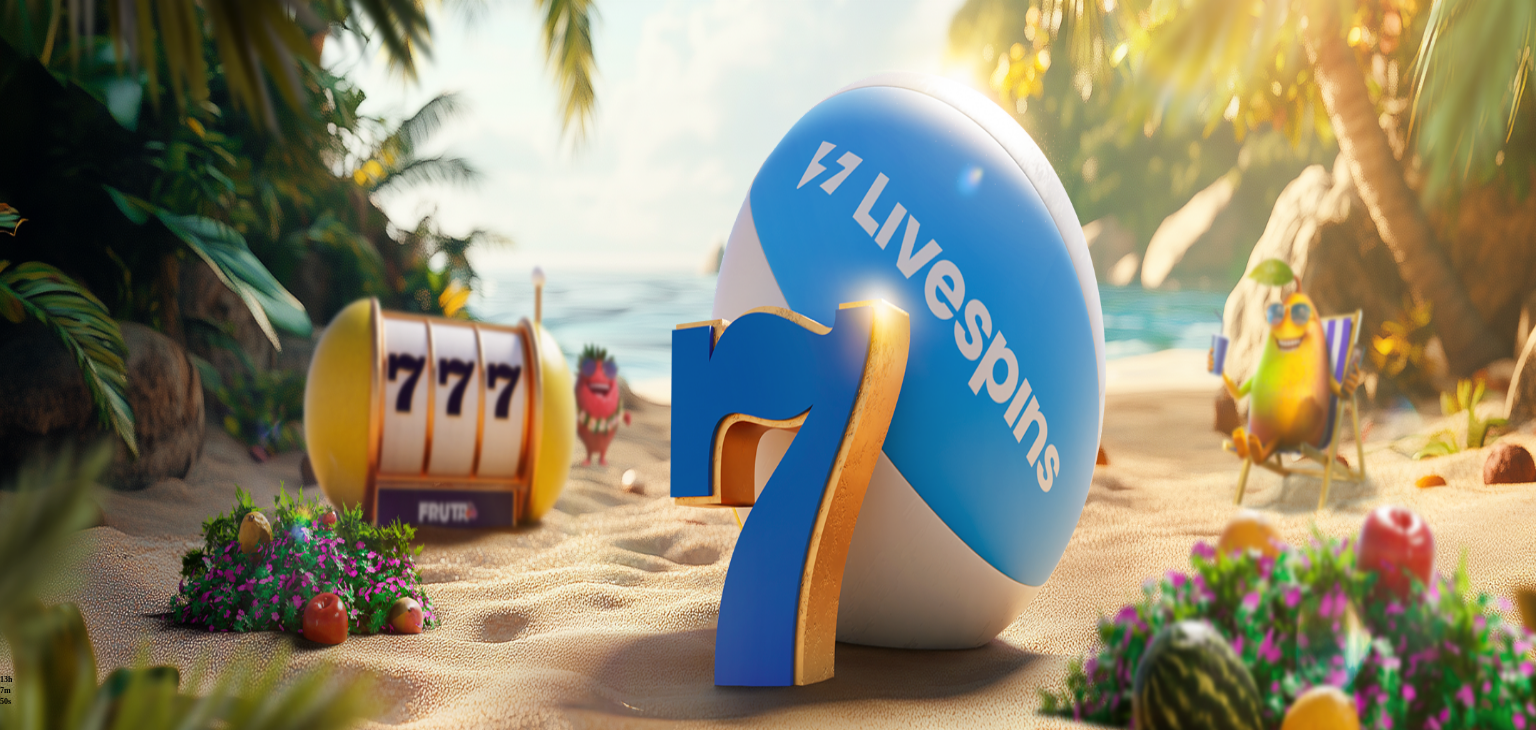 click on "Go to slide group  3" at bounding box center [110, 702] 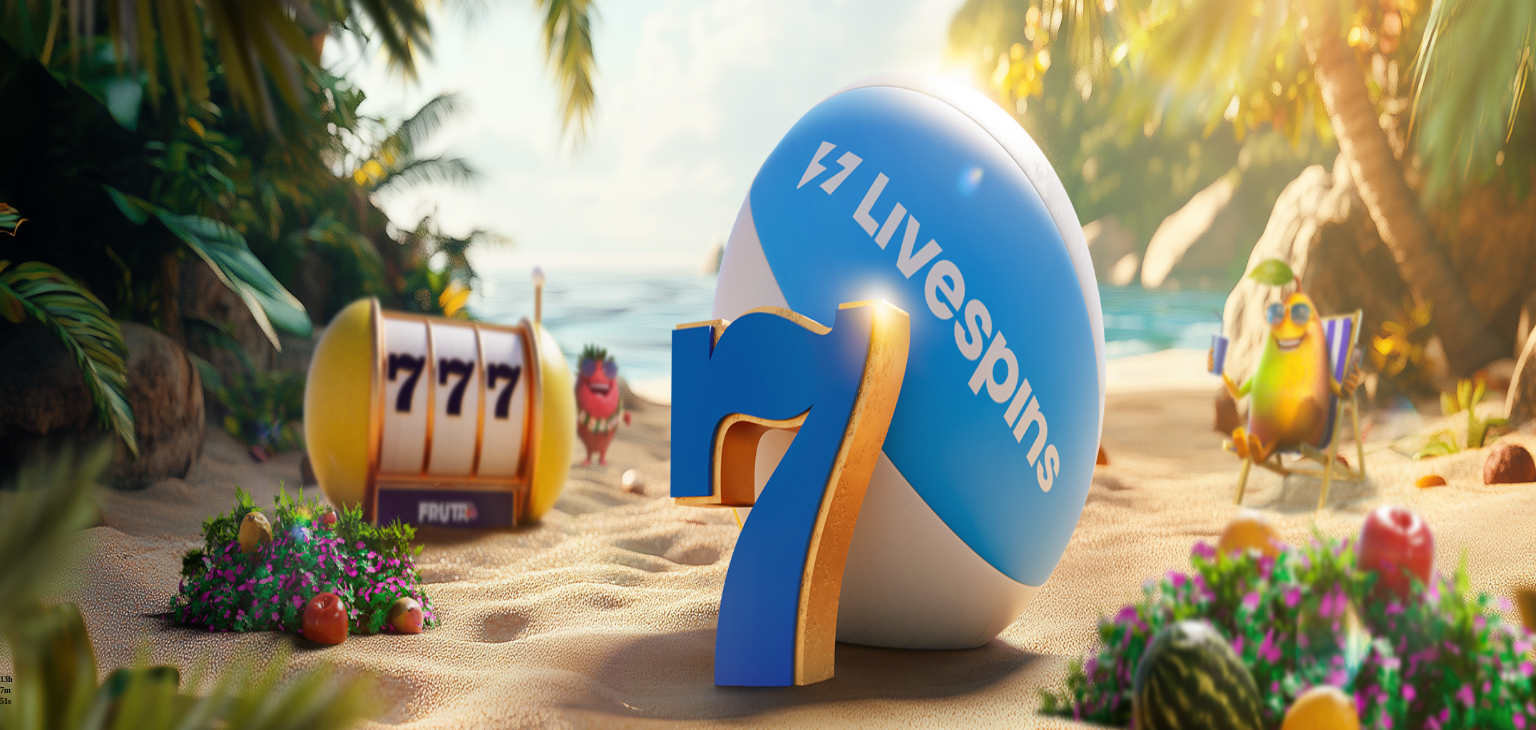 click on "Go to slide group  2" at bounding box center (110, 681) 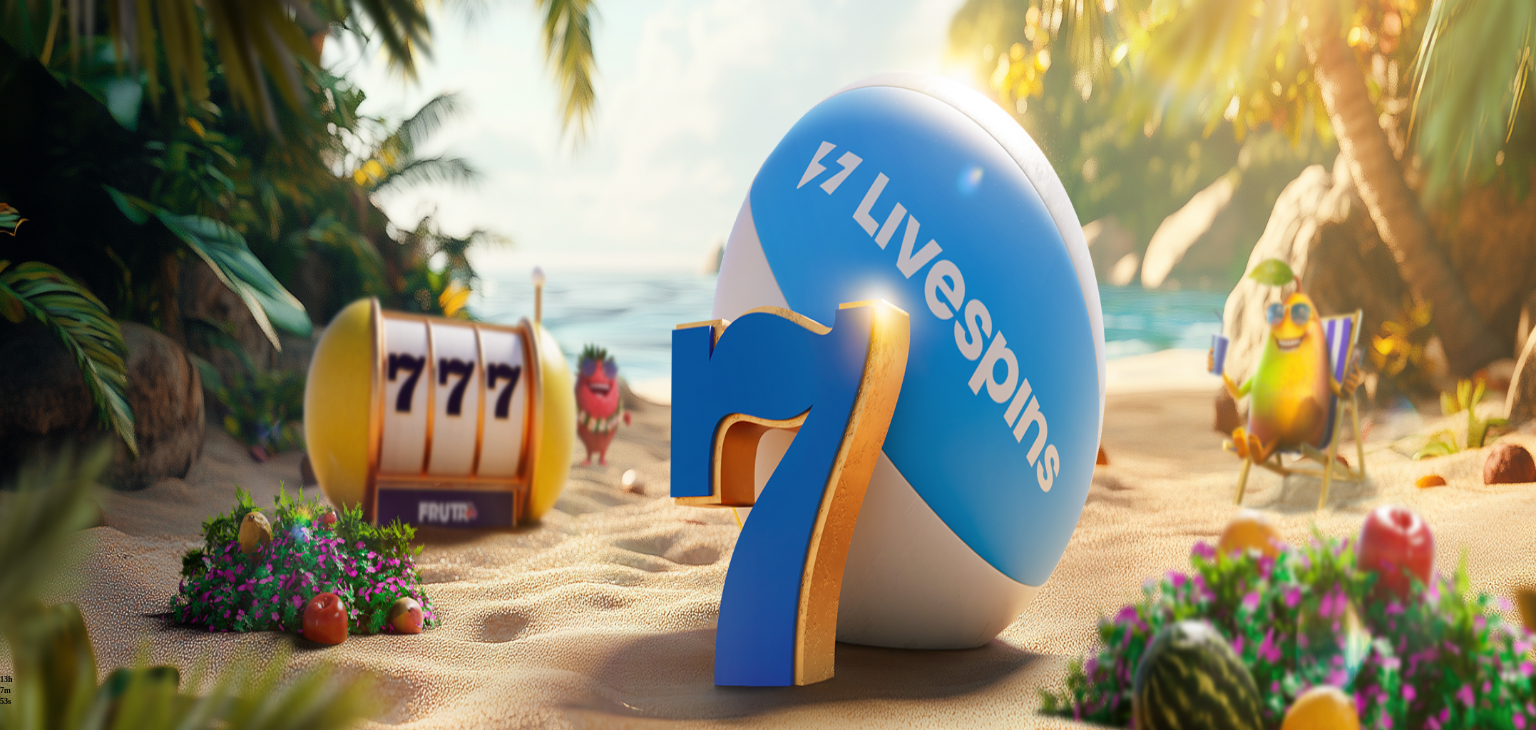 click on "Go to slide group  3" at bounding box center (788, 702) 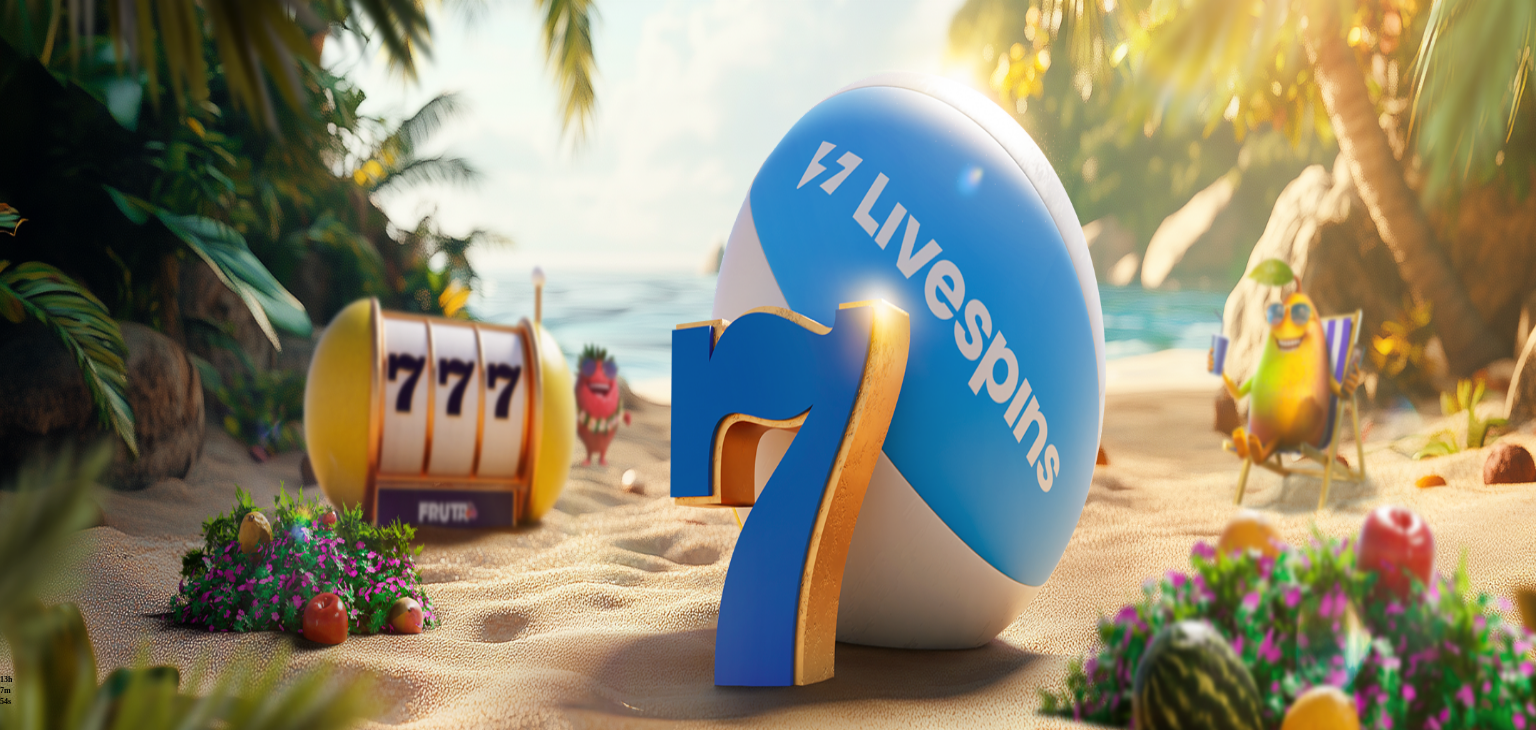 click on "Go to slide group  3" at bounding box center [110, 702] 